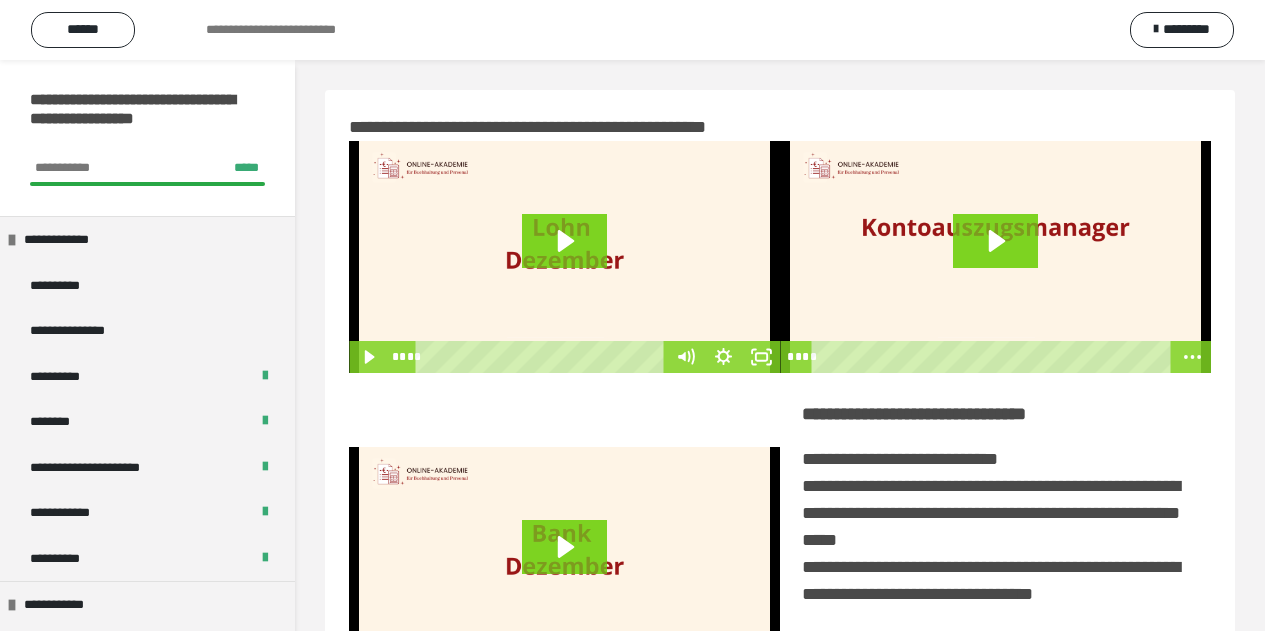 scroll, scrollTop: 462, scrollLeft: 0, axis: vertical 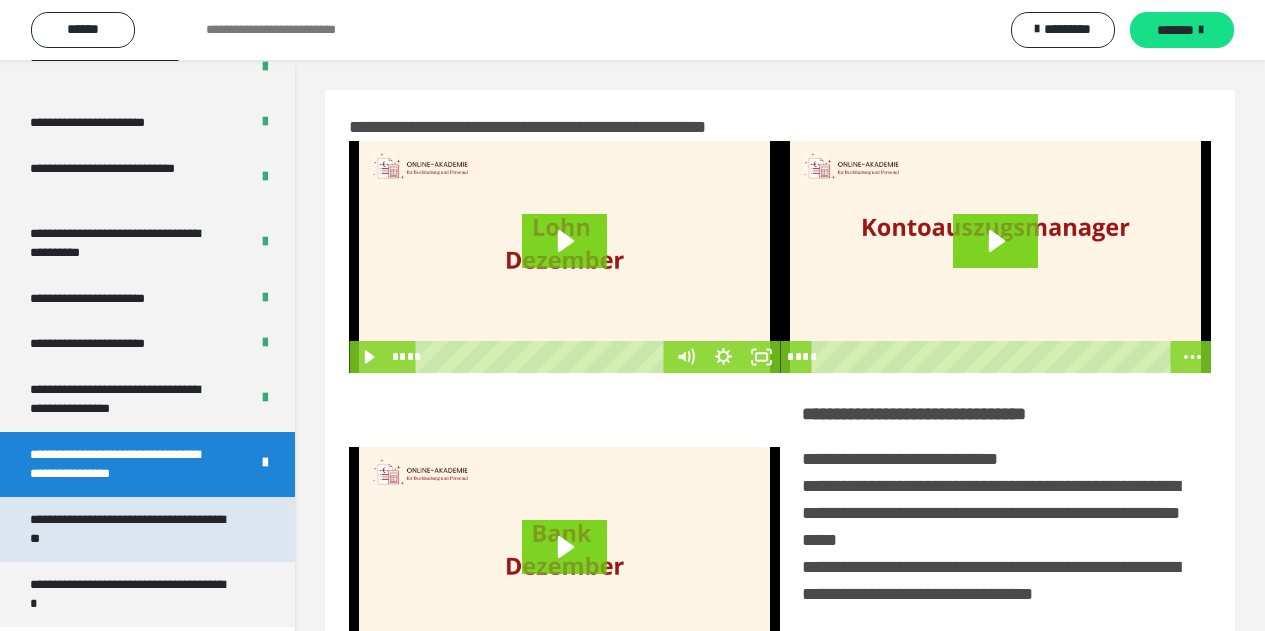 click on "**********" at bounding box center [132, 529] 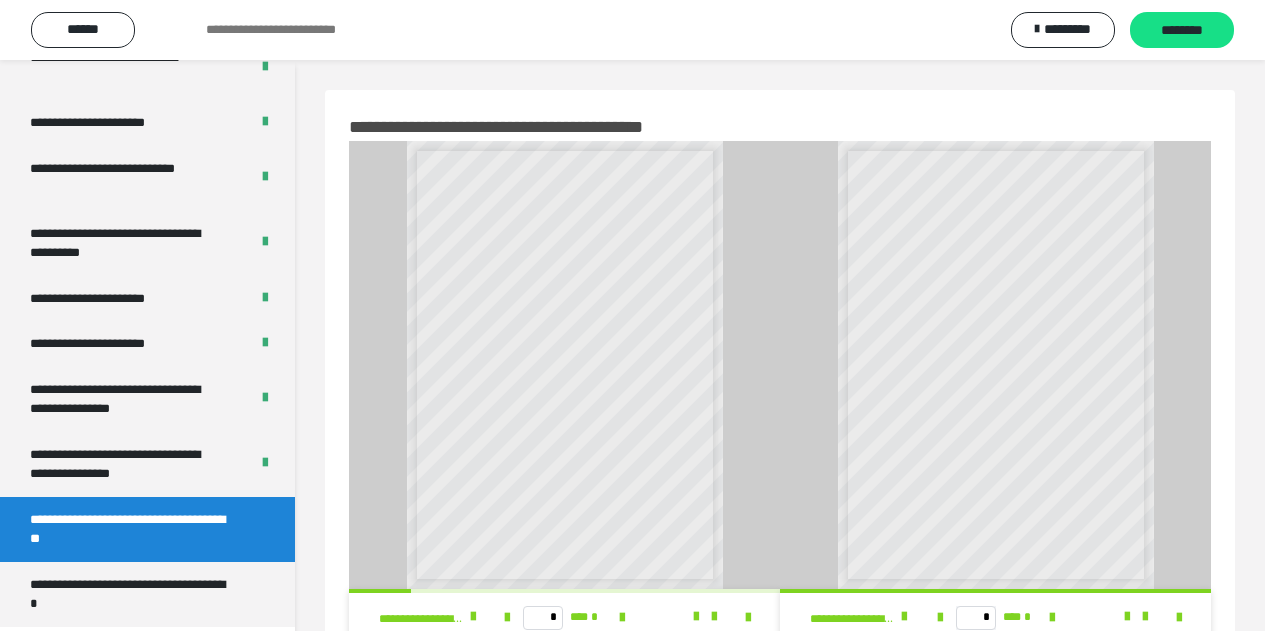 scroll, scrollTop: 64, scrollLeft: 0, axis: vertical 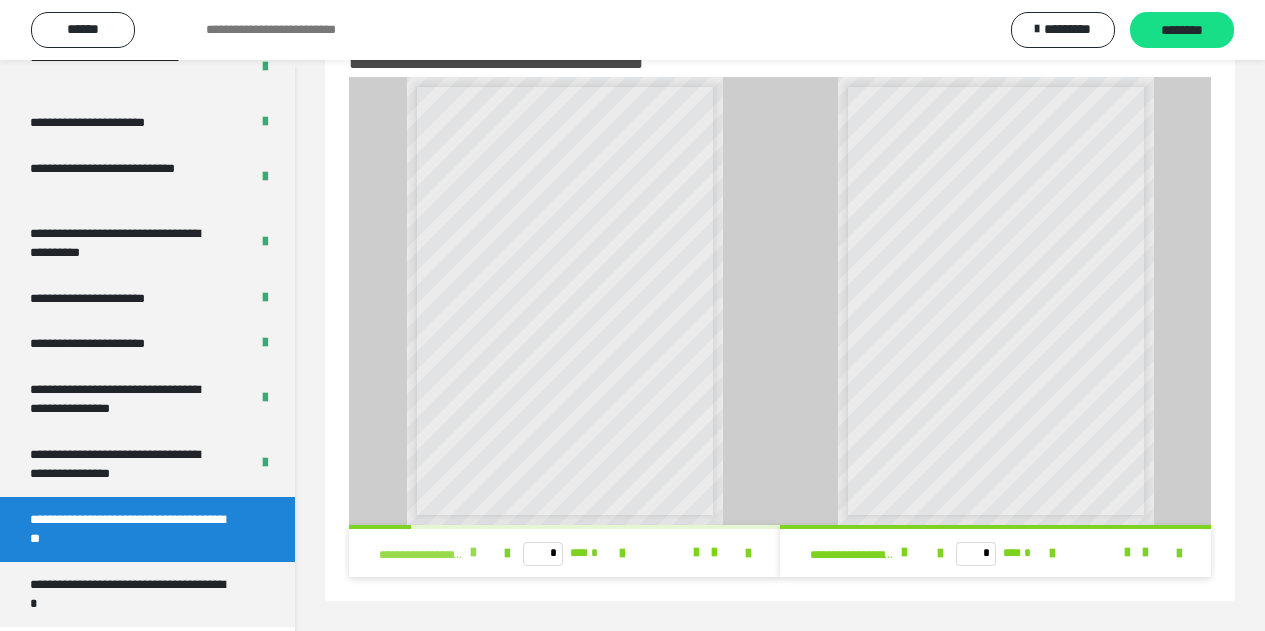 click at bounding box center [473, 553] 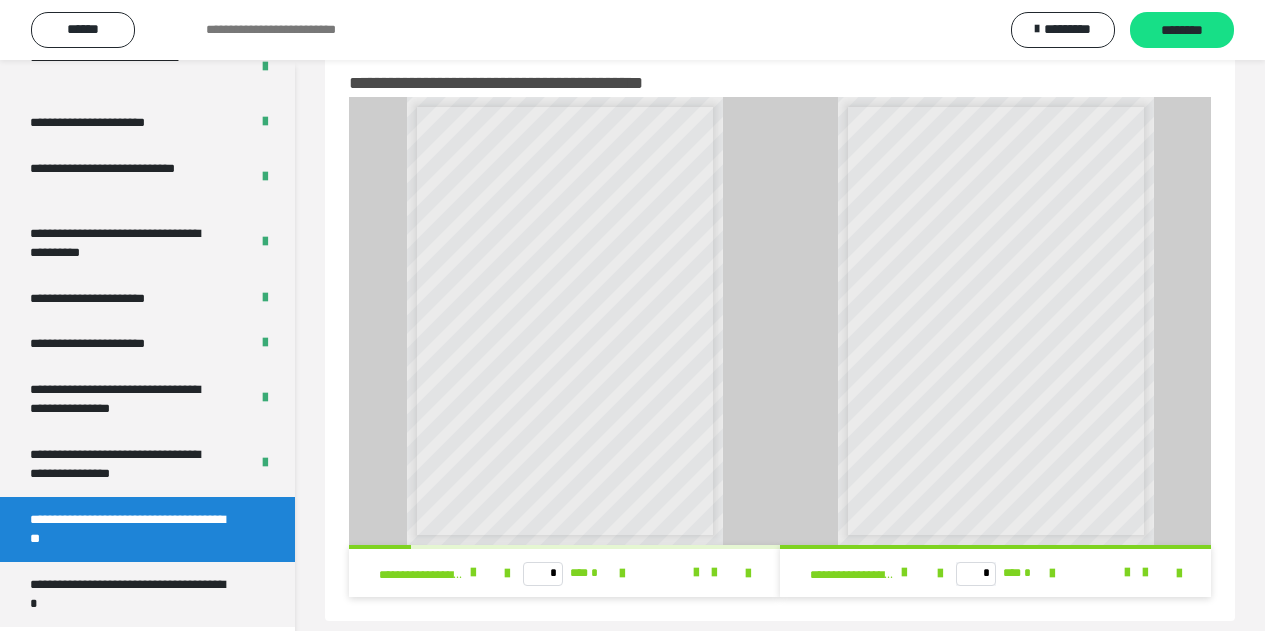 scroll, scrollTop: 64, scrollLeft: 0, axis: vertical 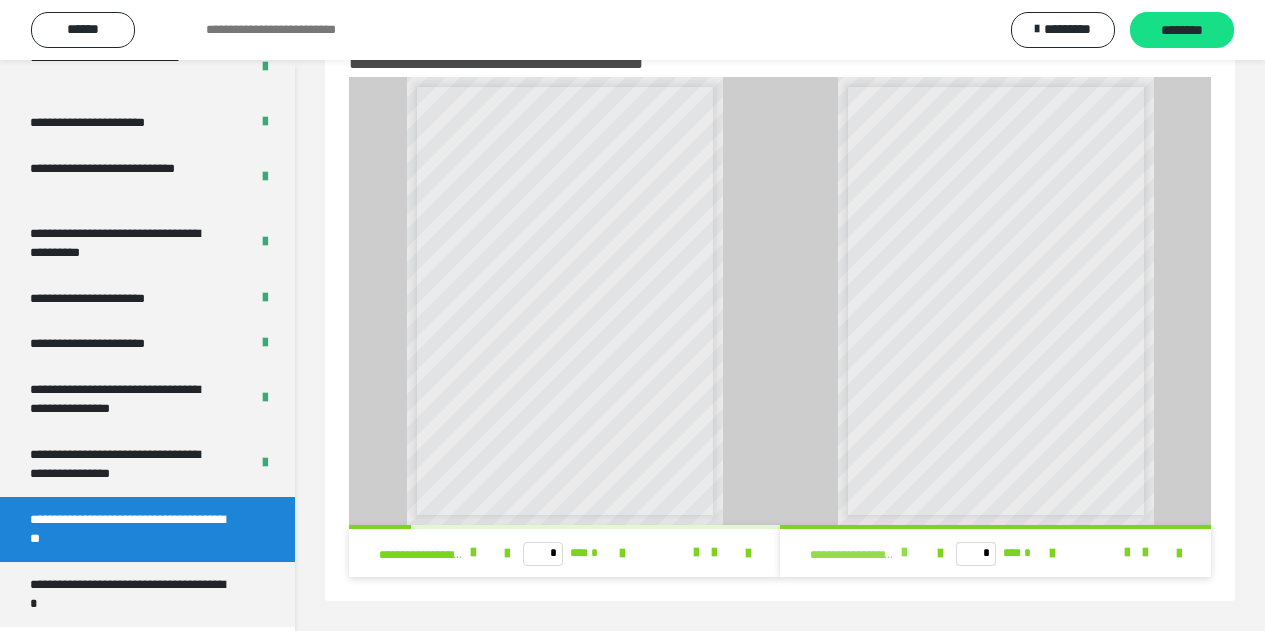 click at bounding box center [904, 553] 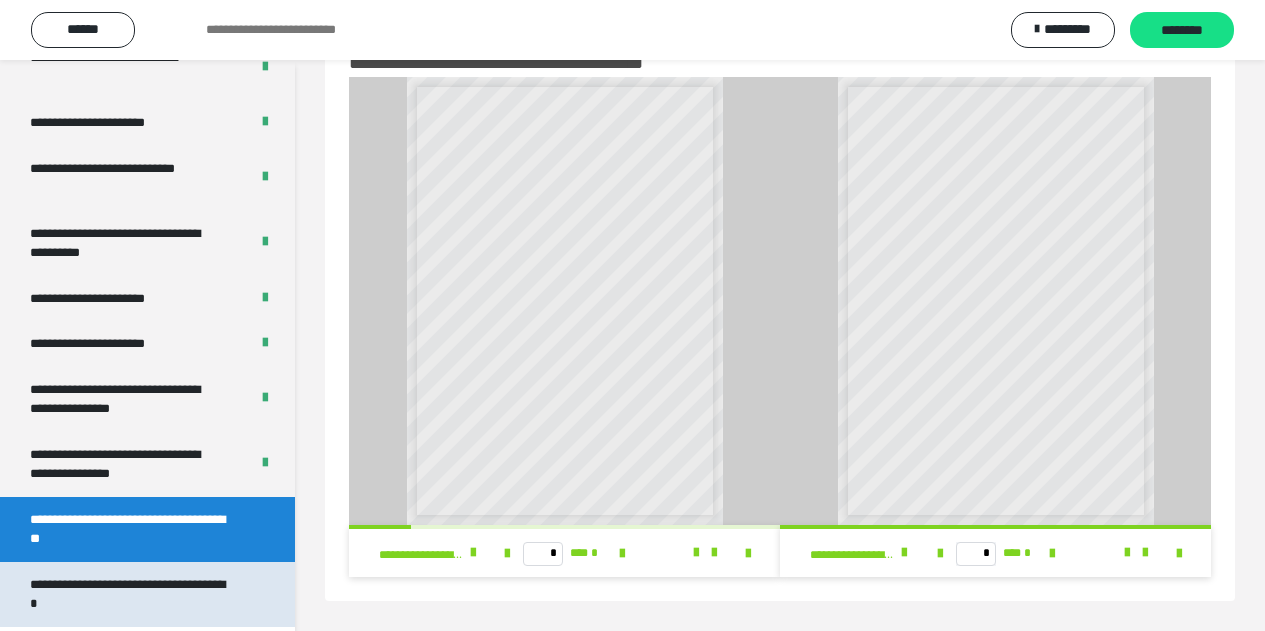 click on "**********" at bounding box center (132, 594) 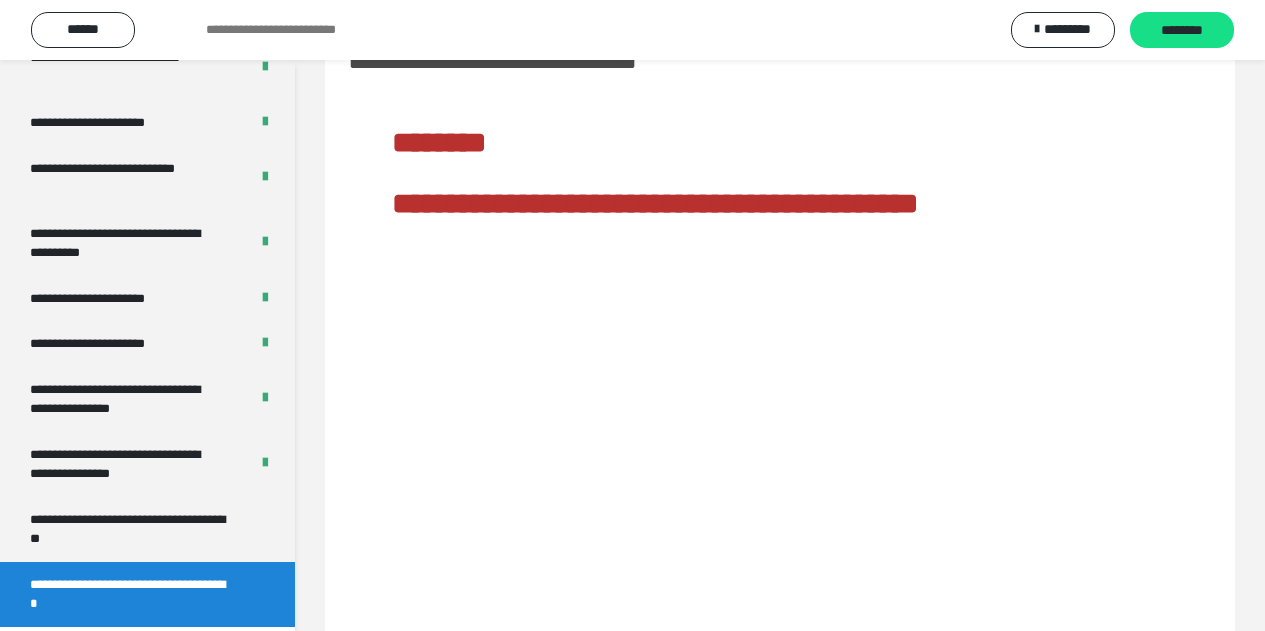 scroll, scrollTop: 60, scrollLeft: 0, axis: vertical 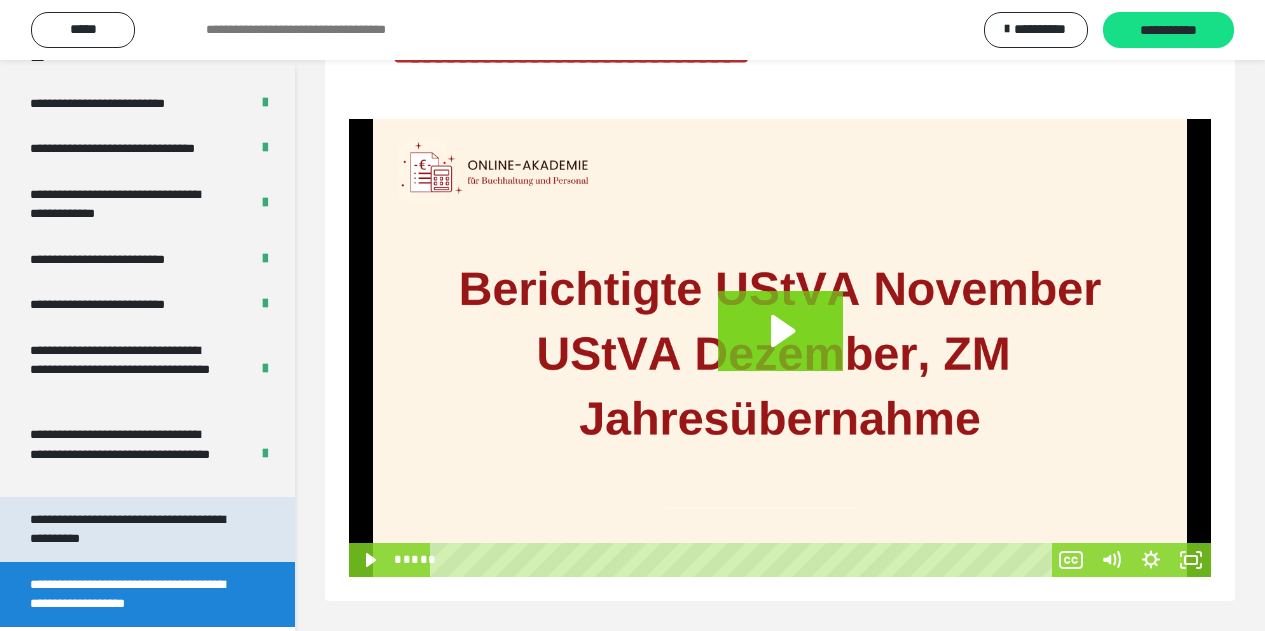 click on "**********" at bounding box center (127, 529) 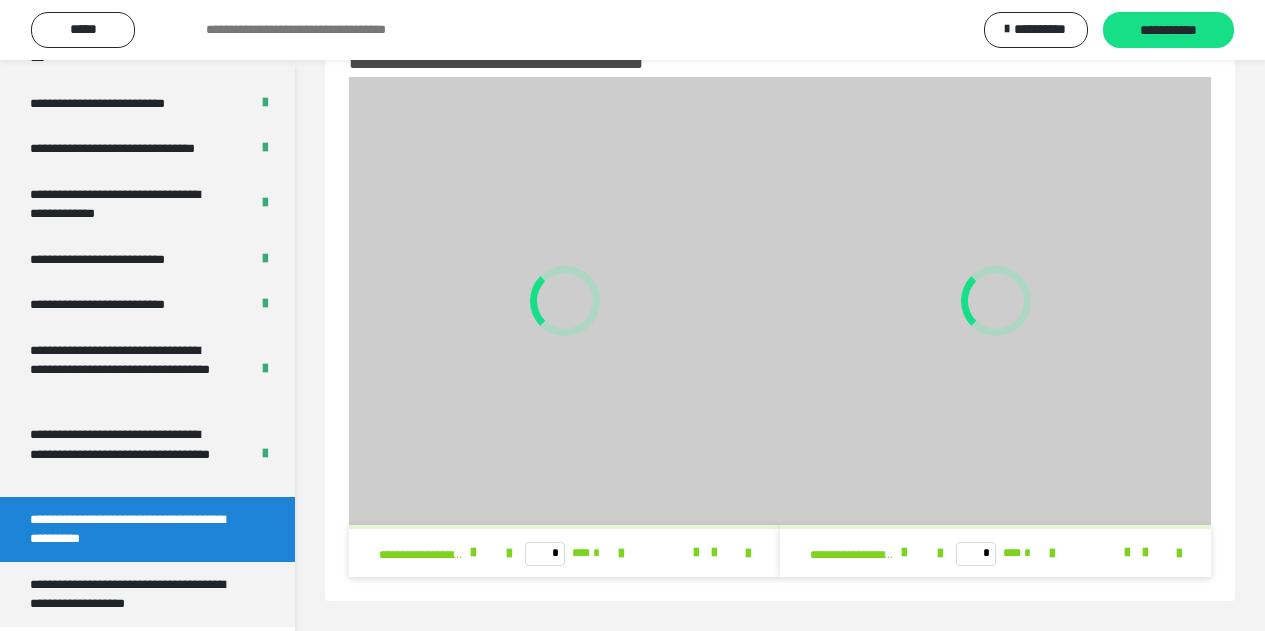scroll, scrollTop: 64, scrollLeft: 0, axis: vertical 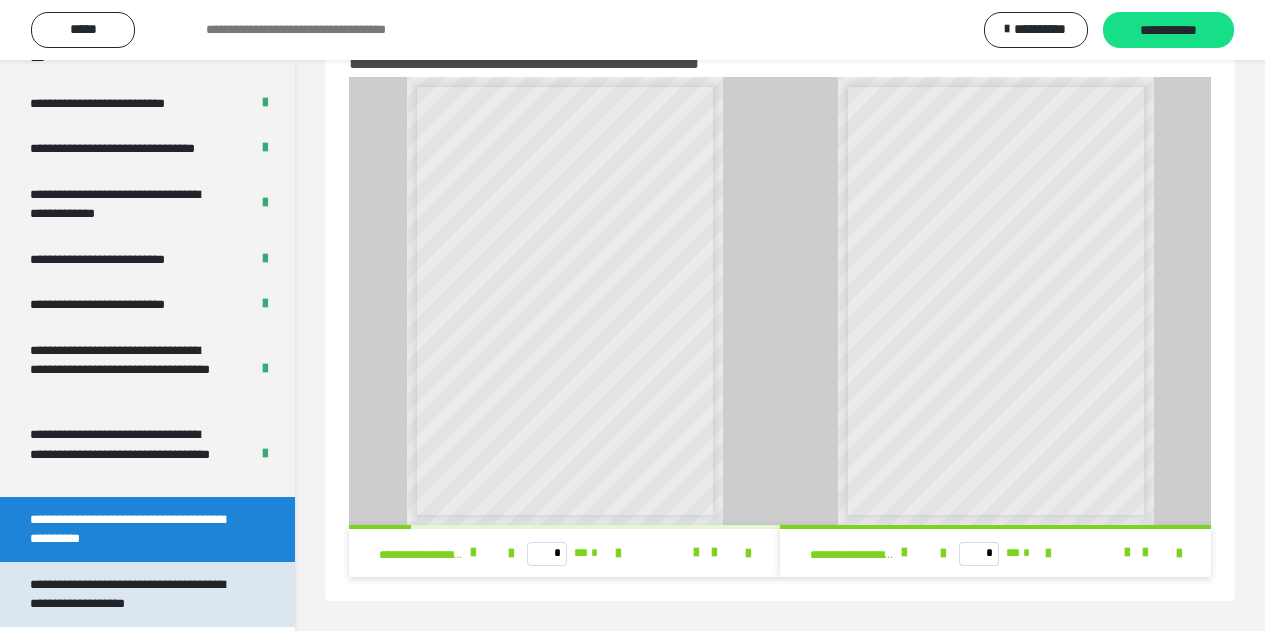 click on "**********" at bounding box center (132, 594) 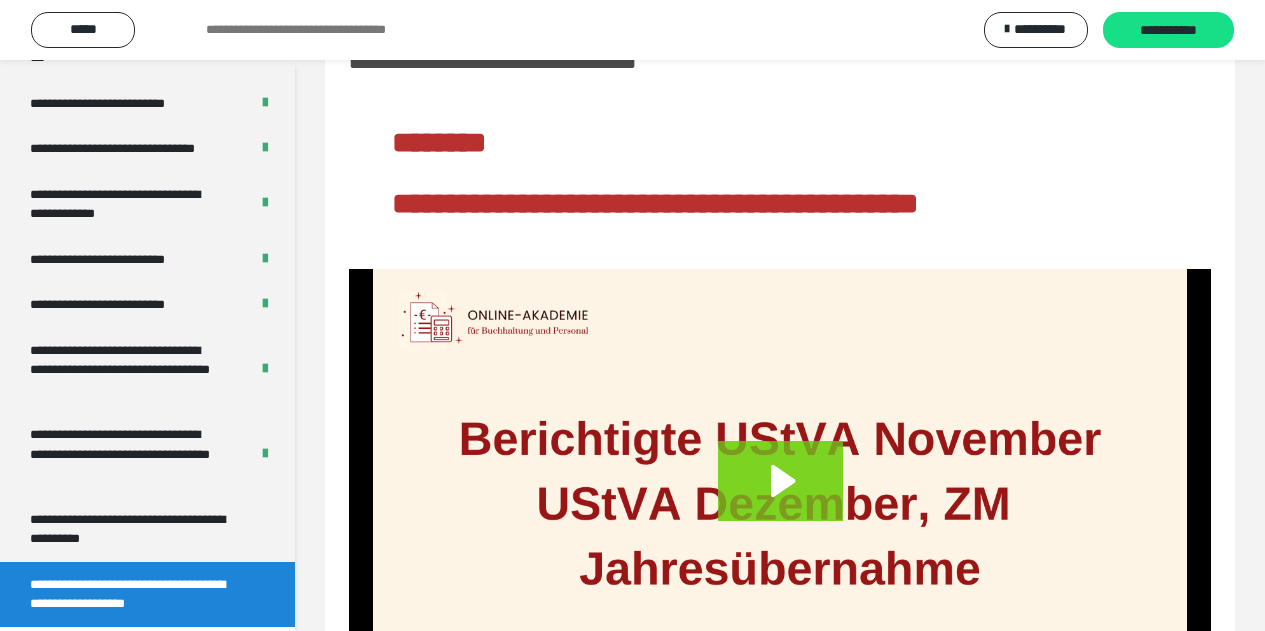 scroll, scrollTop: 60, scrollLeft: 0, axis: vertical 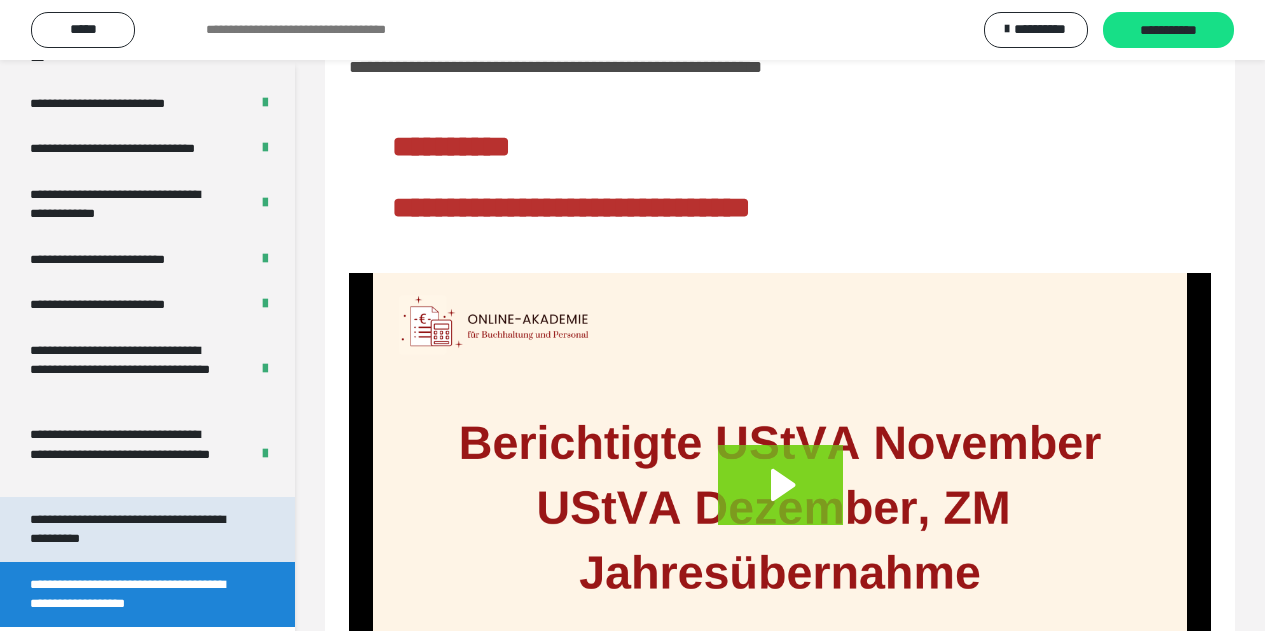 click on "**********" at bounding box center [132, 529] 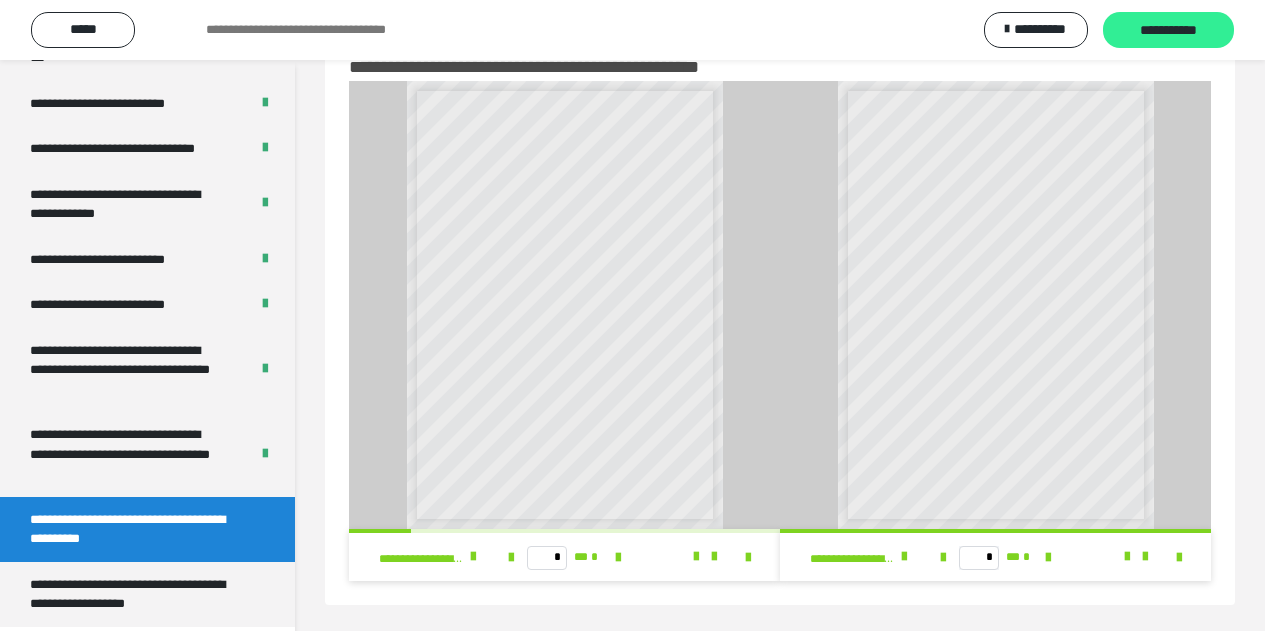 click on "**********" at bounding box center (1168, 30) 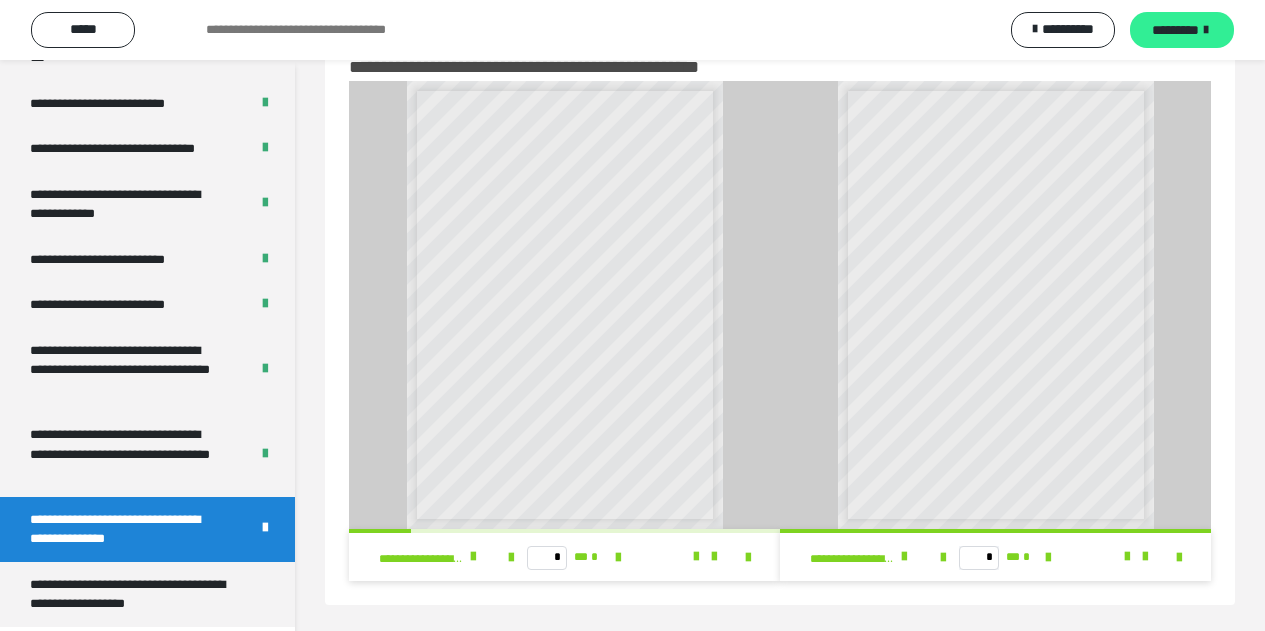 click on "*********" at bounding box center (1175, 30) 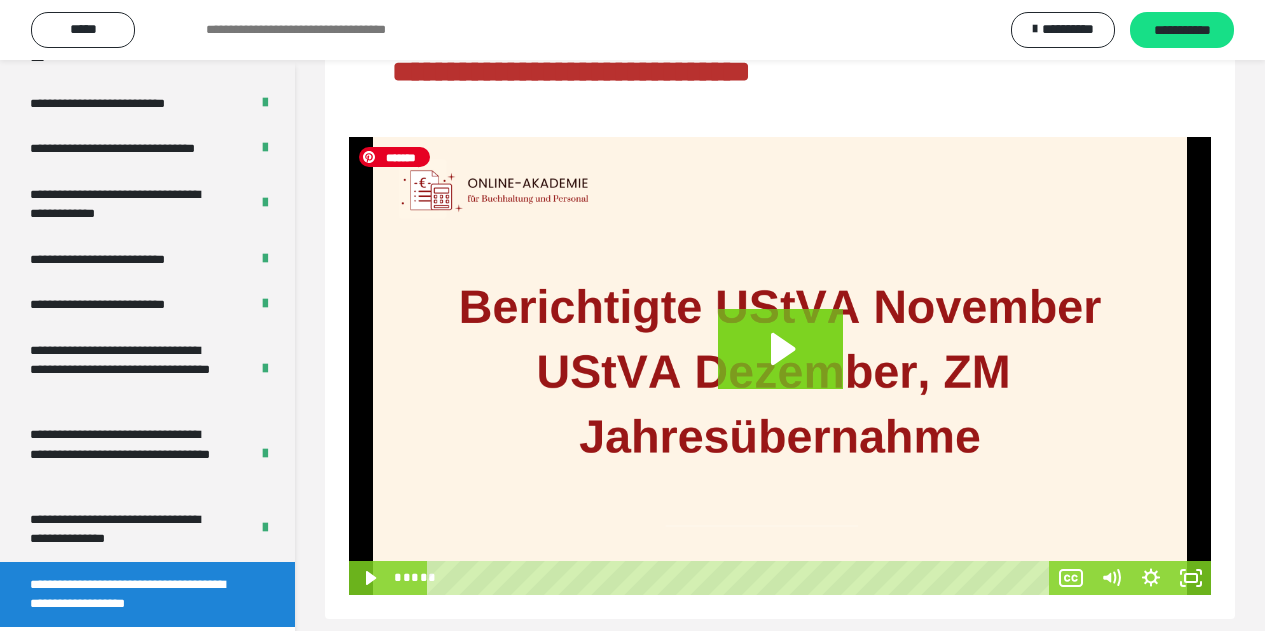 scroll, scrollTop: 214, scrollLeft: 0, axis: vertical 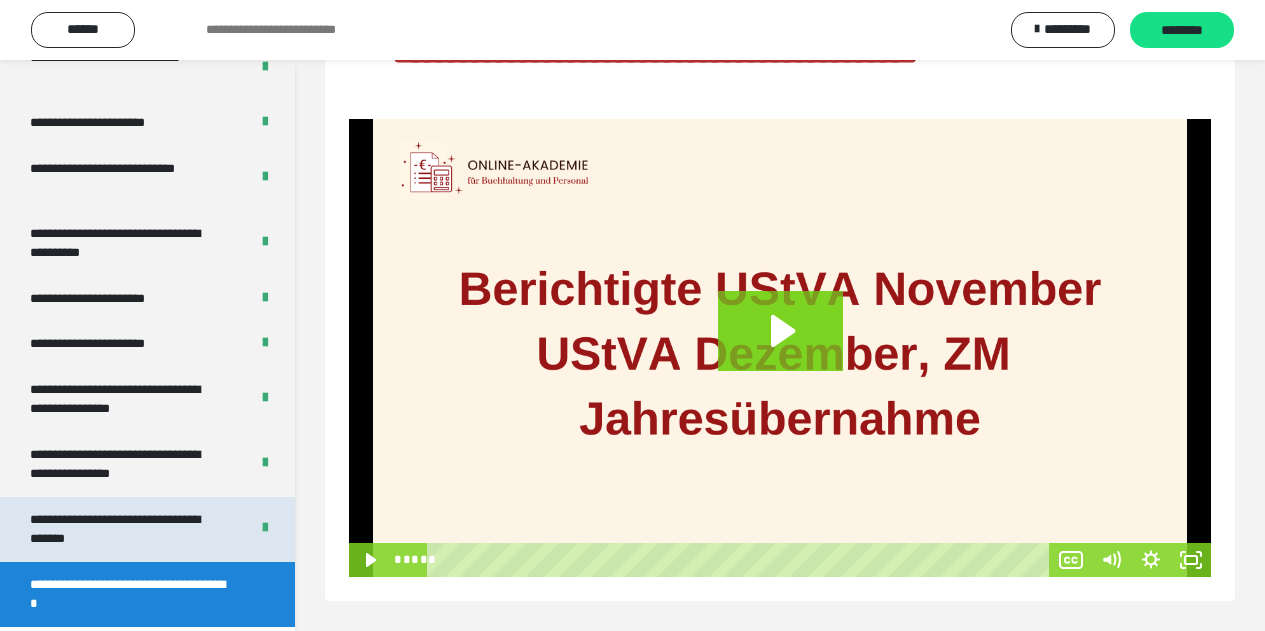 click on "**********" at bounding box center [124, 529] 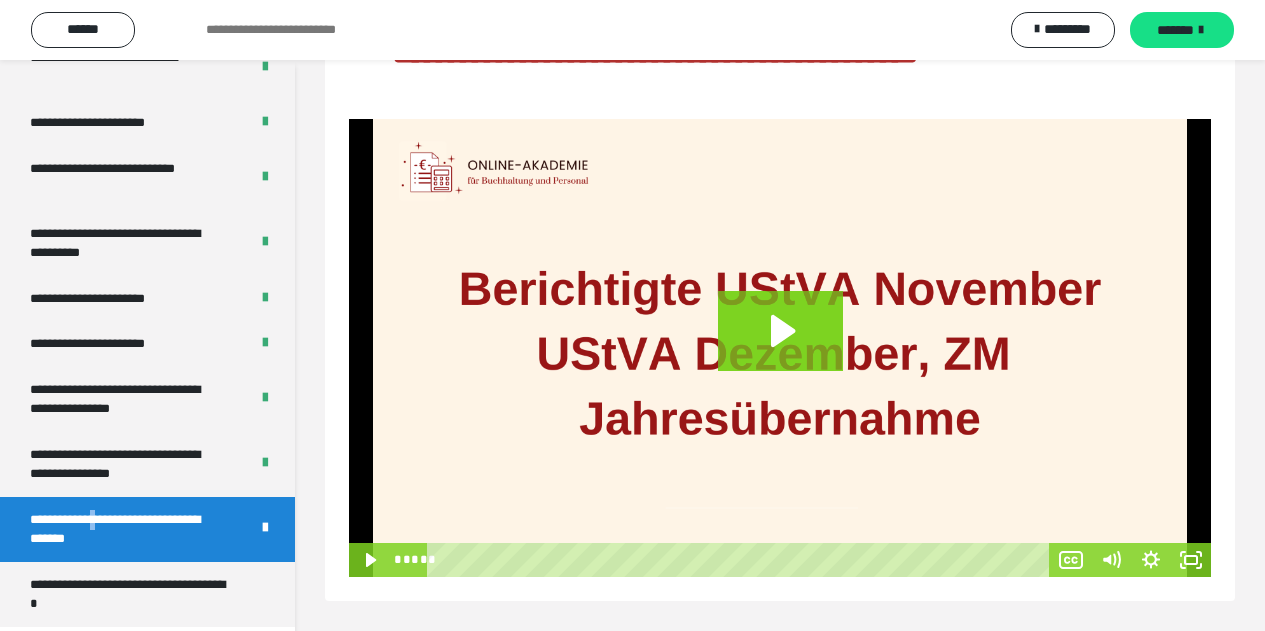 scroll, scrollTop: 64, scrollLeft: 0, axis: vertical 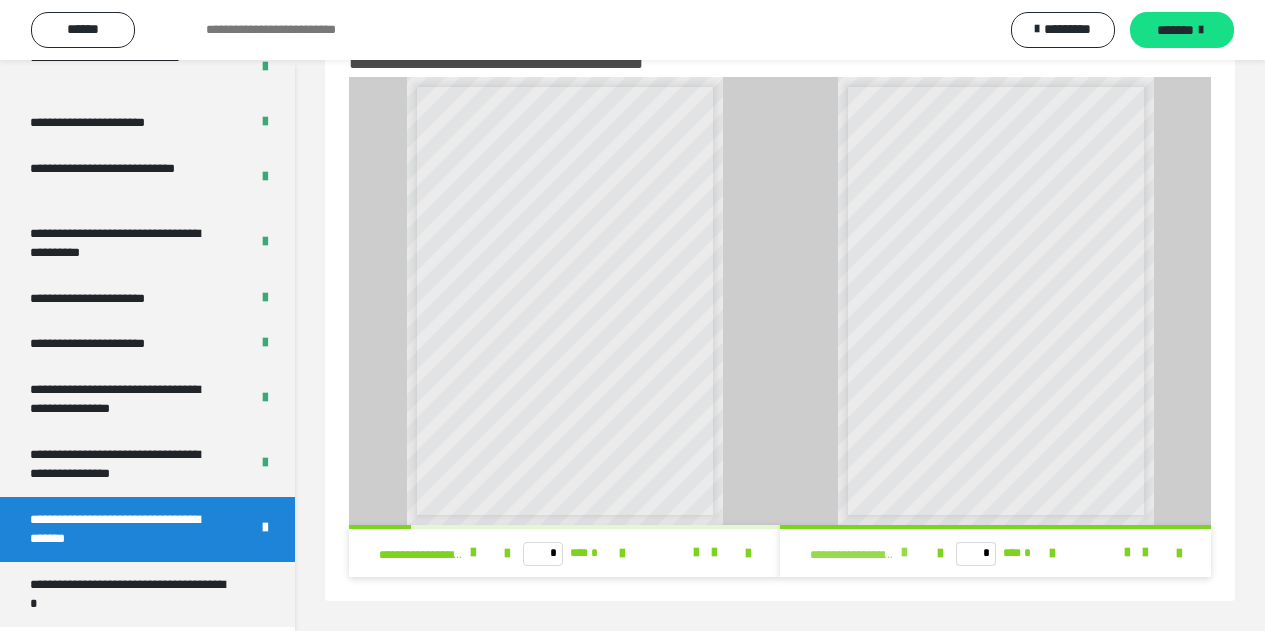 click at bounding box center (904, 553) 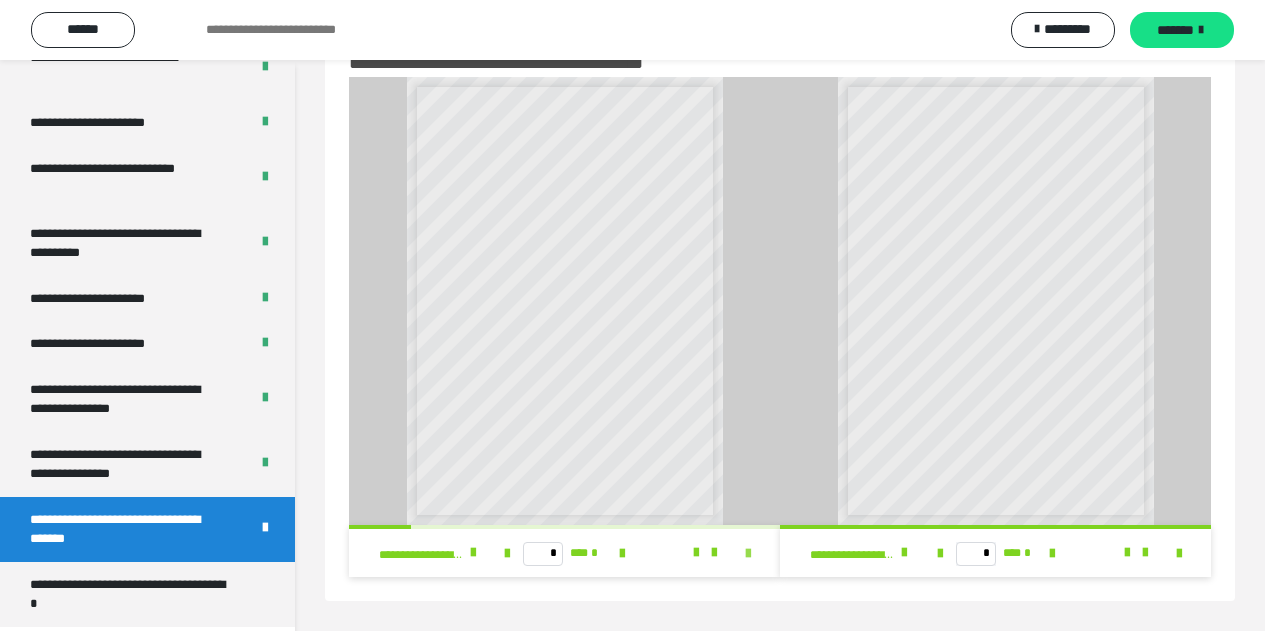 click at bounding box center (748, 554) 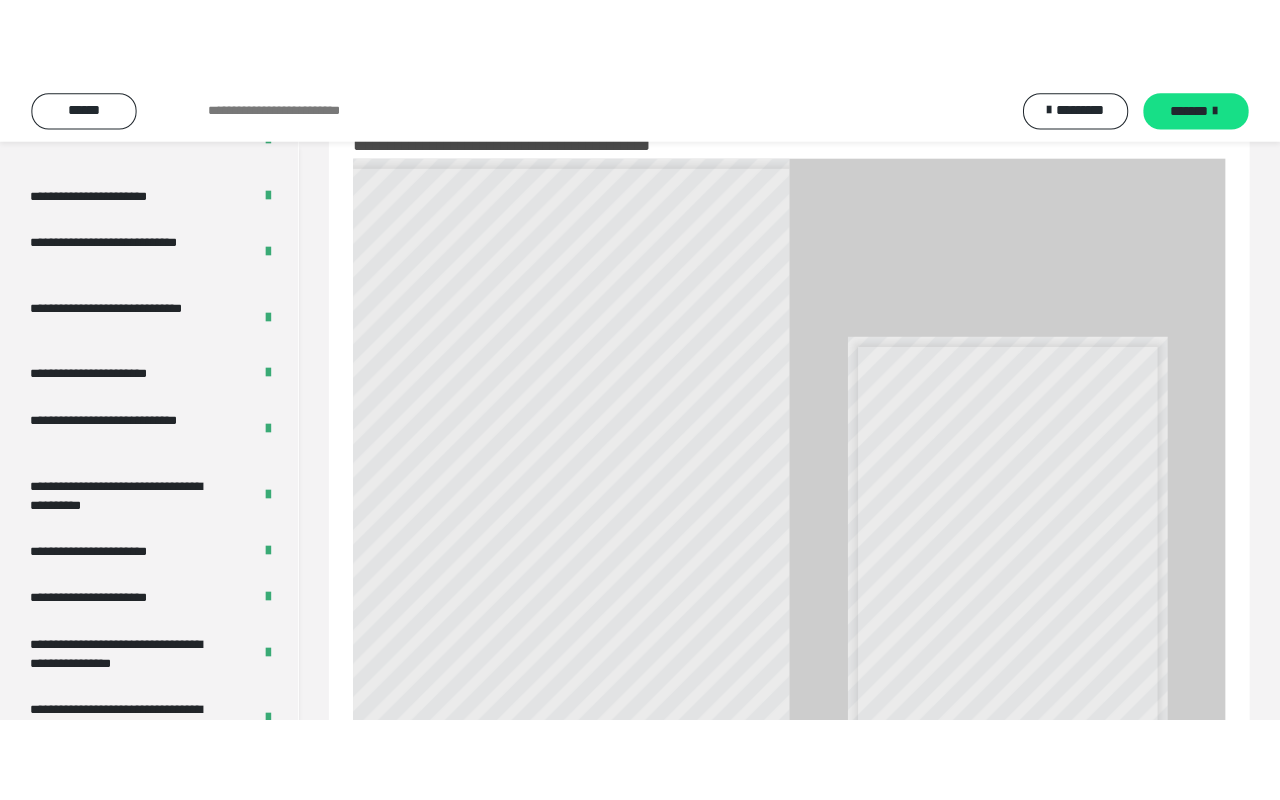 scroll, scrollTop: 60, scrollLeft: 0, axis: vertical 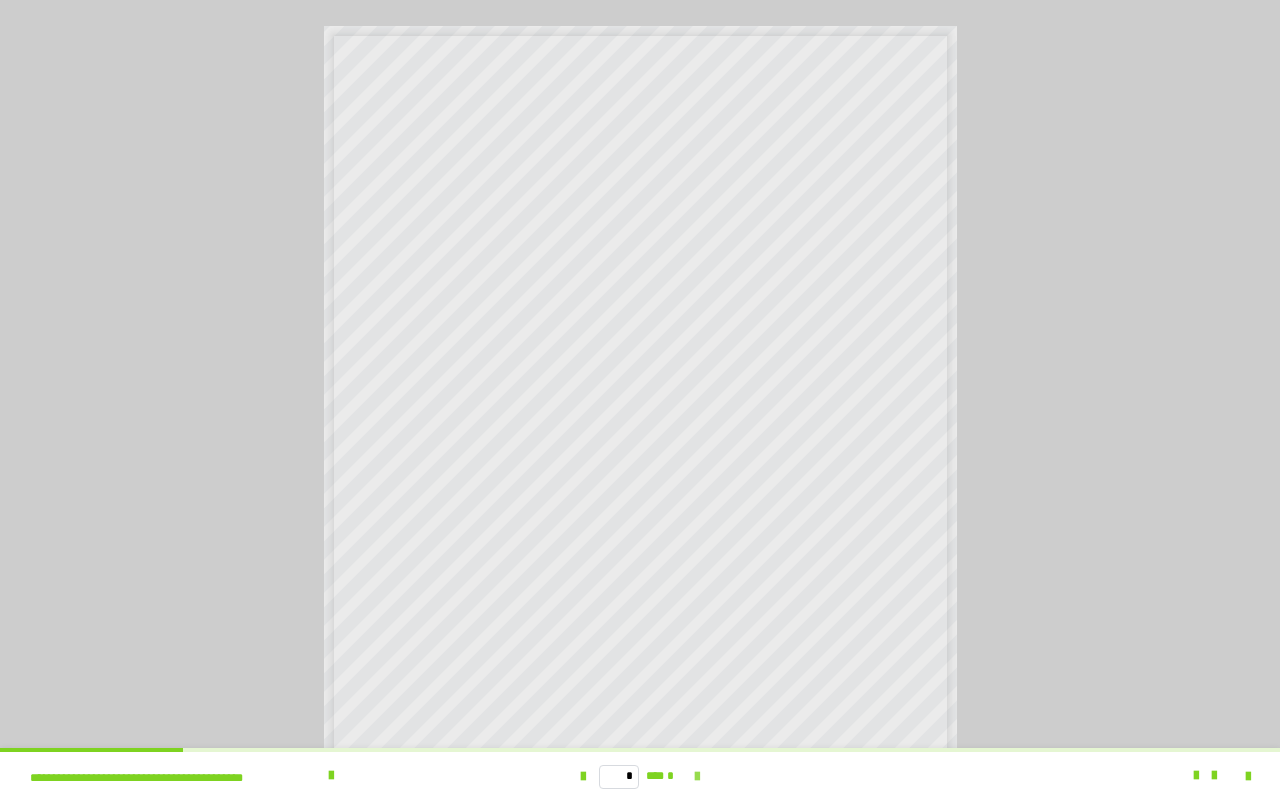 click at bounding box center (697, 777) 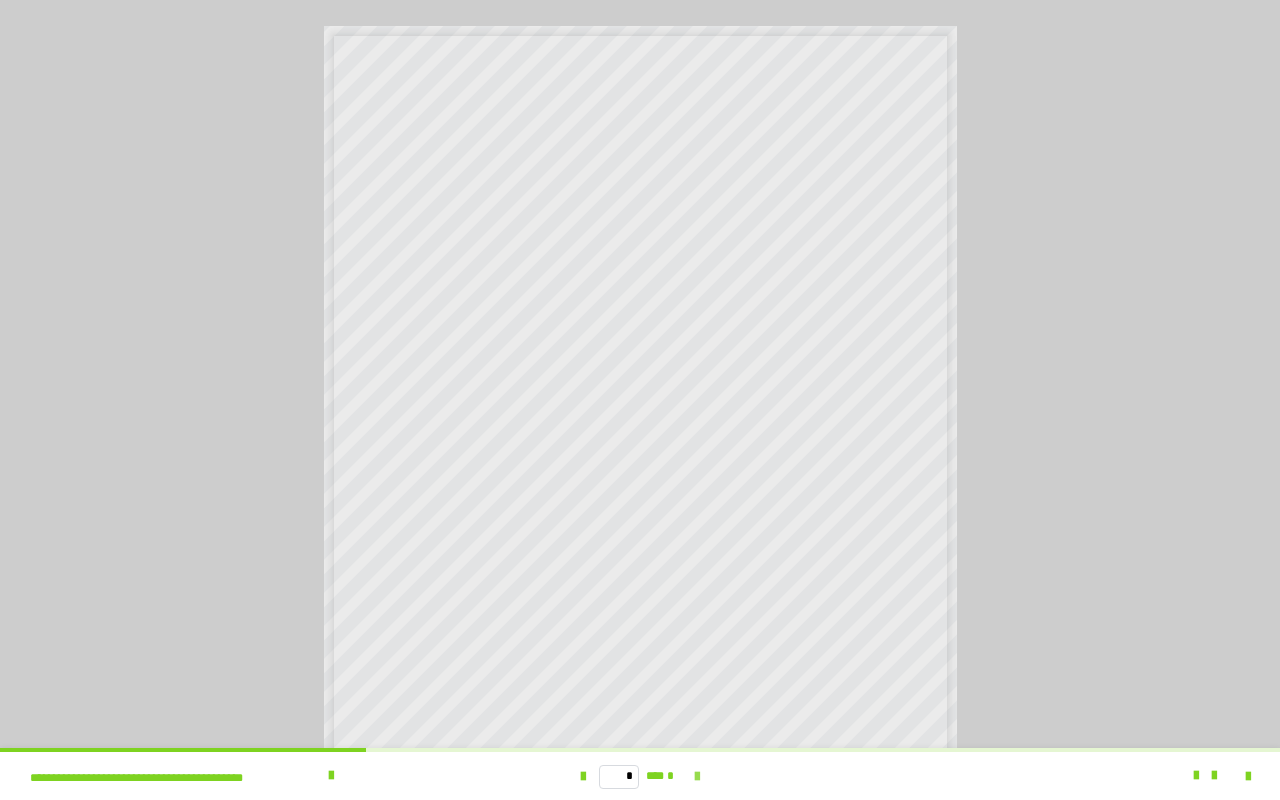 click at bounding box center [697, 777] 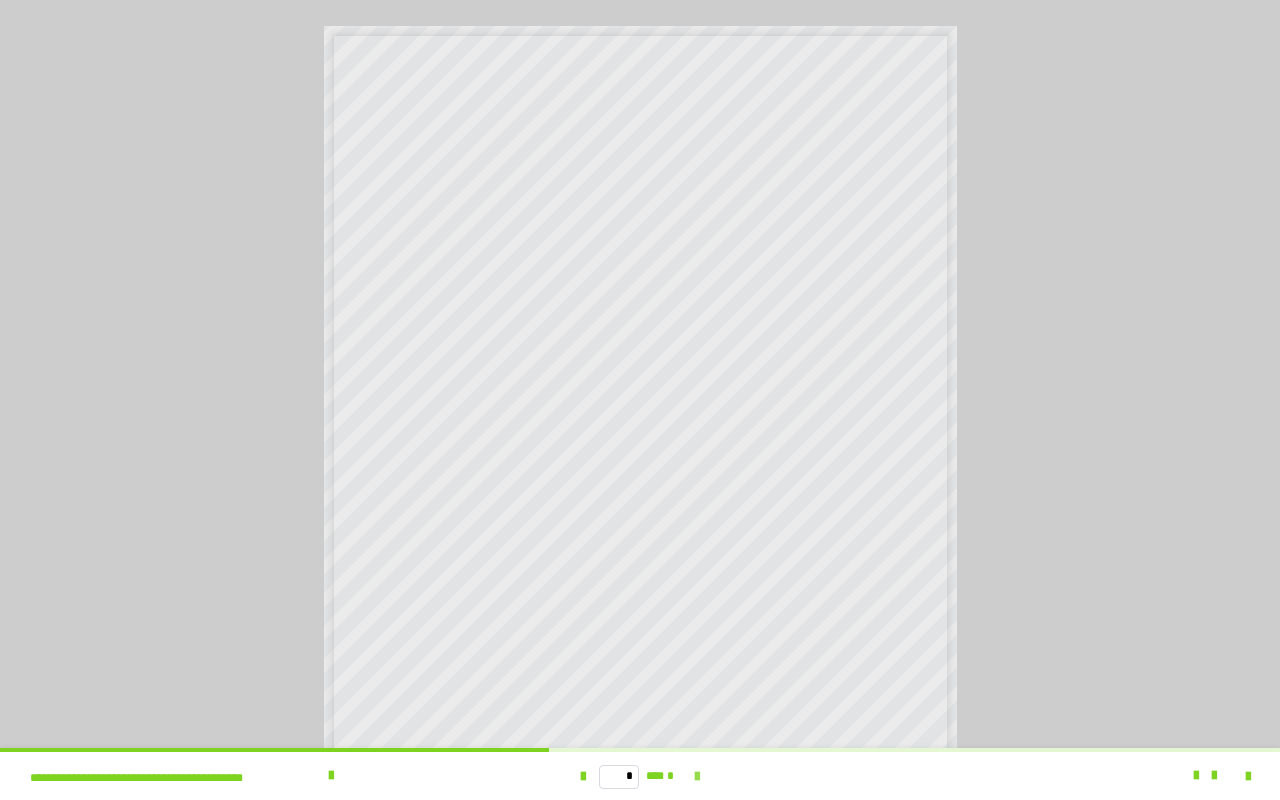 click at bounding box center (697, 777) 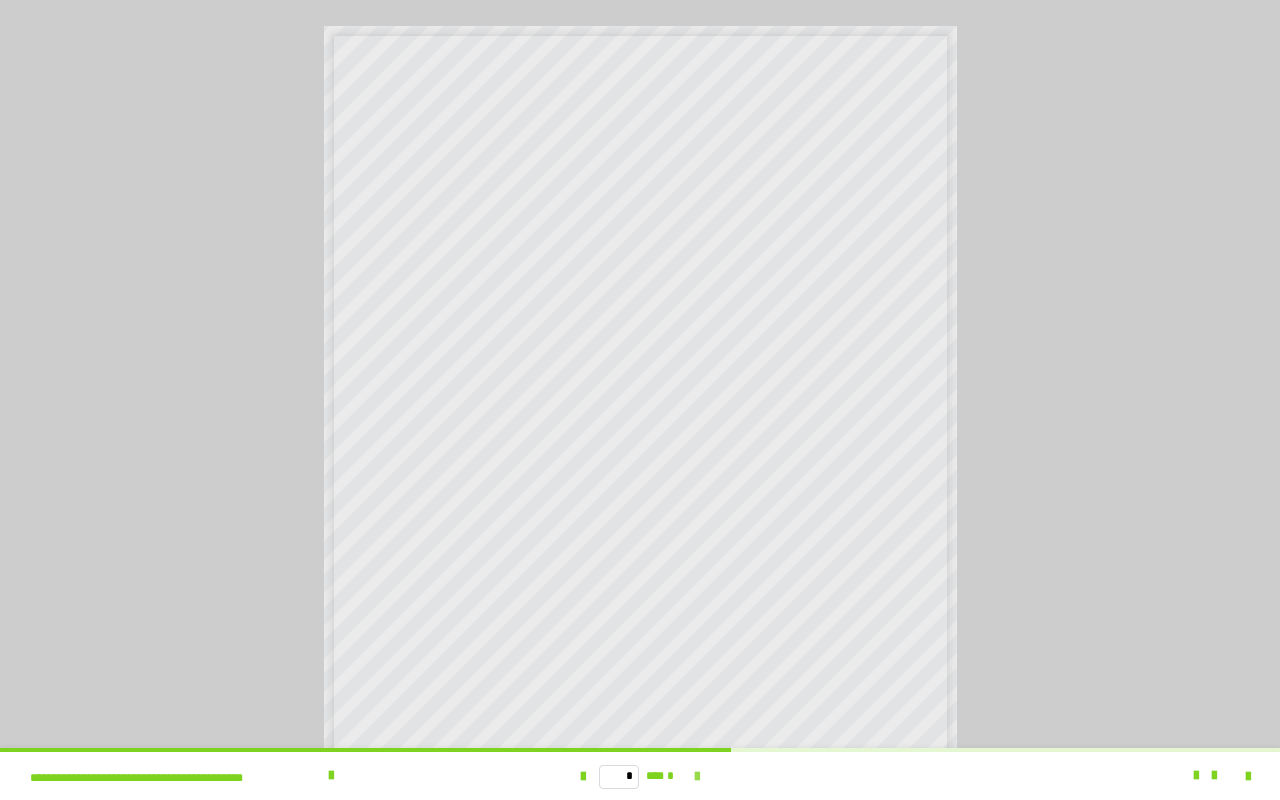click at bounding box center (697, 777) 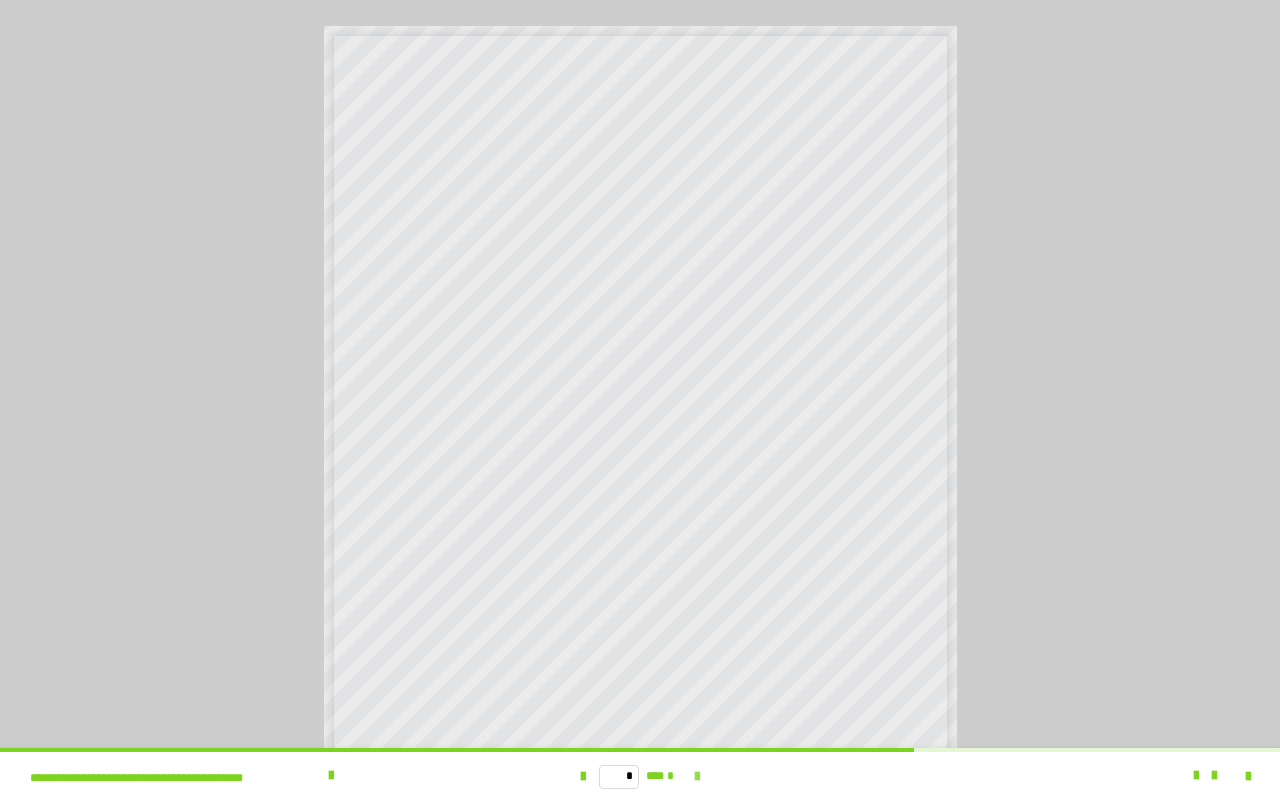 click at bounding box center [697, 777] 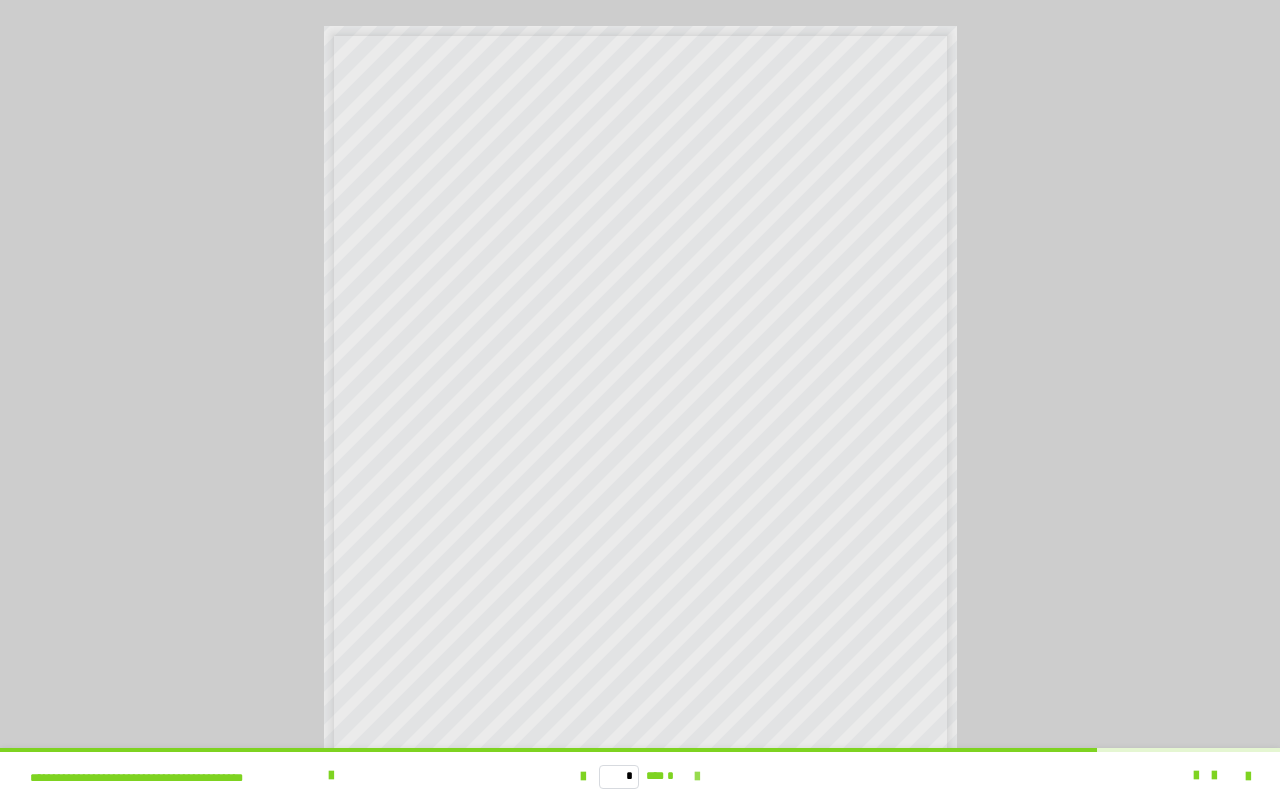 click at bounding box center [697, 777] 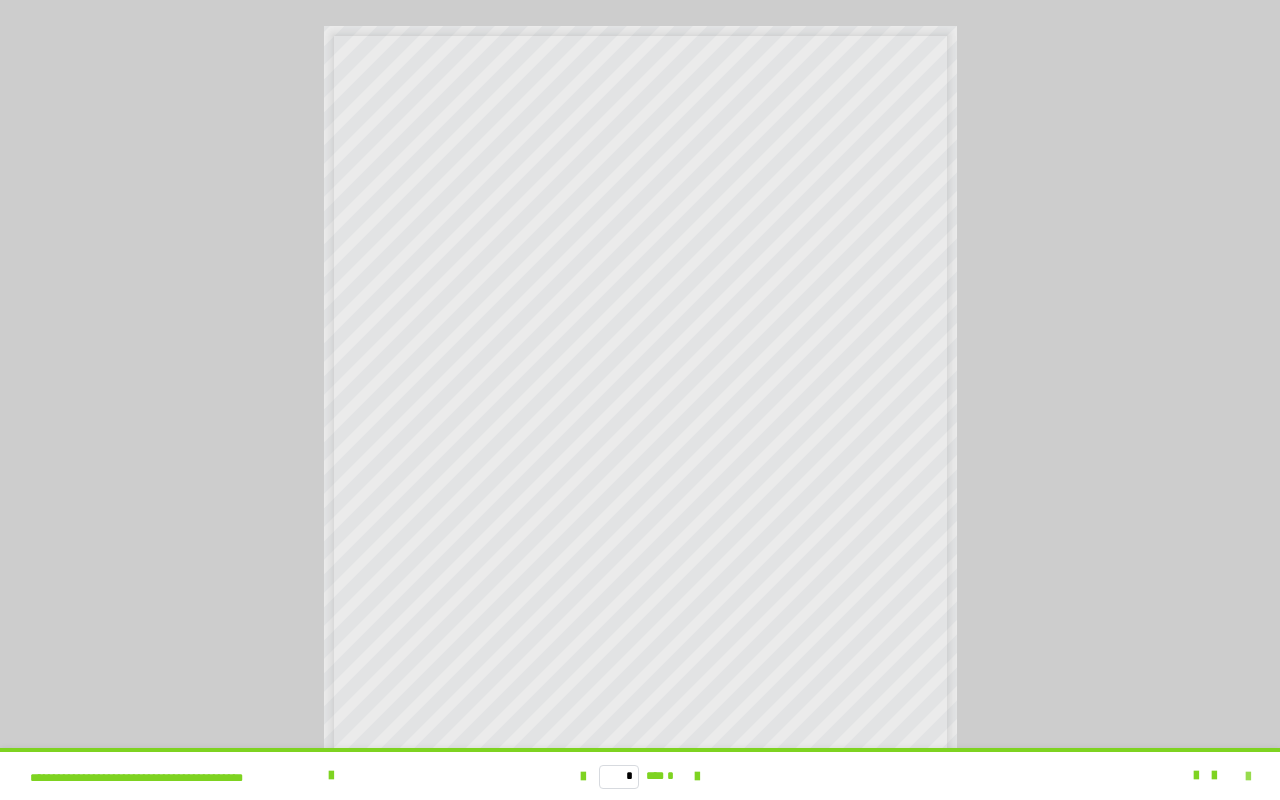 click at bounding box center [1248, 777] 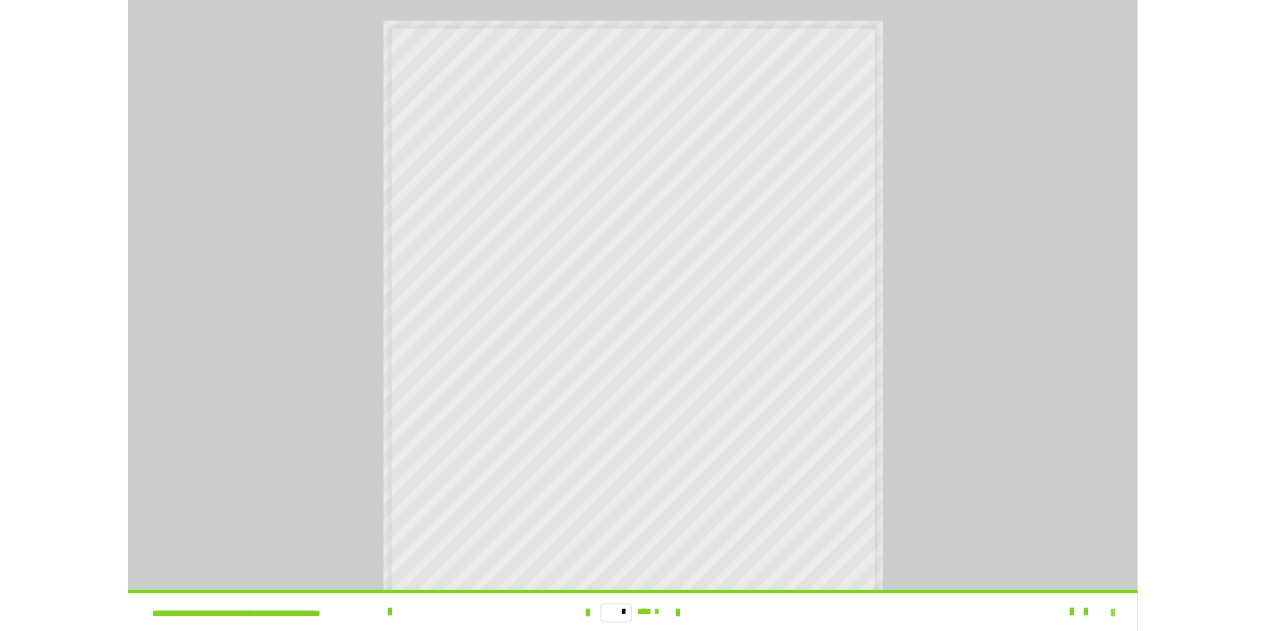 scroll, scrollTop: 4012, scrollLeft: 0, axis: vertical 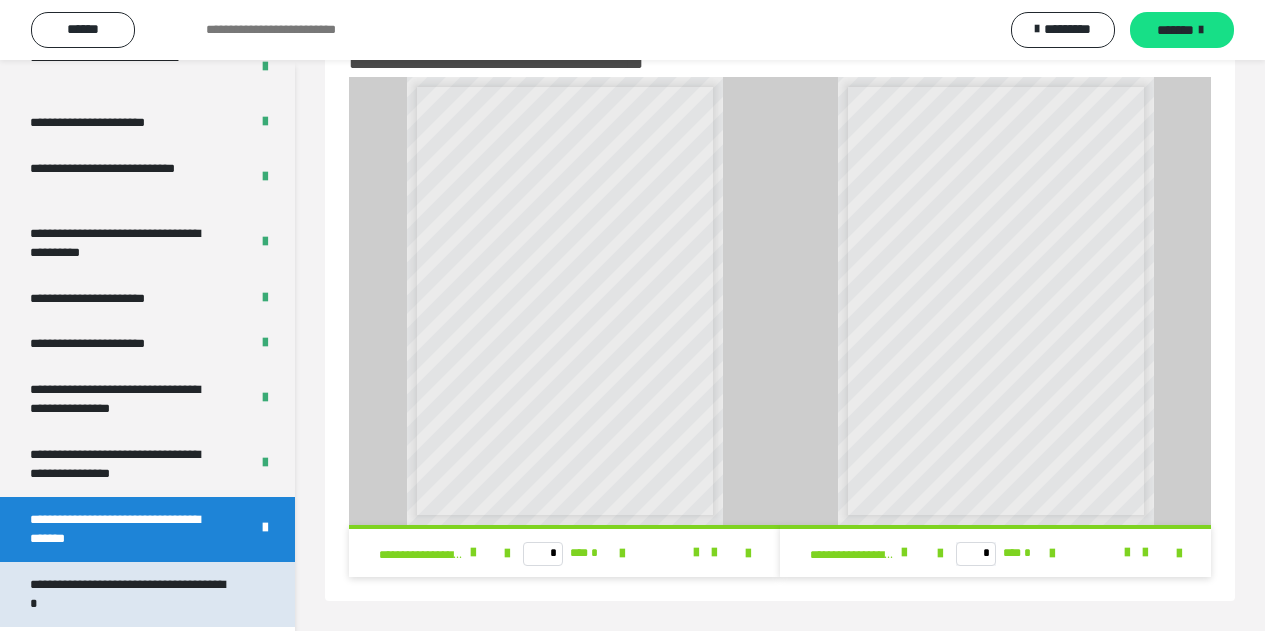click on "**********" at bounding box center [132, 594] 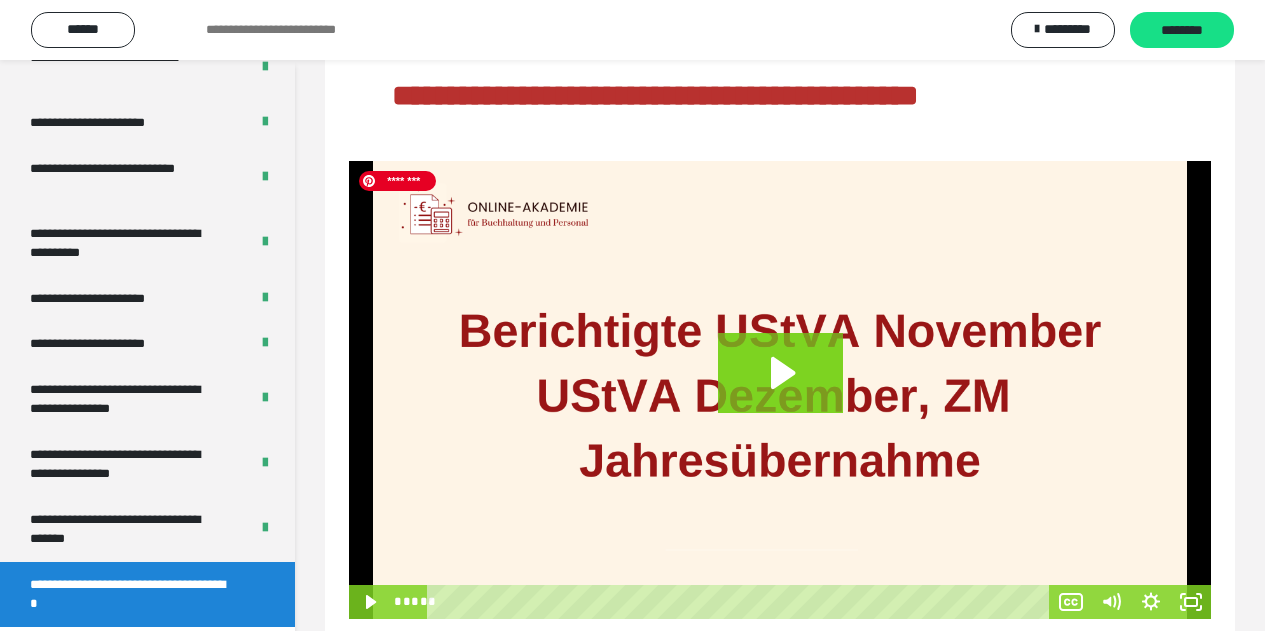 scroll, scrollTop: 214, scrollLeft: 0, axis: vertical 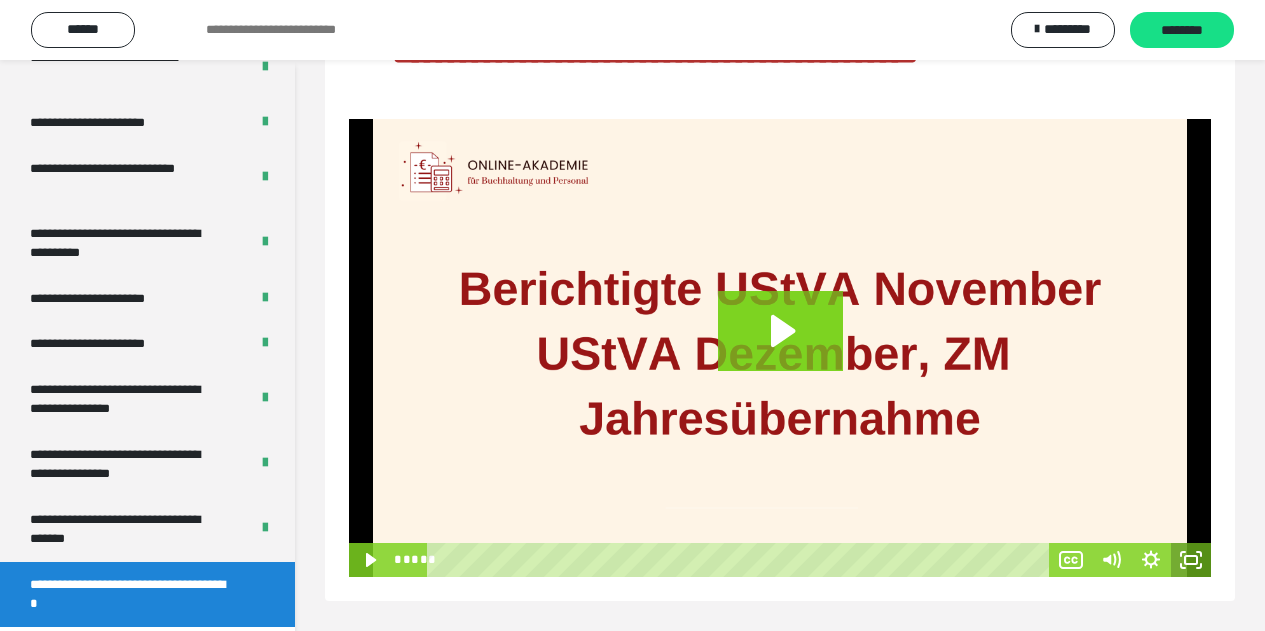 drag, startPoint x: 1194, startPoint y: 556, endPoint x: 1193, endPoint y: 677, distance: 121.004135 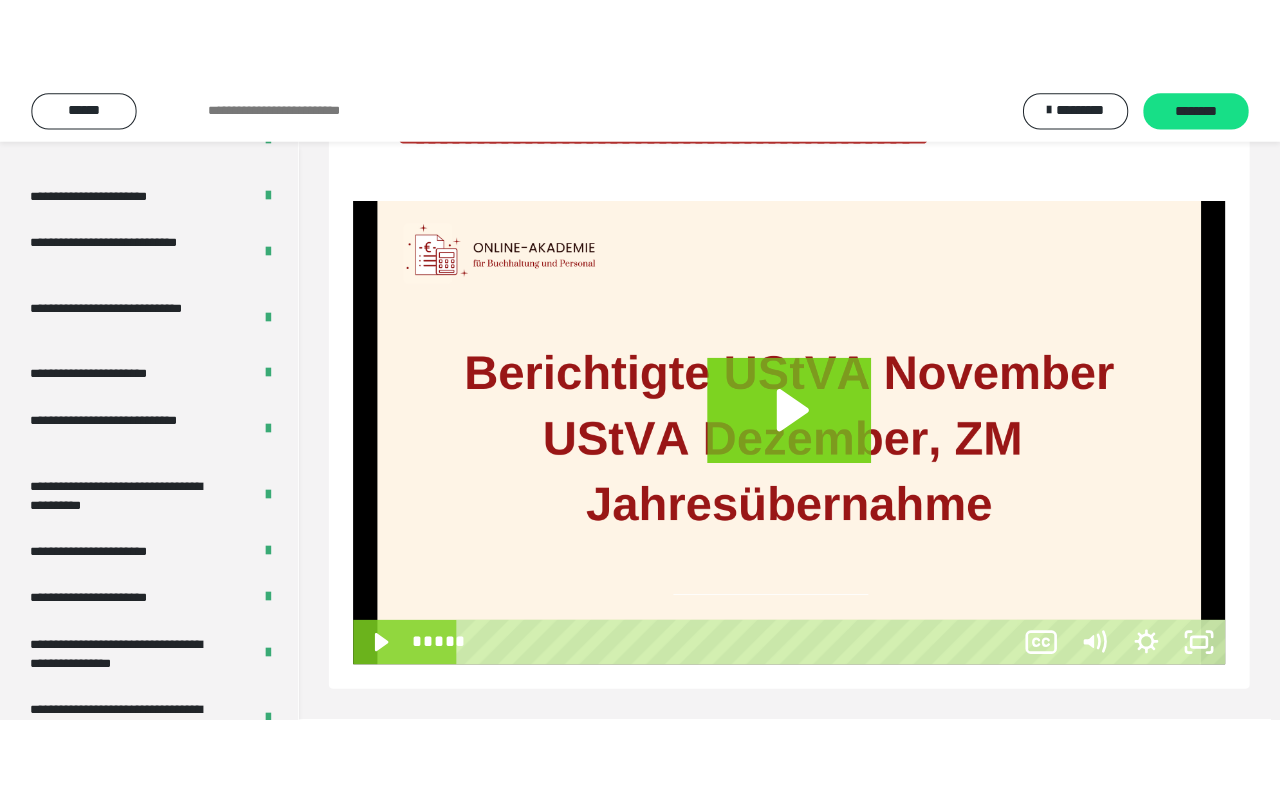scroll, scrollTop: 60, scrollLeft: 0, axis: vertical 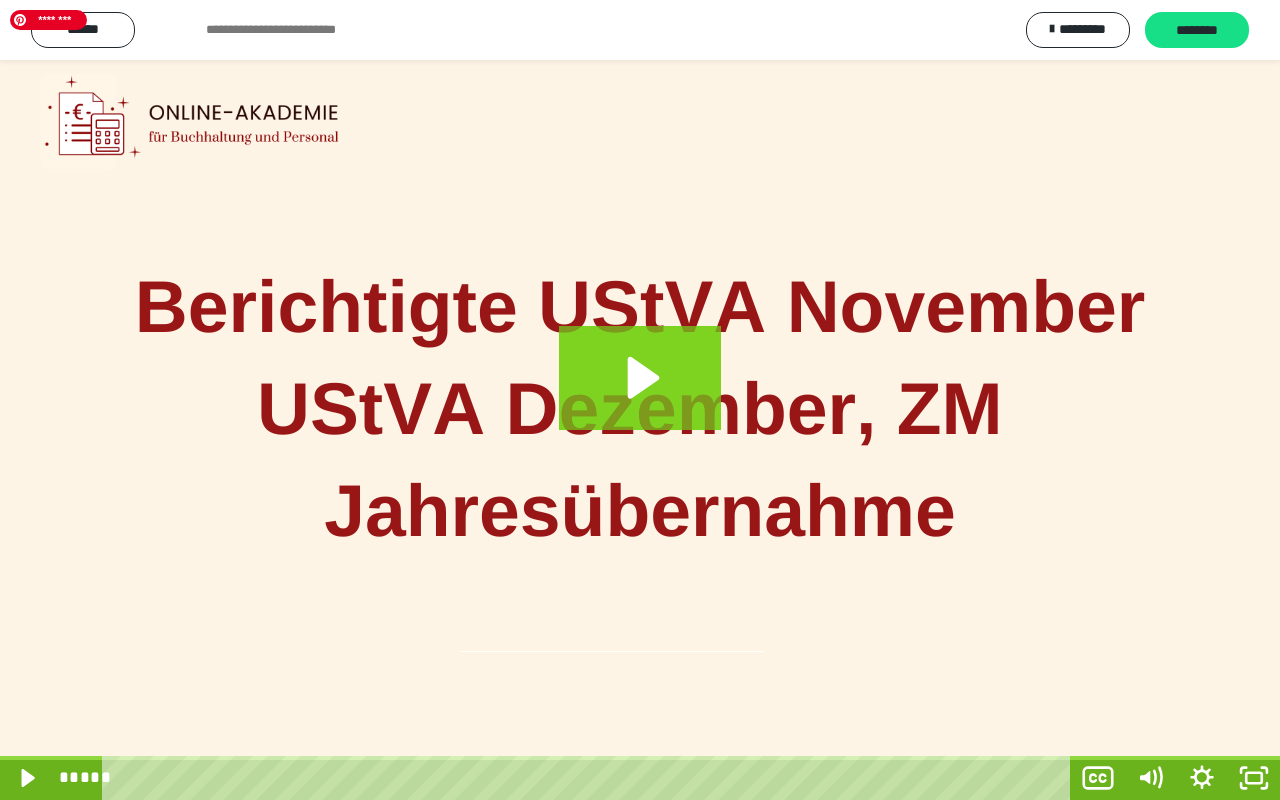 type 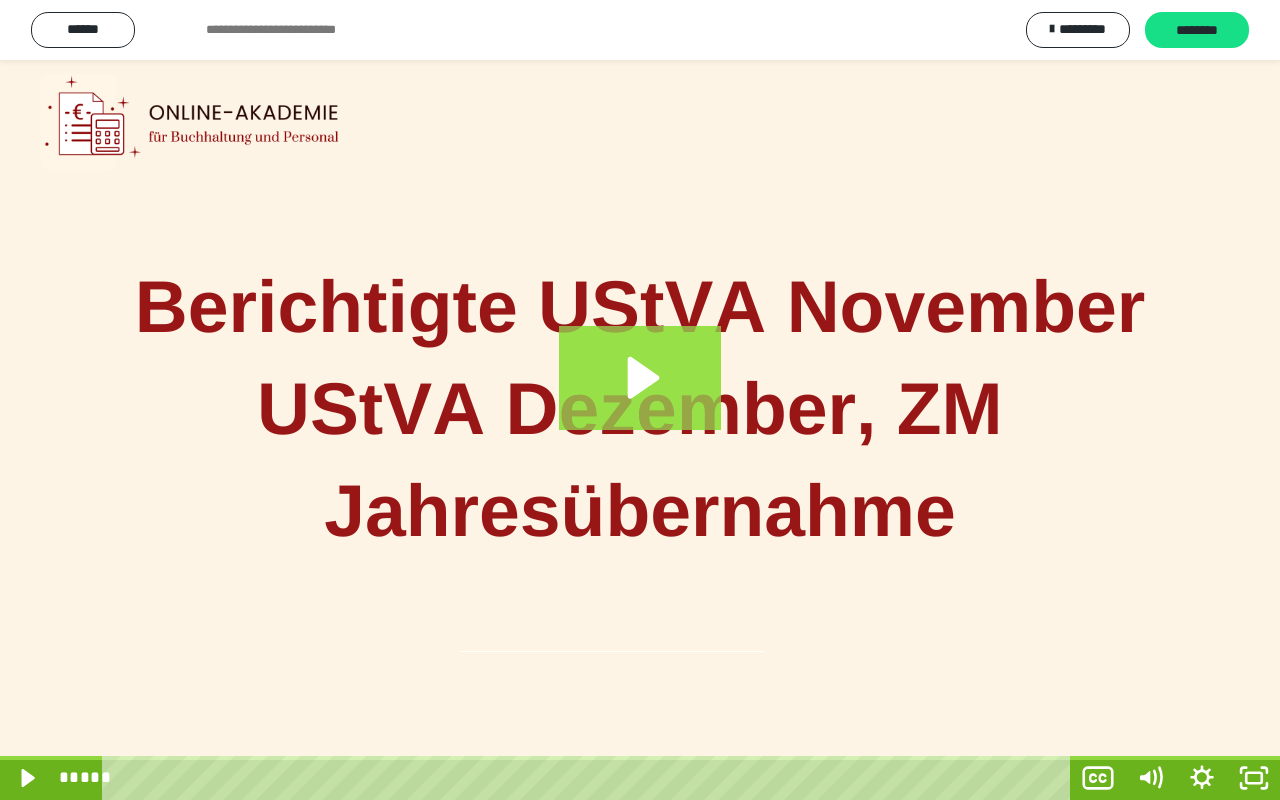 click 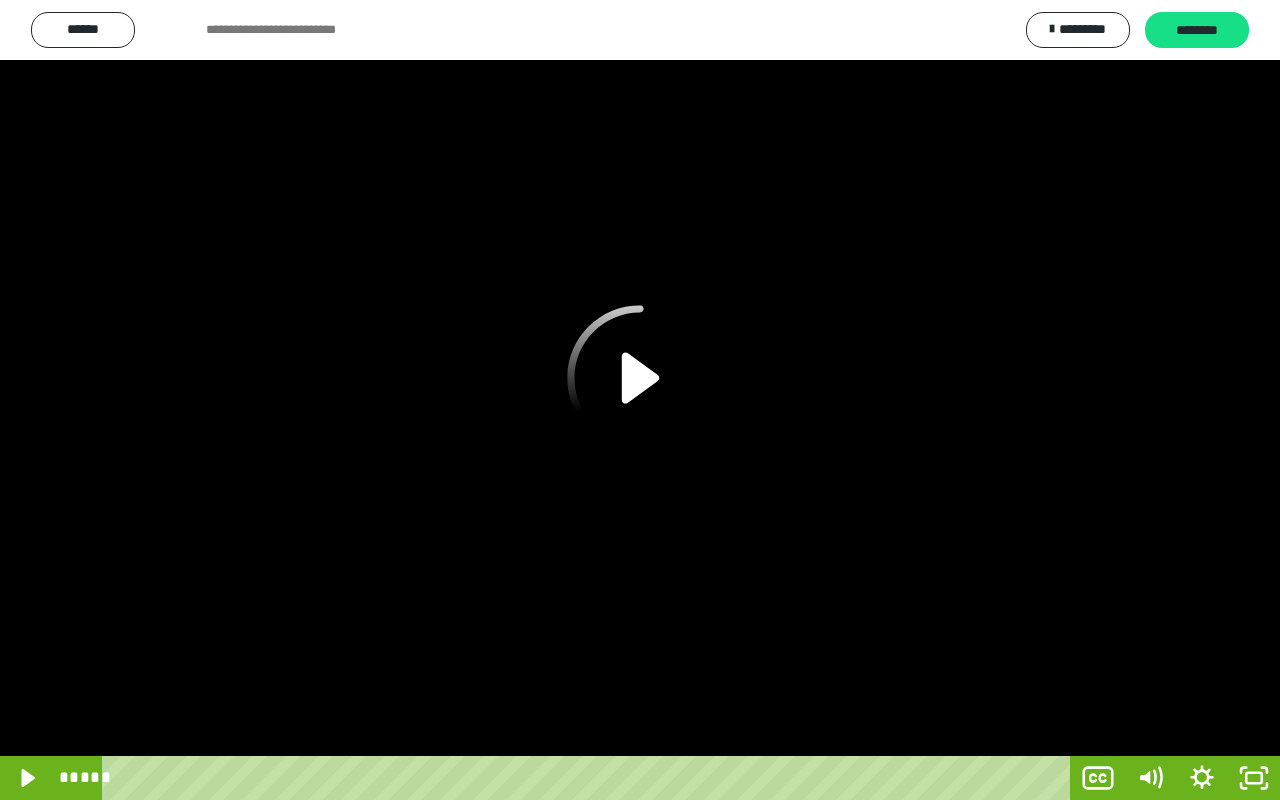 click at bounding box center (640, 400) 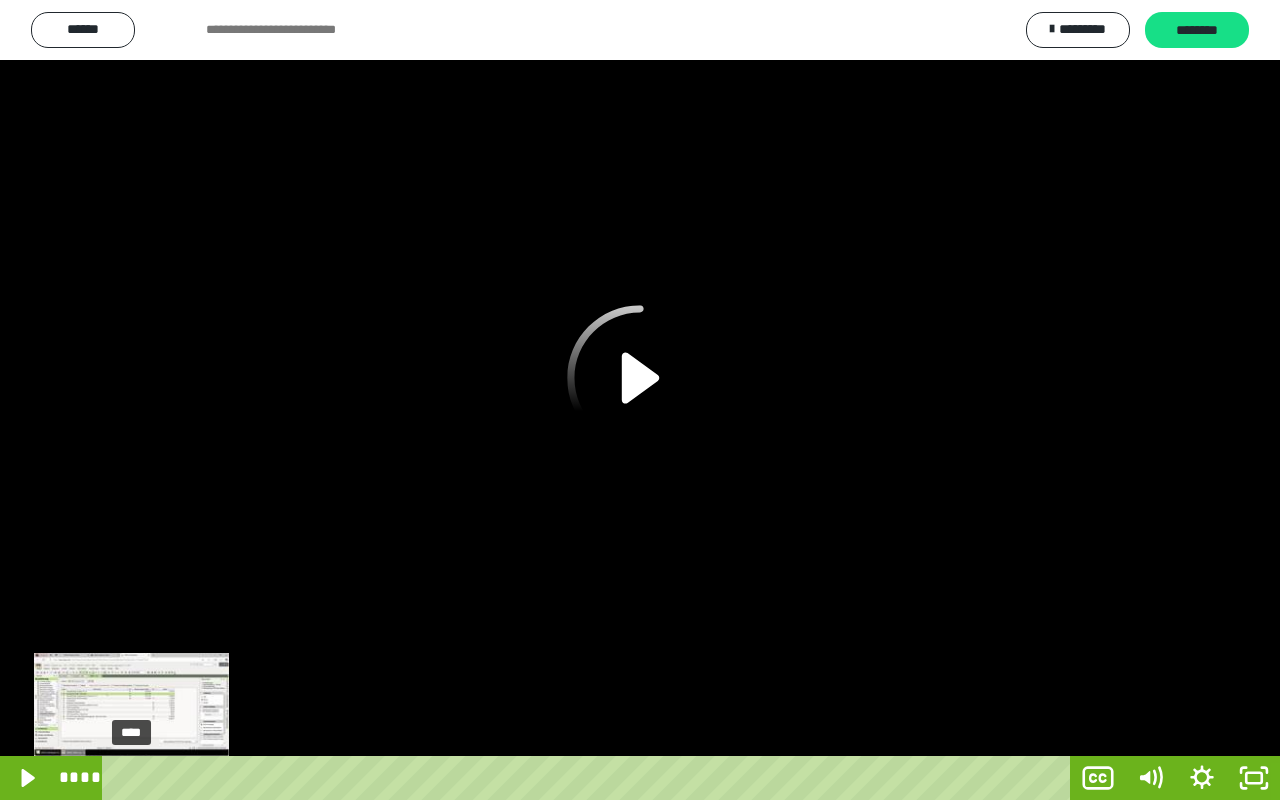 click at bounding box center (131, 778) 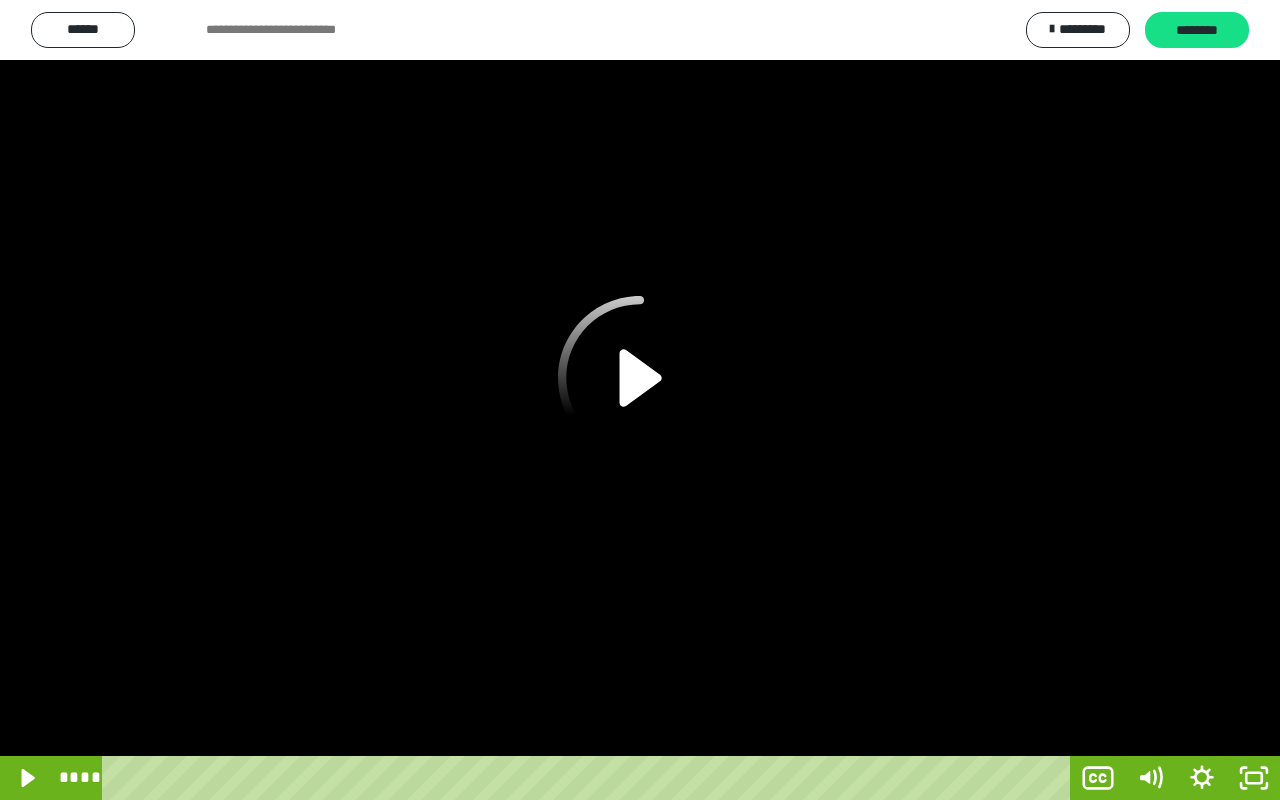 click 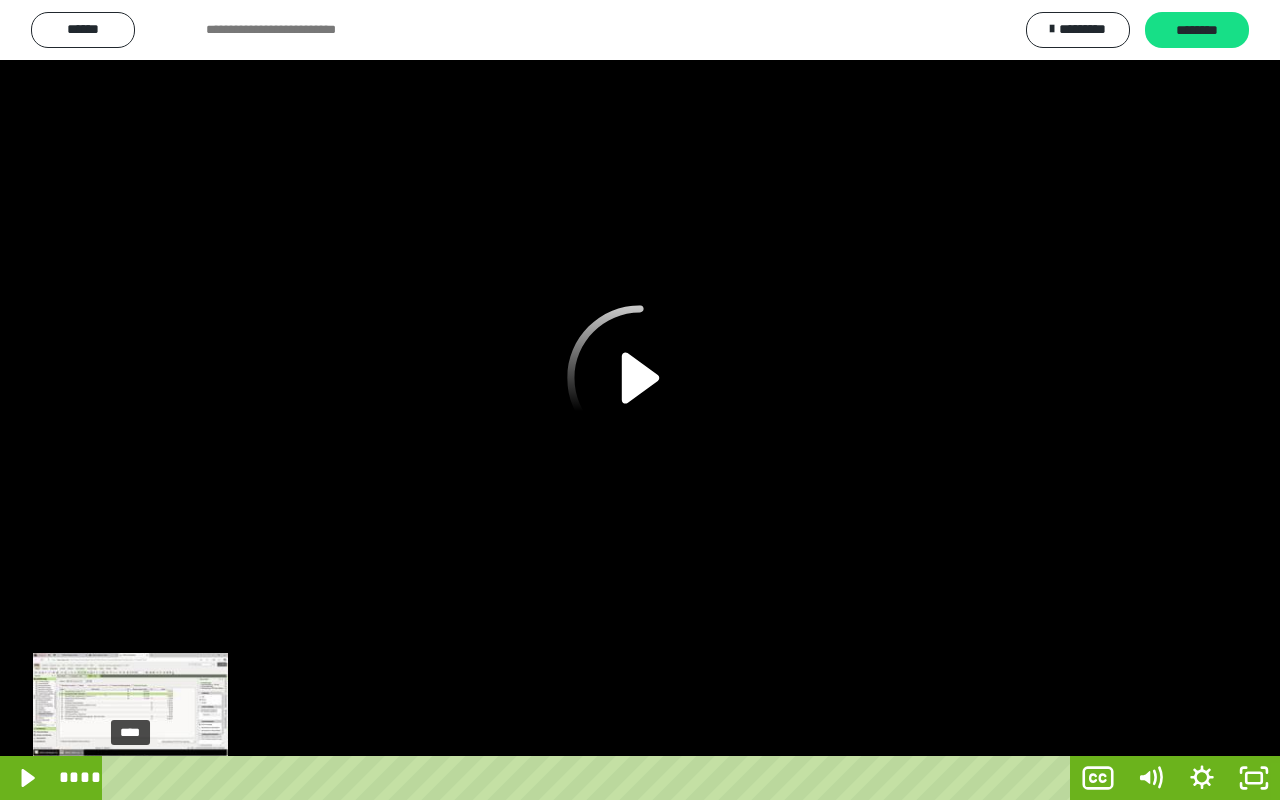 click on "****" at bounding box center (590, 778) 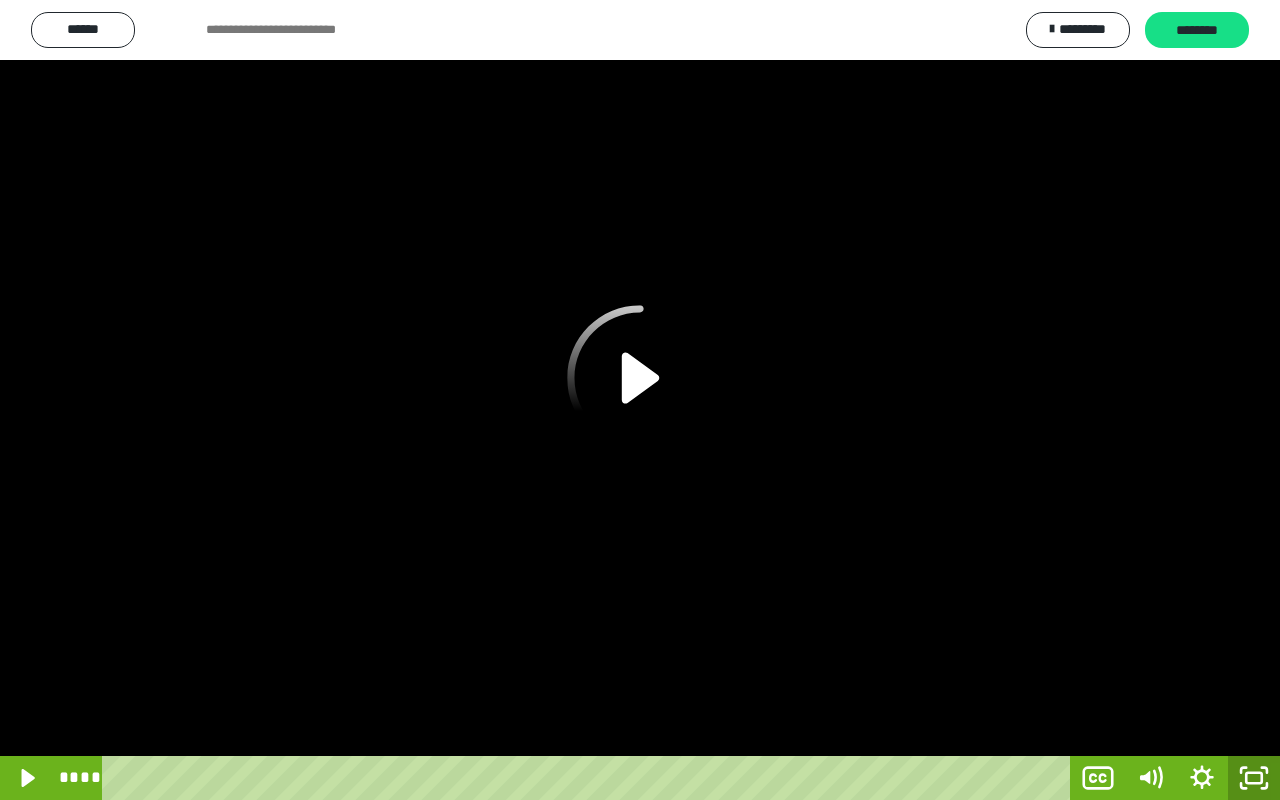 click 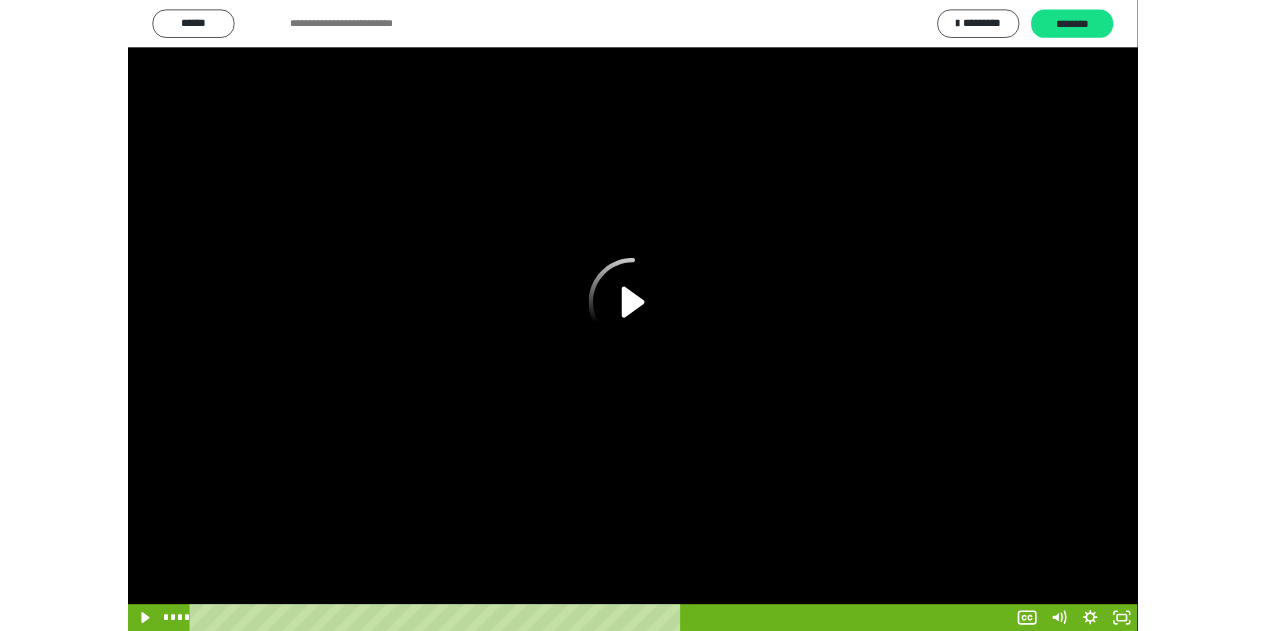 scroll, scrollTop: 4012, scrollLeft: 0, axis: vertical 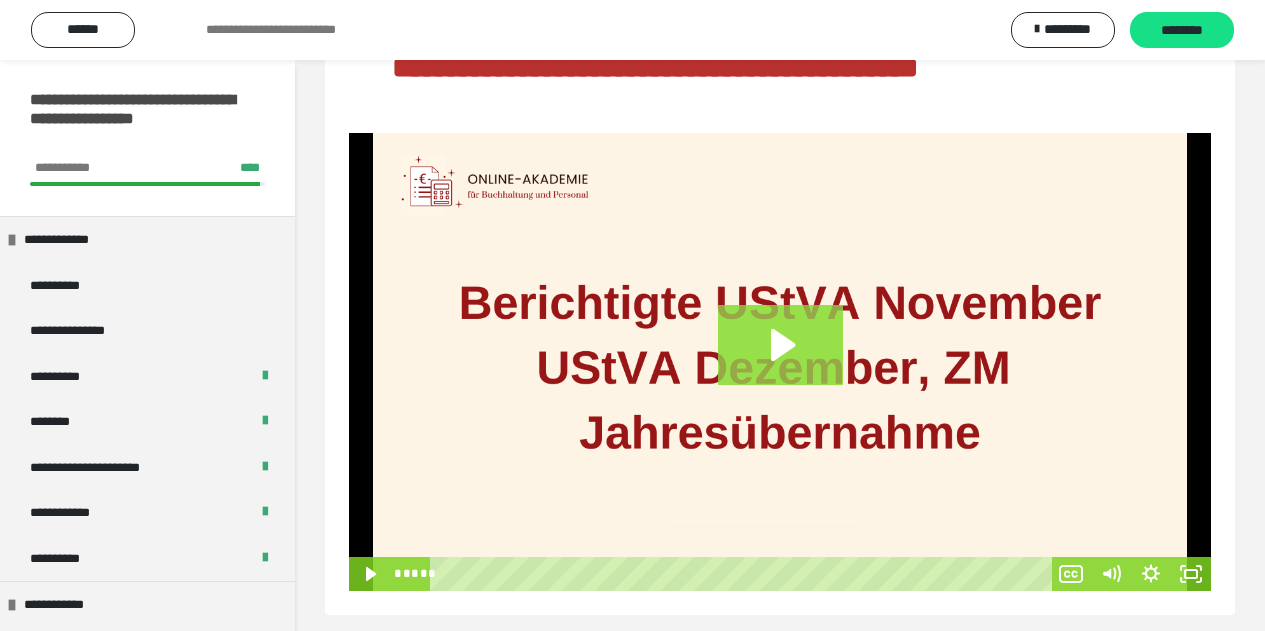 click 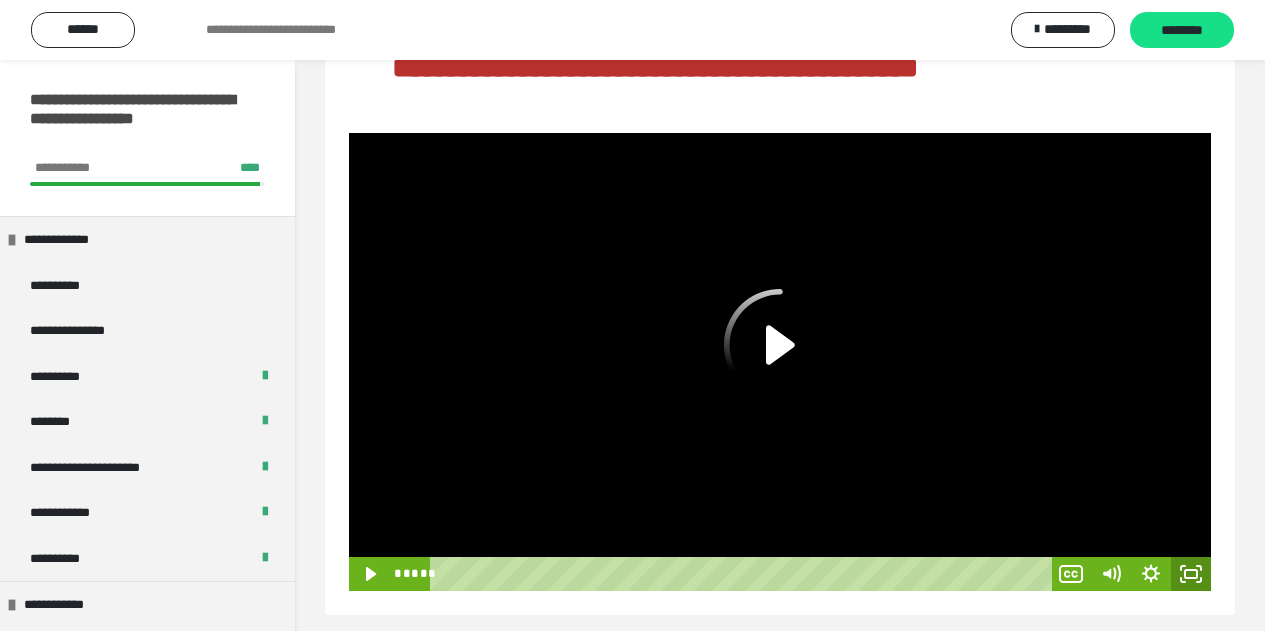 drag, startPoint x: 1197, startPoint y: 572, endPoint x: 1197, endPoint y: 693, distance: 121 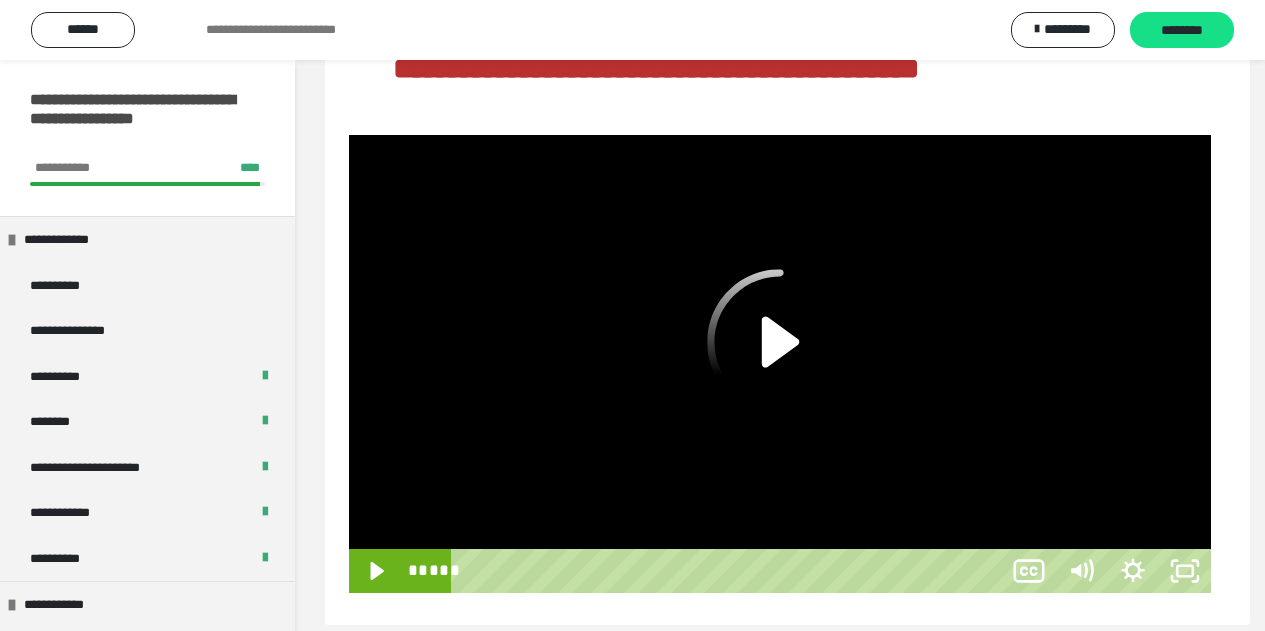 scroll, scrollTop: 60, scrollLeft: 0, axis: vertical 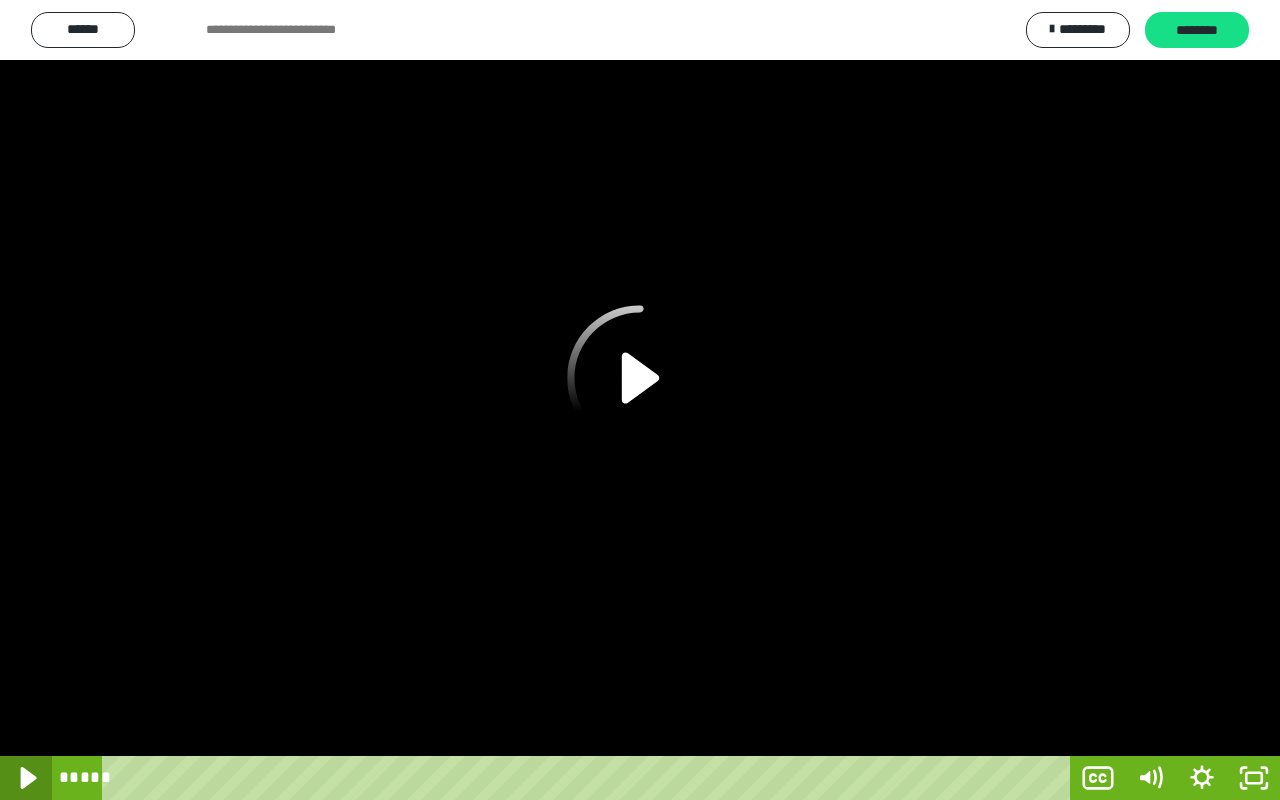 click 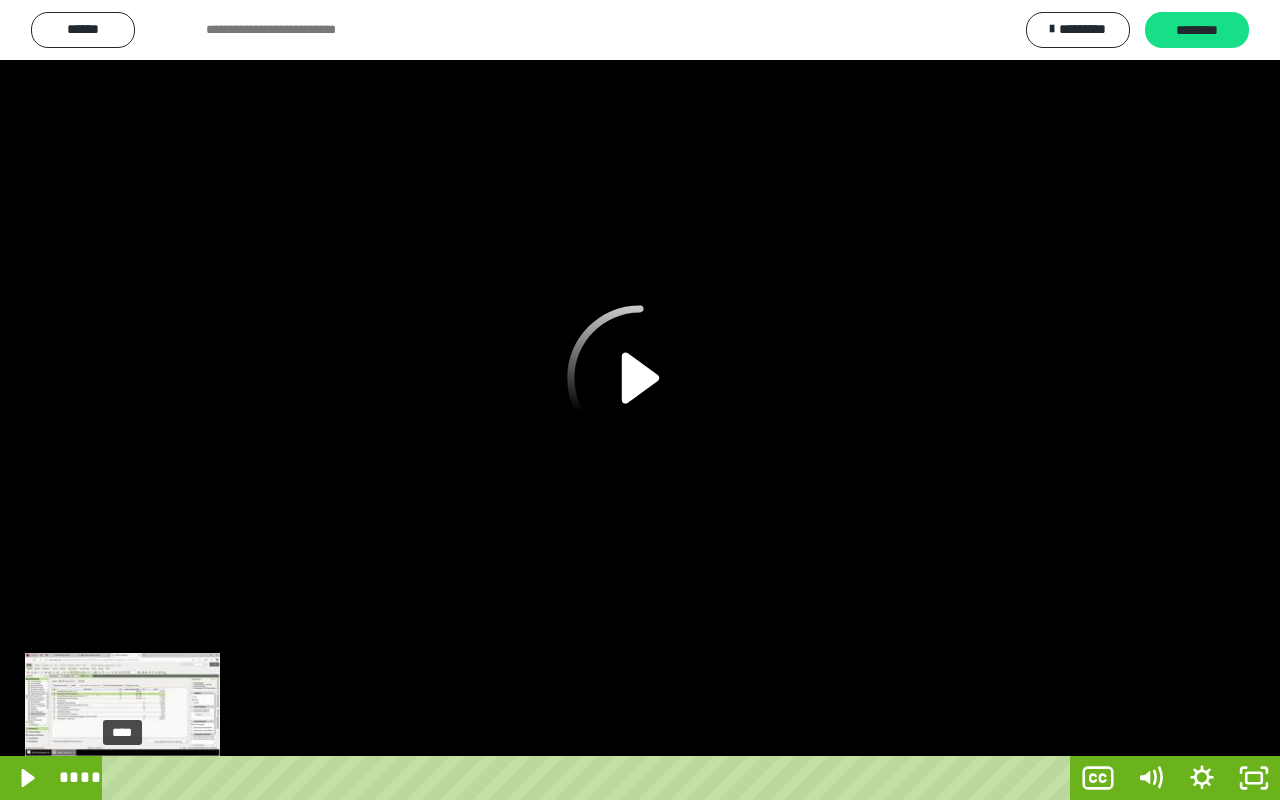 click at bounding box center [122, 778] 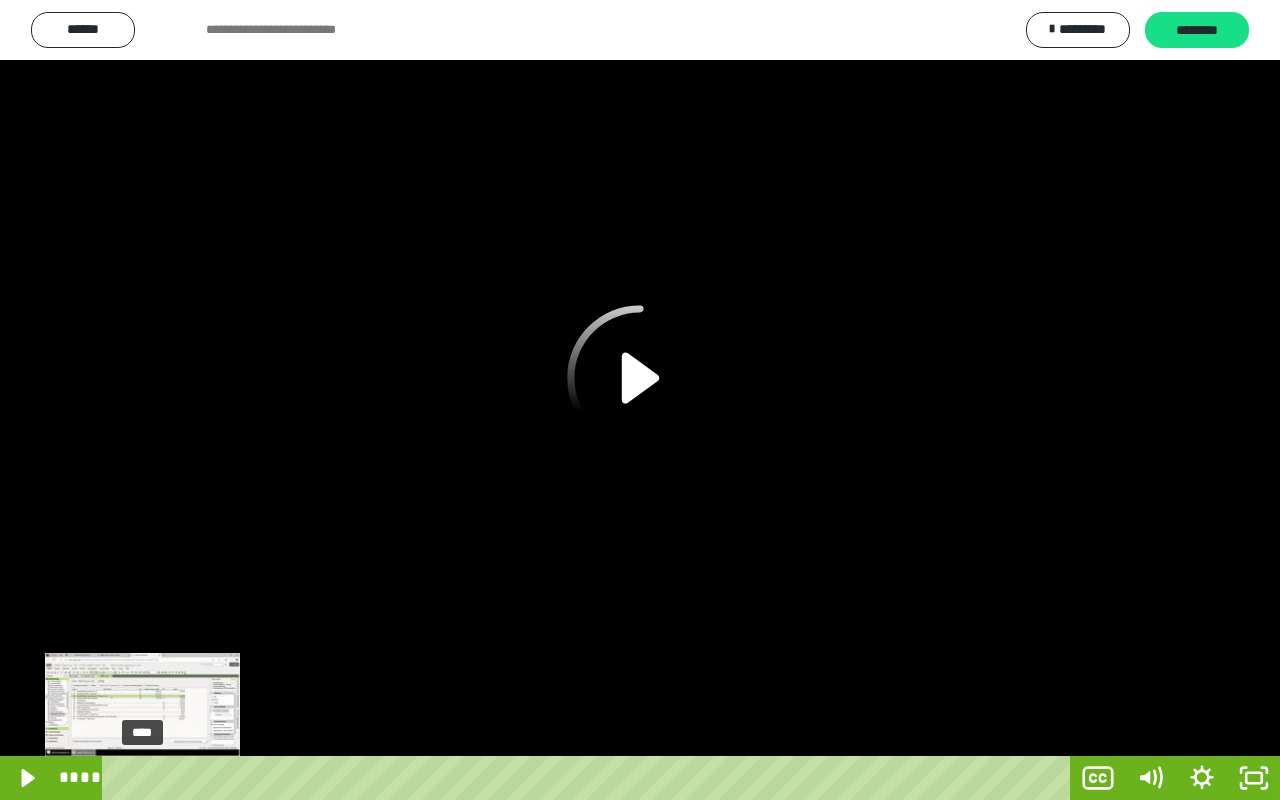 click at bounding box center (142, 778) 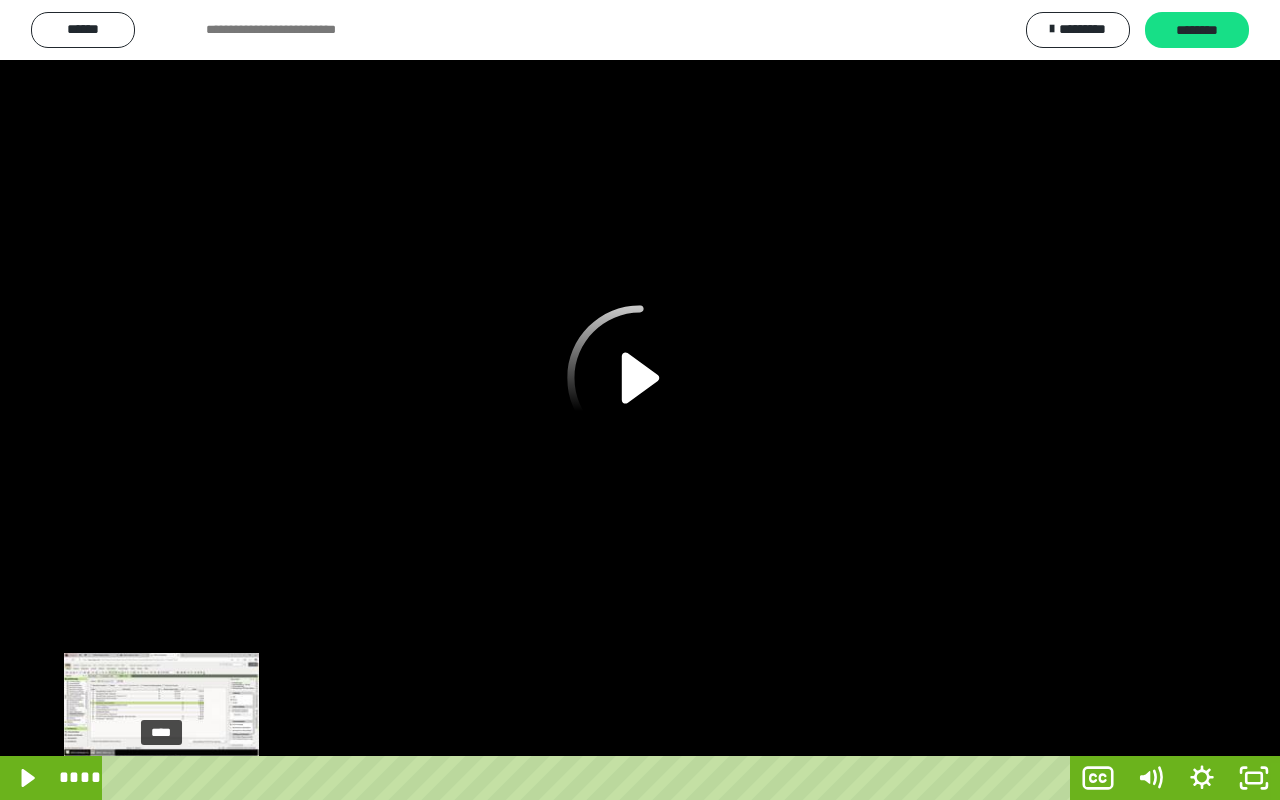 click on "****" at bounding box center (590, 778) 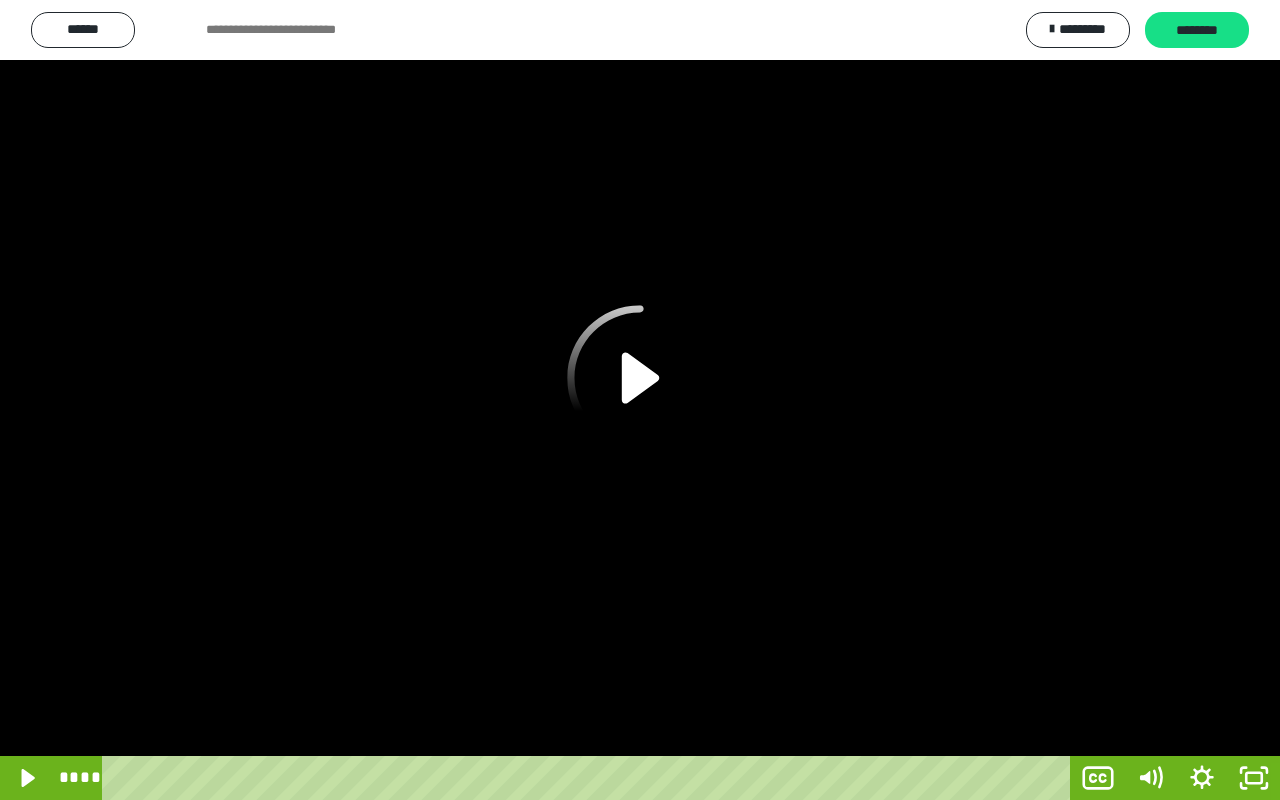 click at bounding box center (640, 400) 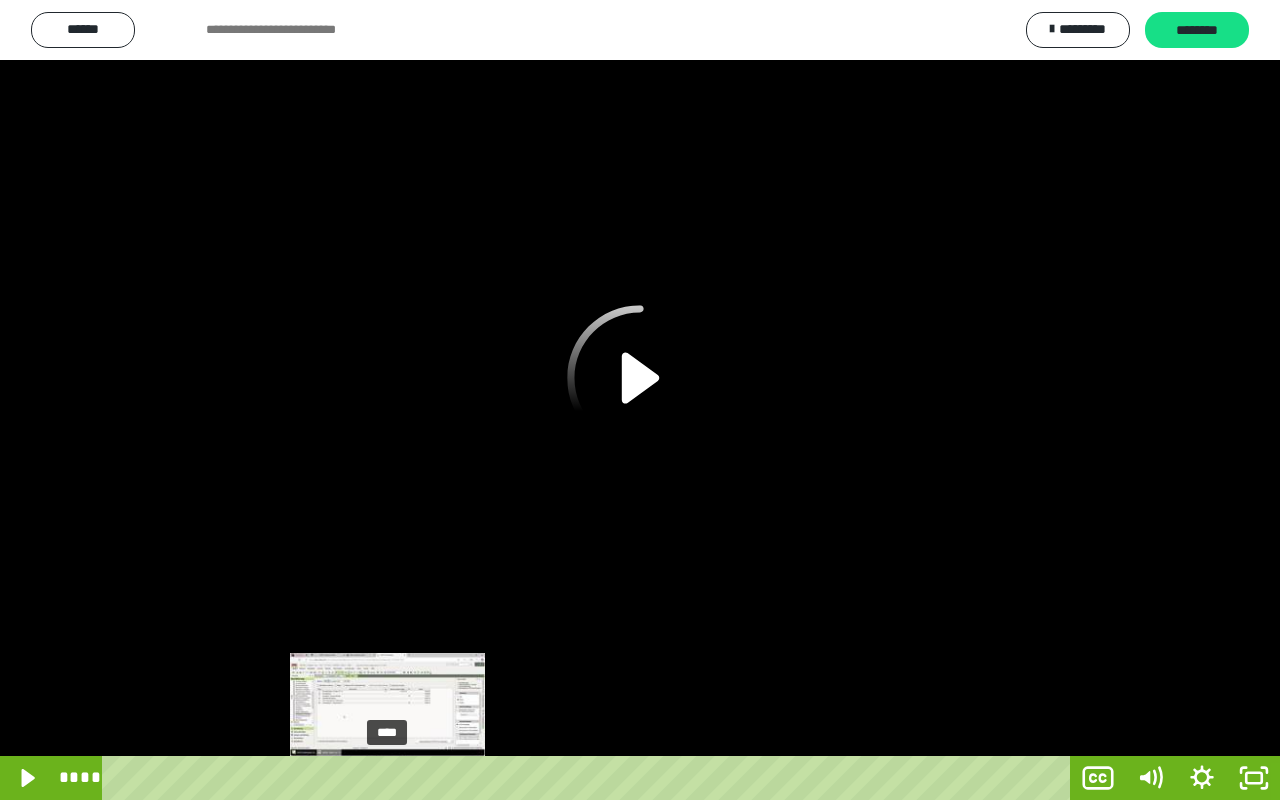 click on "****" at bounding box center (590, 778) 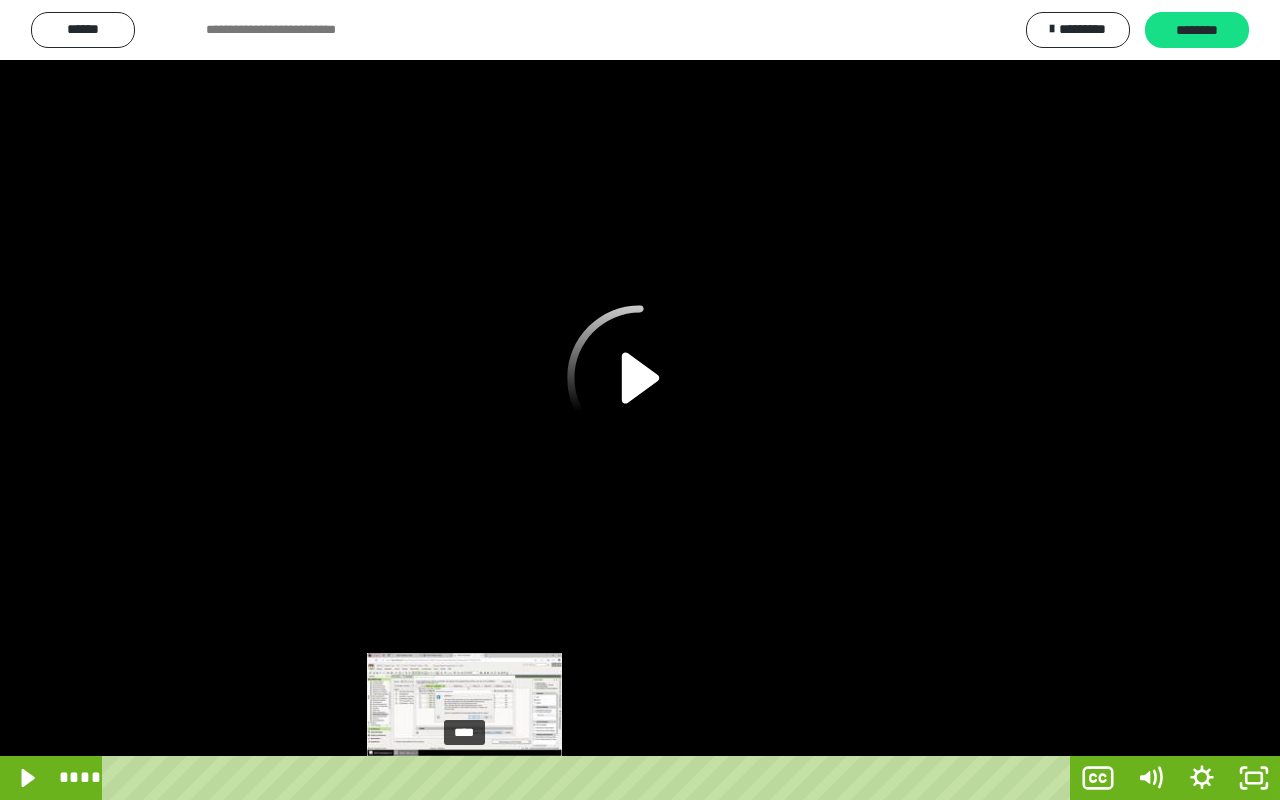 click on "****" at bounding box center (590, 778) 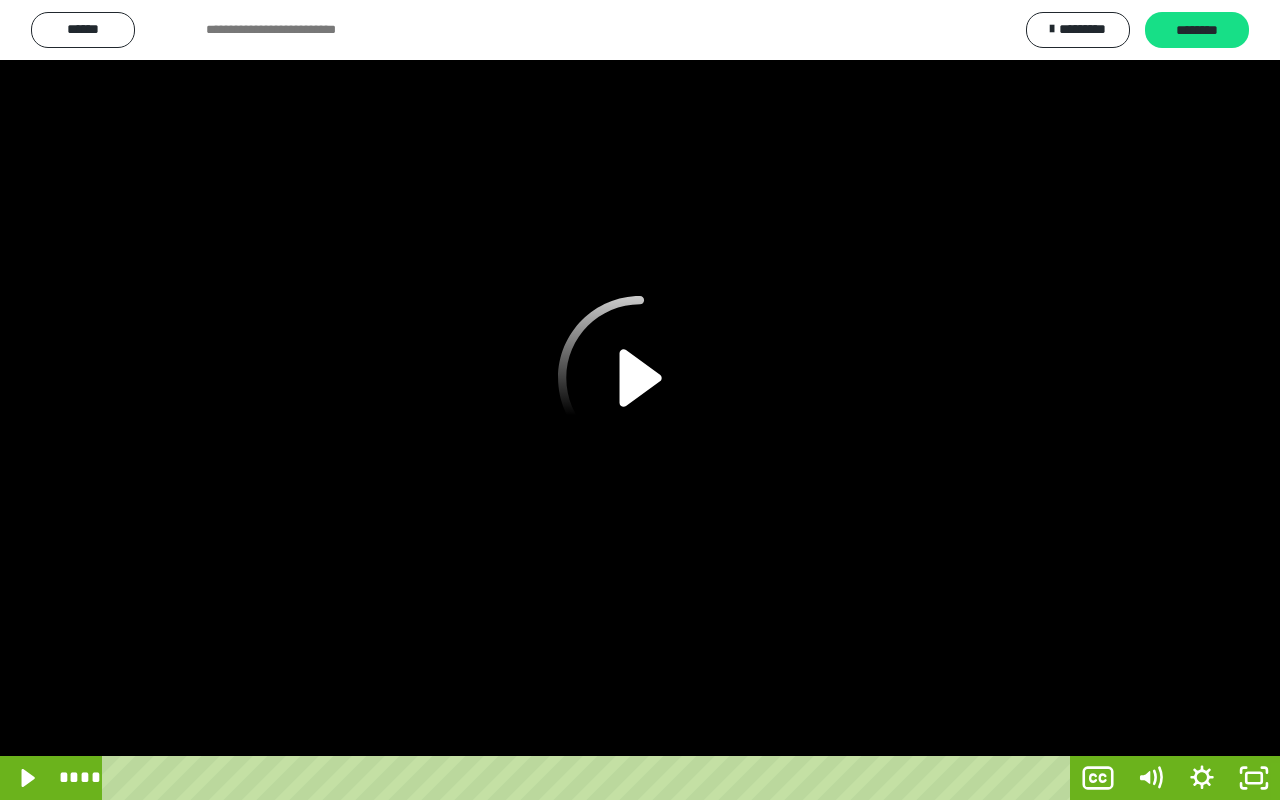 click 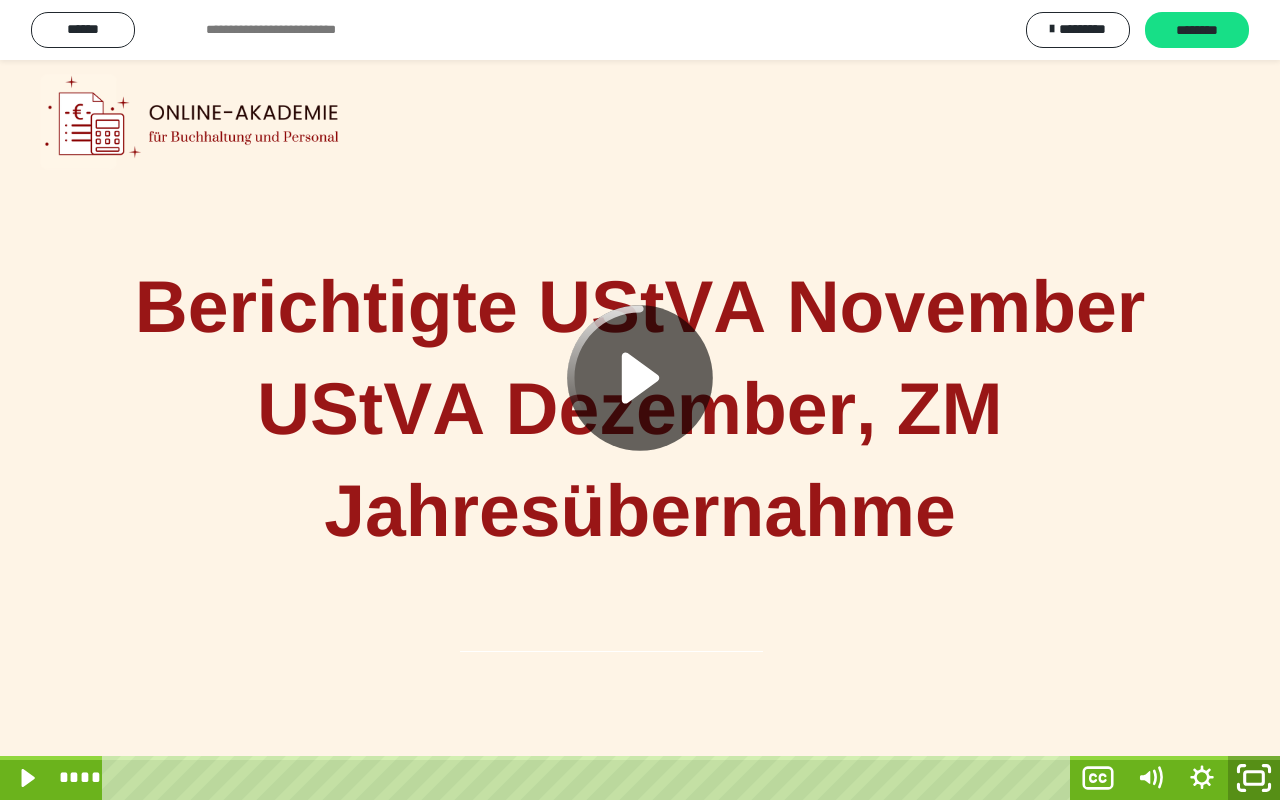 click 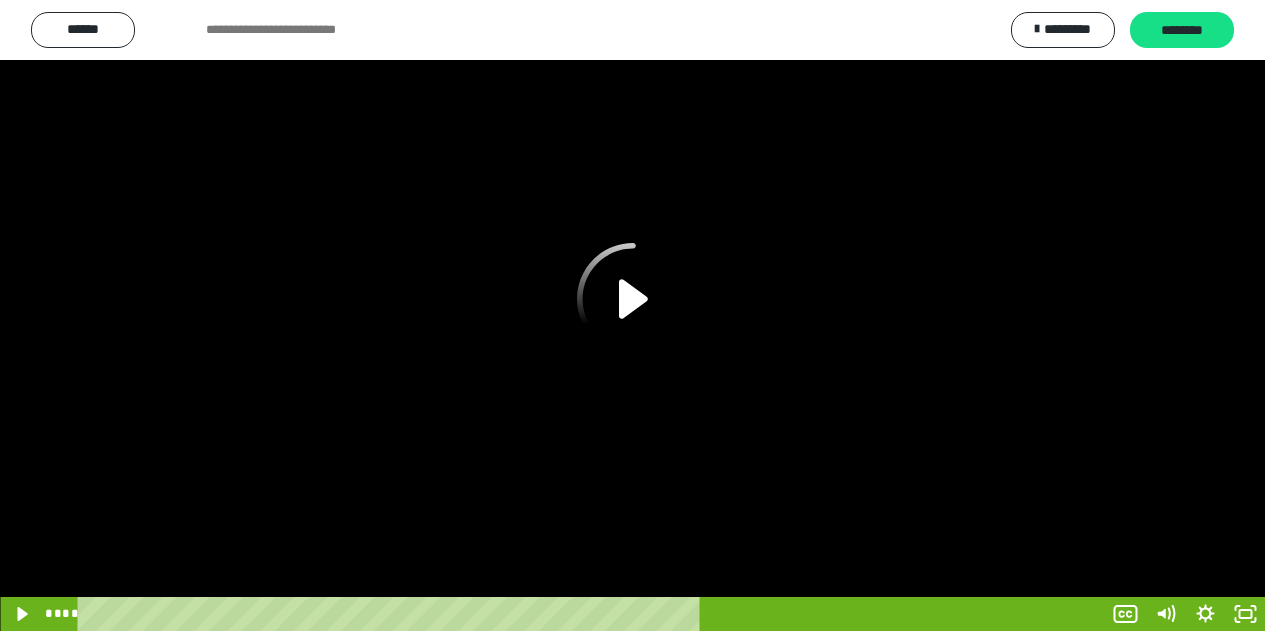 scroll, scrollTop: 214, scrollLeft: 0, axis: vertical 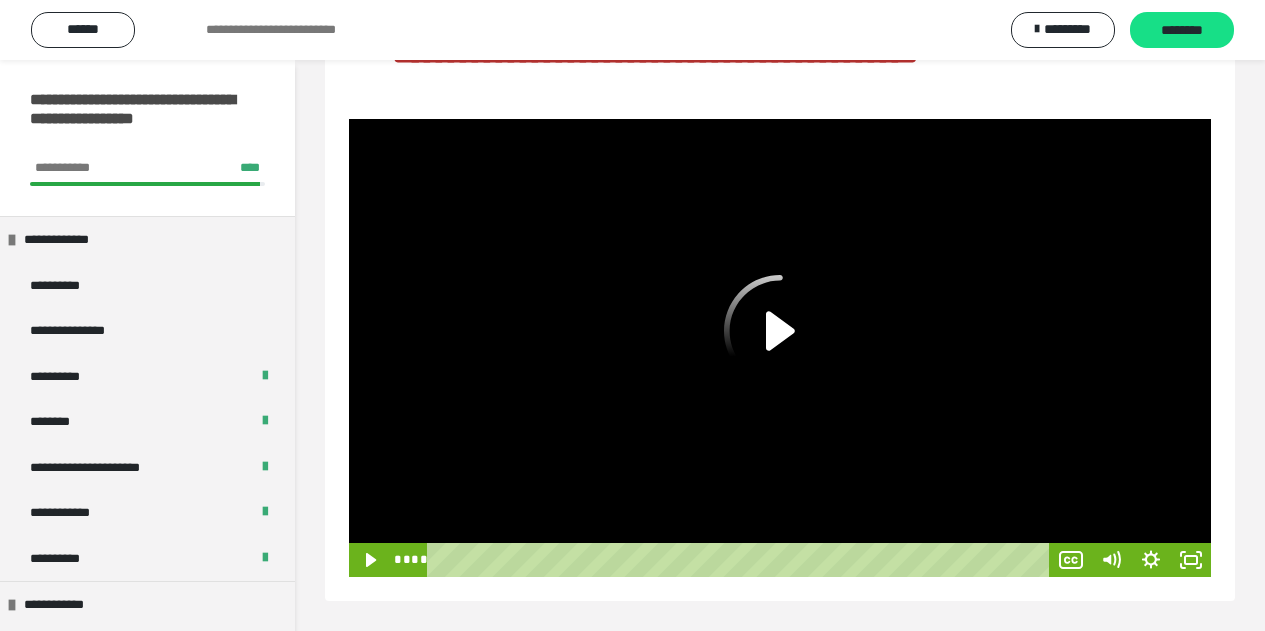 click at bounding box center [780, 348] 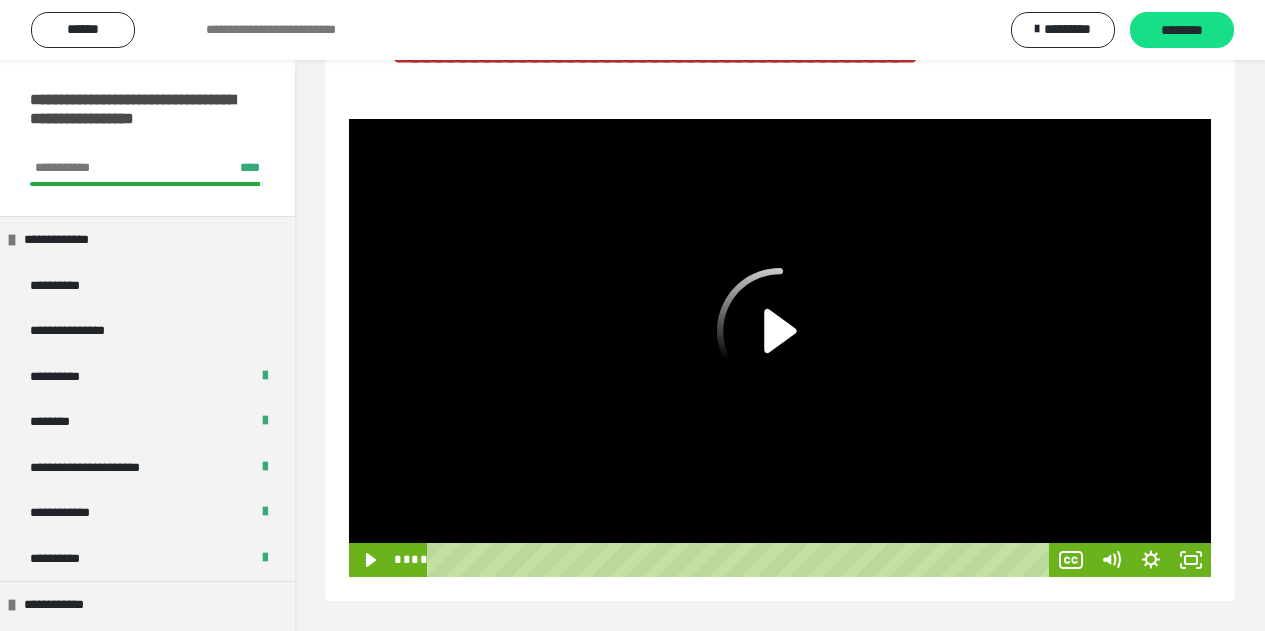 click 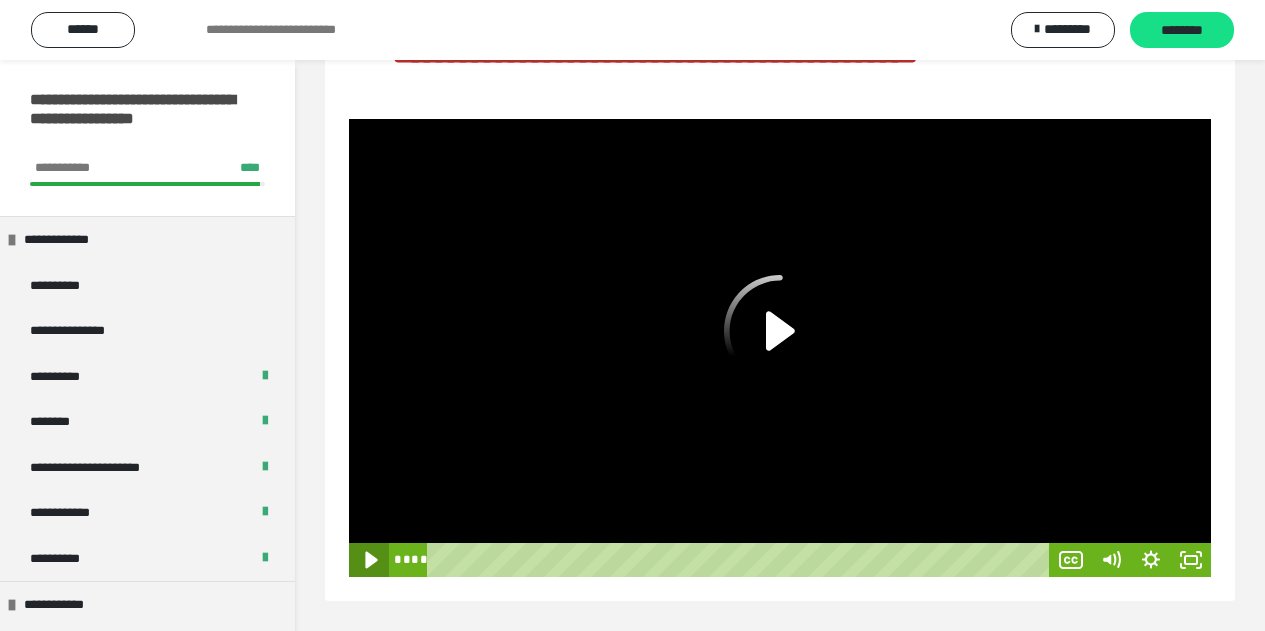 click 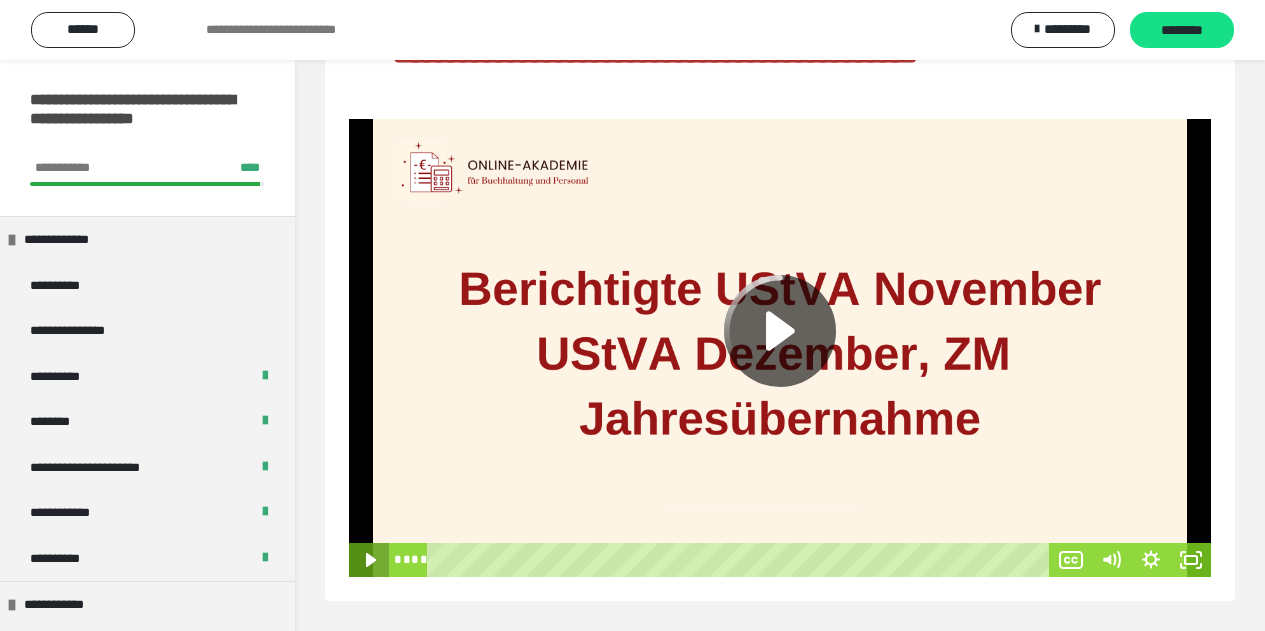 click 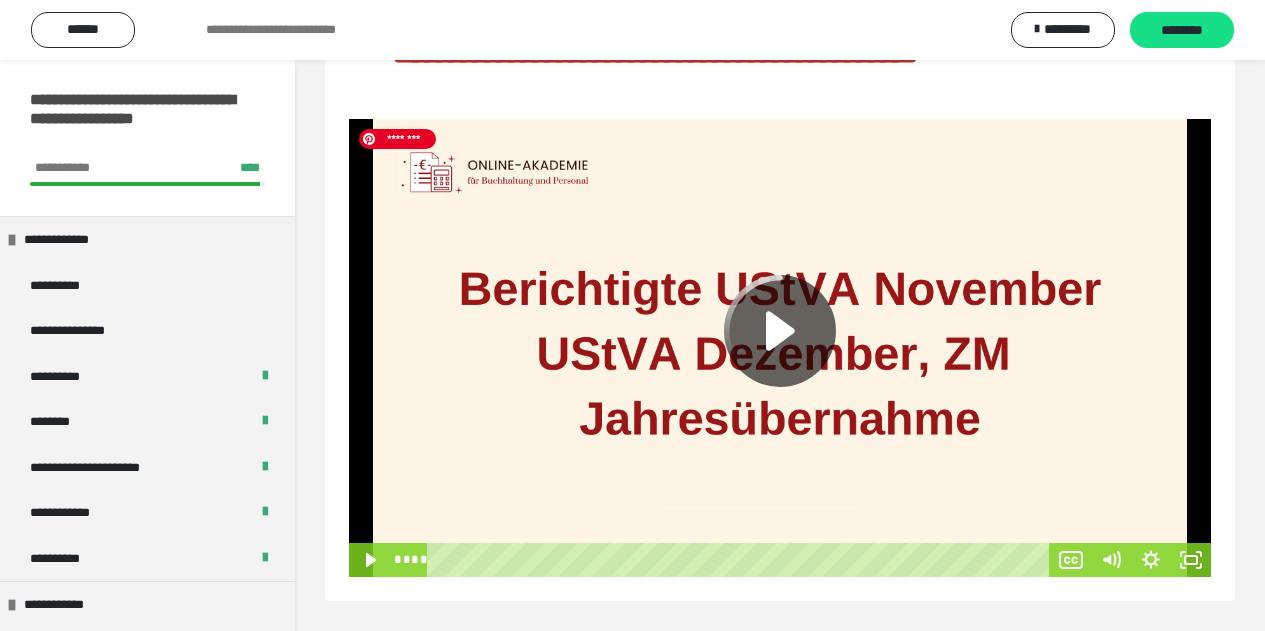 click at bounding box center (780, 348) 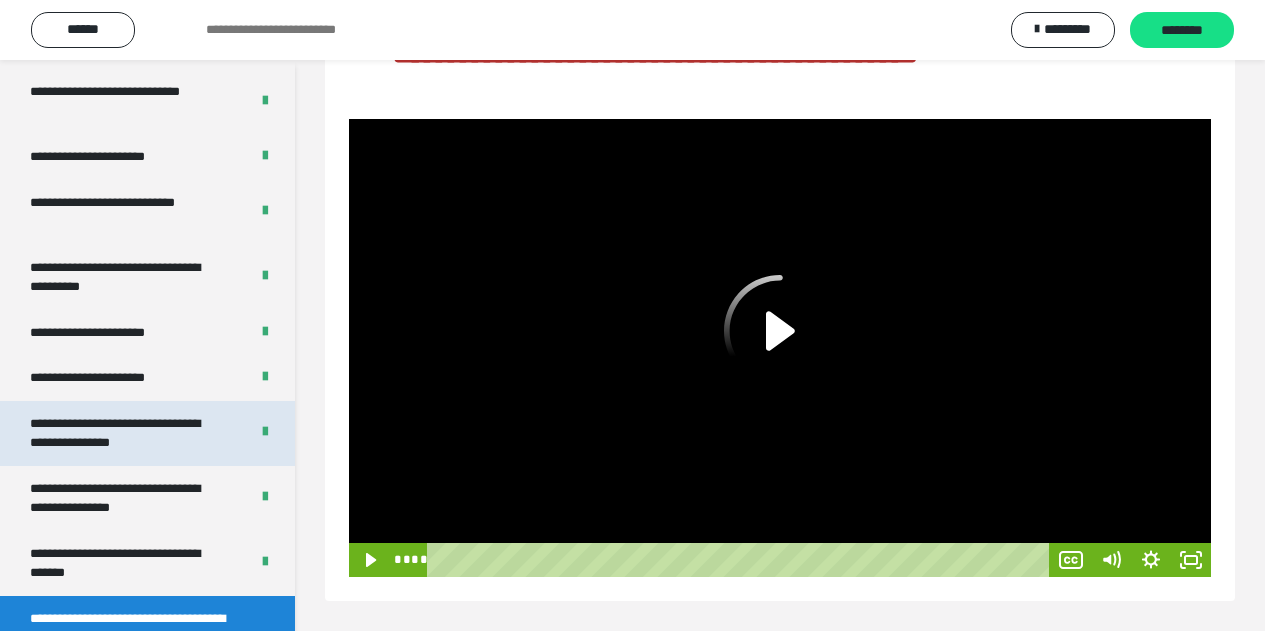 scroll, scrollTop: 4012, scrollLeft: 0, axis: vertical 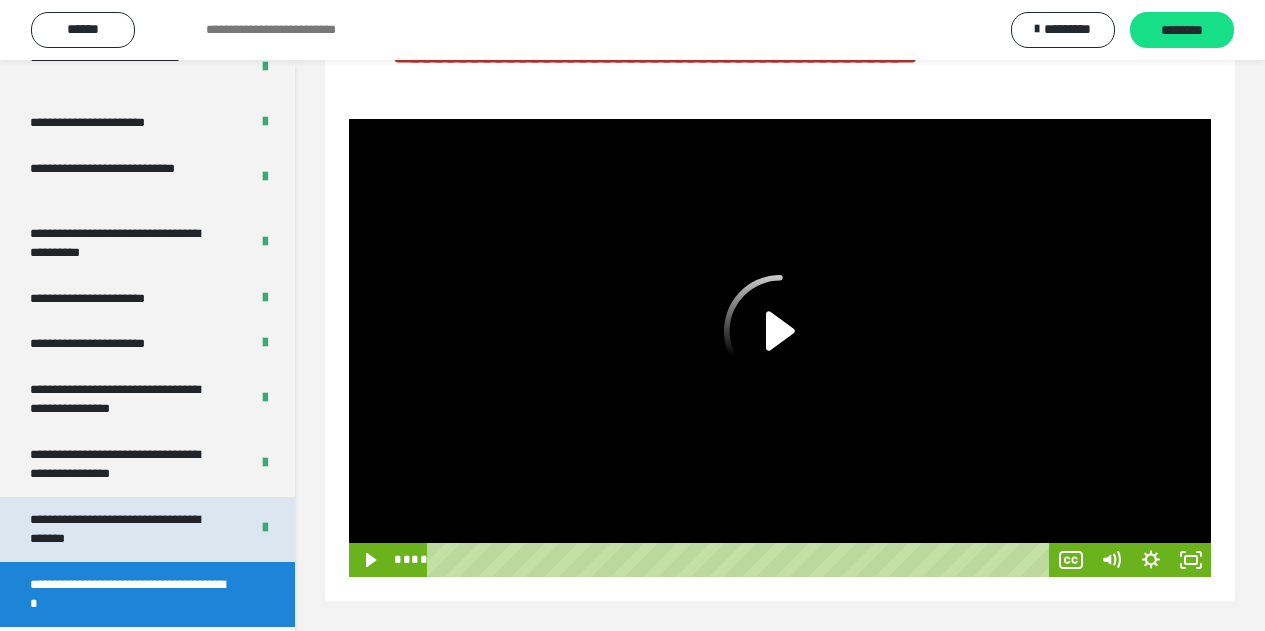 click on "**********" at bounding box center [124, 529] 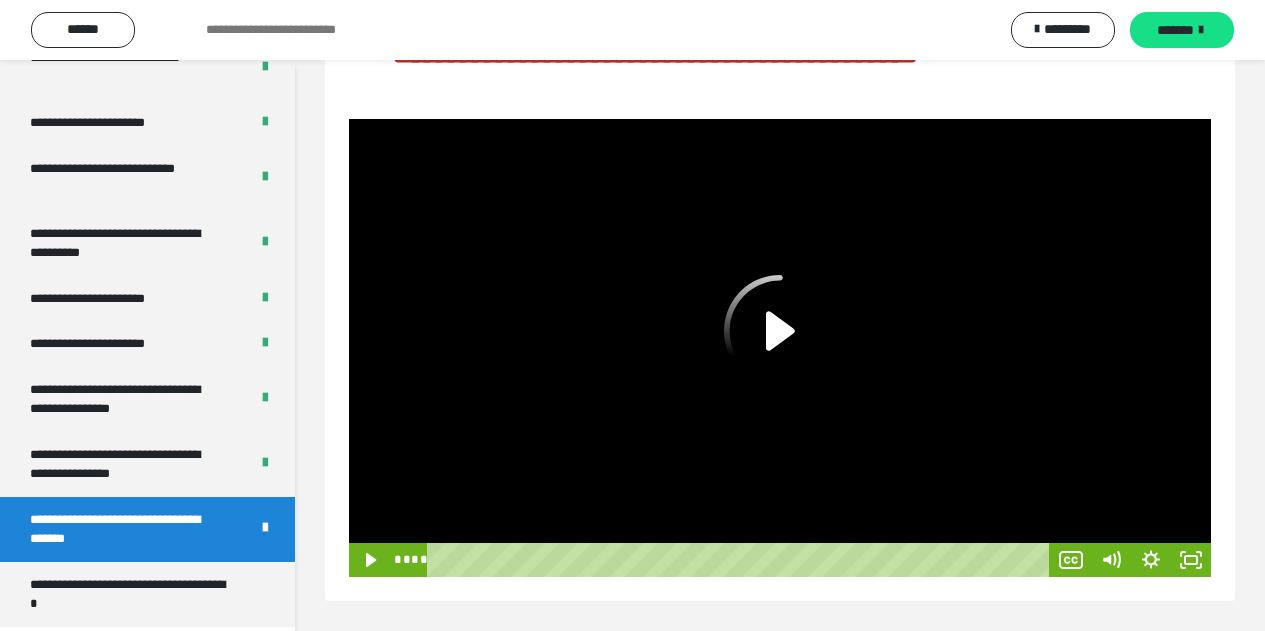 scroll, scrollTop: 64, scrollLeft: 0, axis: vertical 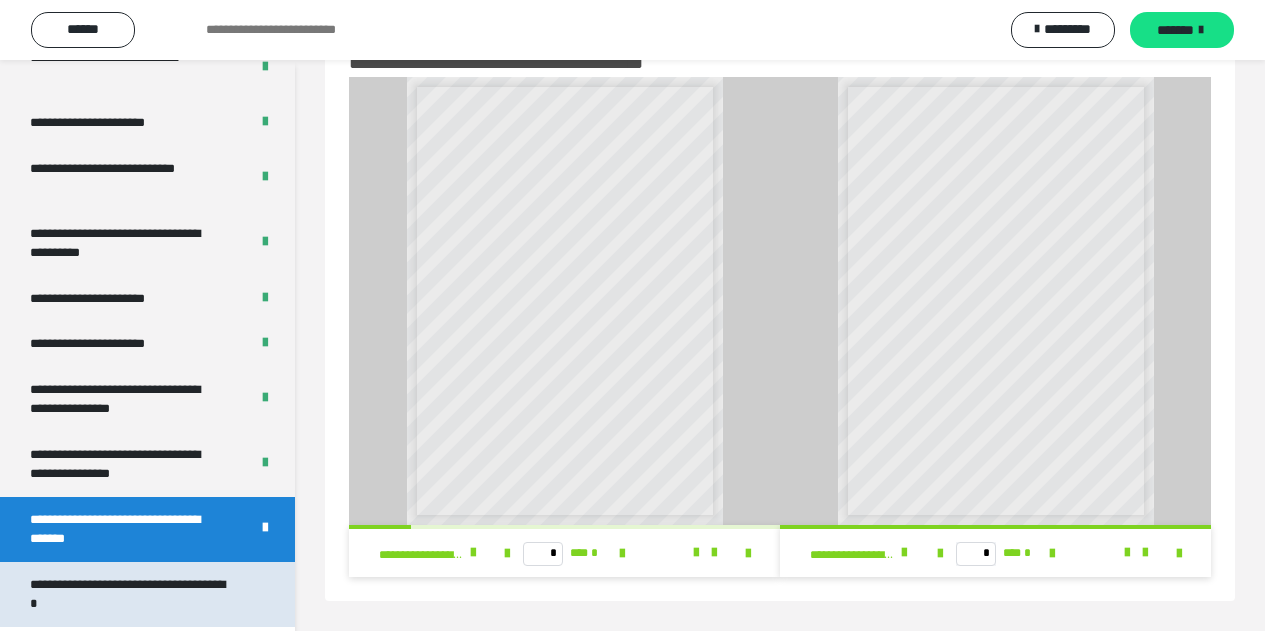 click on "**********" at bounding box center (132, 594) 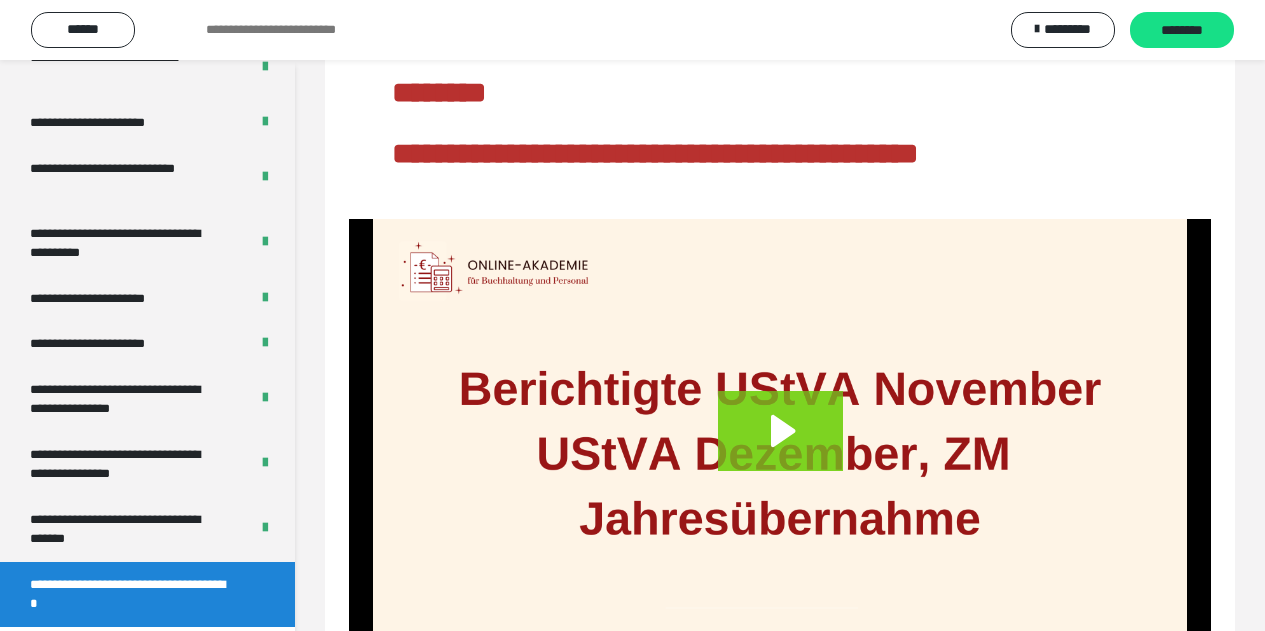 scroll, scrollTop: 214, scrollLeft: 0, axis: vertical 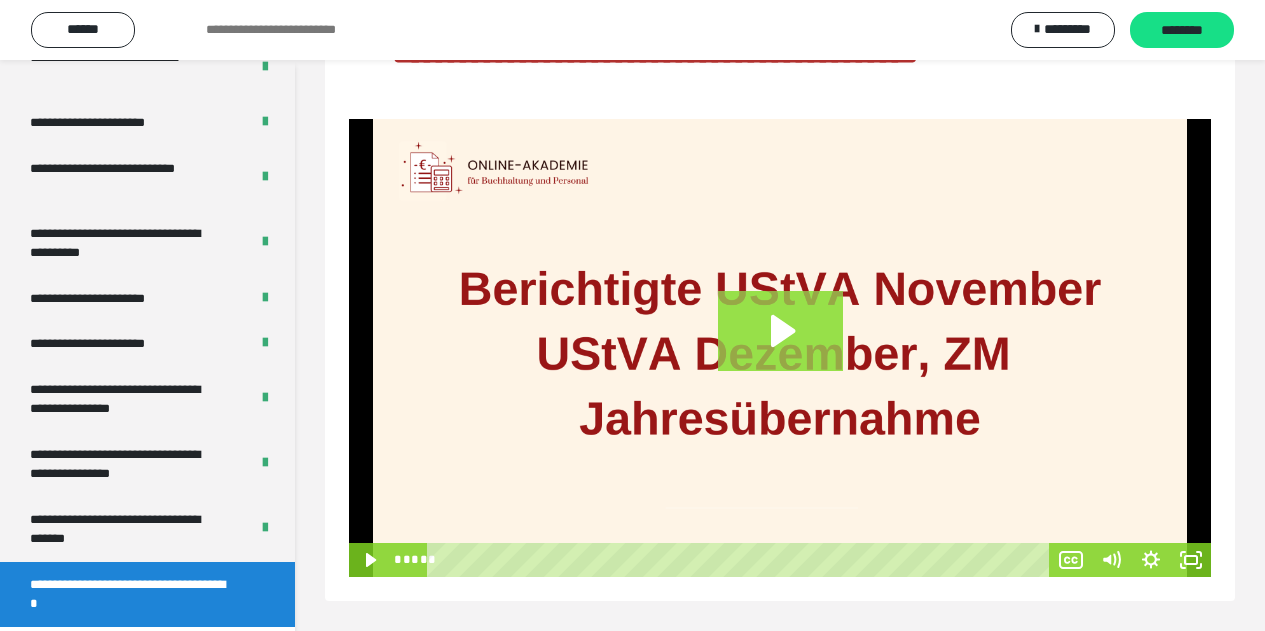 click 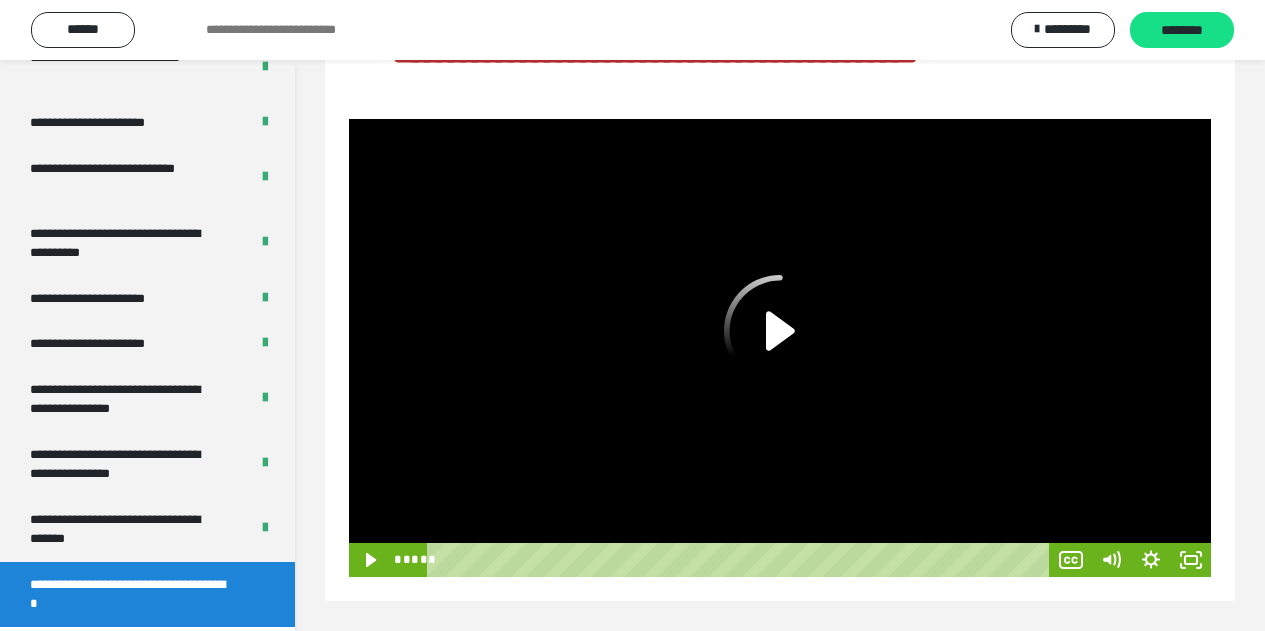 click at bounding box center [780, 348] 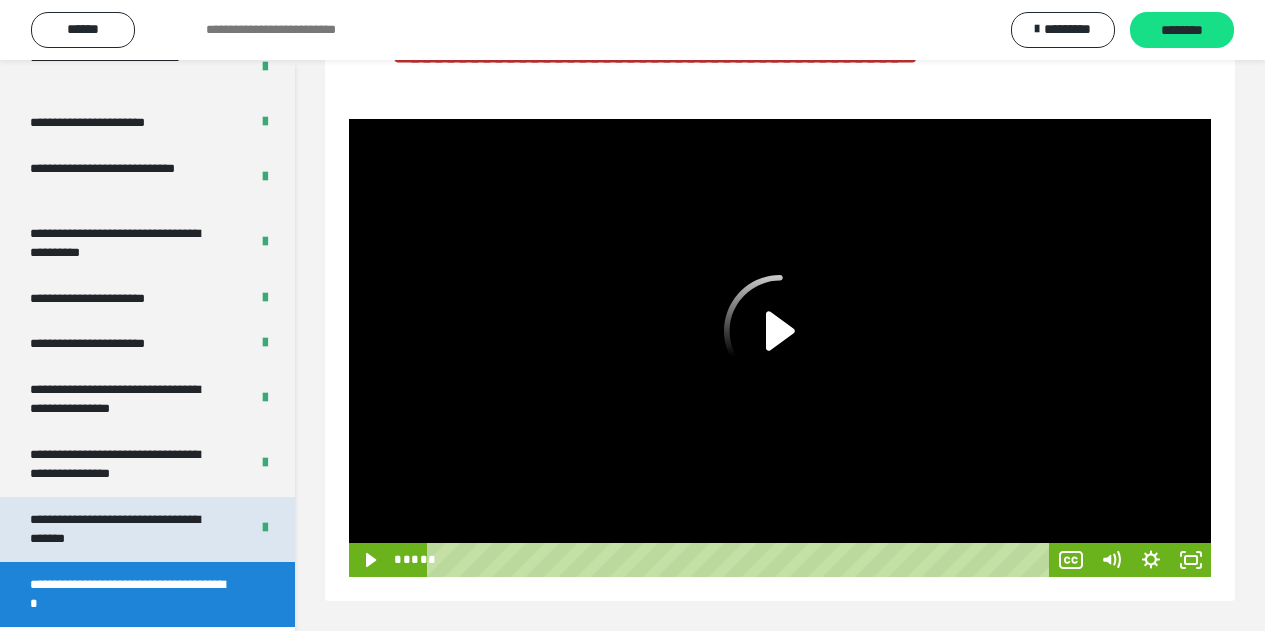 click on "**********" at bounding box center [124, 529] 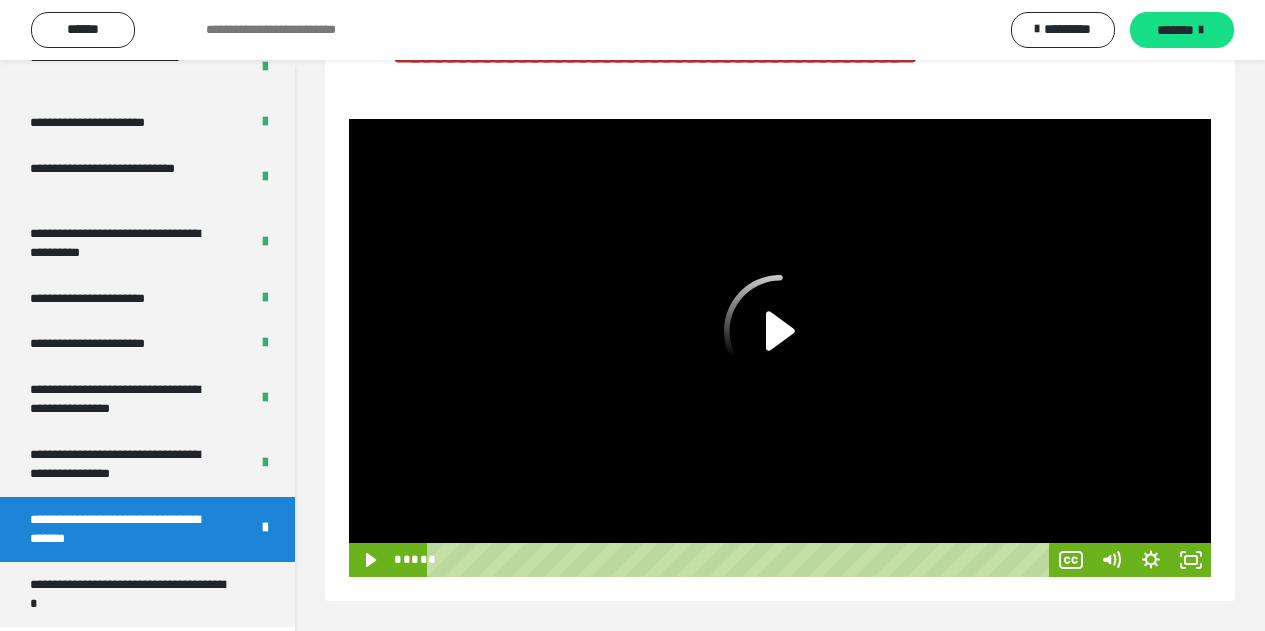 scroll, scrollTop: 64, scrollLeft: 0, axis: vertical 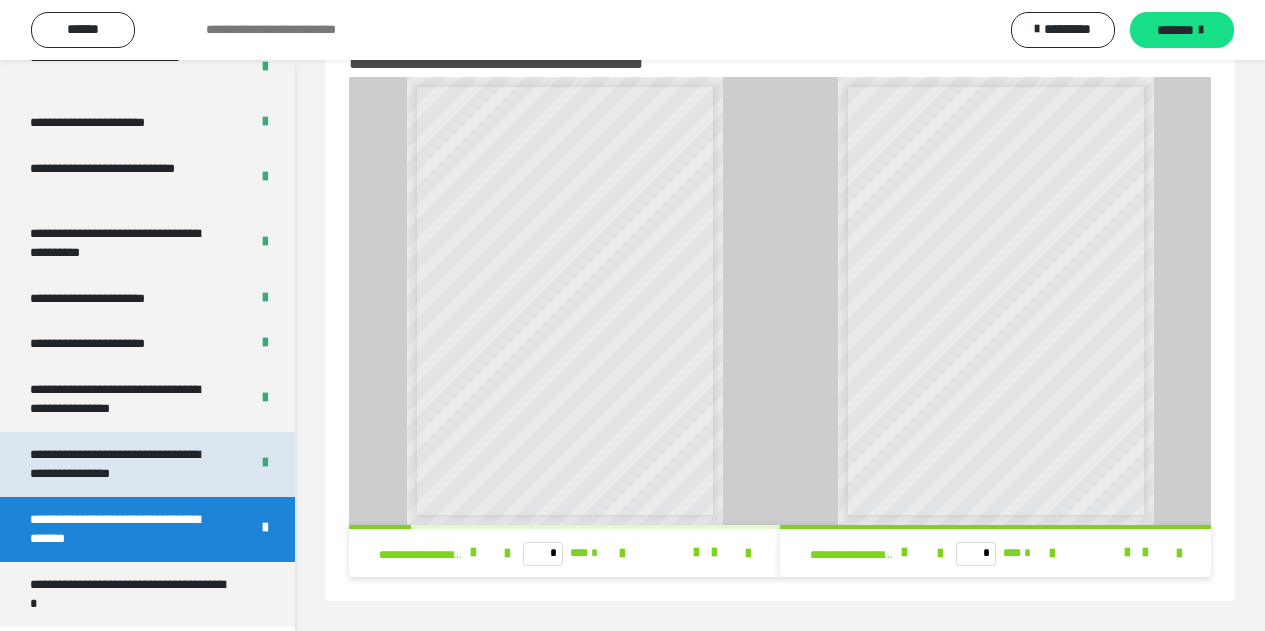 click on "**********" at bounding box center [124, 464] 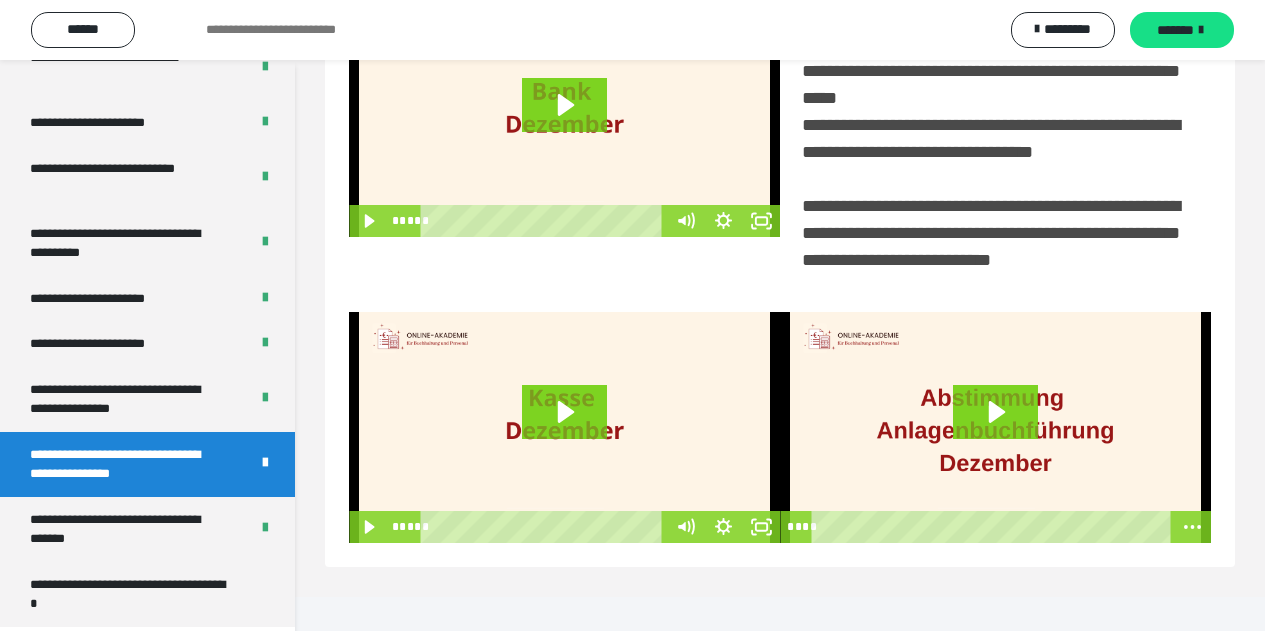 scroll, scrollTop: 462, scrollLeft: 0, axis: vertical 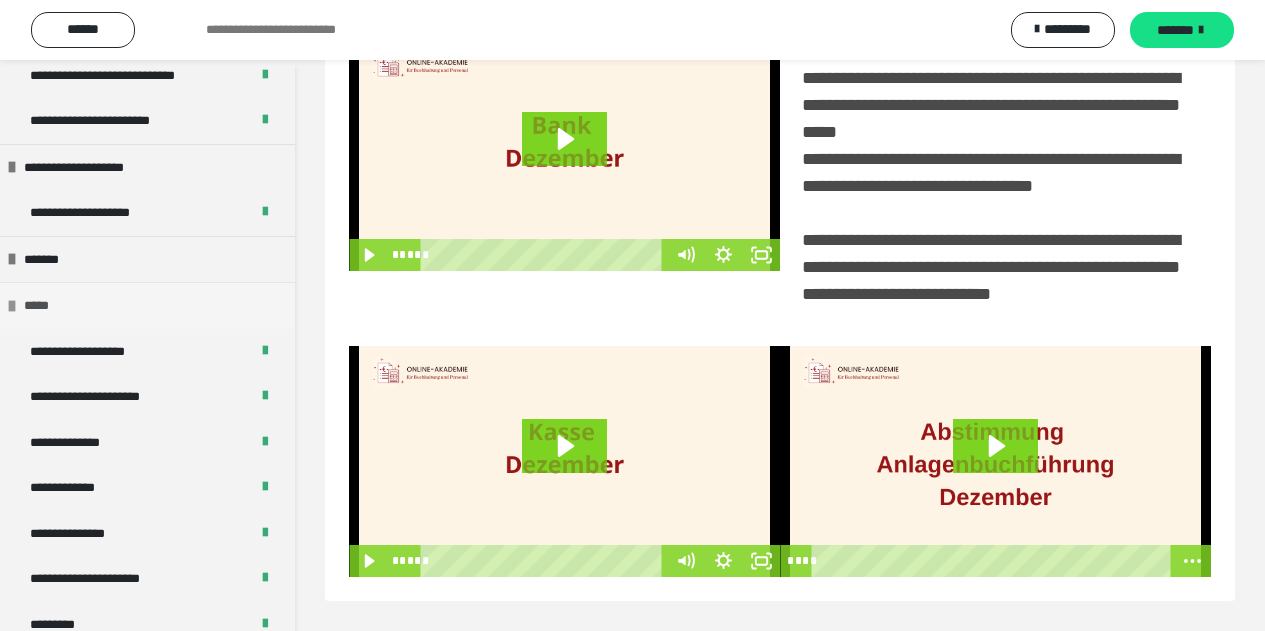 click on "*****" at bounding box center (45, 306) 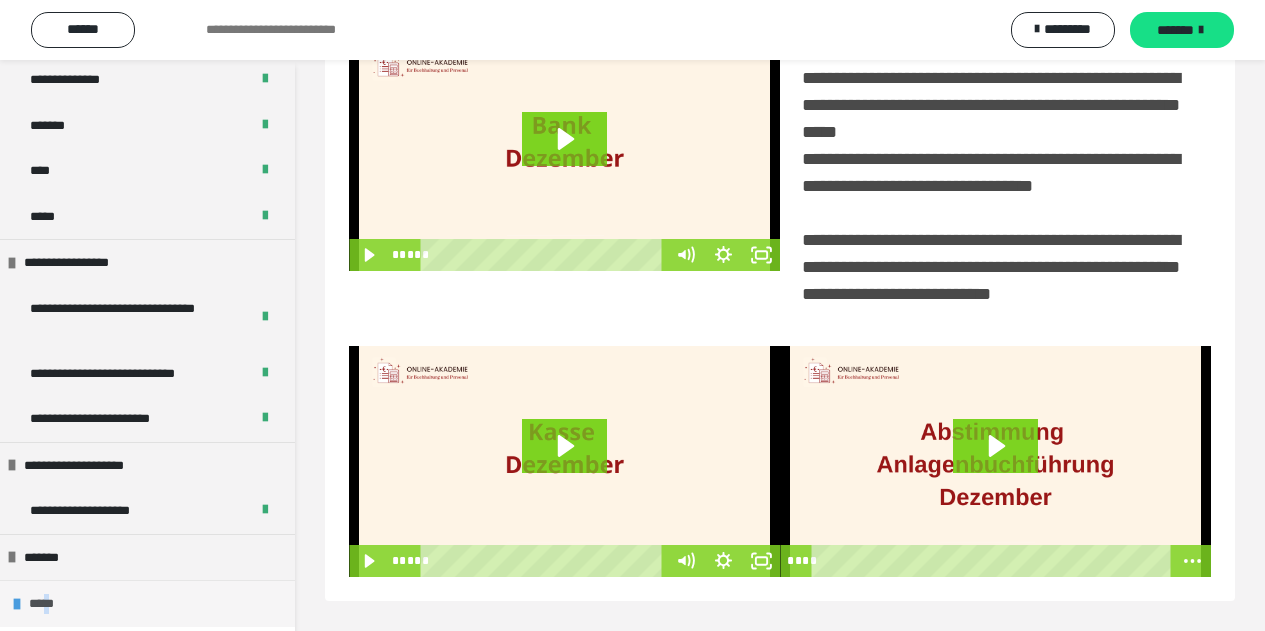 click on "*****" at bounding box center (50, 604) 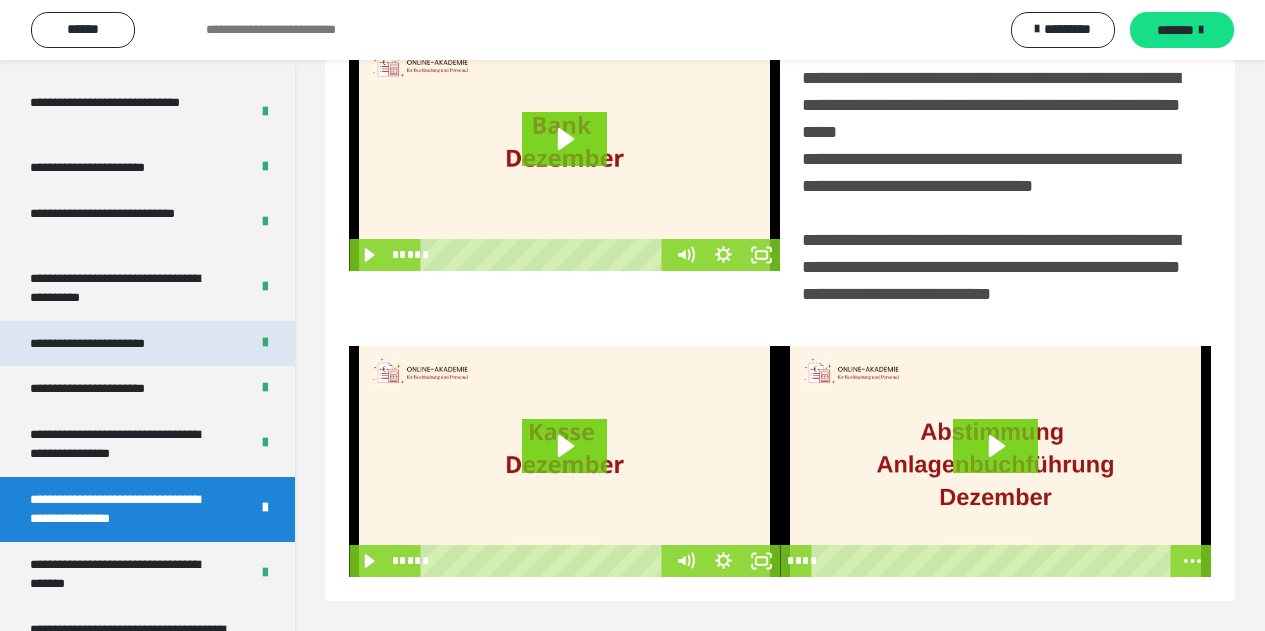 scroll, scrollTop: 4012, scrollLeft: 0, axis: vertical 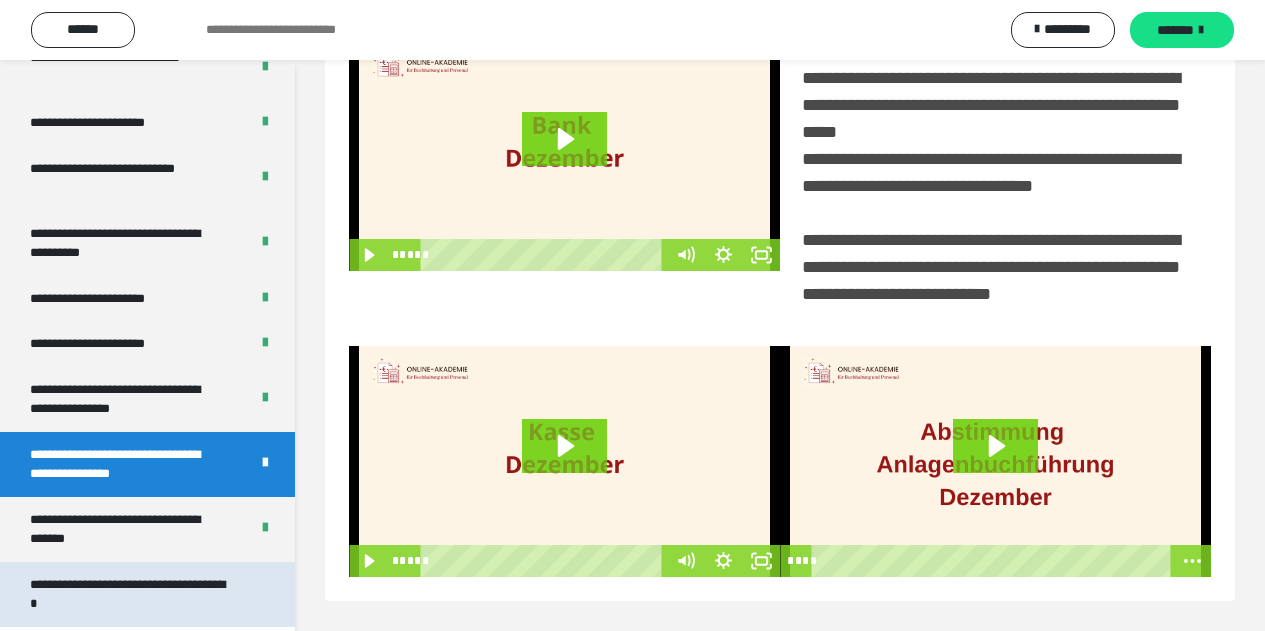 click on "**********" at bounding box center (132, 594) 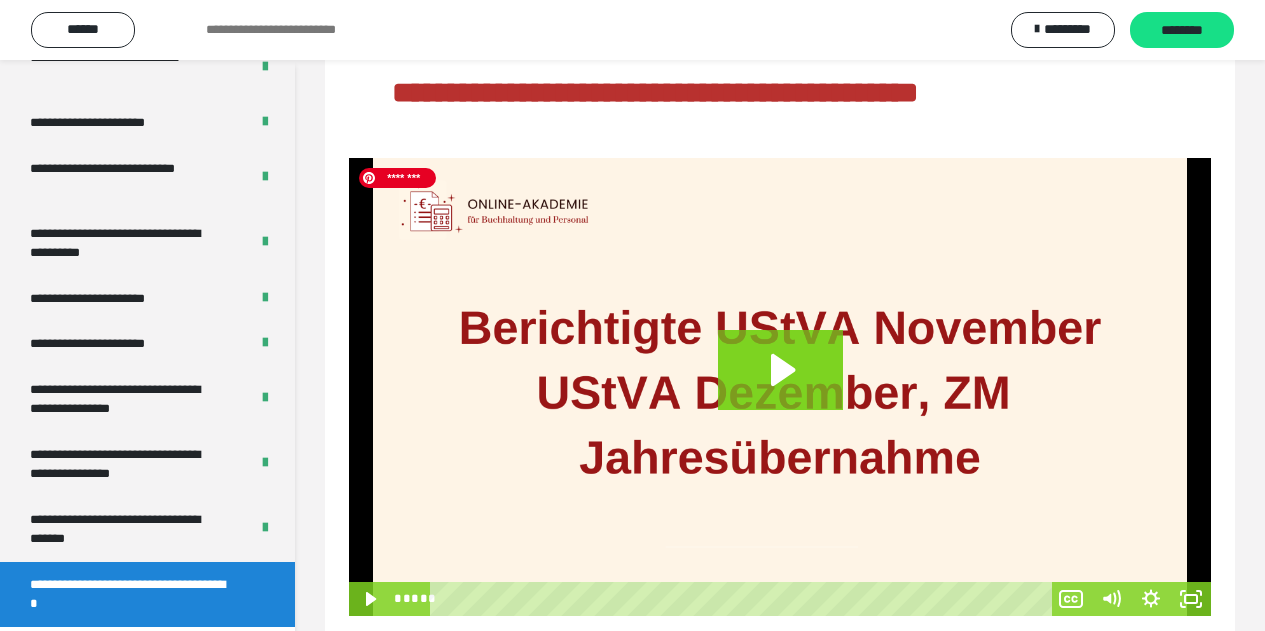 scroll, scrollTop: 214, scrollLeft: 0, axis: vertical 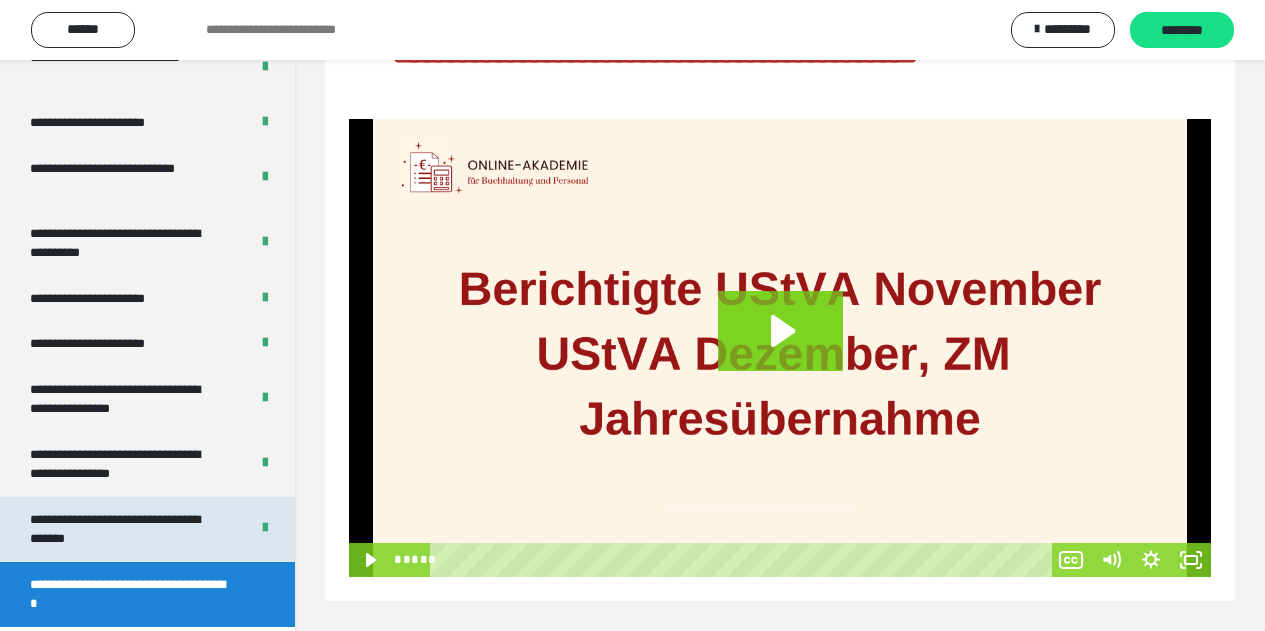 click on "**********" at bounding box center [124, 529] 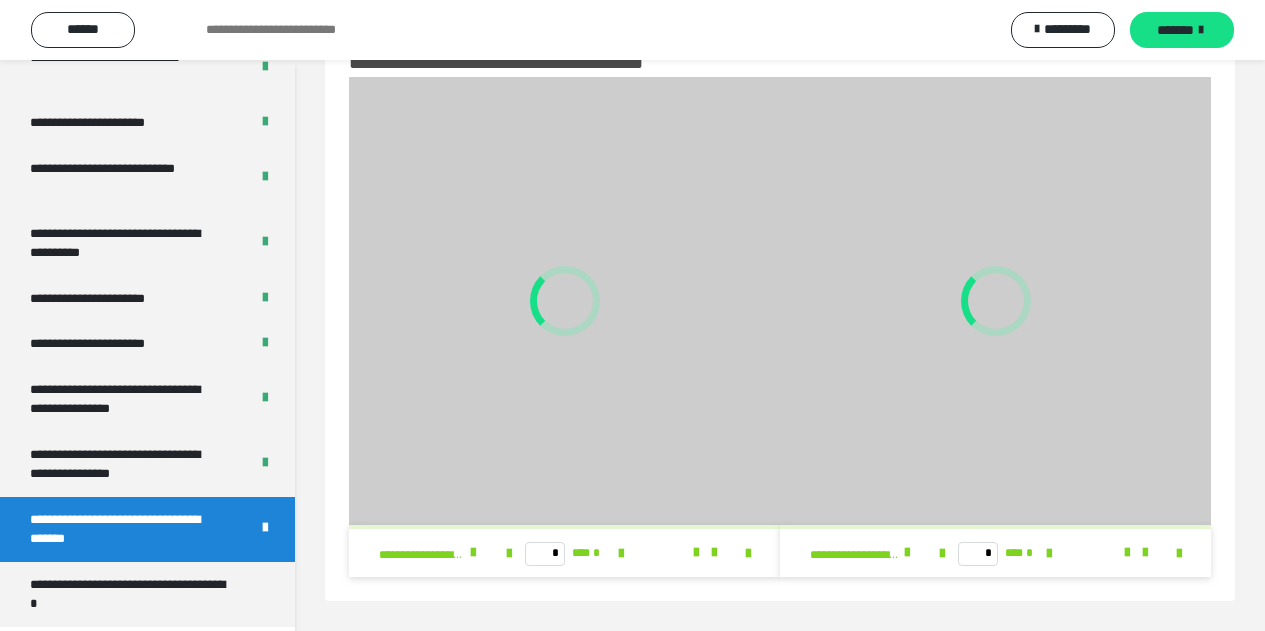 scroll, scrollTop: 64, scrollLeft: 0, axis: vertical 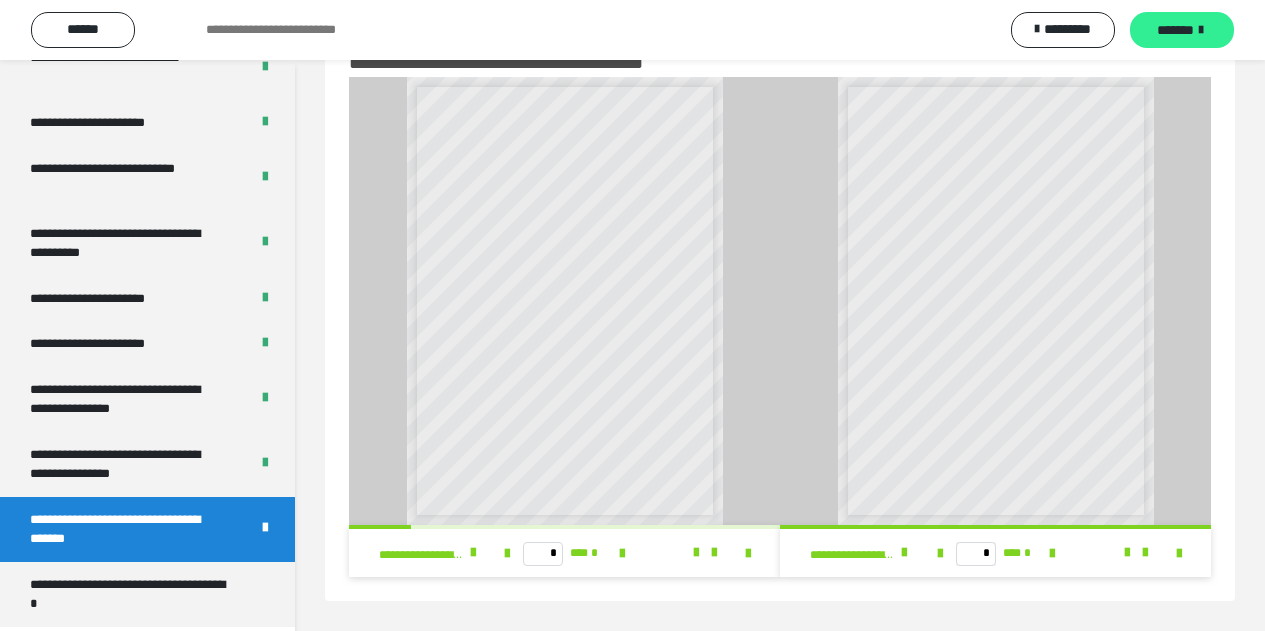 click on "*******" at bounding box center (1175, 30) 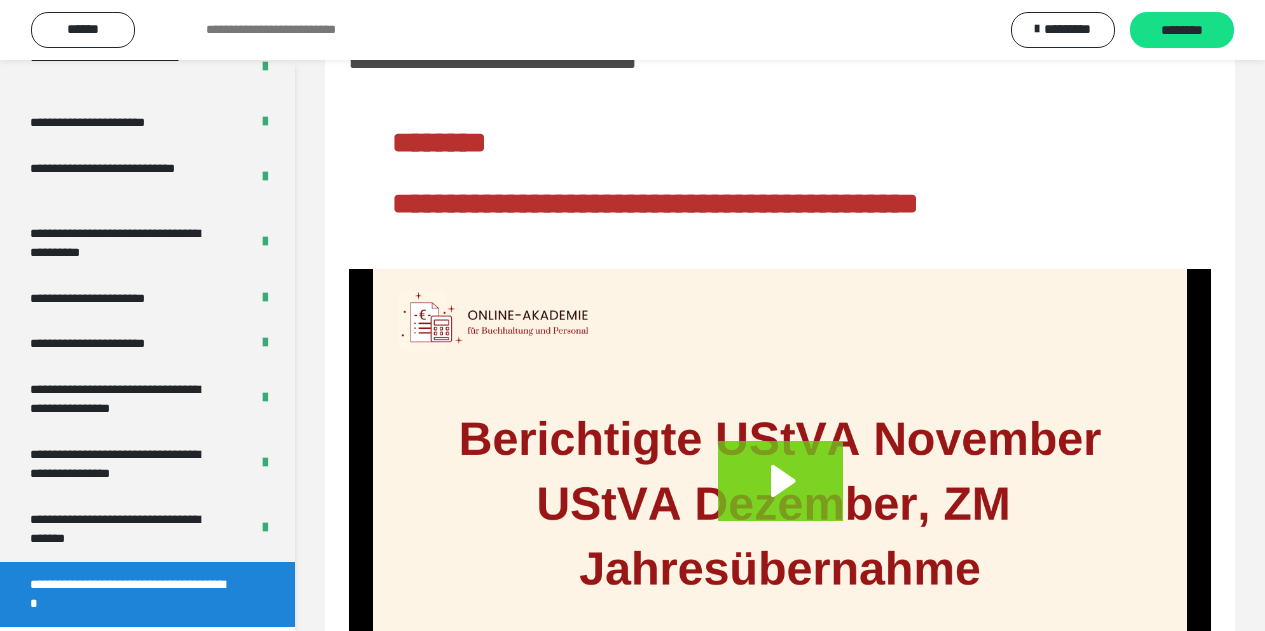 scroll, scrollTop: 60, scrollLeft: 0, axis: vertical 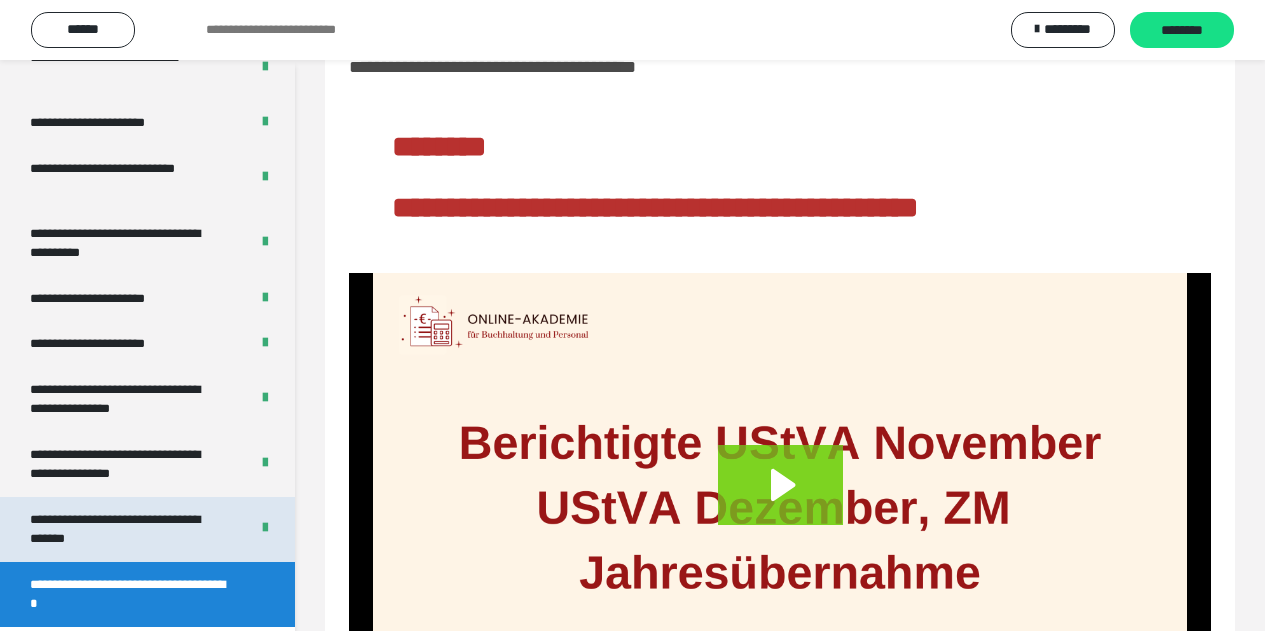 click on "**********" at bounding box center (124, 529) 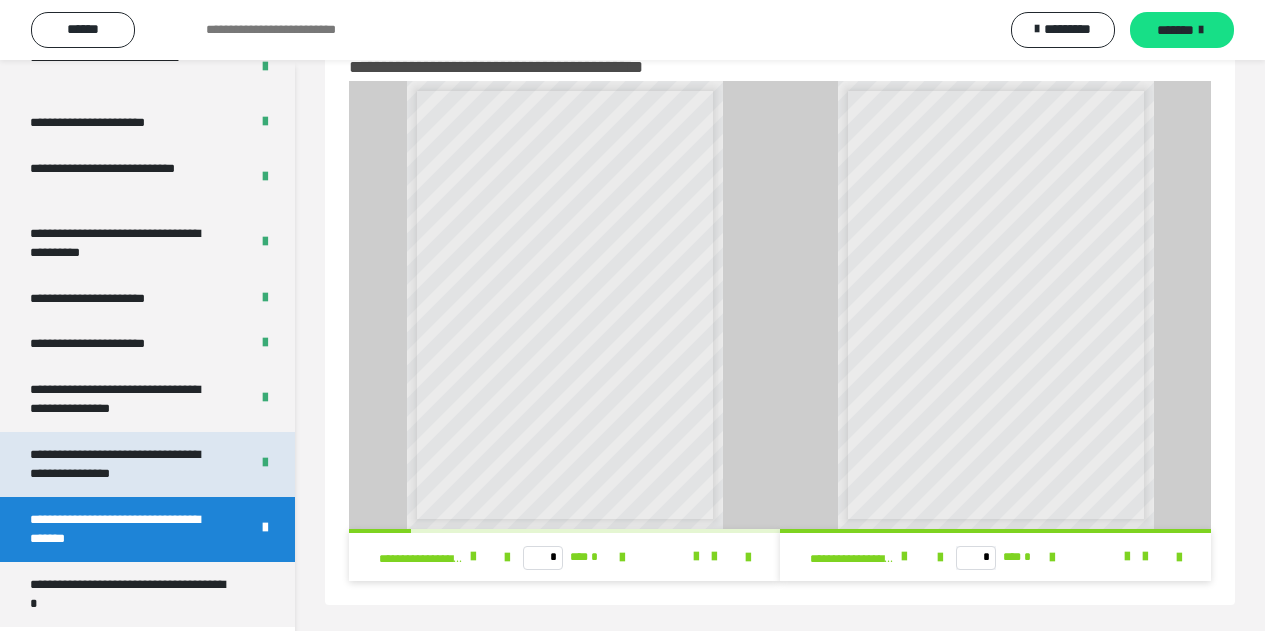 click on "**********" at bounding box center [124, 464] 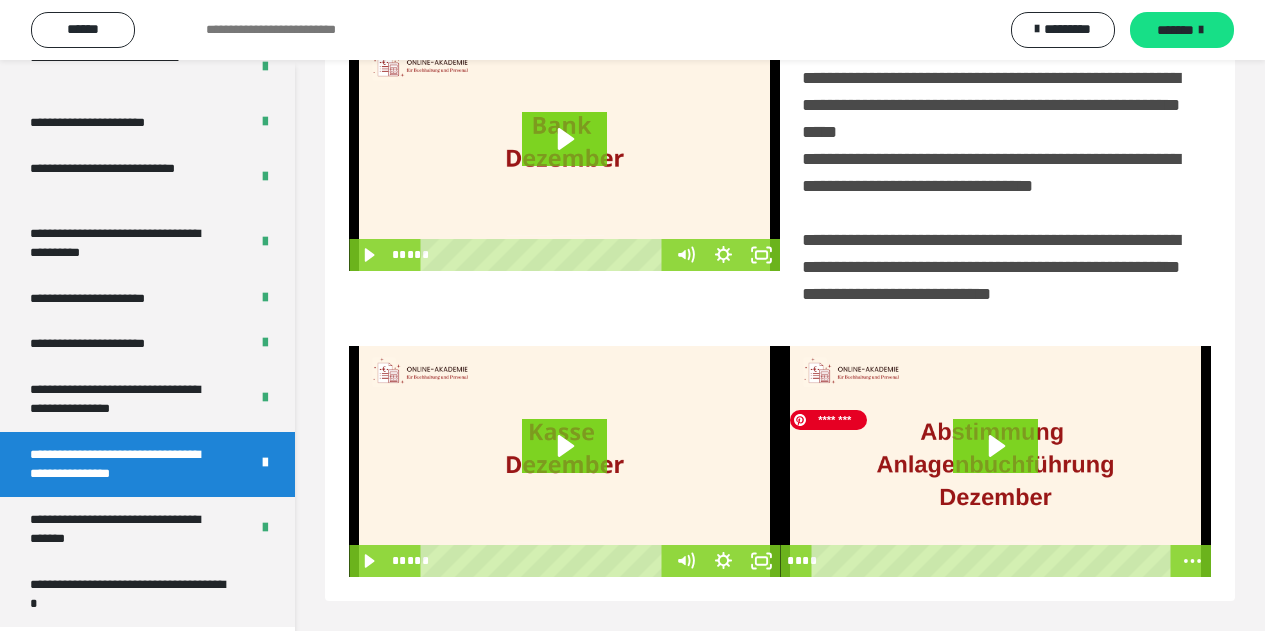 scroll, scrollTop: 462, scrollLeft: 0, axis: vertical 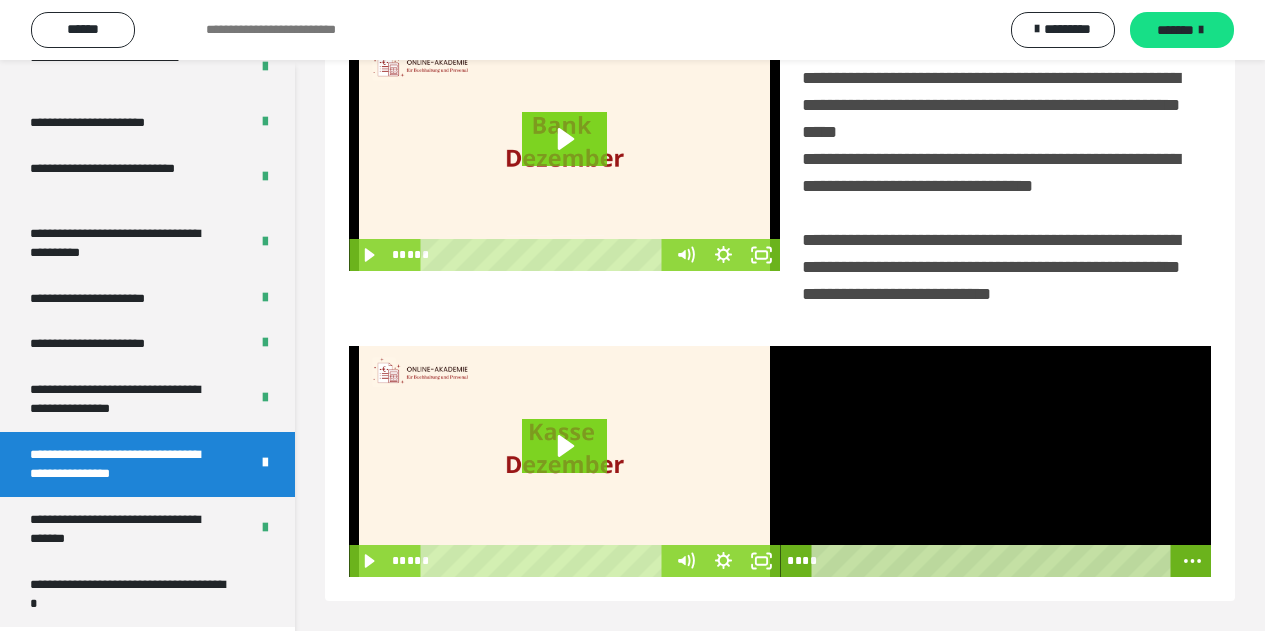 click at bounding box center (995, 462) 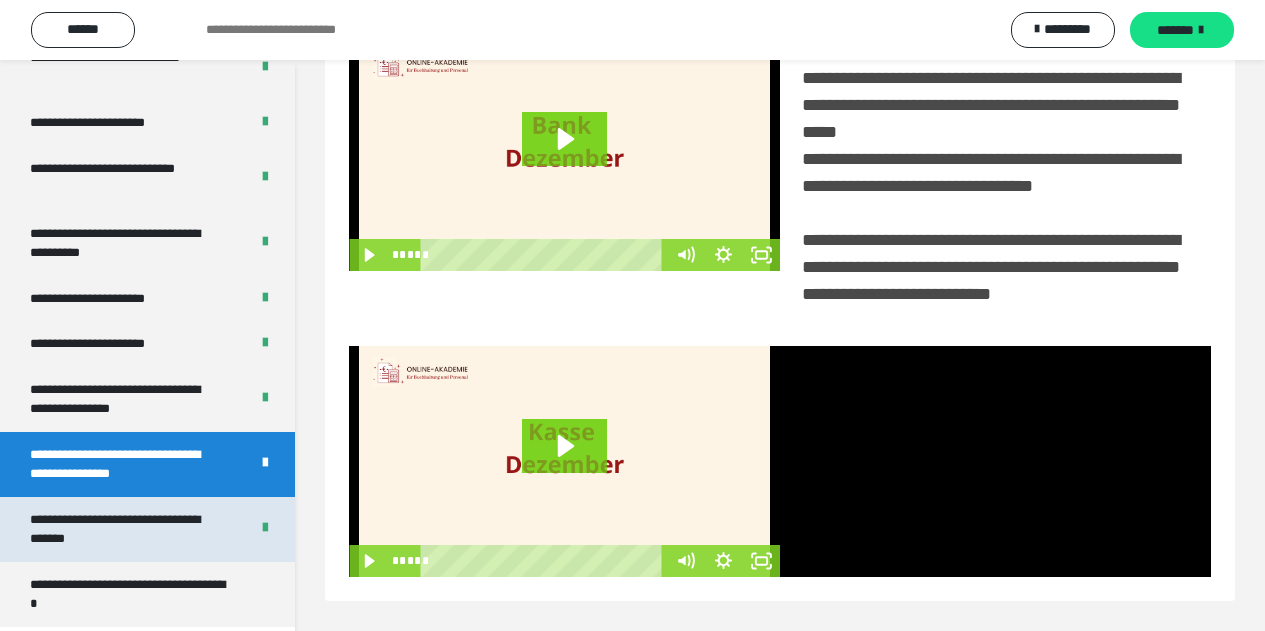 click on "**********" at bounding box center [124, 529] 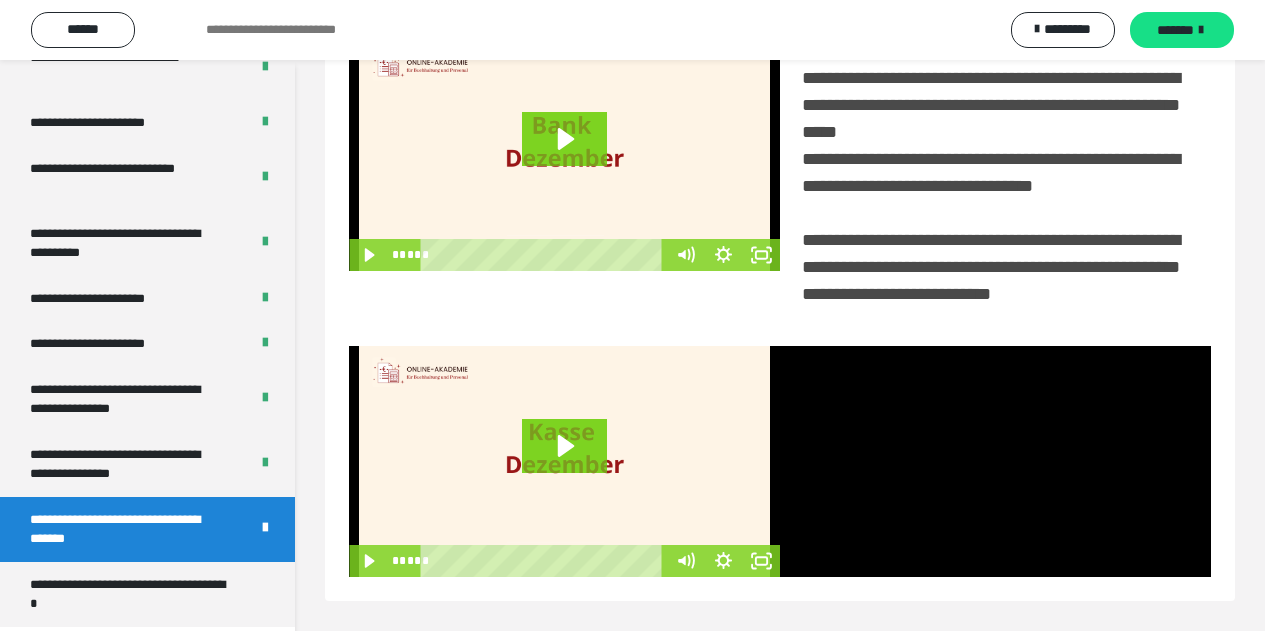 scroll, scrollTop: 64, scrollLeft: 0, axis: vertical 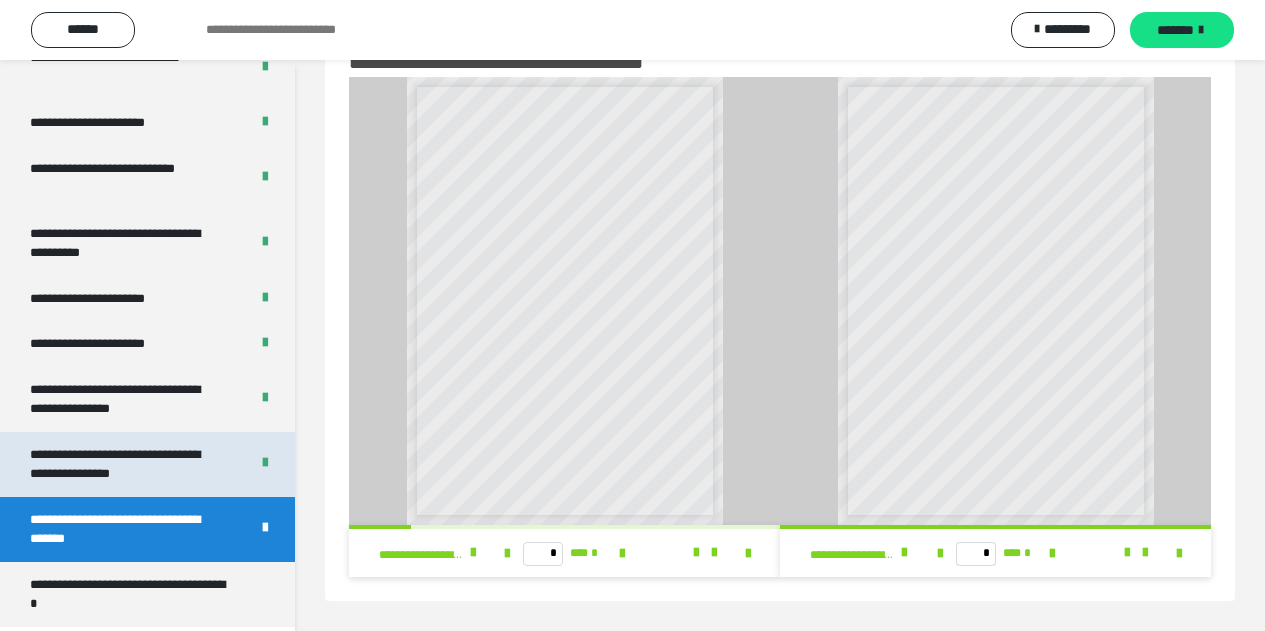 click on "**********" at bounding box center (124, 464) 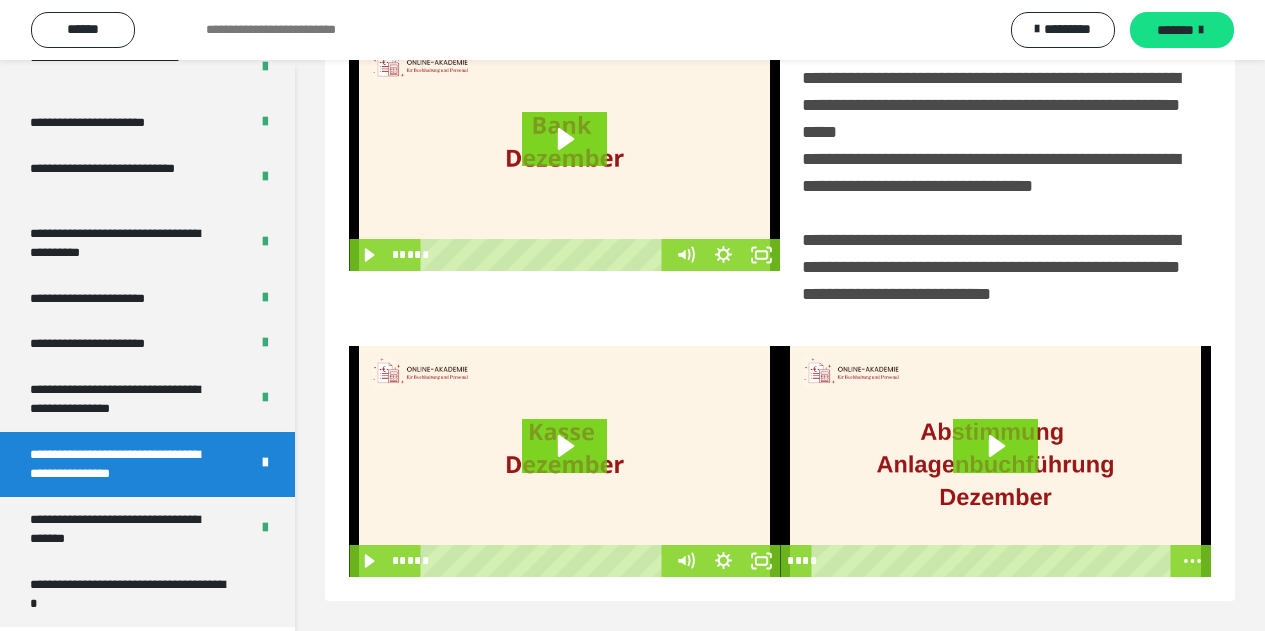 scroll, scrollTop: 462, scrollLeft: 0, axis: vertical 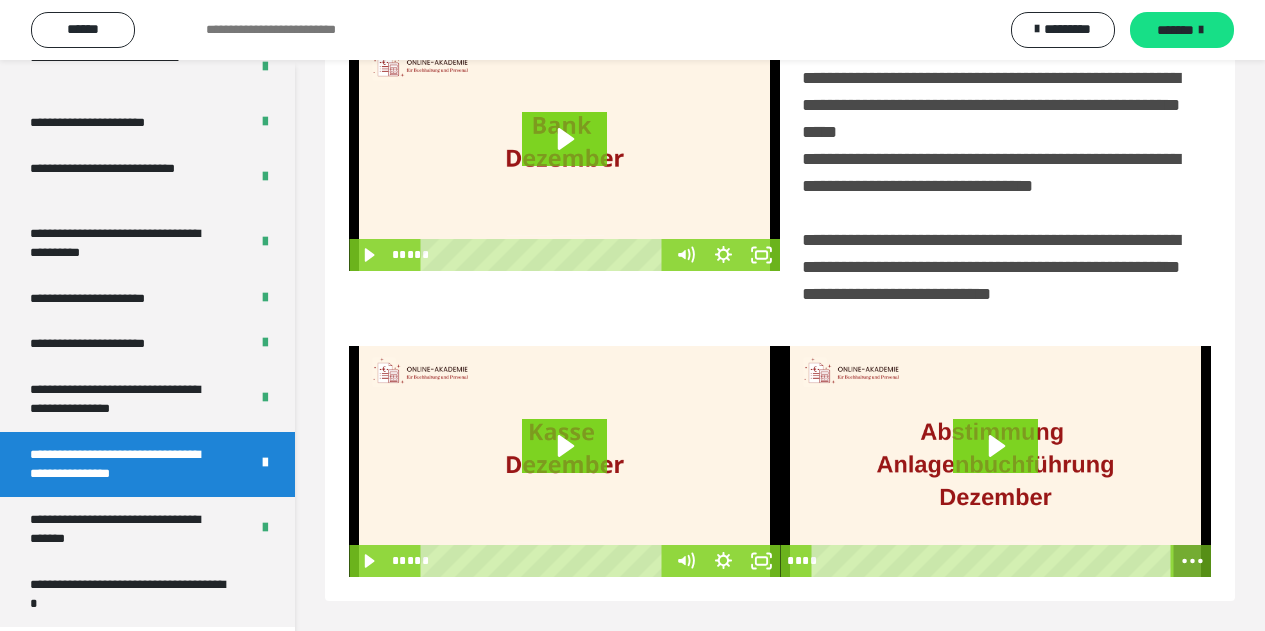 click 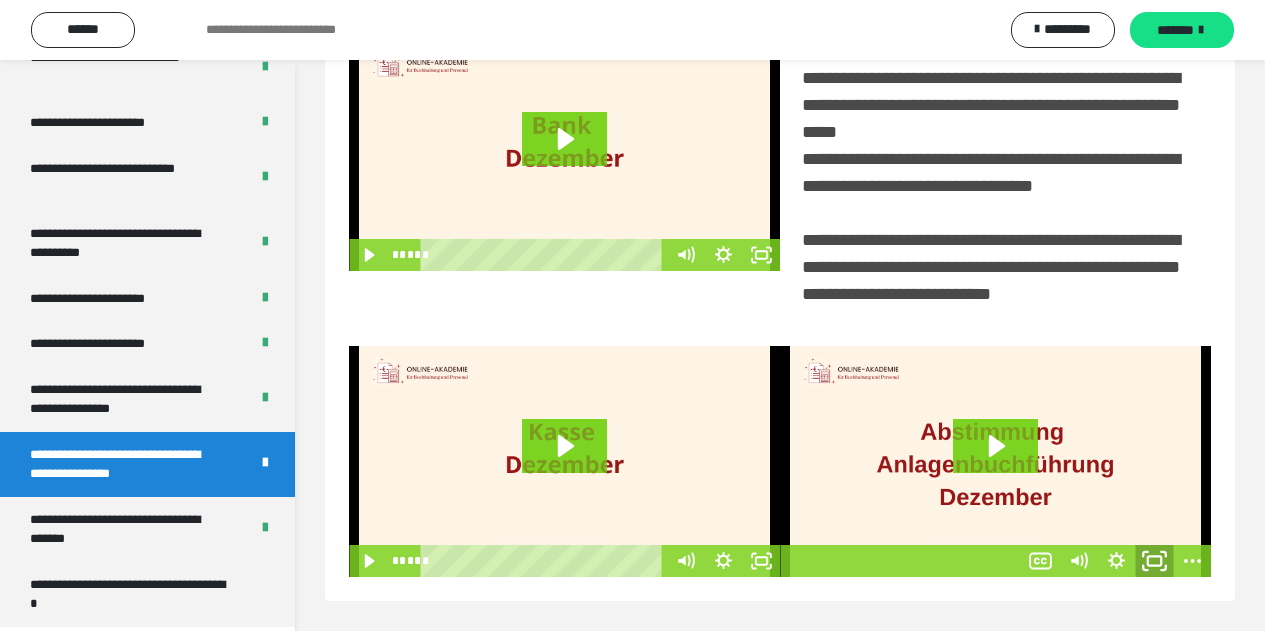 drag, startPoint x: 1160, startPoint y: 561, endPoint x: 1158, endPoint y: 683, distance: 122.016396 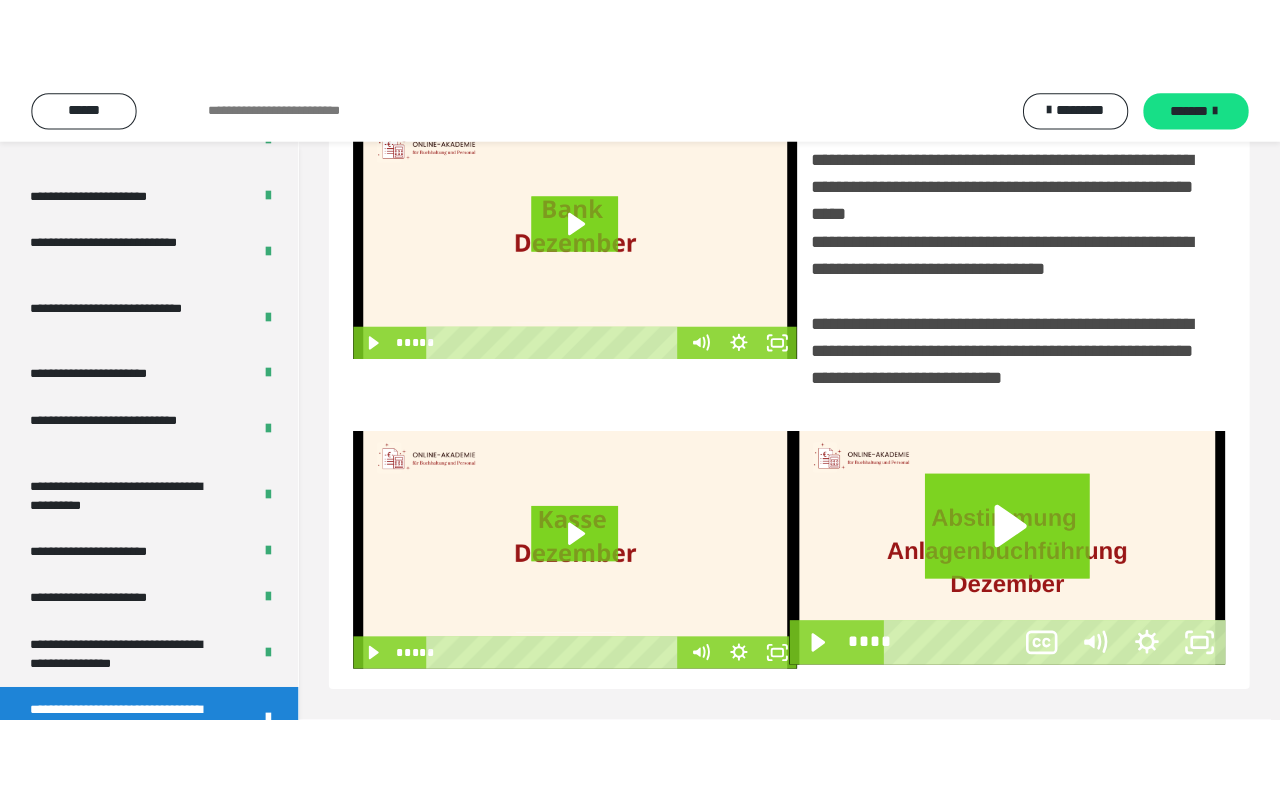 scroll, scrollTop: 302, scrollLeft: 0, axis: vertical 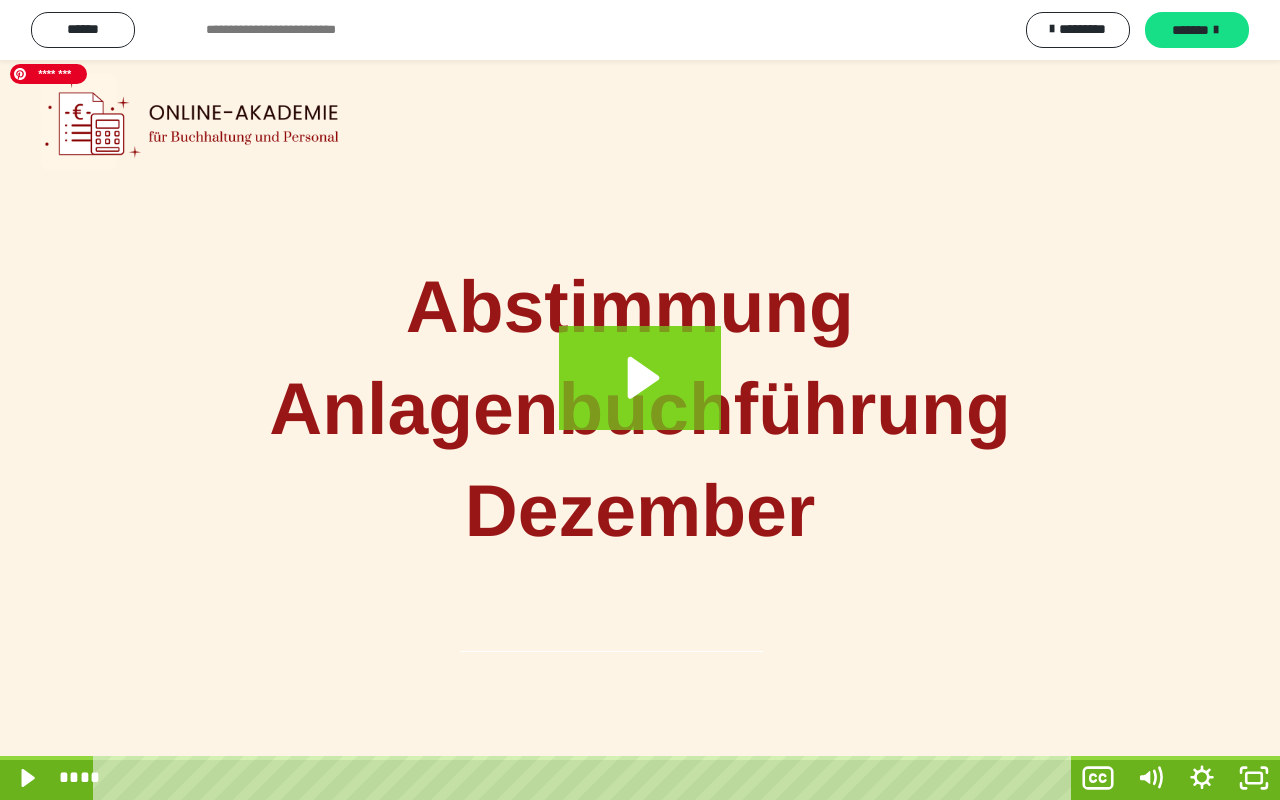 type 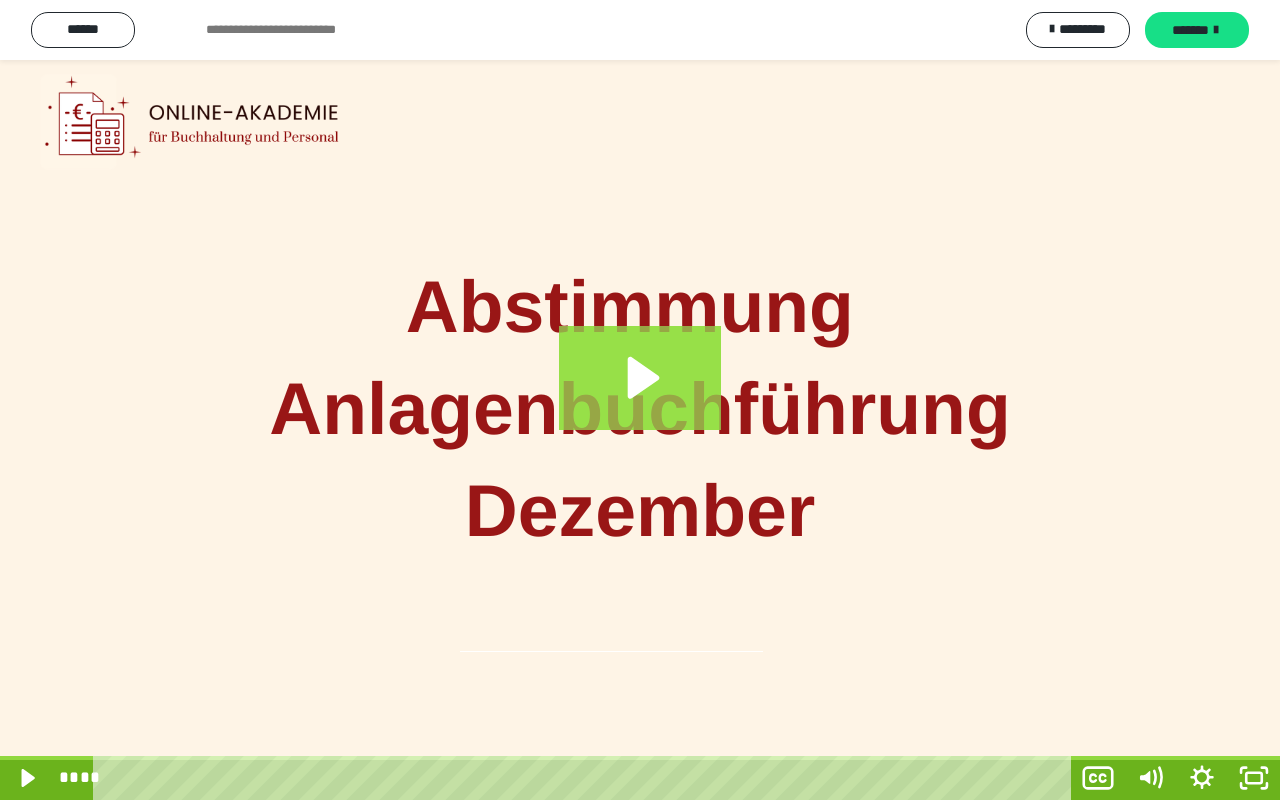 click 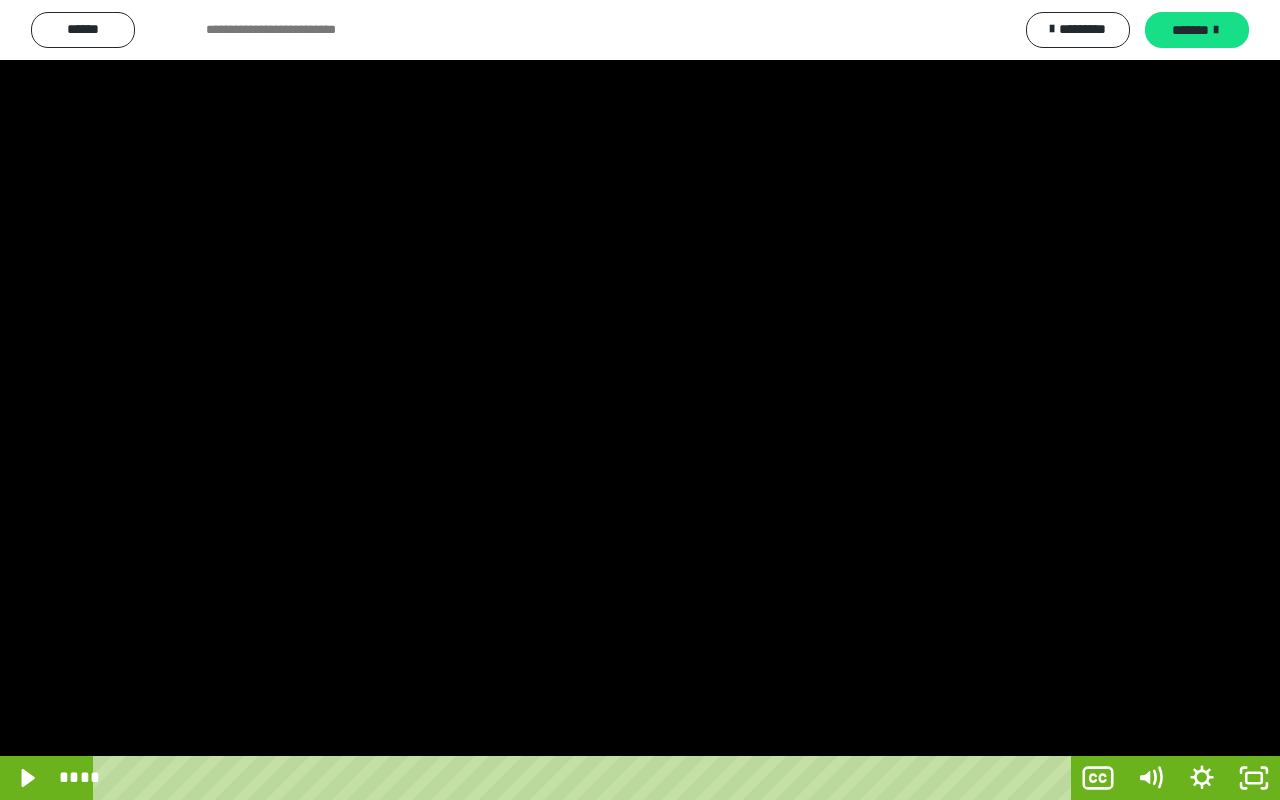 click at bounding box center [640, 400] 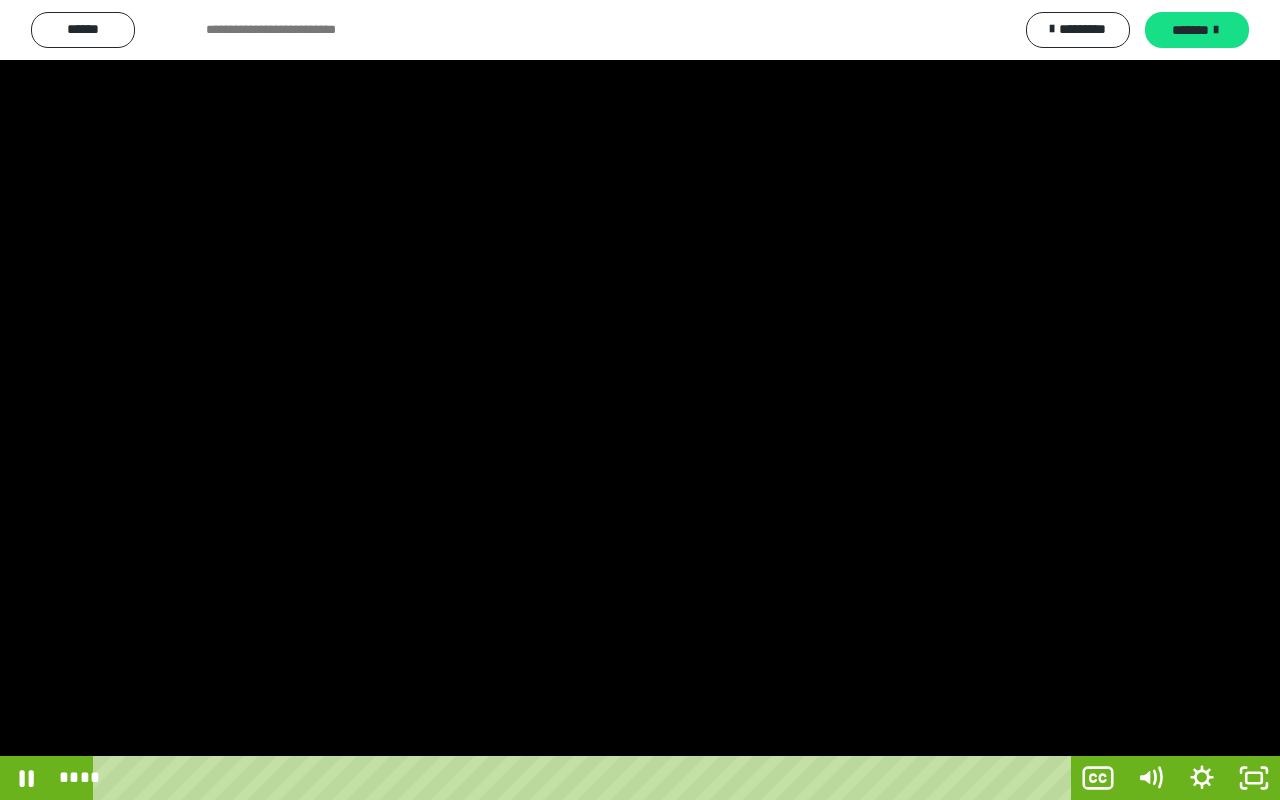 click at bounding box center (640, 400) 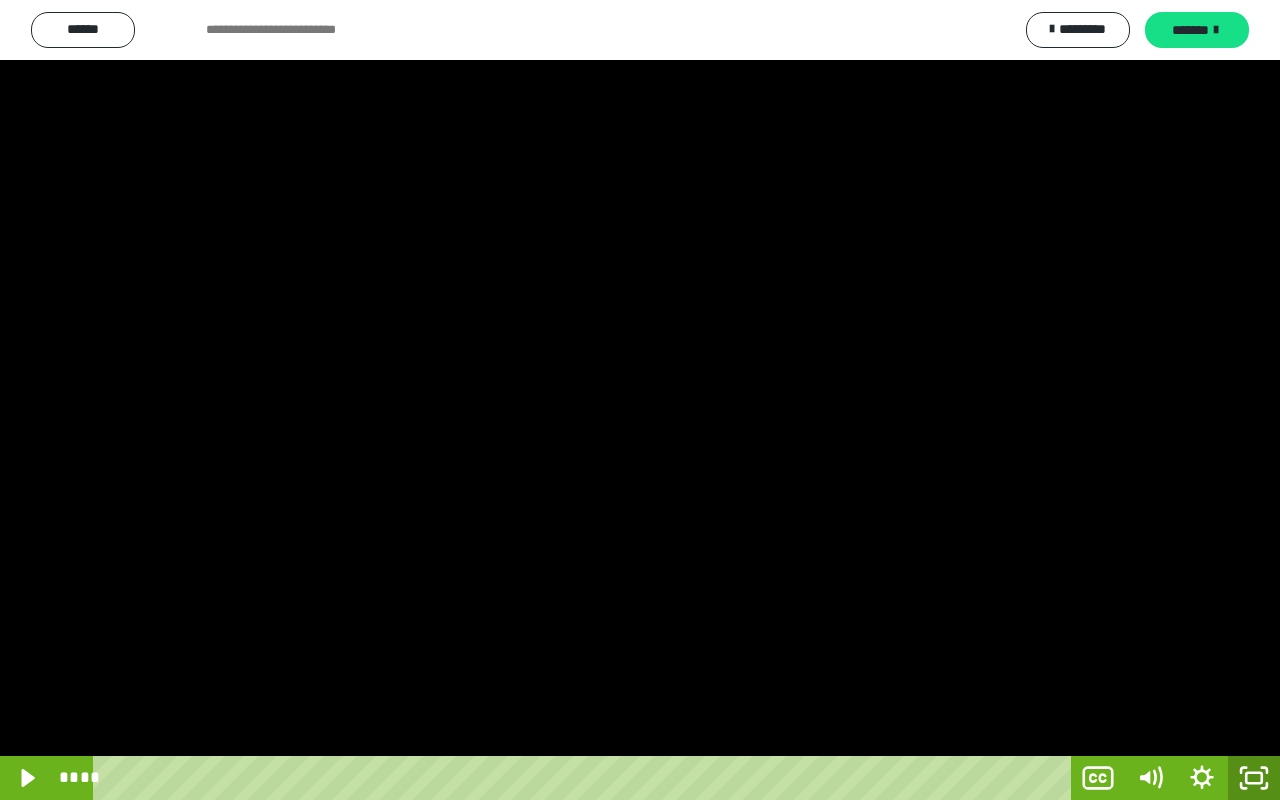 click 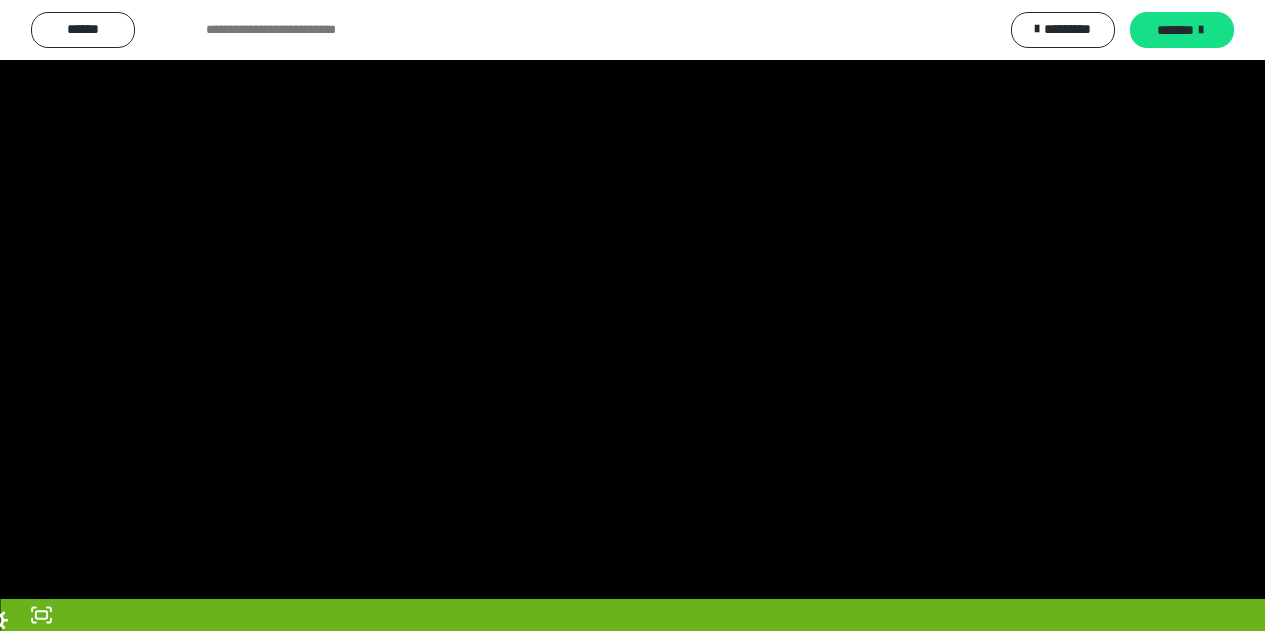scroll, scrollTop: 4012, scrollLeft: 0, axis: vertical 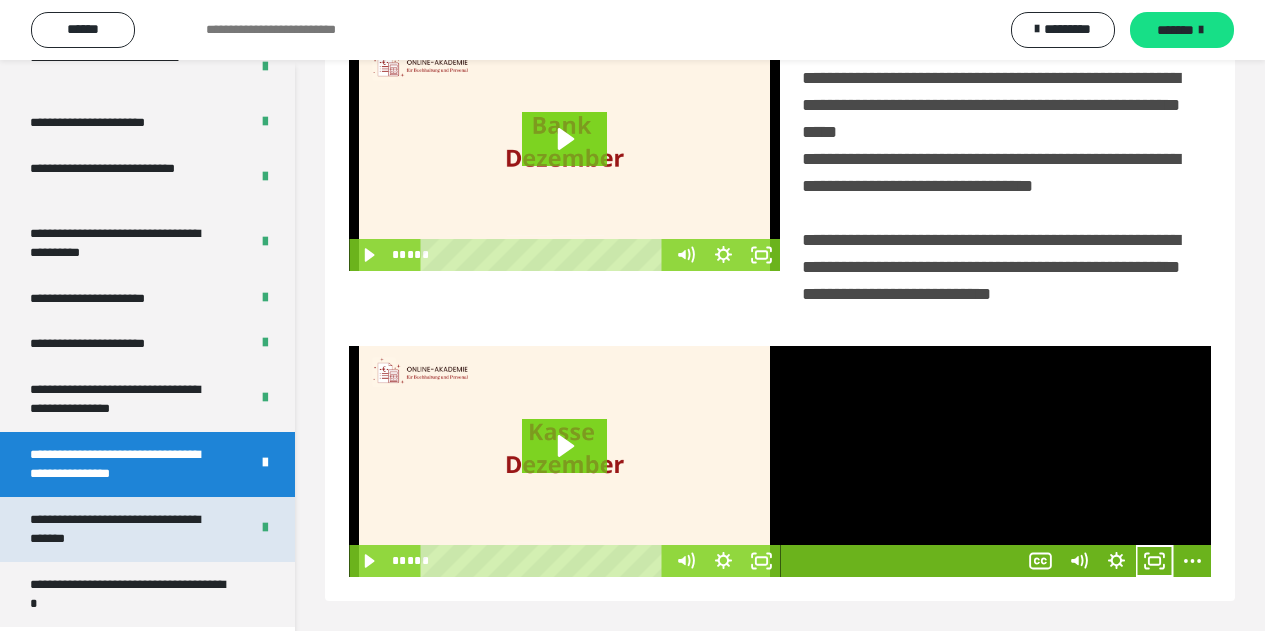 click on "**********" at bounding box center (124, 529) 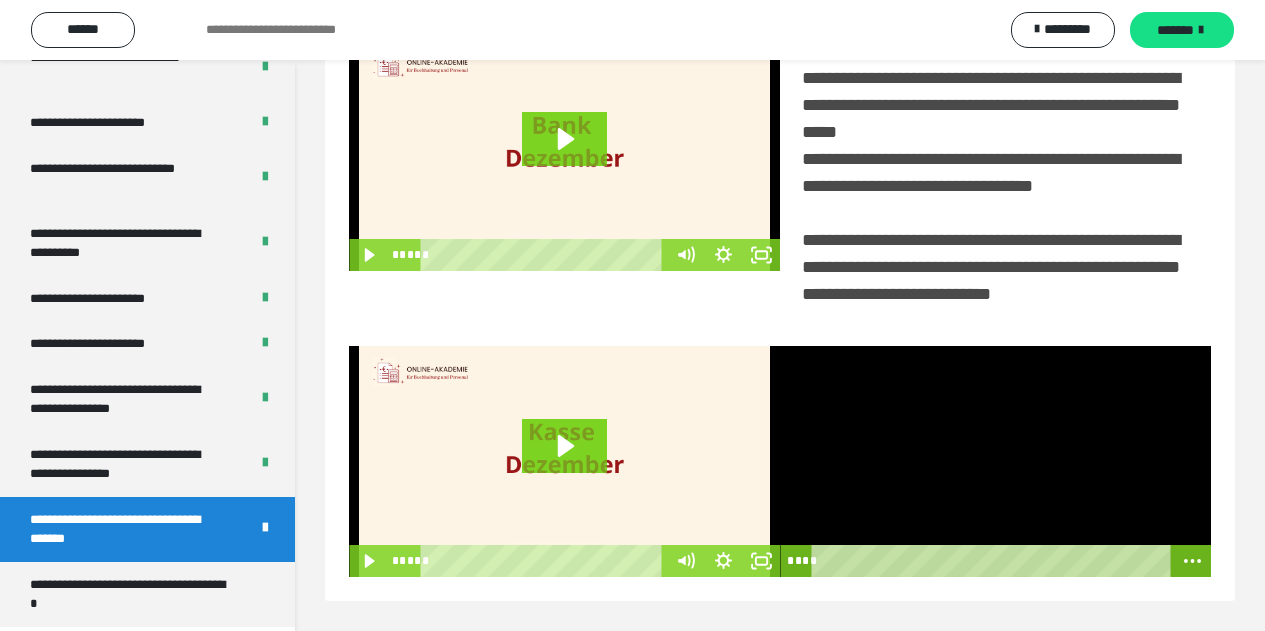 scroll, scrollTop: 64, scrollLeft: 0, axis: vertical 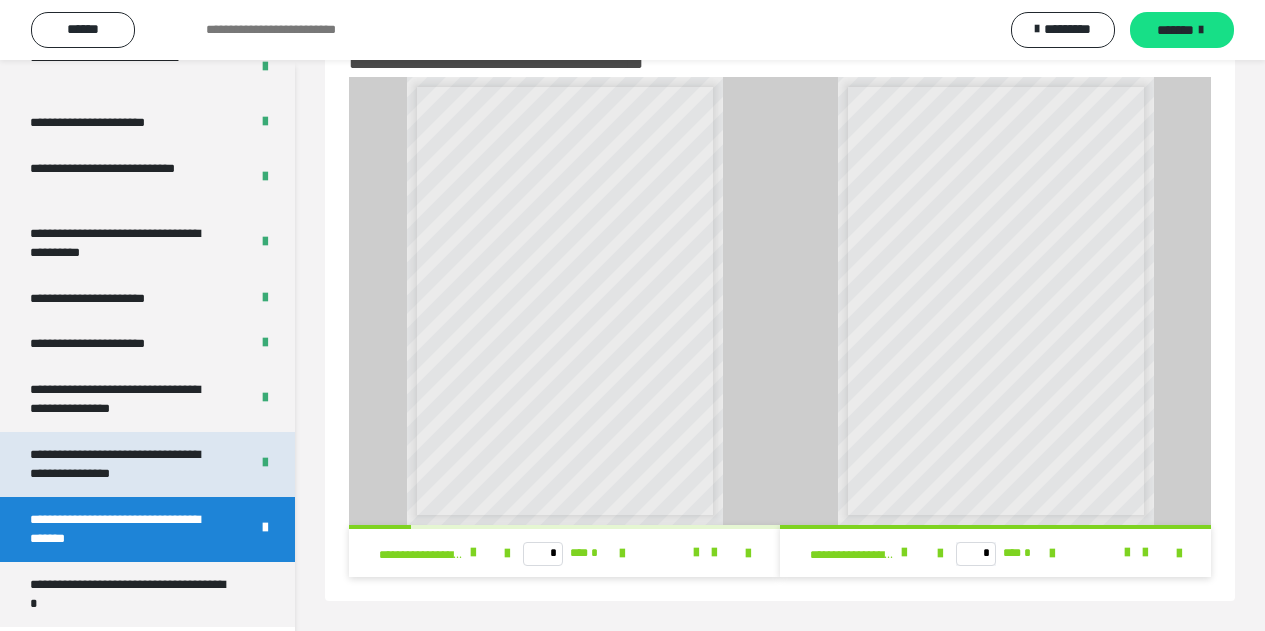 click on "**********" at bounding box center [124, 464] 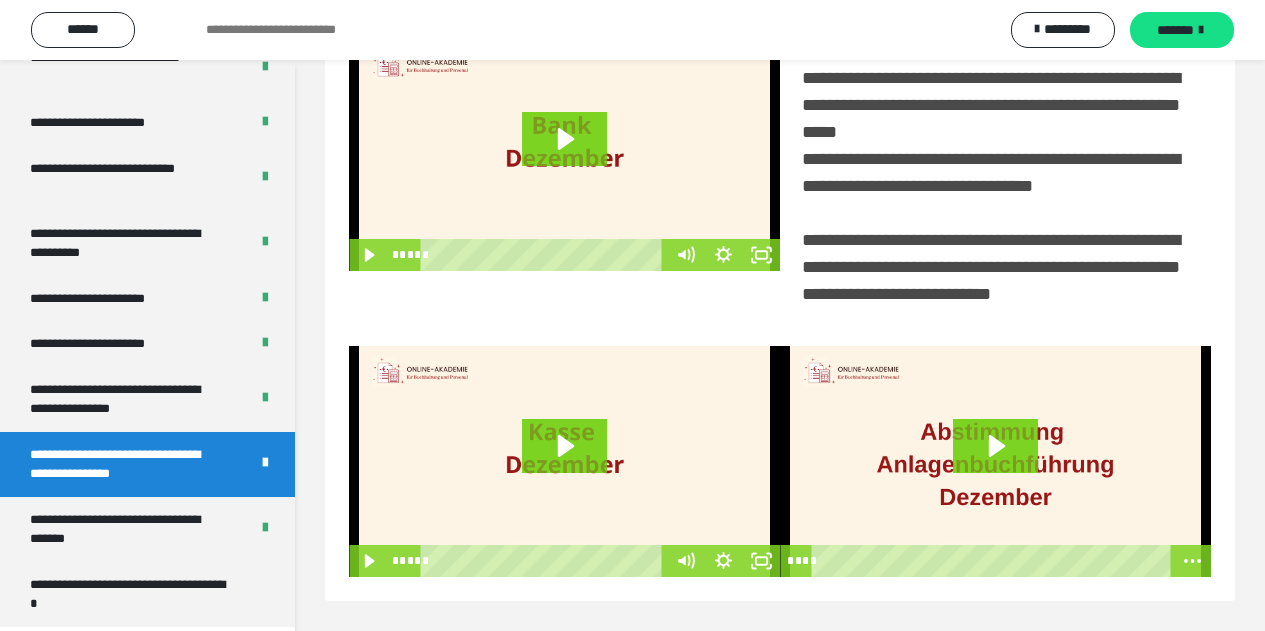 scroll, scrollTop: 462, scrollLeft: 0, axis: vertical 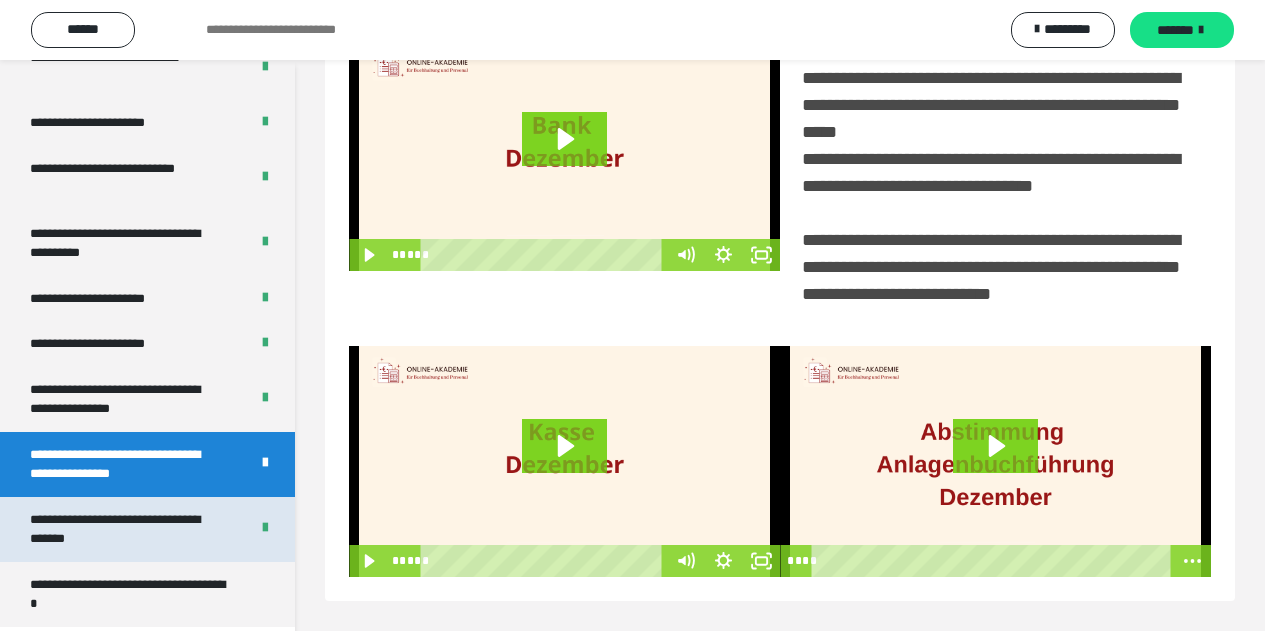 click on "**********" at bounding box center [124, 529] 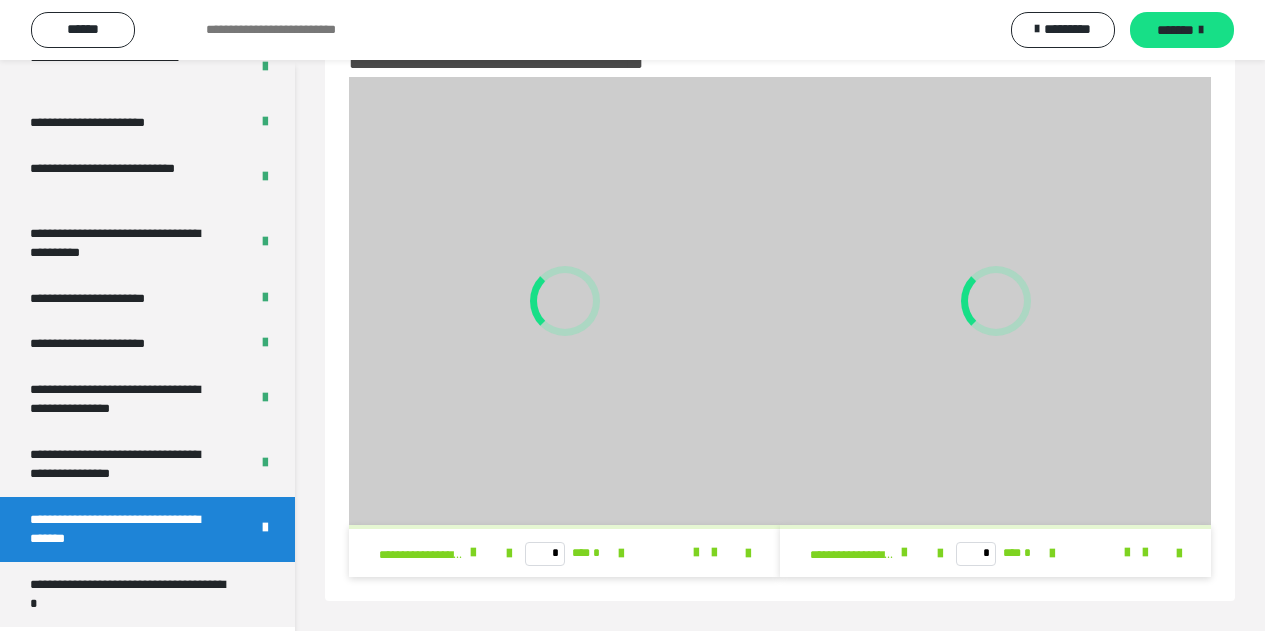 scroll, scrollTop: 64, scrollLeft: 0, axis: vertical 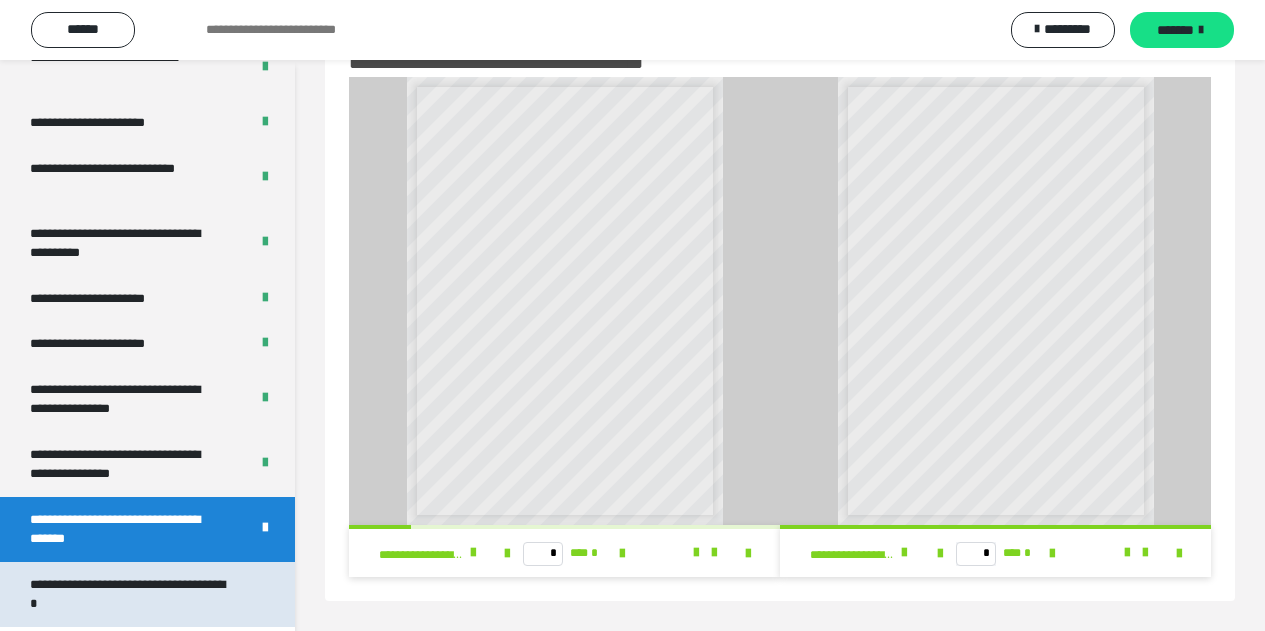 click on "**********" at bounding box center [132, 594] 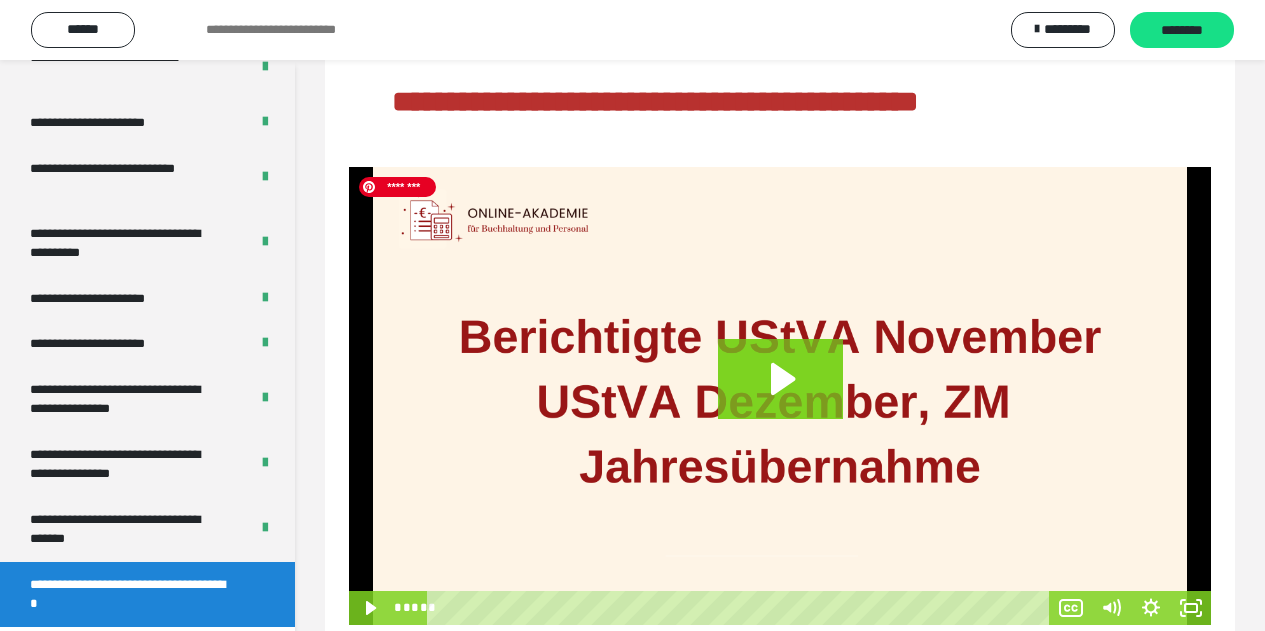 scroll, scrollTop: 214, scrollLeft: 0, axis: vertical 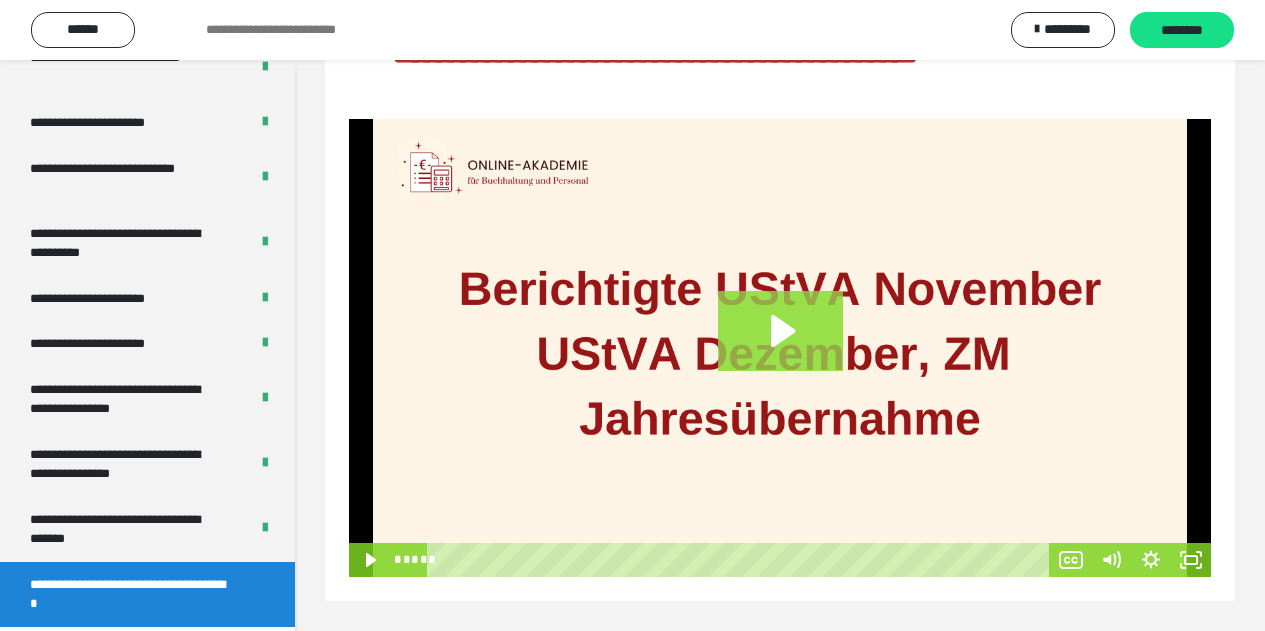 click 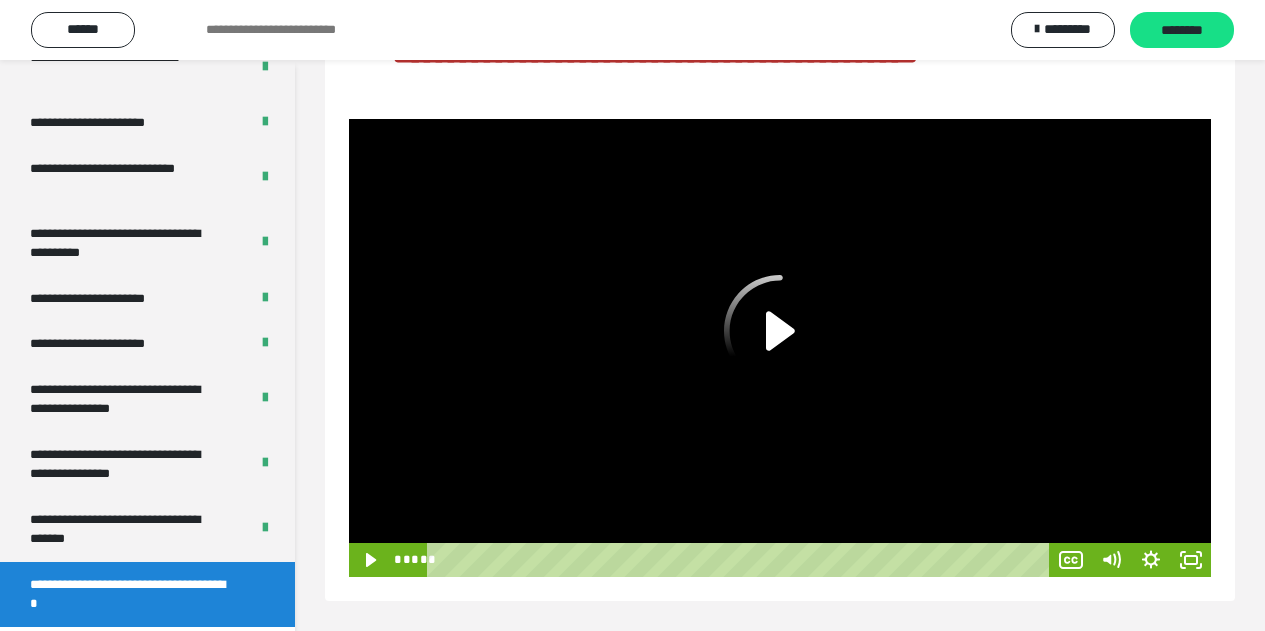 click at bounding box center (780, 348) 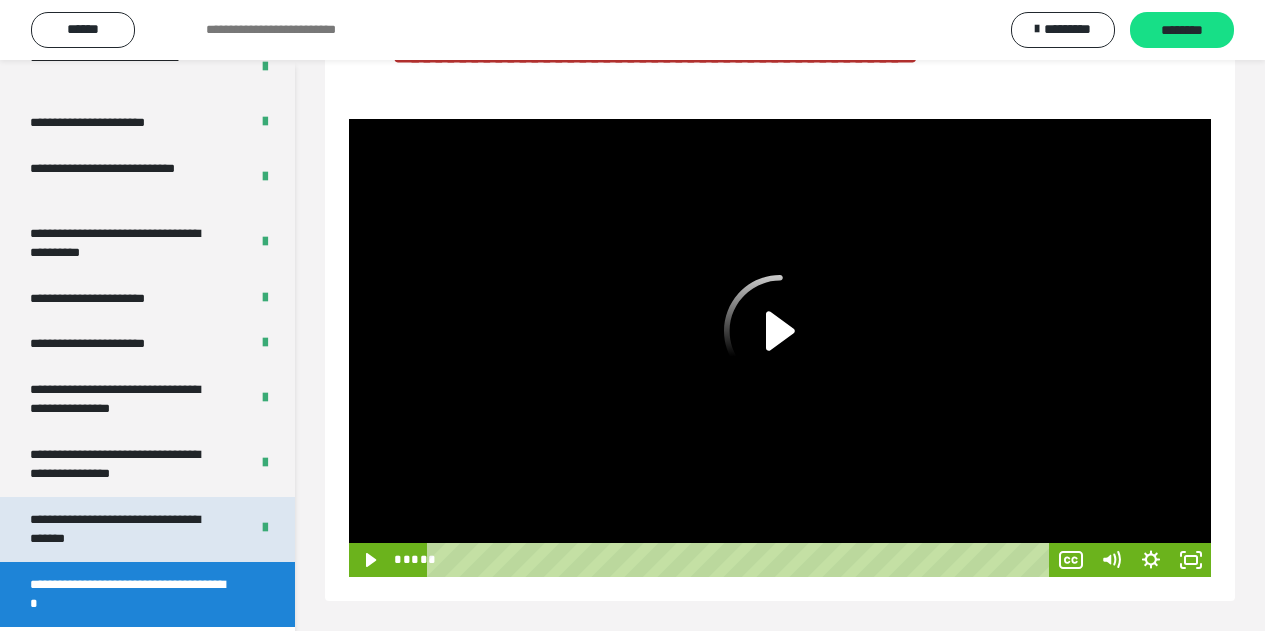 click on "**********" at bounding box center (124, 529) 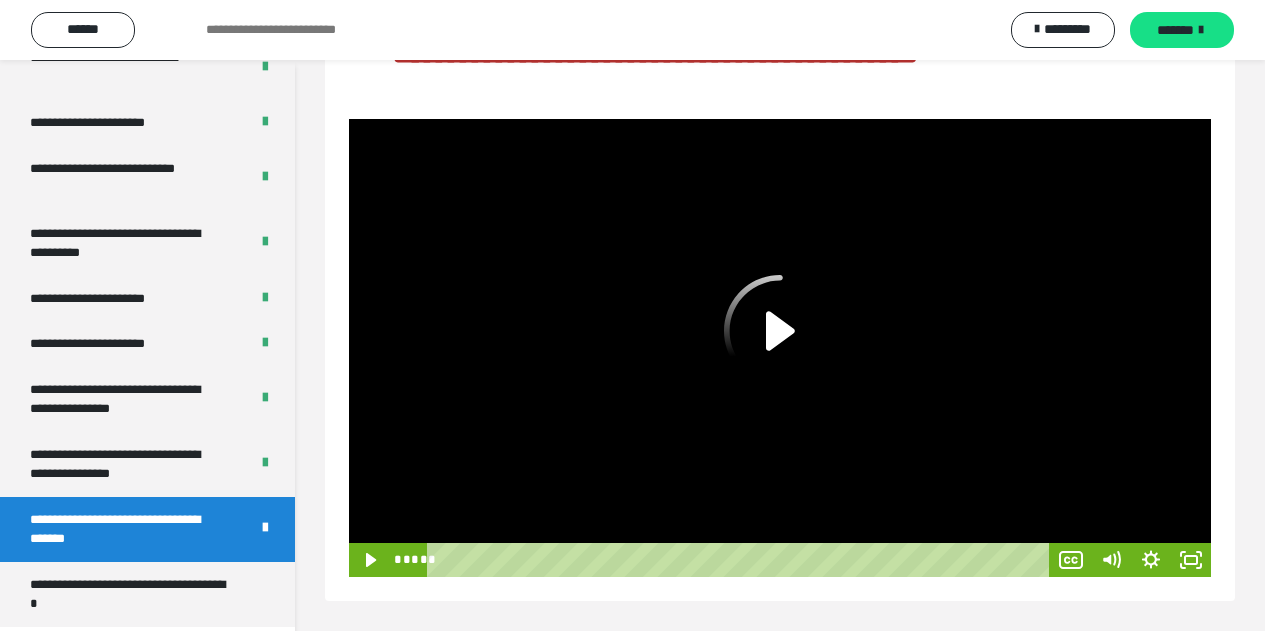 scroll, scrollTop: 64, scrollLeft: 0, axis: vertical 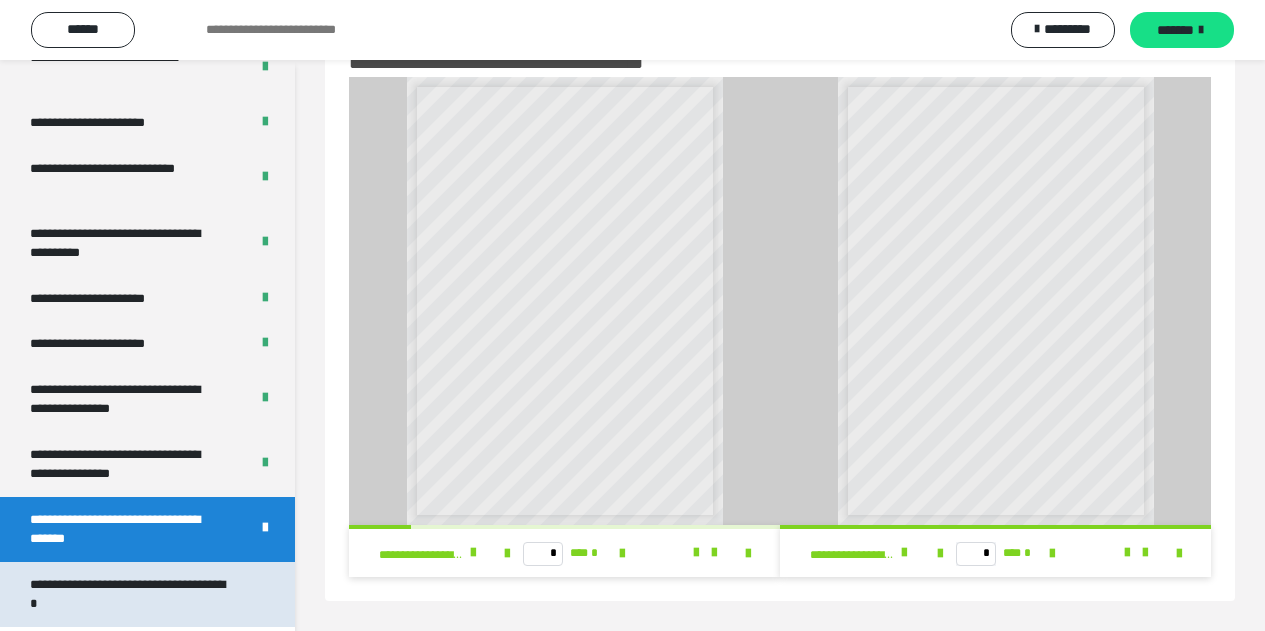 click on "**********" at bounding box center (132, 594) 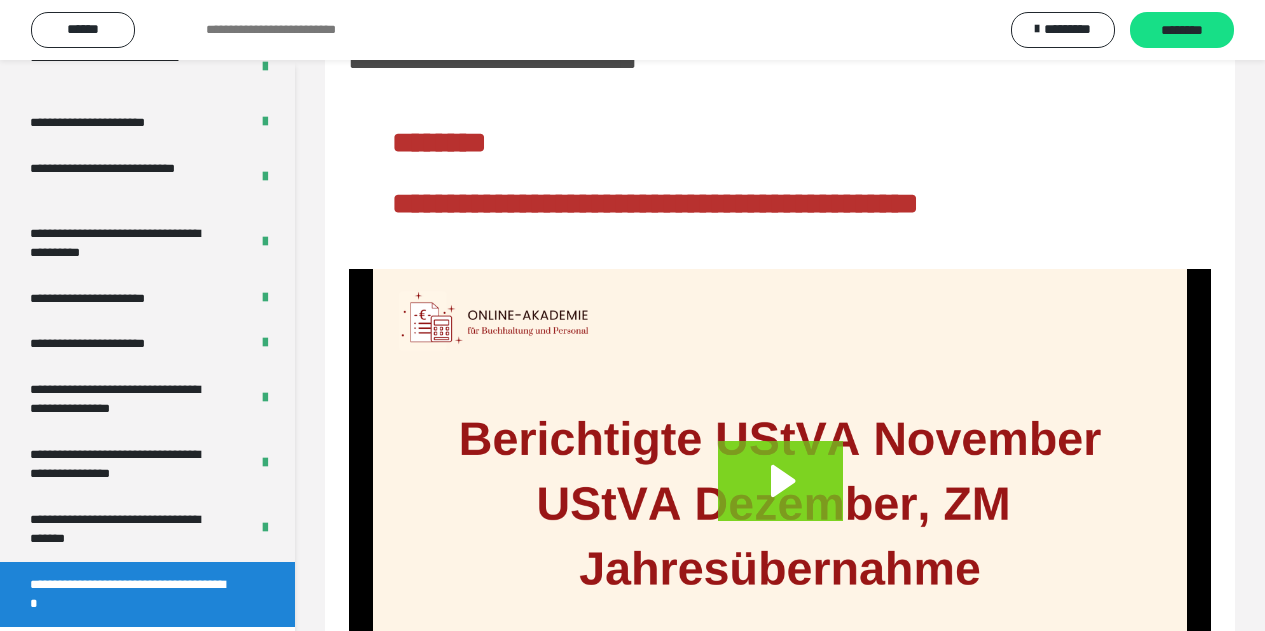 scroll, scrollTop: 60, scrollLeft: 0, axis: vertical 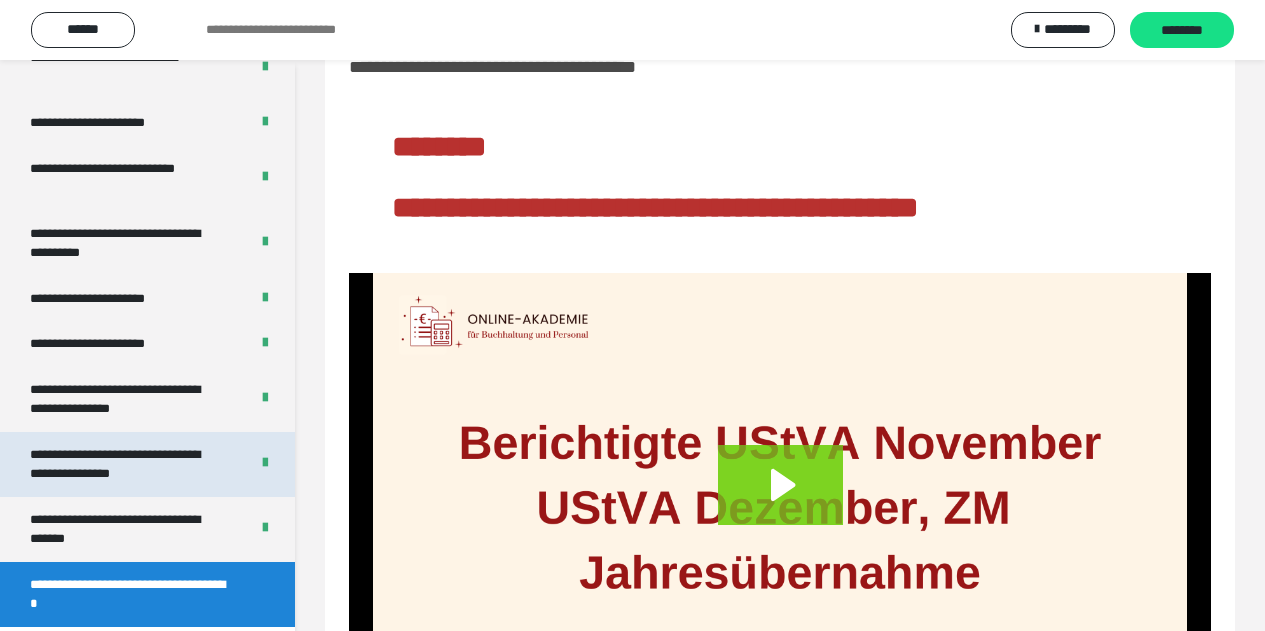 click on "**********" at bounding box center [124, 464] 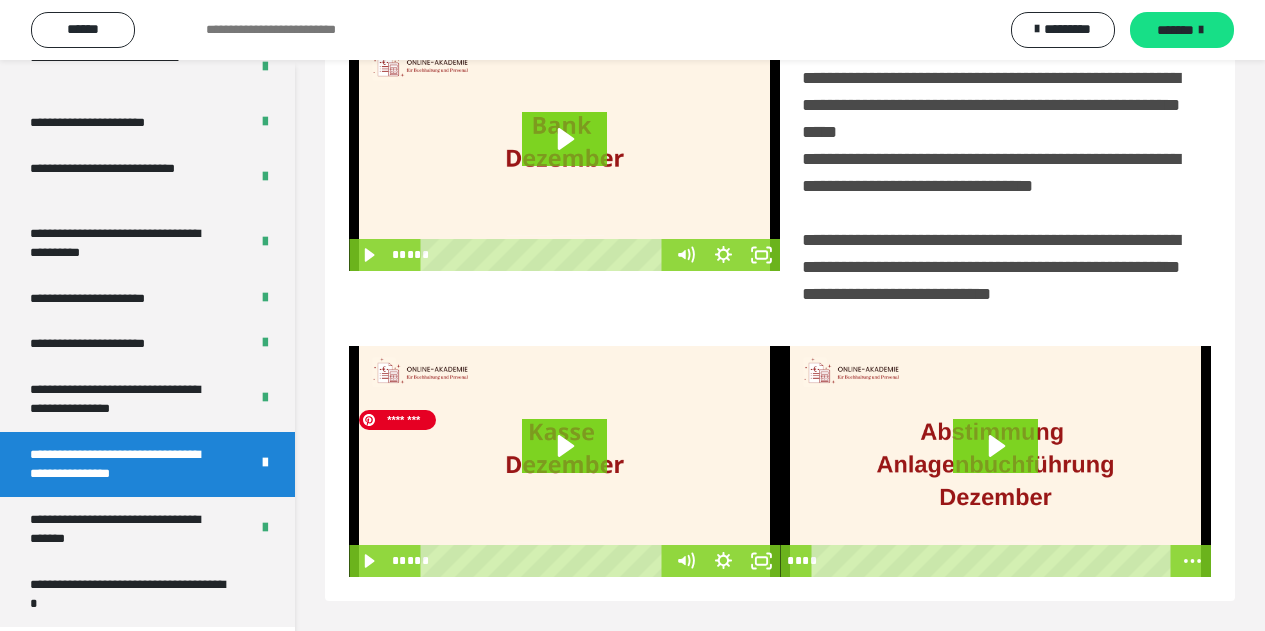 scroll, scrollTop: 462, scrollLeft: 0, axis: vertical 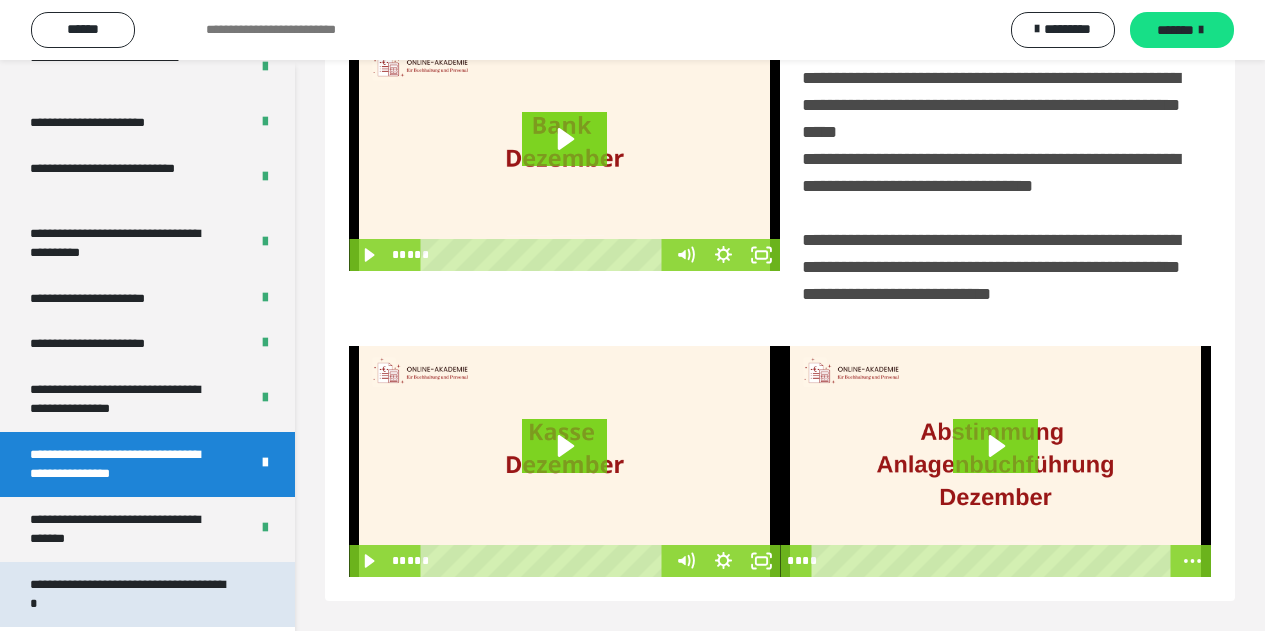 click on "**********" at bounding box center (132, 594) 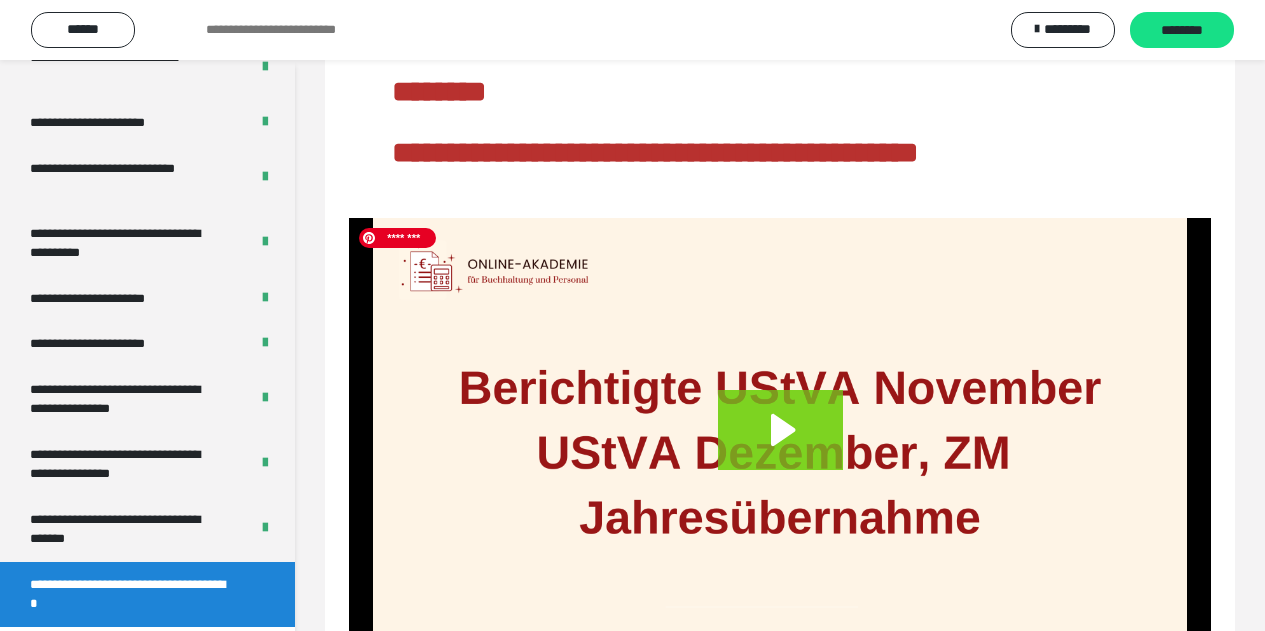 scroll, scrollTop: 214, scrollLeft: 0, axis: vertical 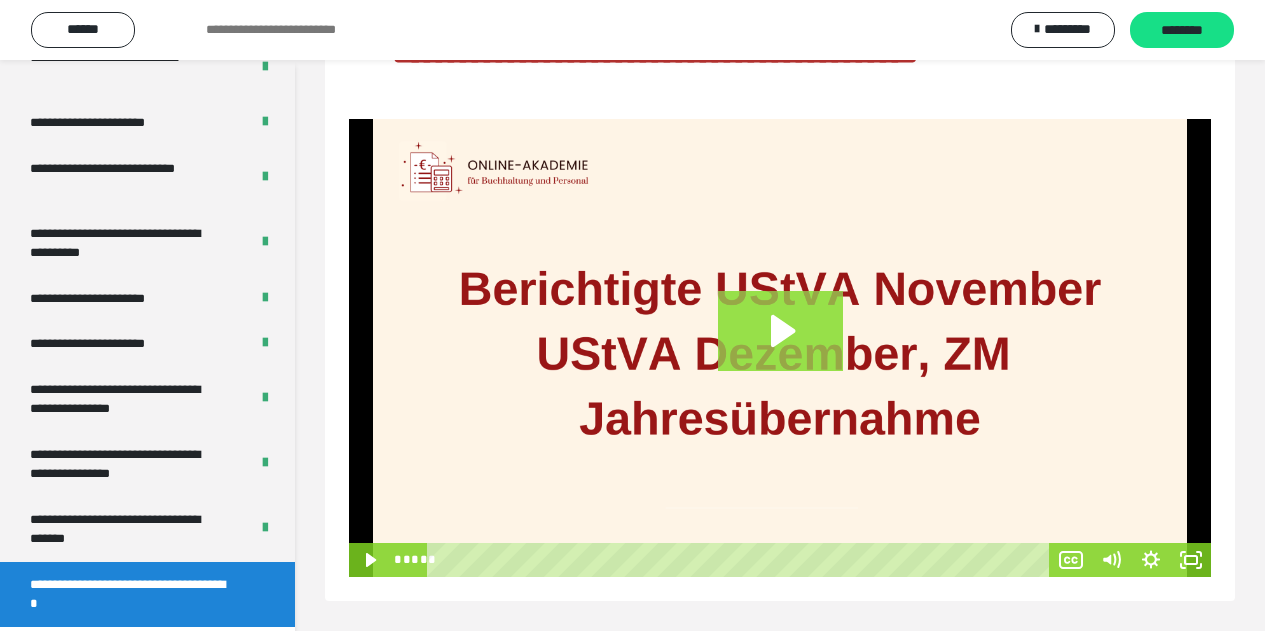 click 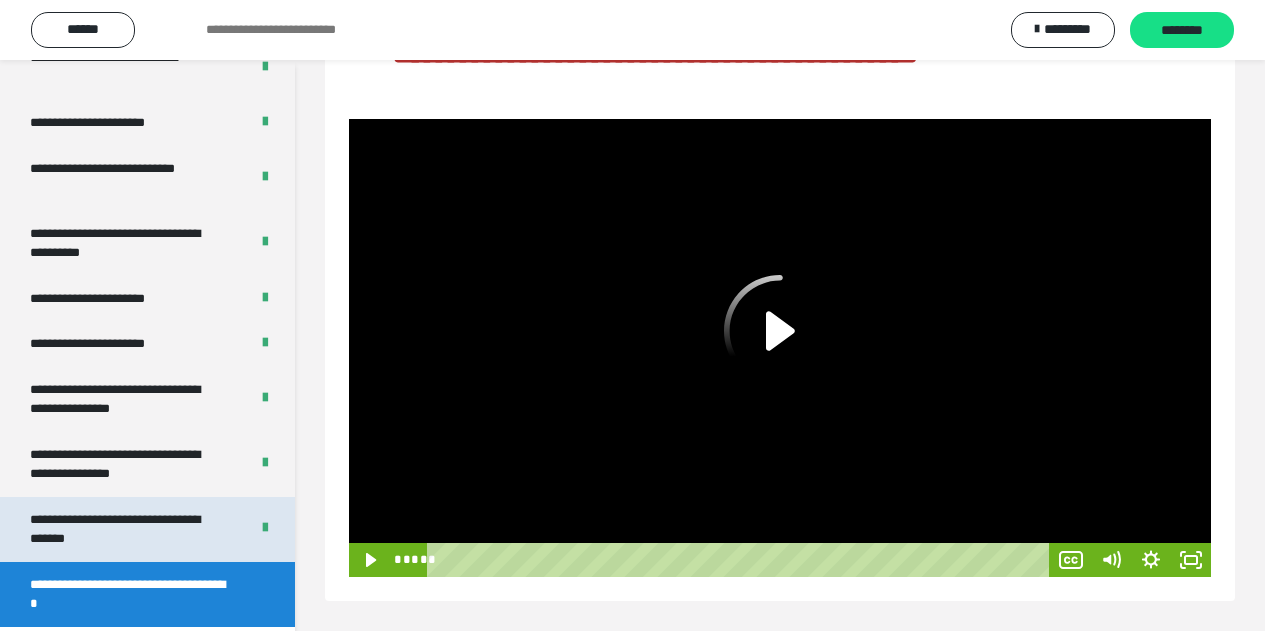 click on "**********" at bounding box center [124, 529] 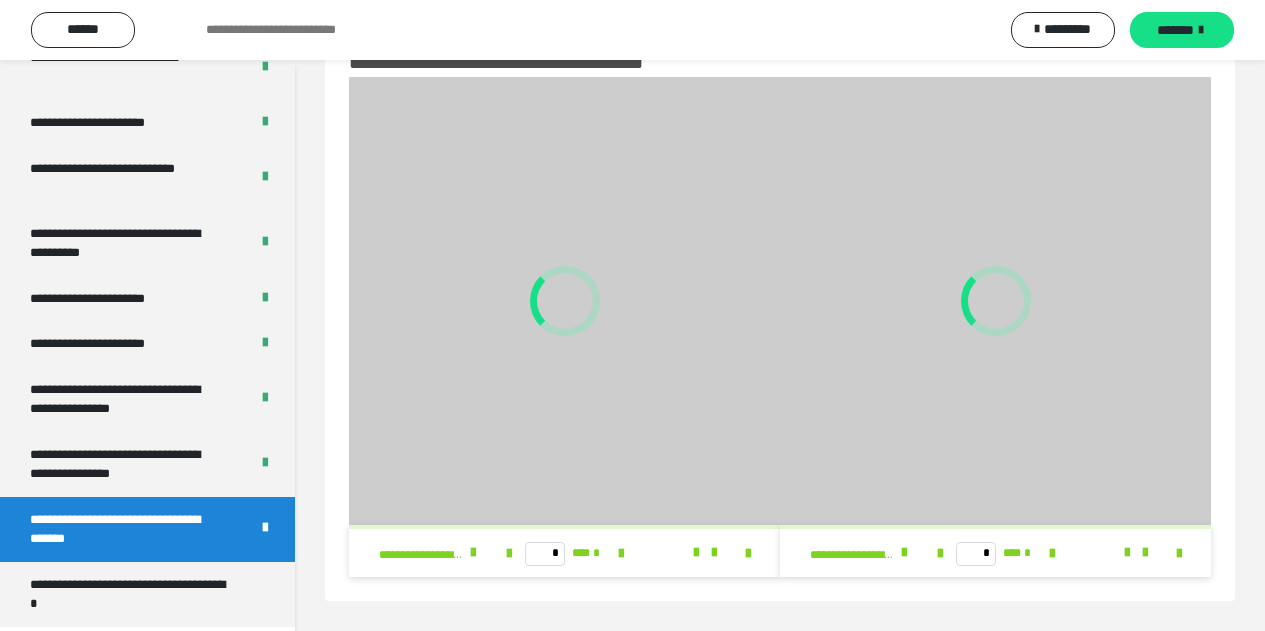 scroll, scrollTop: 64, scrollLeft: 0, axis: vertical 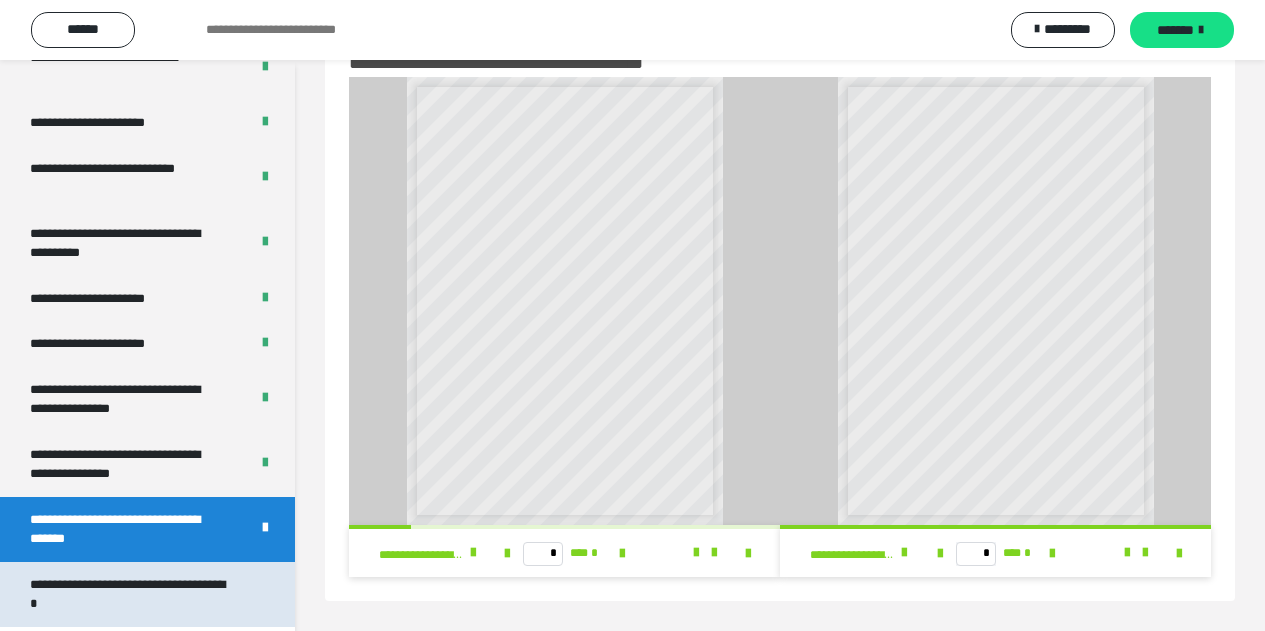 click on "**********" at bounding box center (132, 594) 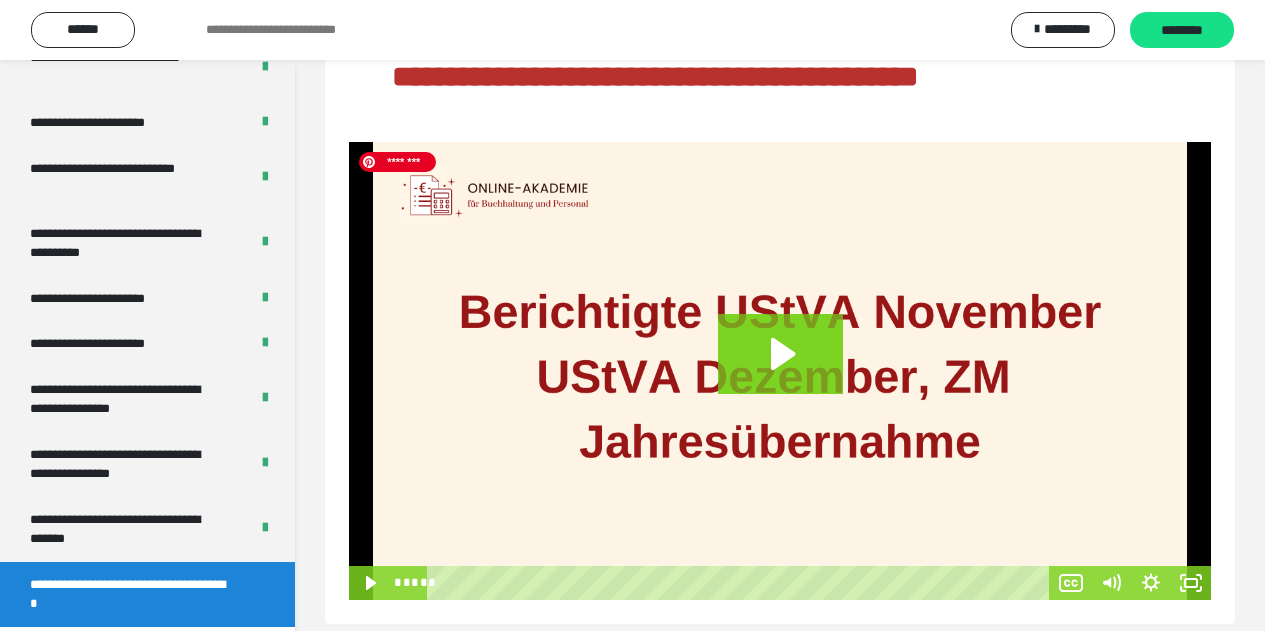 scroll, scrollTop: 214, scrollLeft: 0, axis: vertical 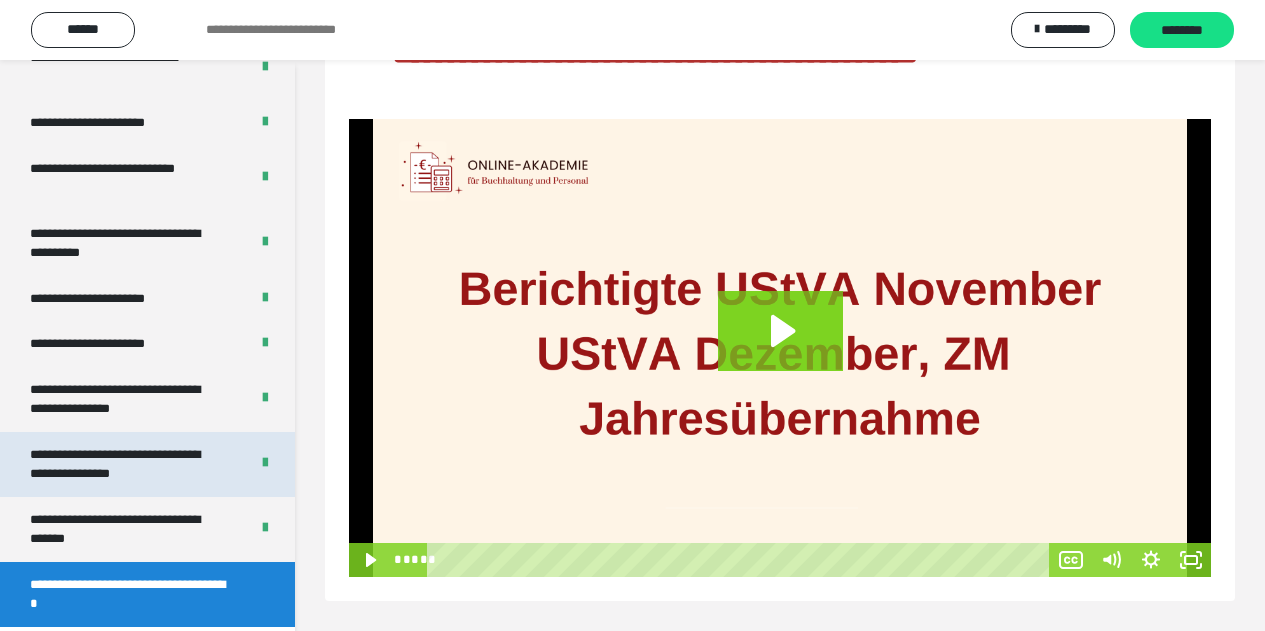 click on "**********" at bounding box center [124, 464] 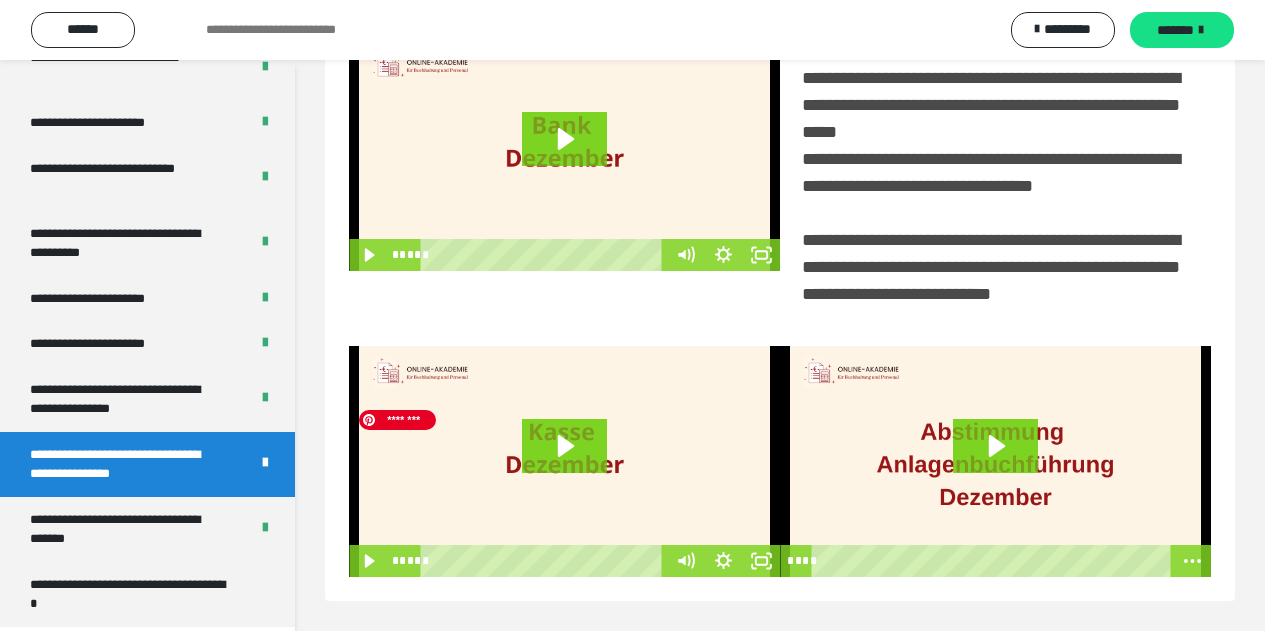 scroll, scrollTop: 462, scrollLeft: 0, axis: vertical 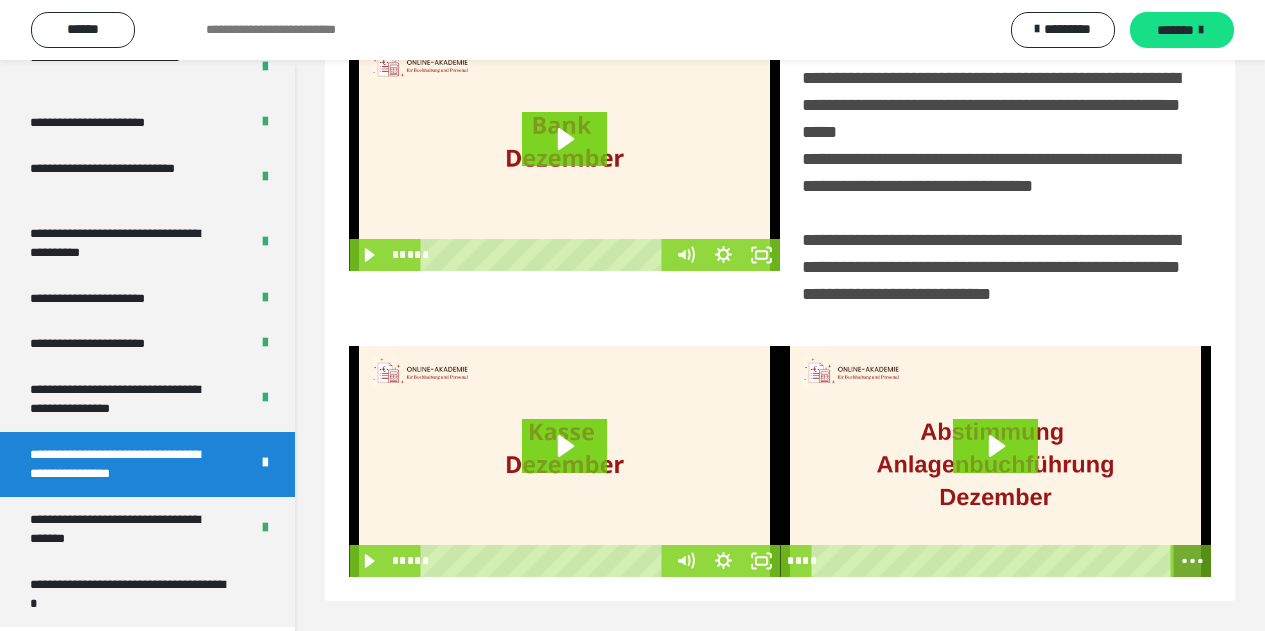 click 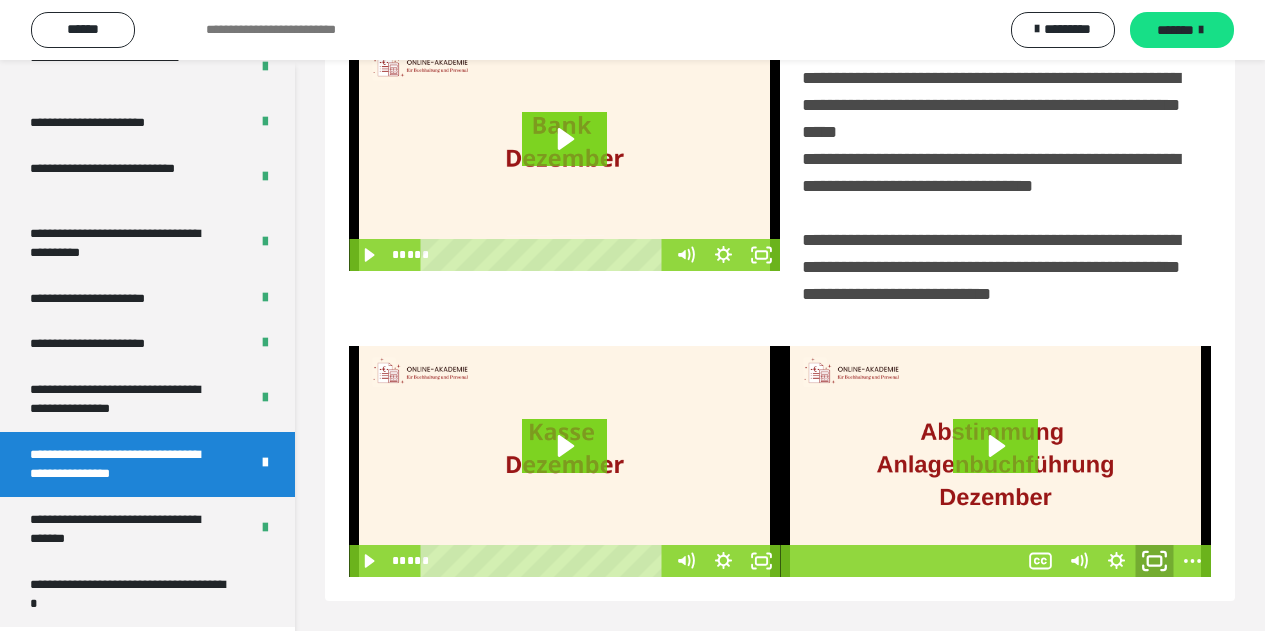 click 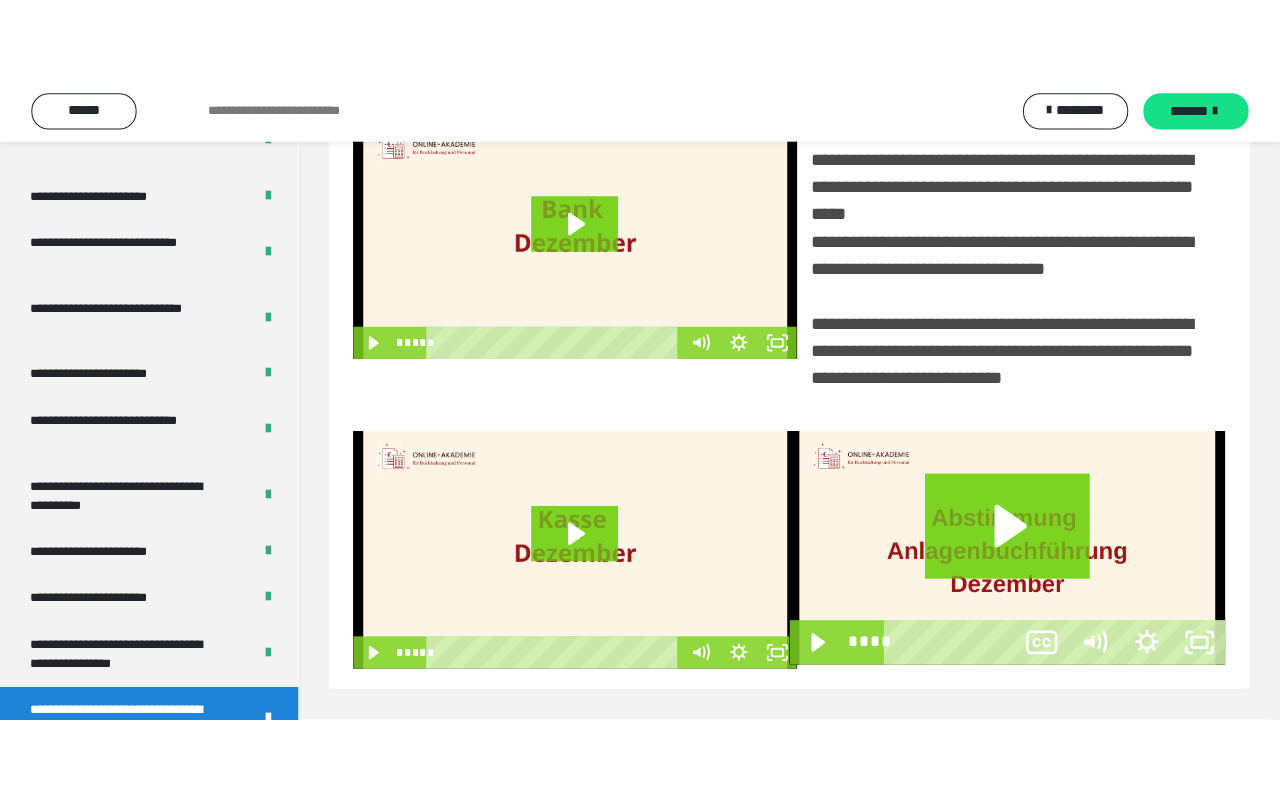 scroll, scrollTop: 302, scrollLeft: 0, axis: vertical 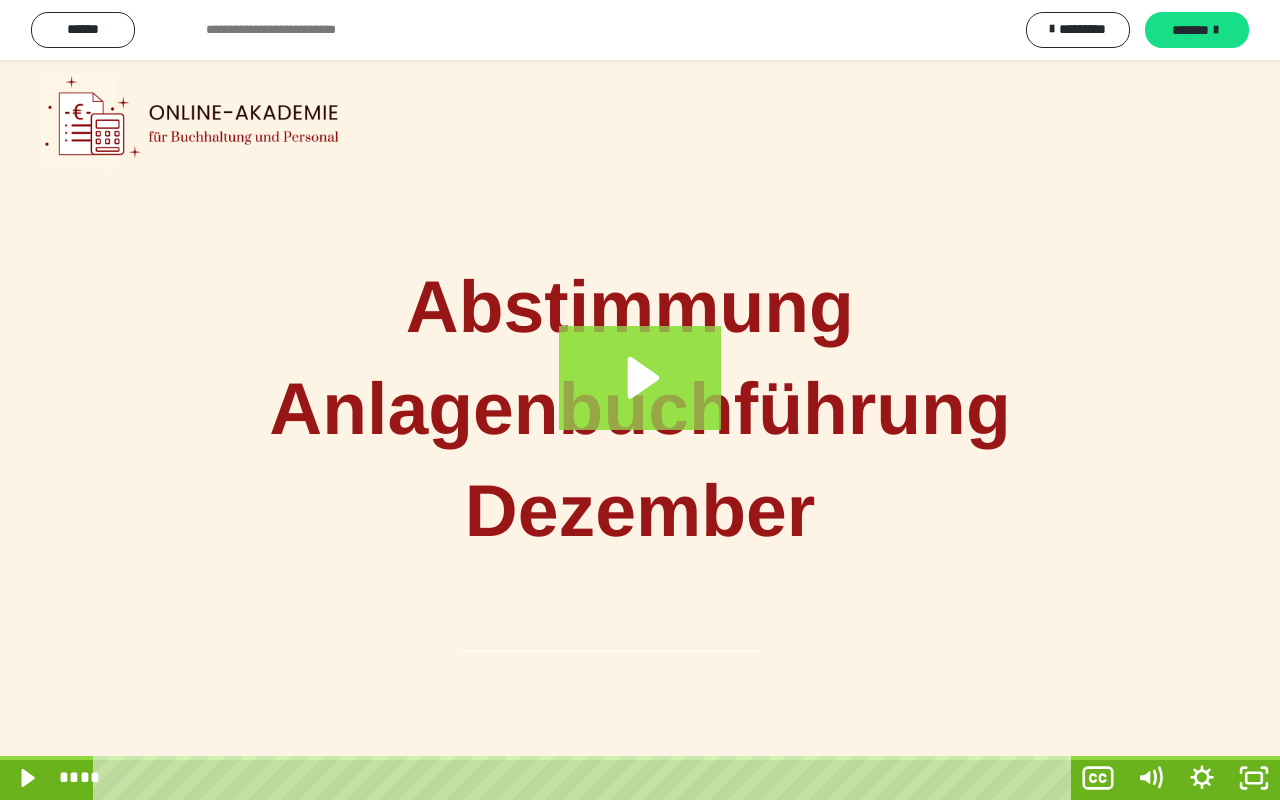 click 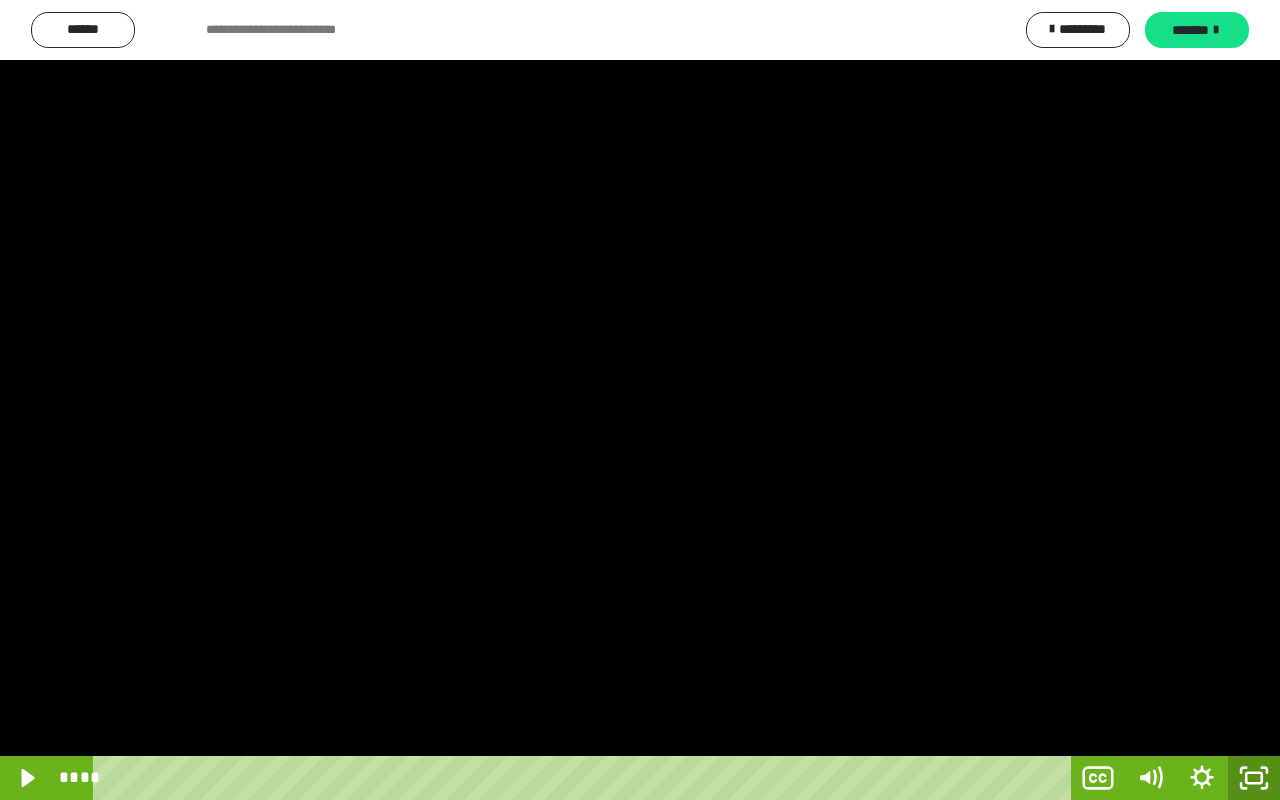 click 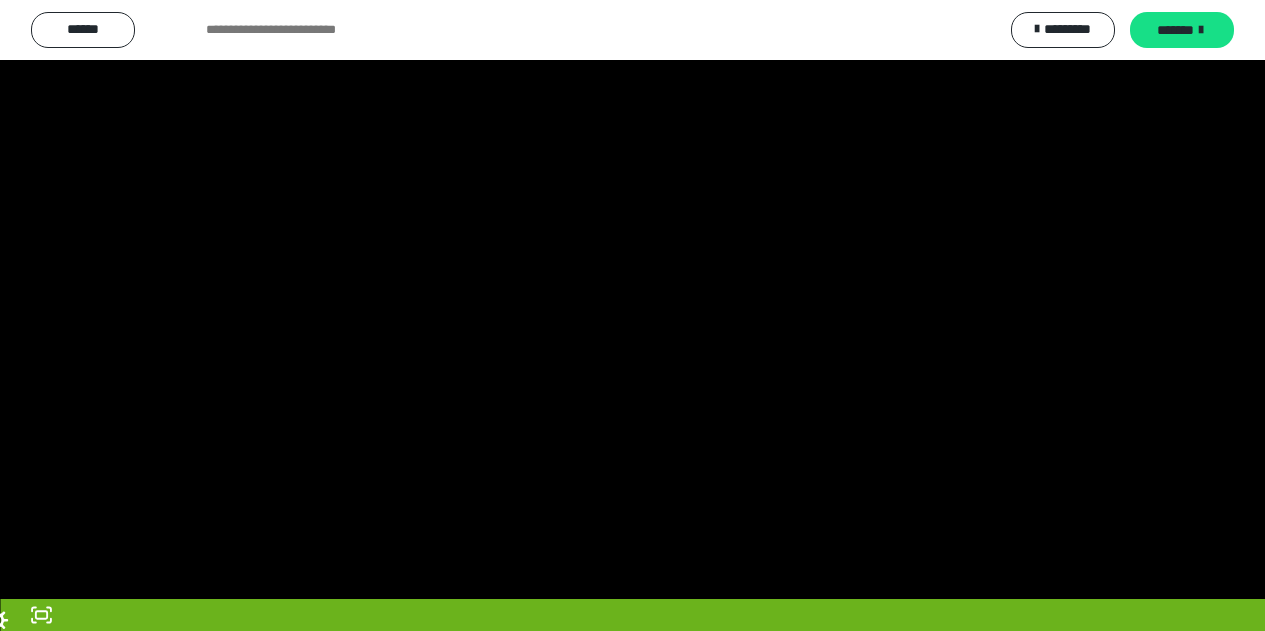 scroll, scrollTop: 4012, scrollLeft: 0, axis: vertical 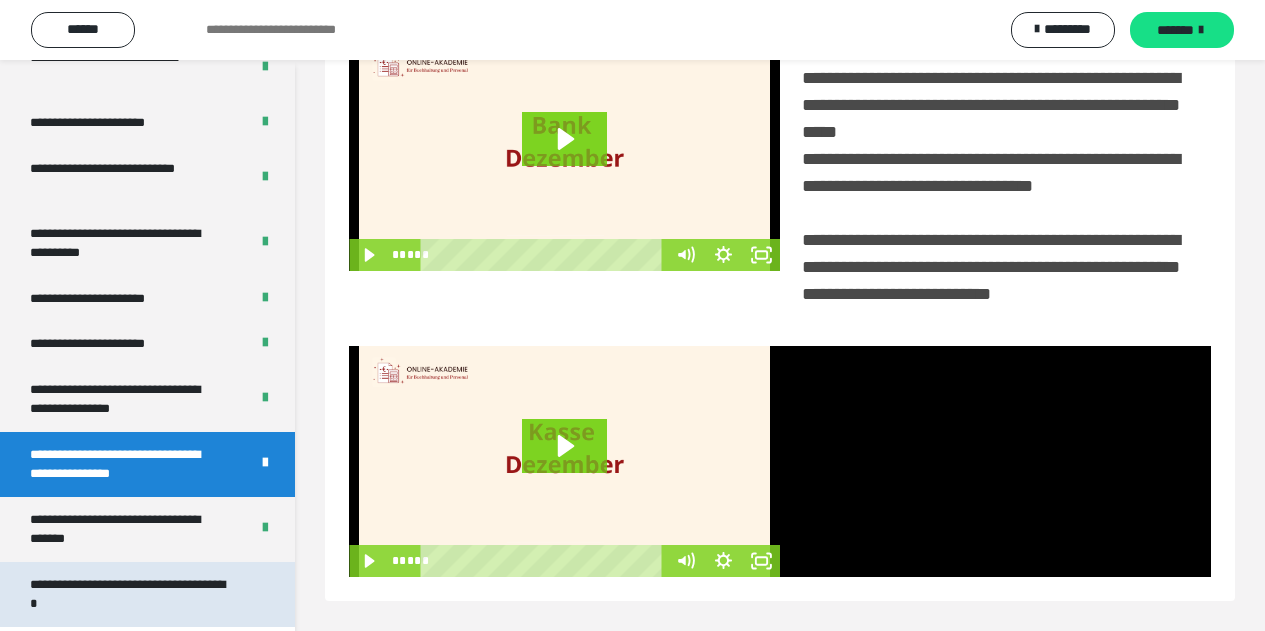 click on "**********" at bounding box center (132, 594) 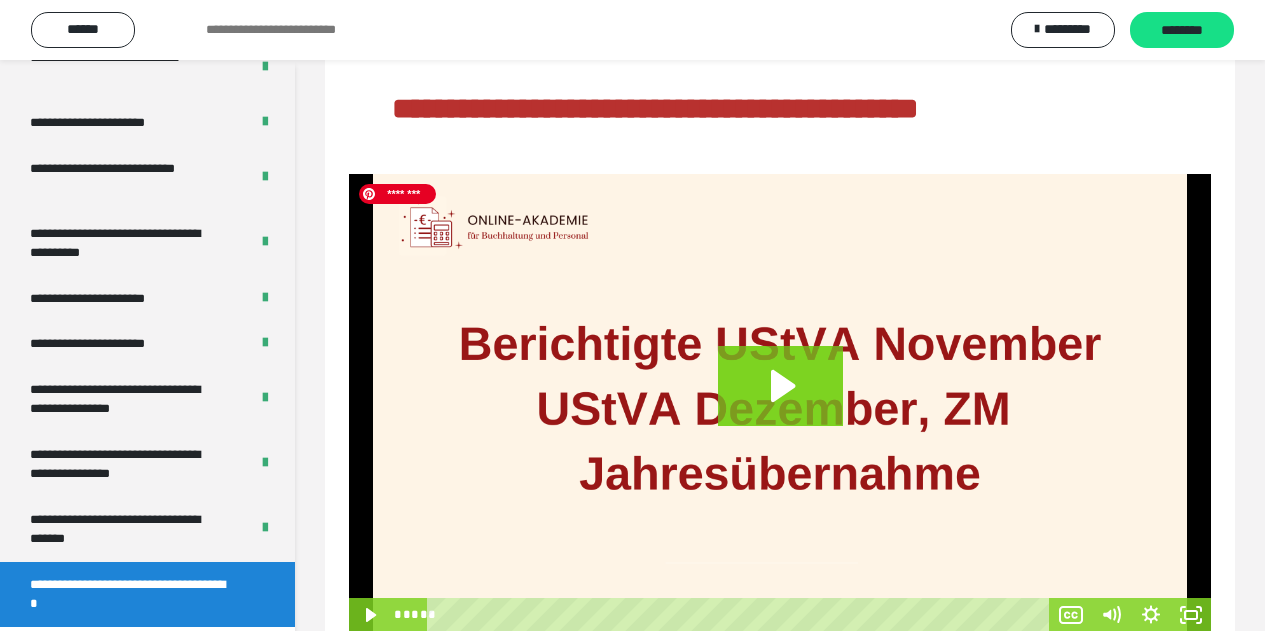 scroll, scrollTop: 214, scrollLeft: 0, axis: vertical 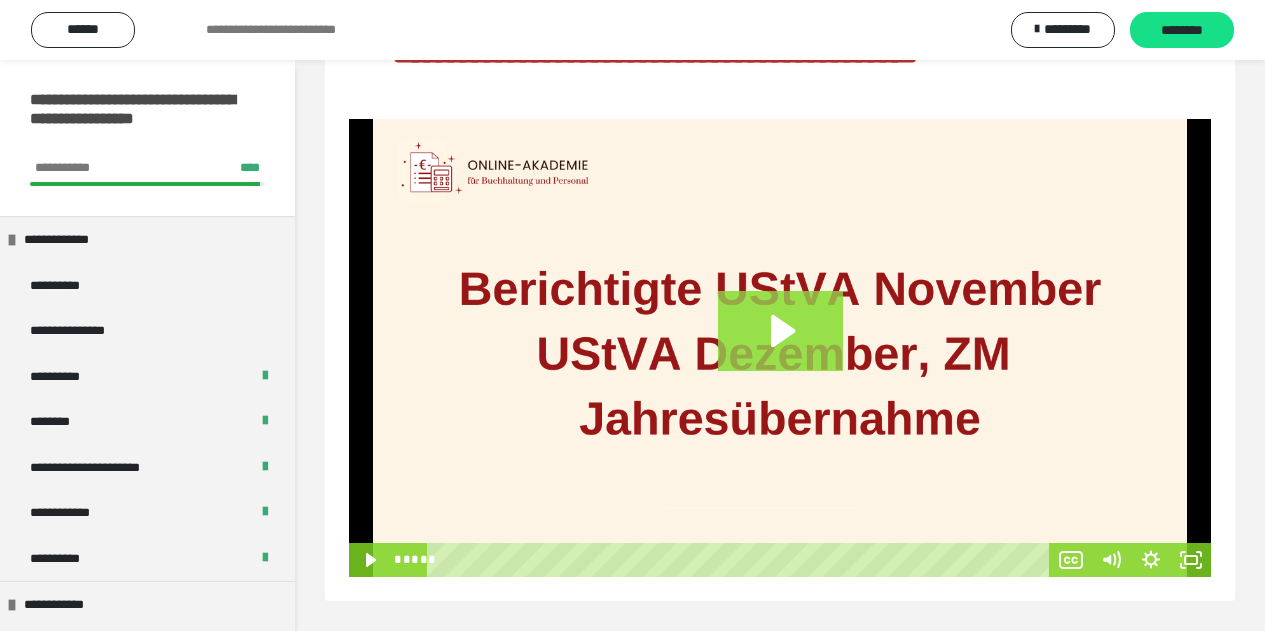 click 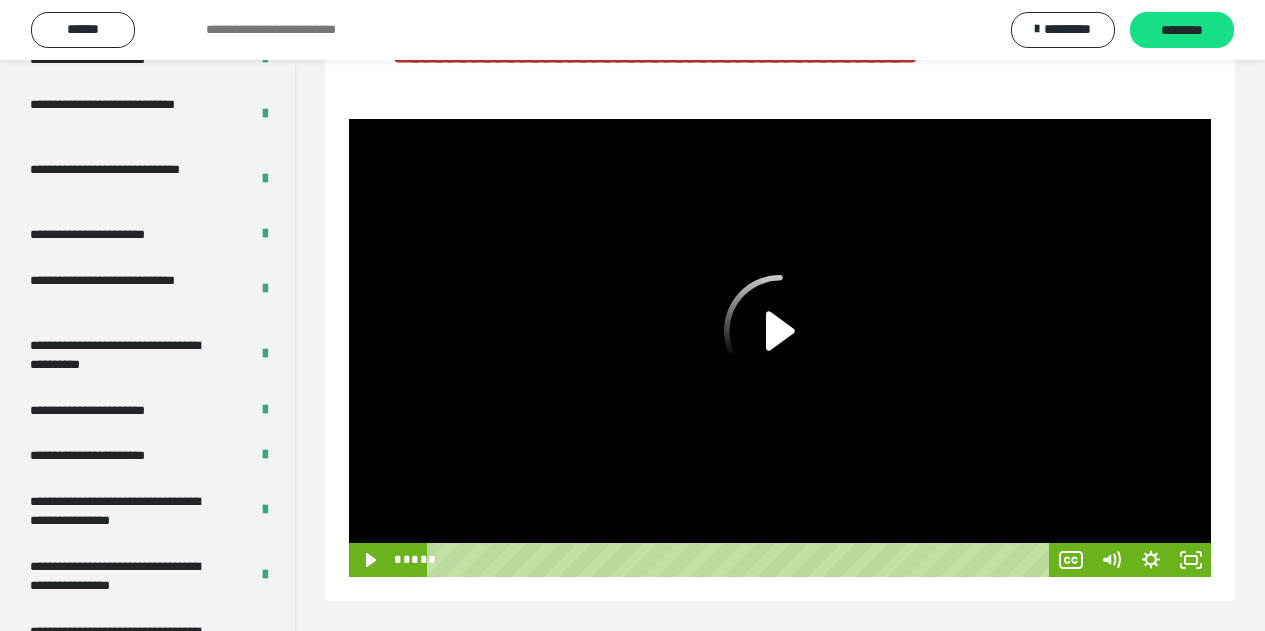 scroll, scrollTop: 4012, scrollLeft: 0, axis: vertical 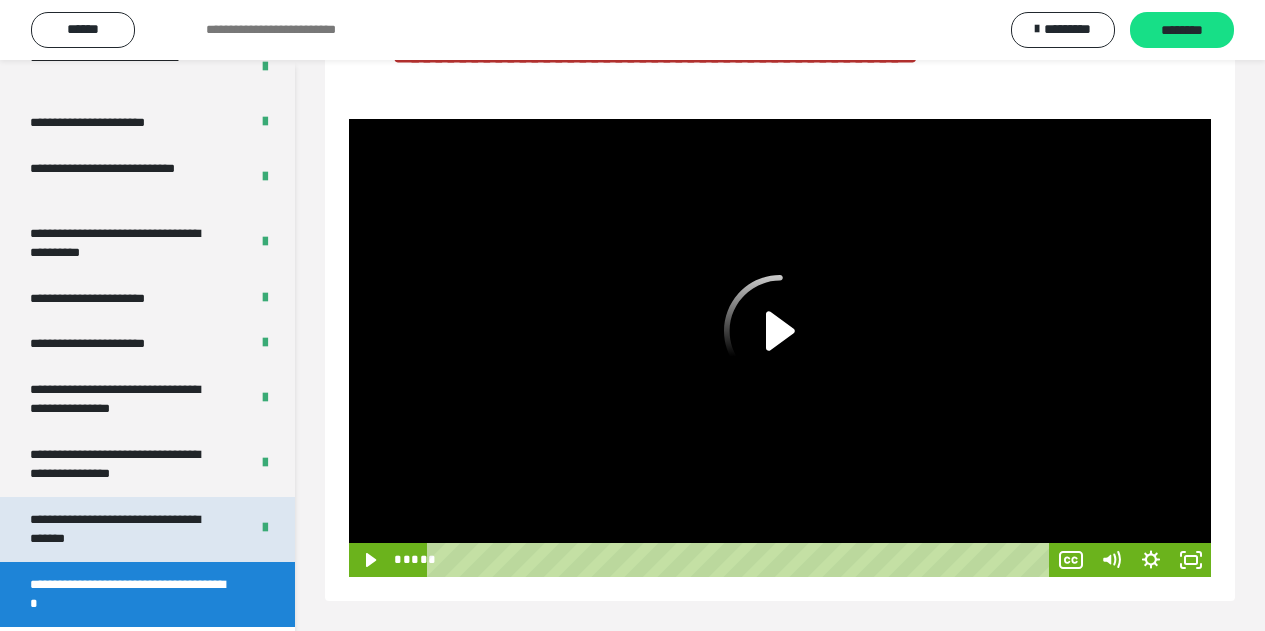 click on "**********" at bounding box center [124, 529] 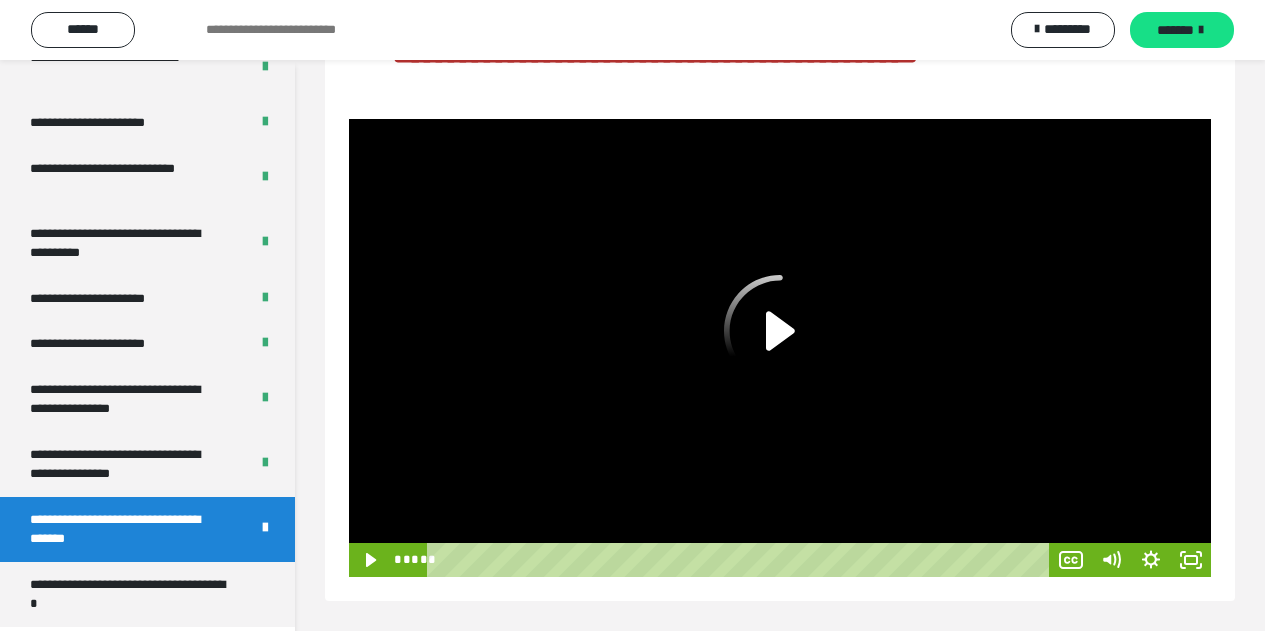 scroll, scrollTop: 64, scrollLeft: 0, axis: vertical 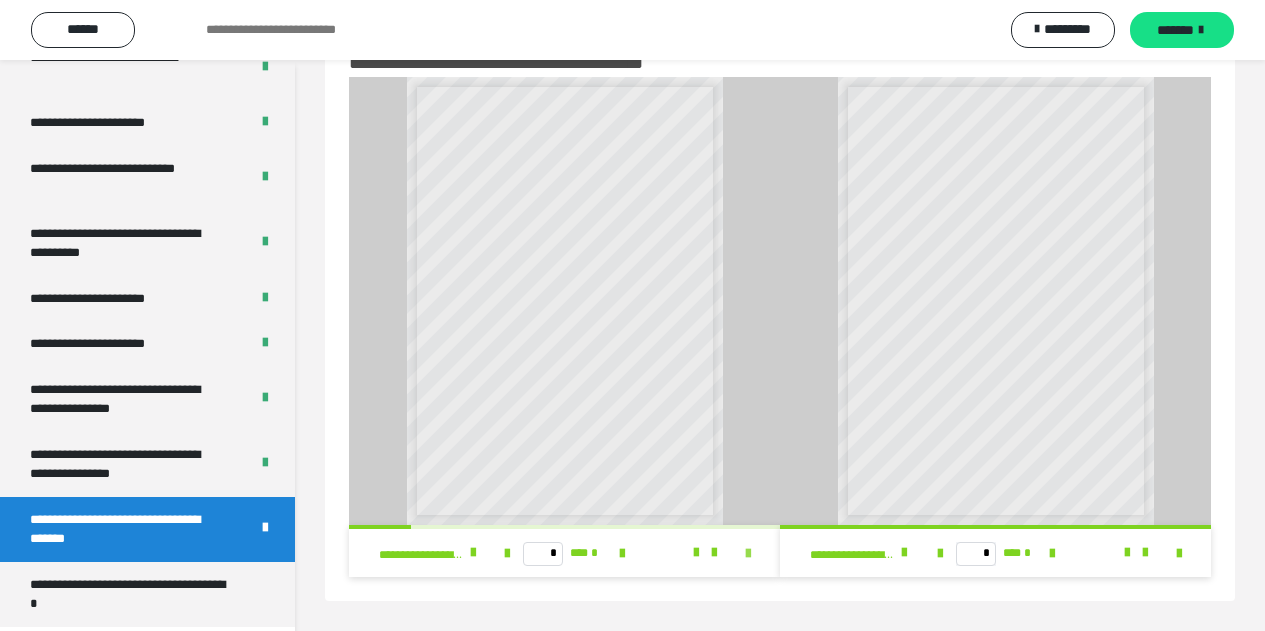 click at bounding box center (748, 554) 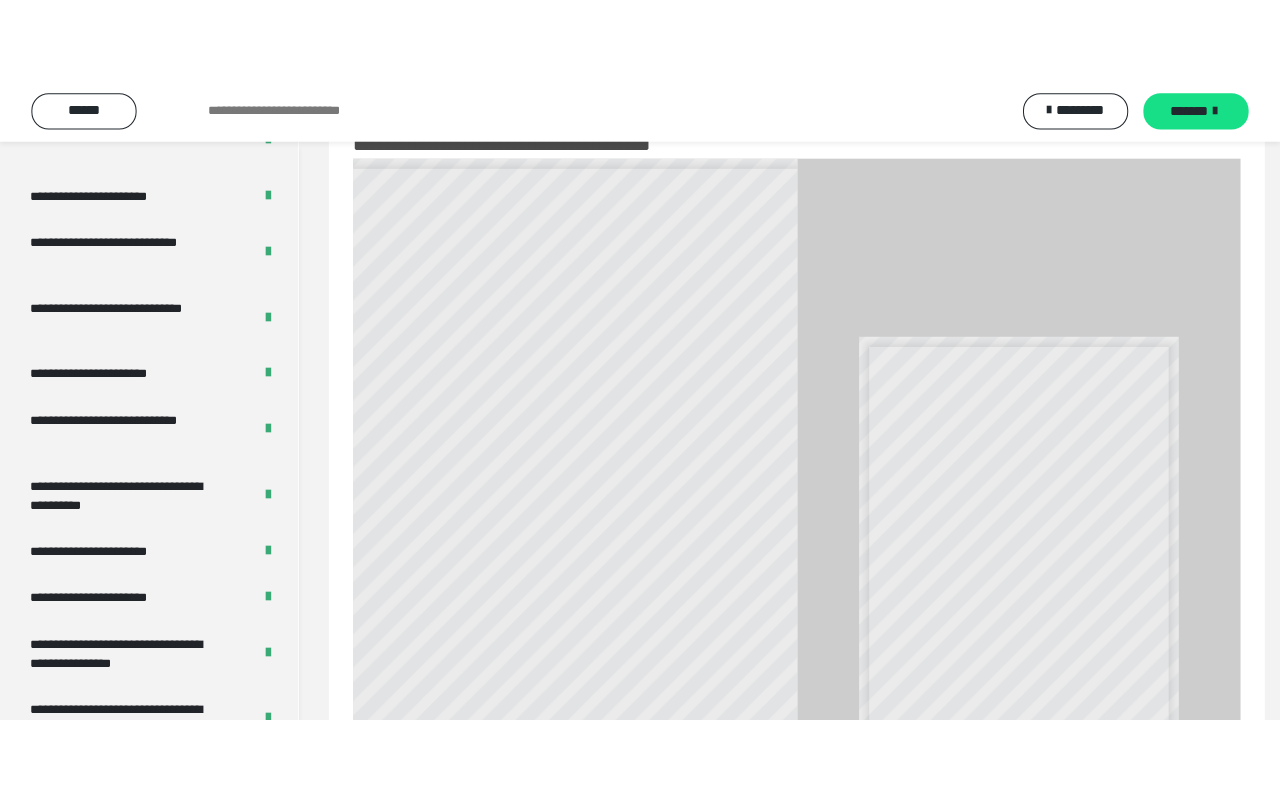 scroll, scrollTop: 60, scrollLeft: 0, axis: vertical 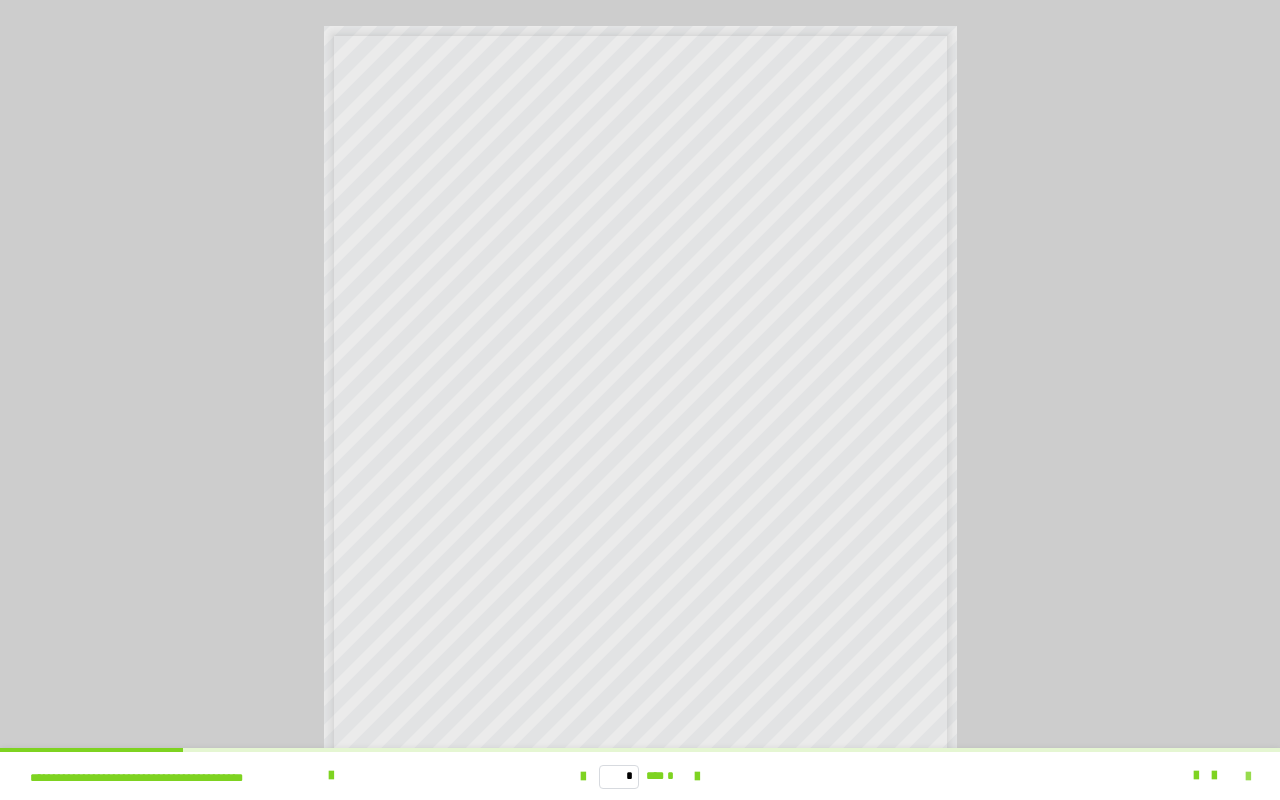 click at bounding box center (1248, 777) 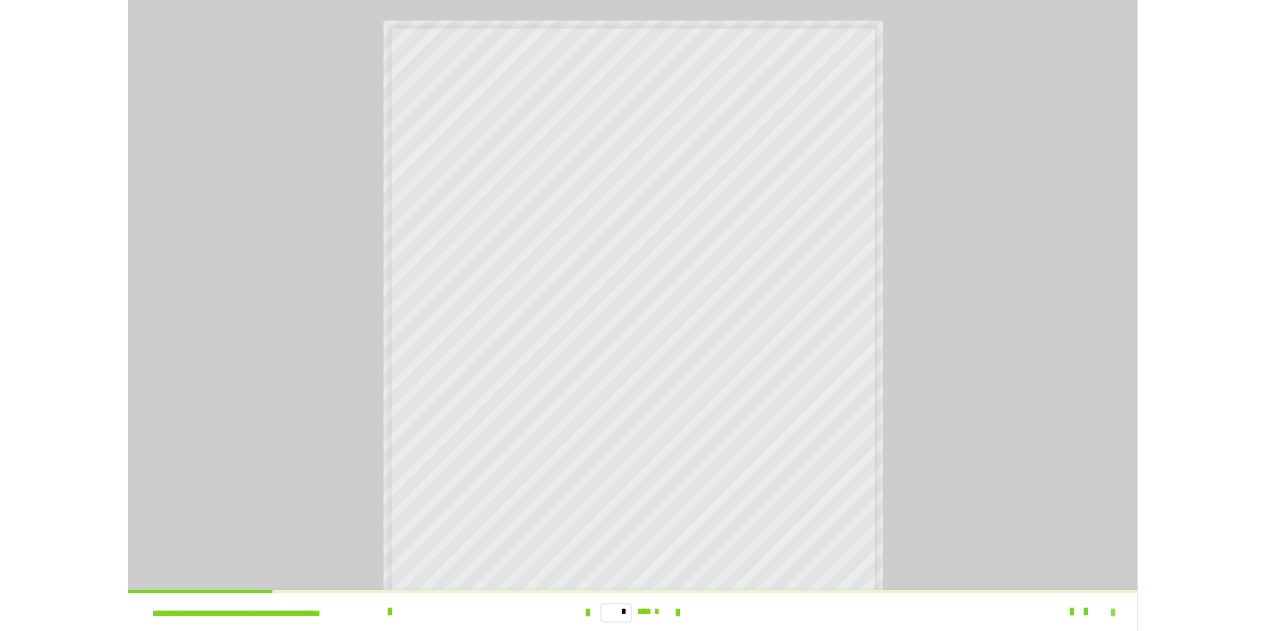 scroll, scrollTop: 4012, scrollLeft: 0, axis: vertical 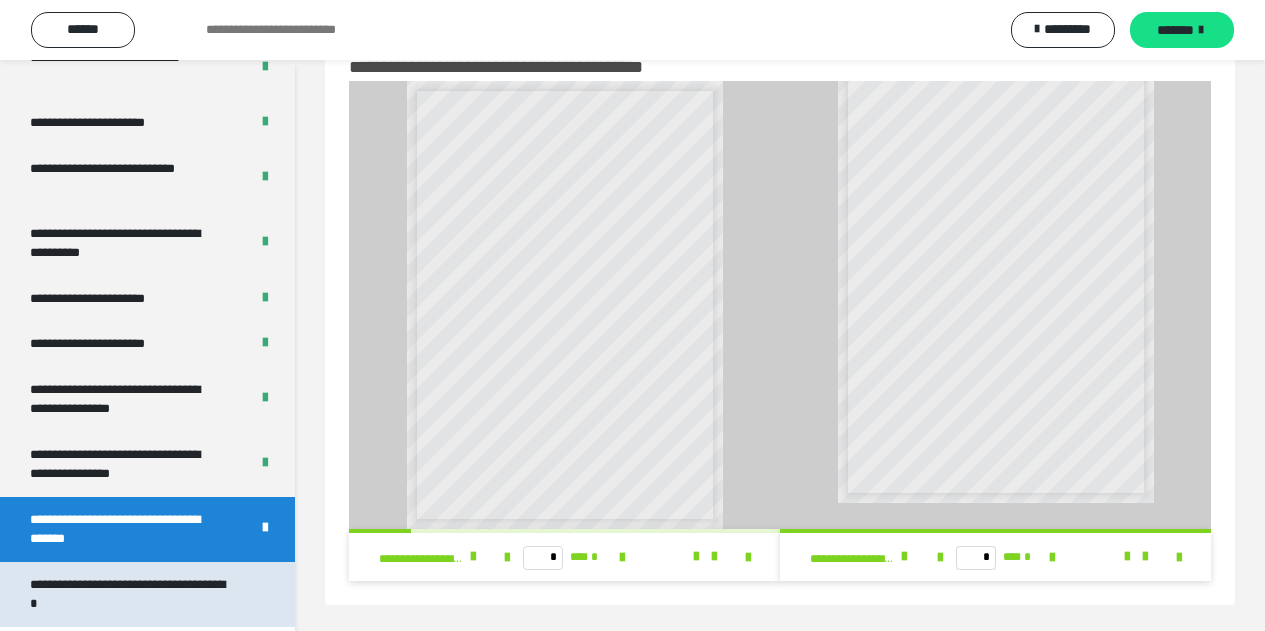 click on "**********" at bounding box center (132, 594) 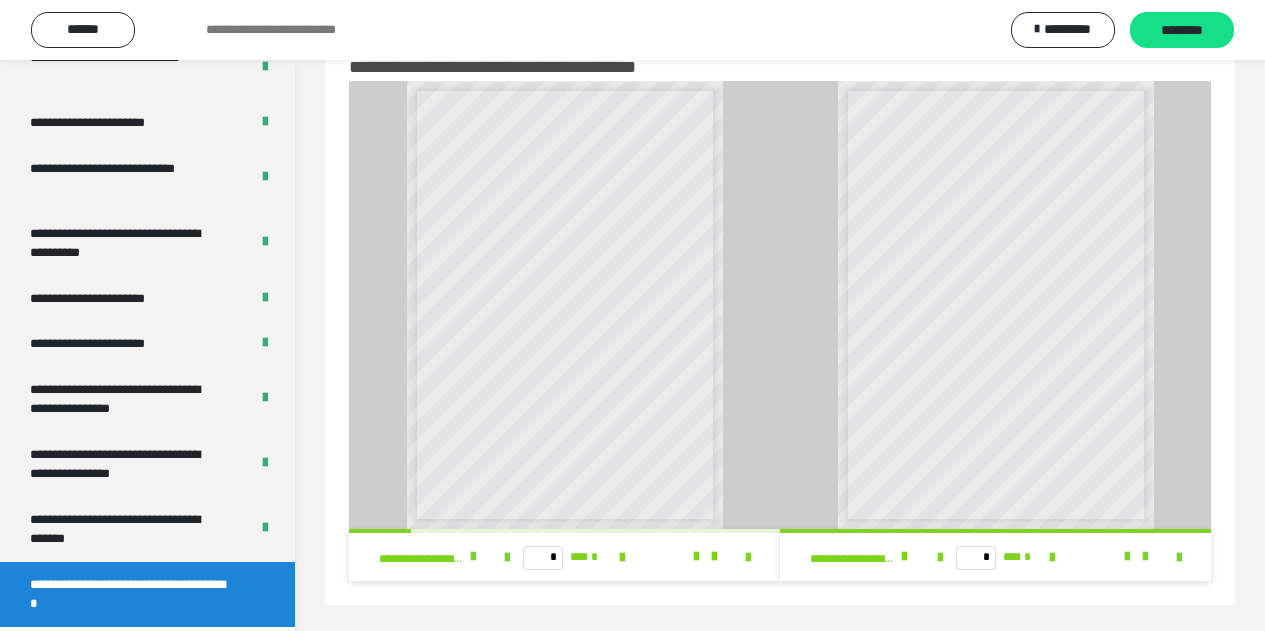 scroll, scrollTop: 0, scrollLeft: 0, axis: both 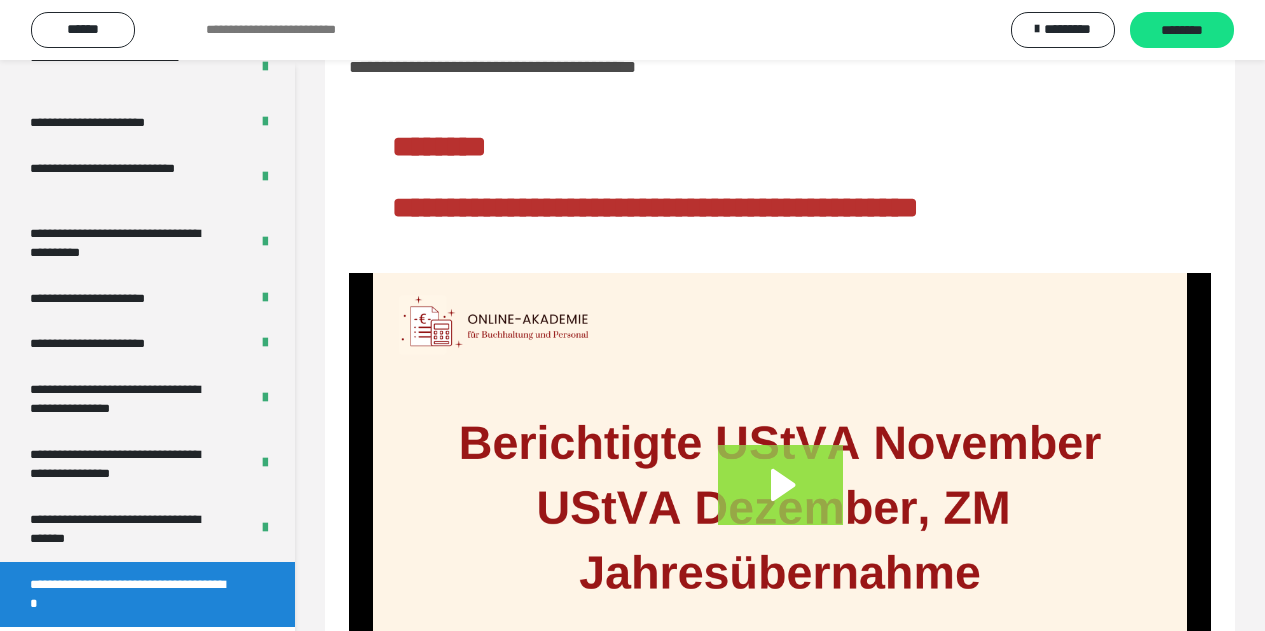 click 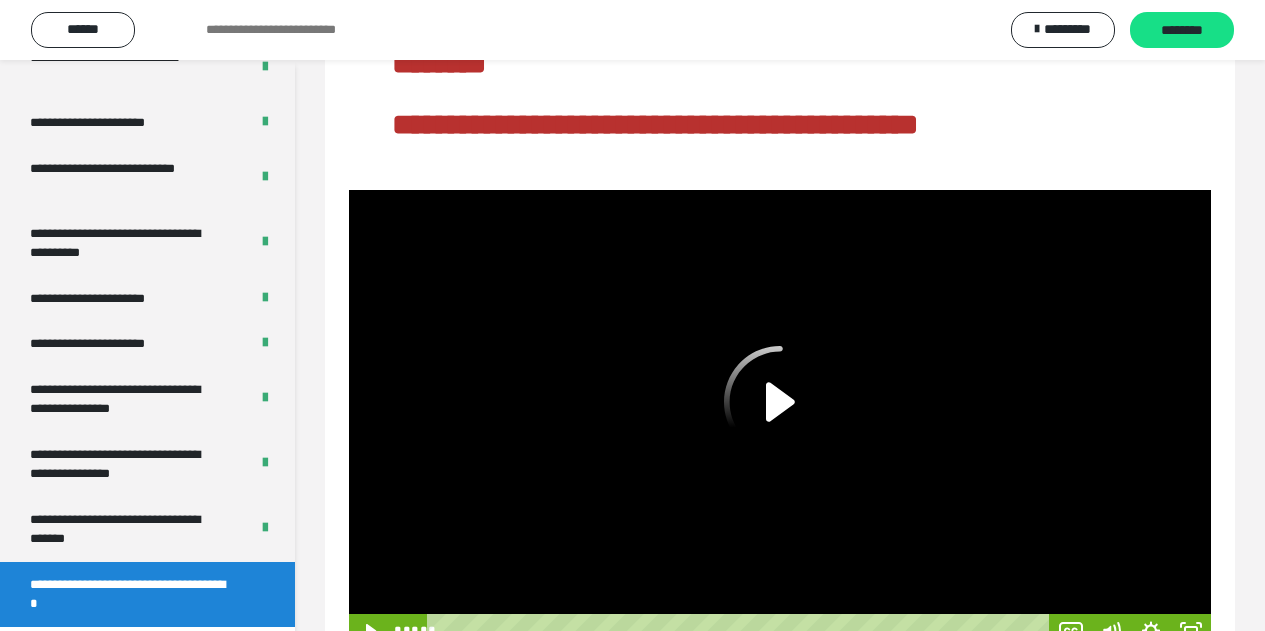 scroll, scrollTop: 214, scrollLeft: 0, axis: vertical 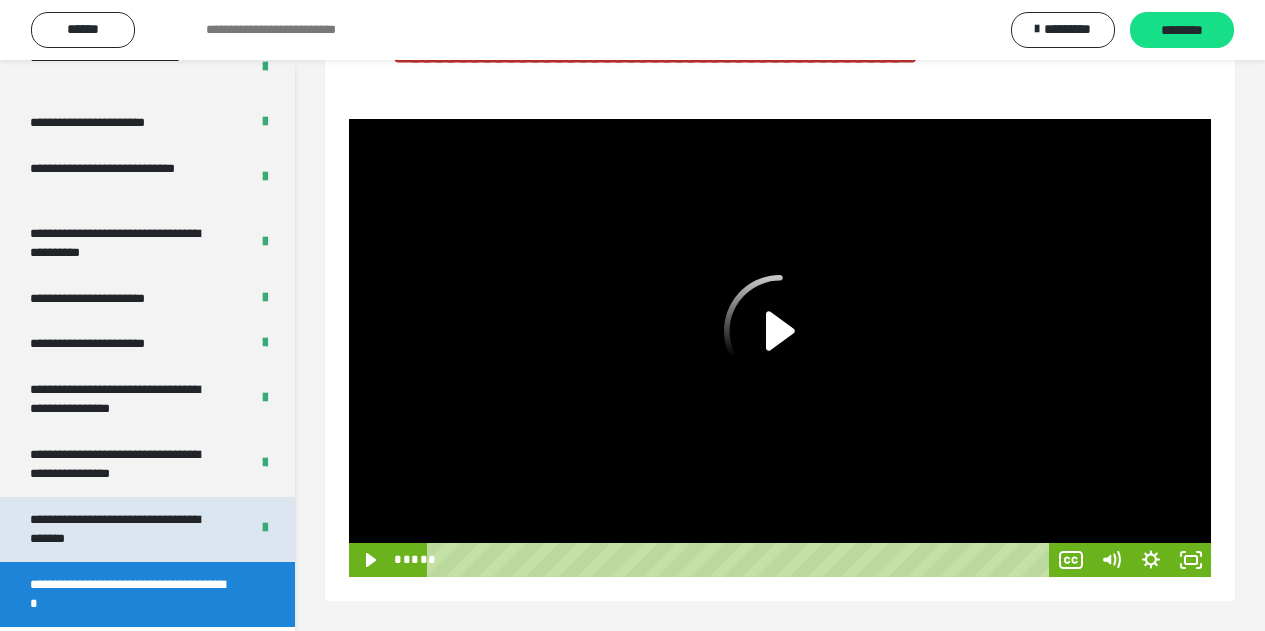 click on "**********" at bounding box center (124, 529) 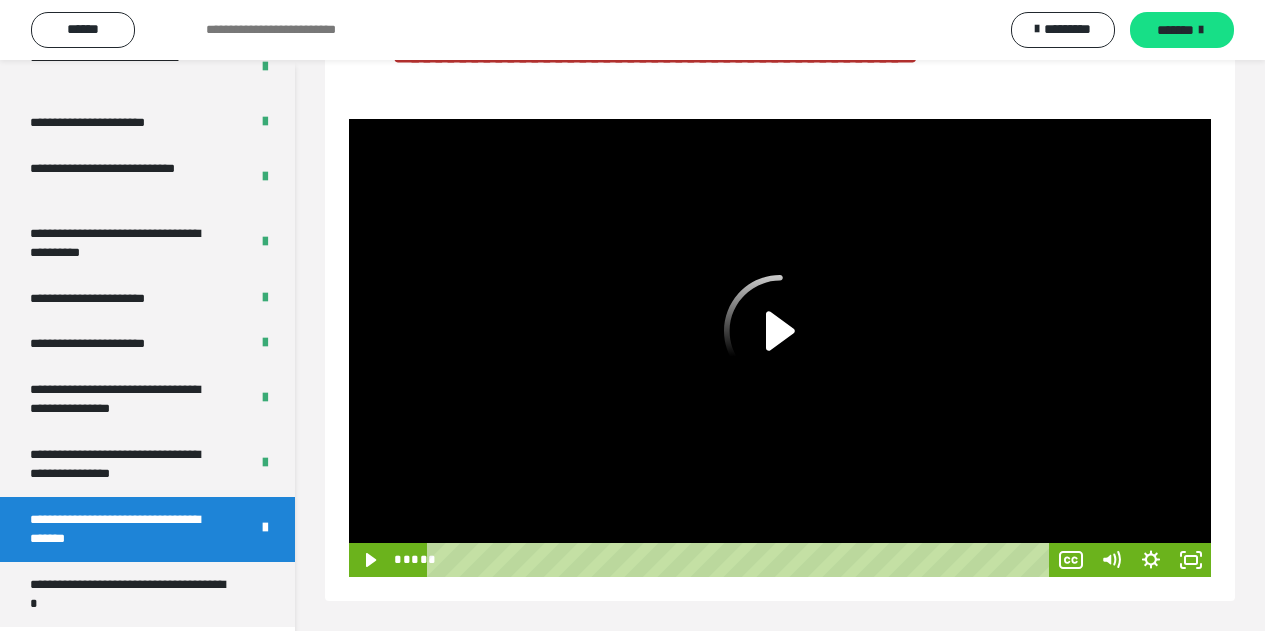 scroll, scrollTop: 64, scrollLeft: 0, axis: vertical 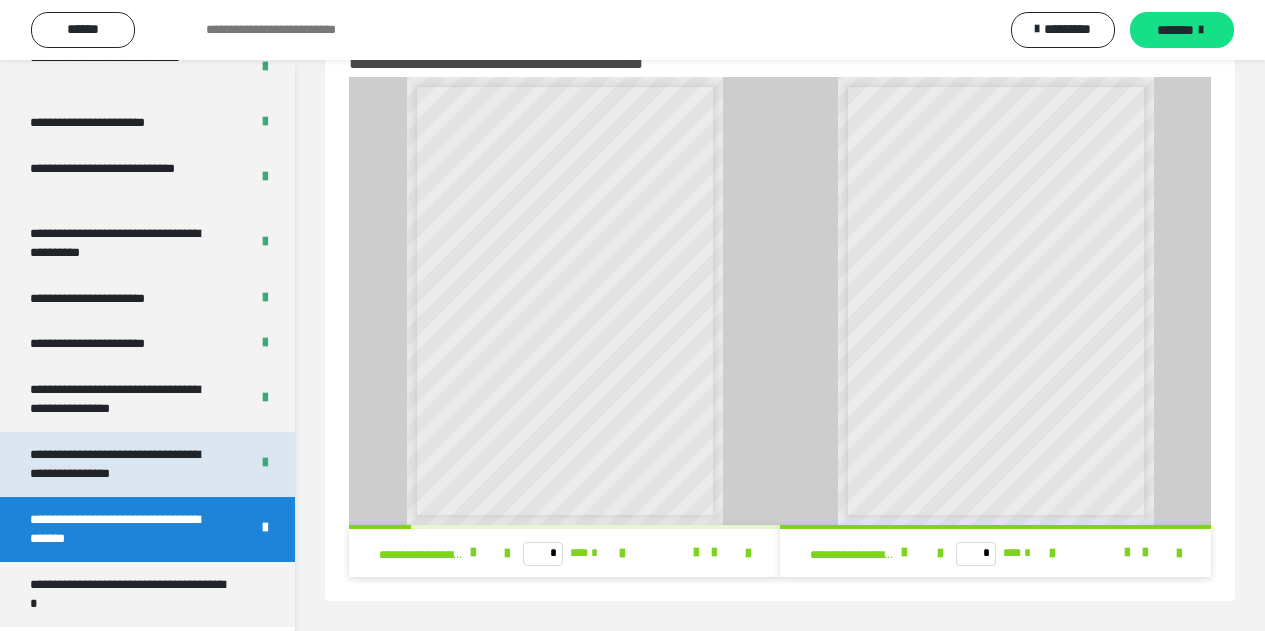 click on "**********" at bounding box center (124, 464) 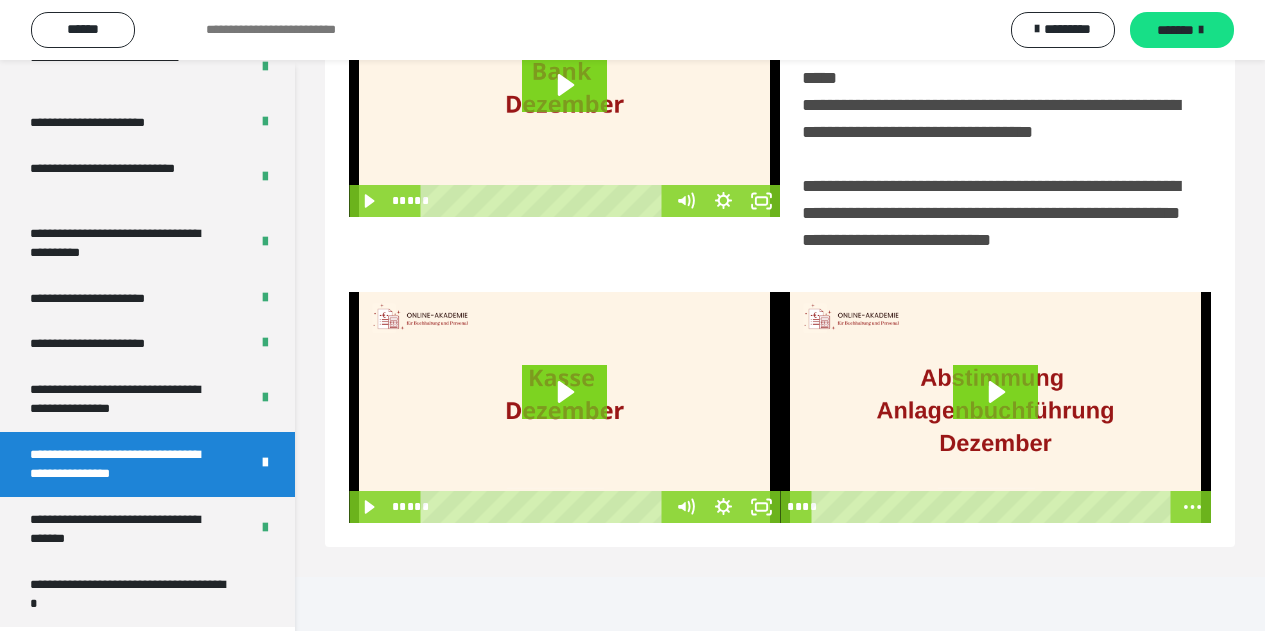 scroll, scrollTop: 462, scrollLeft: 0, axis: vertical 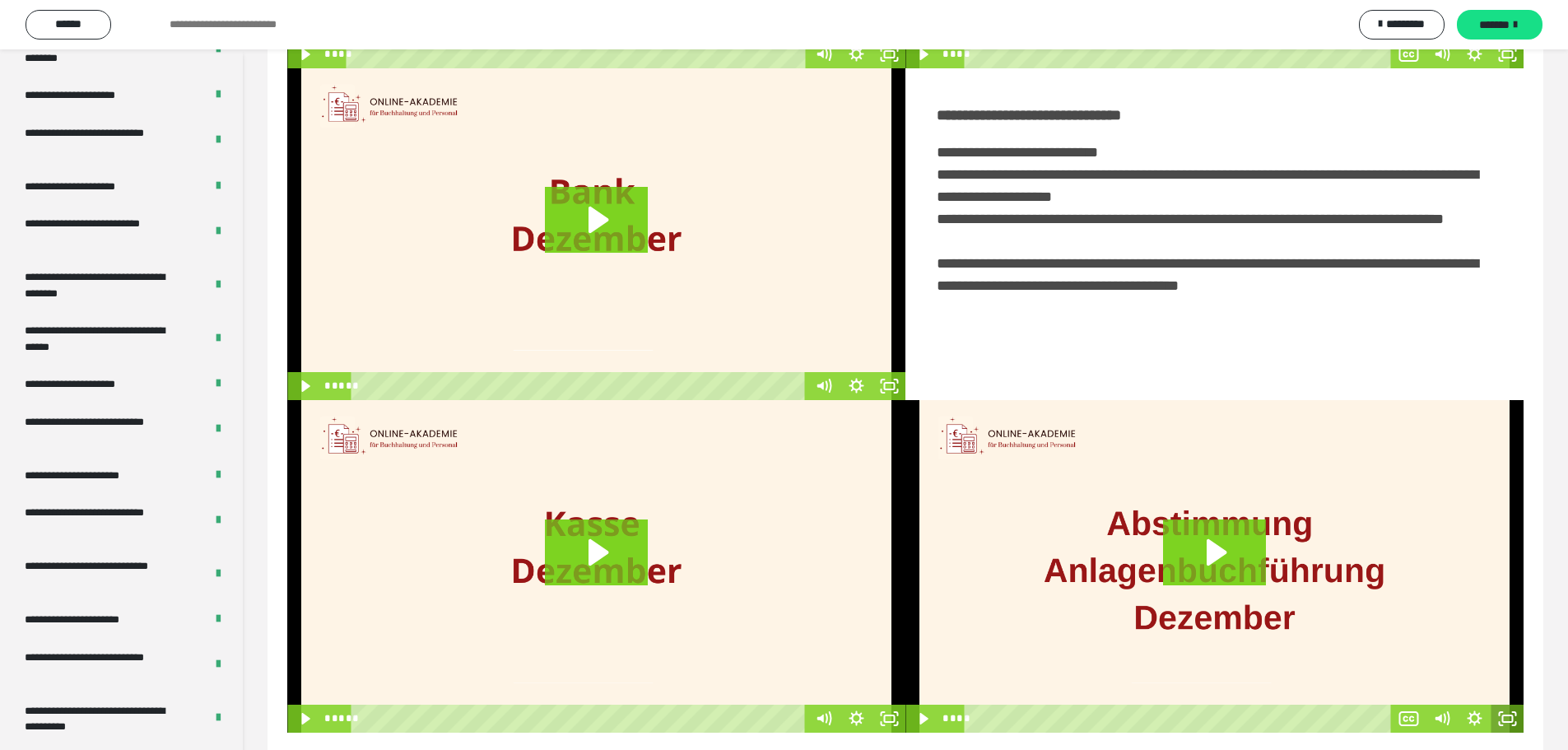 drag, startPoint x: 1510, startPoint y: 720, endPoint x: 1510, endPoint y: 819, distance: 99 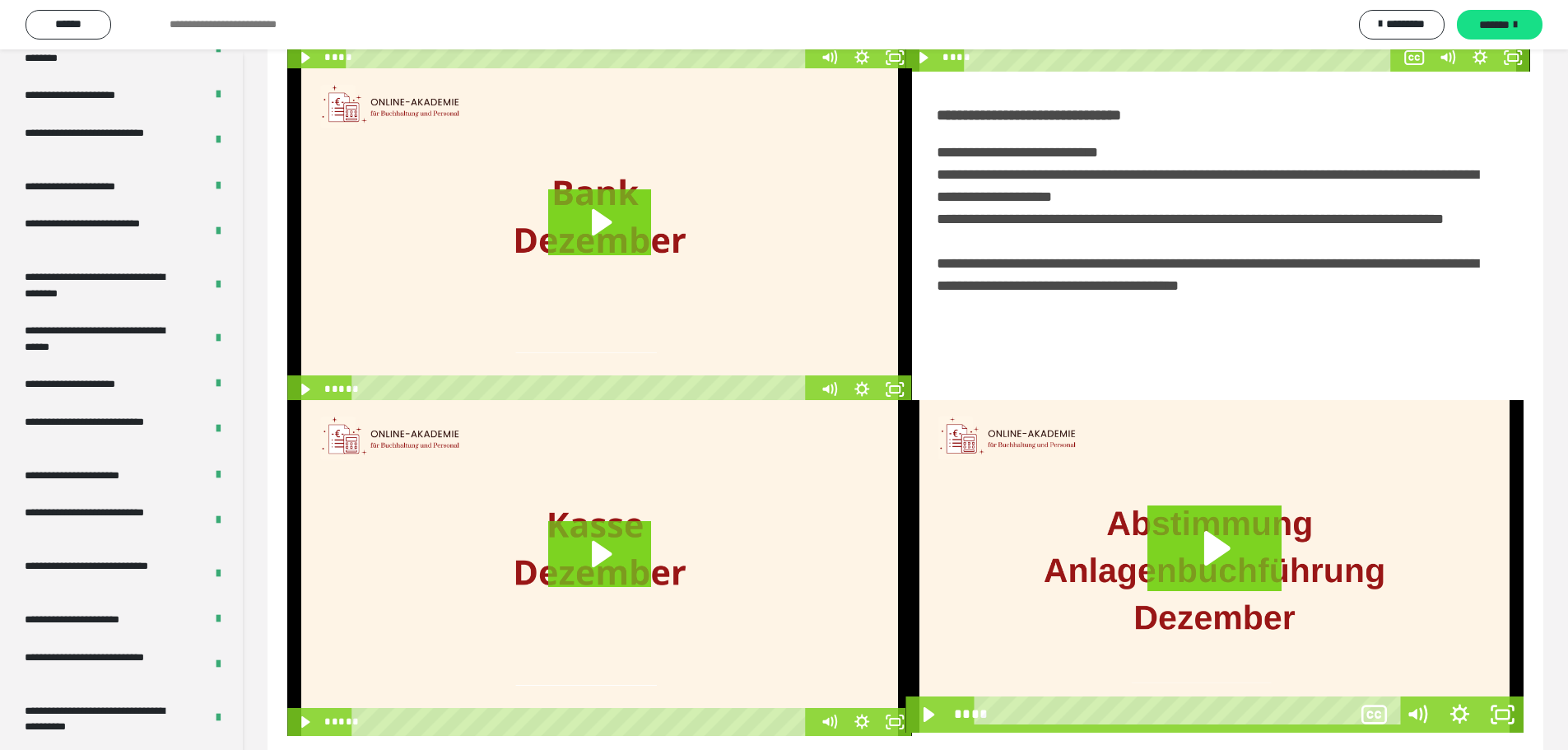 scroll, scrollTop: 278, scrollLeft: 0, axis: vertical 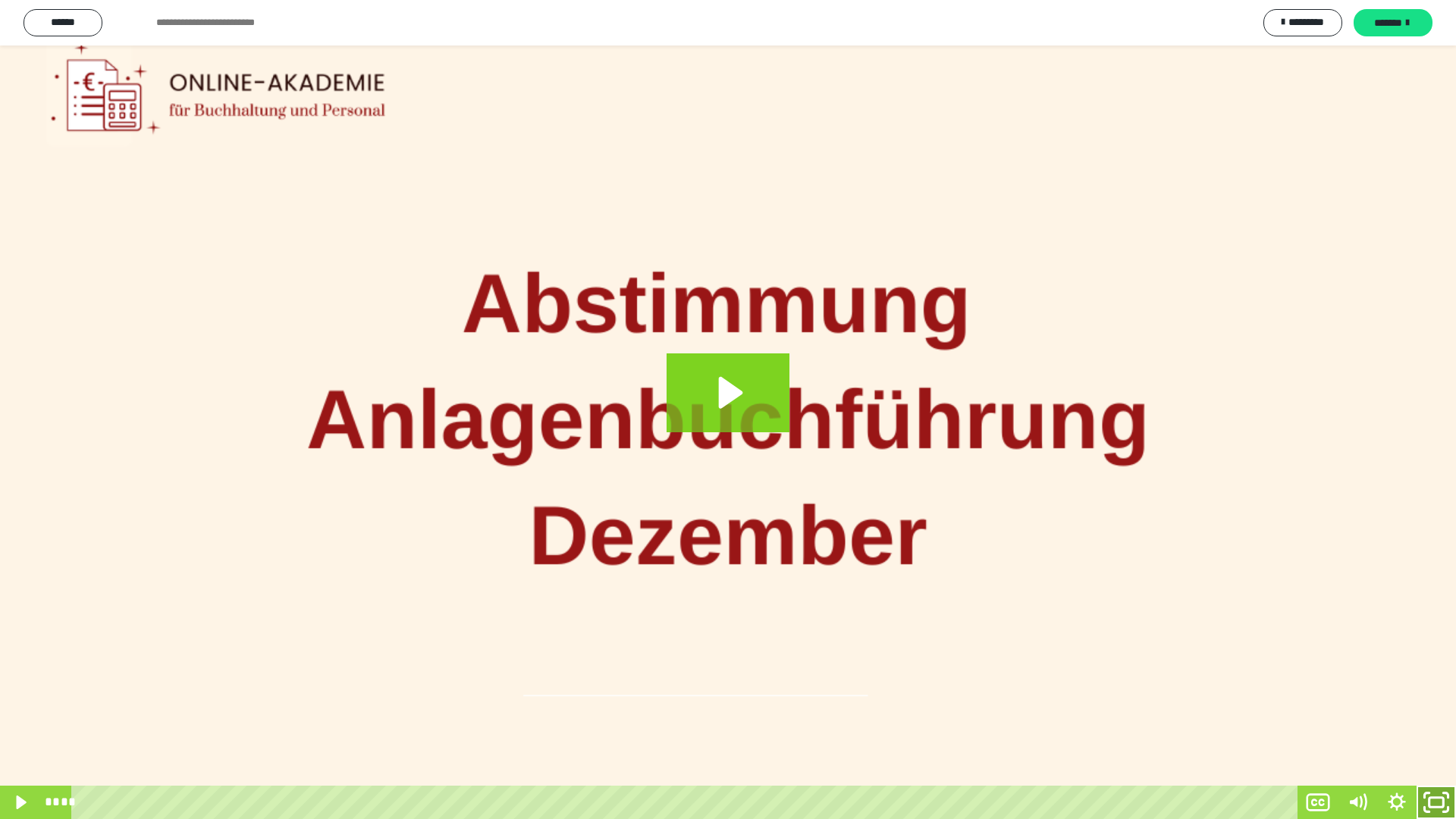 click 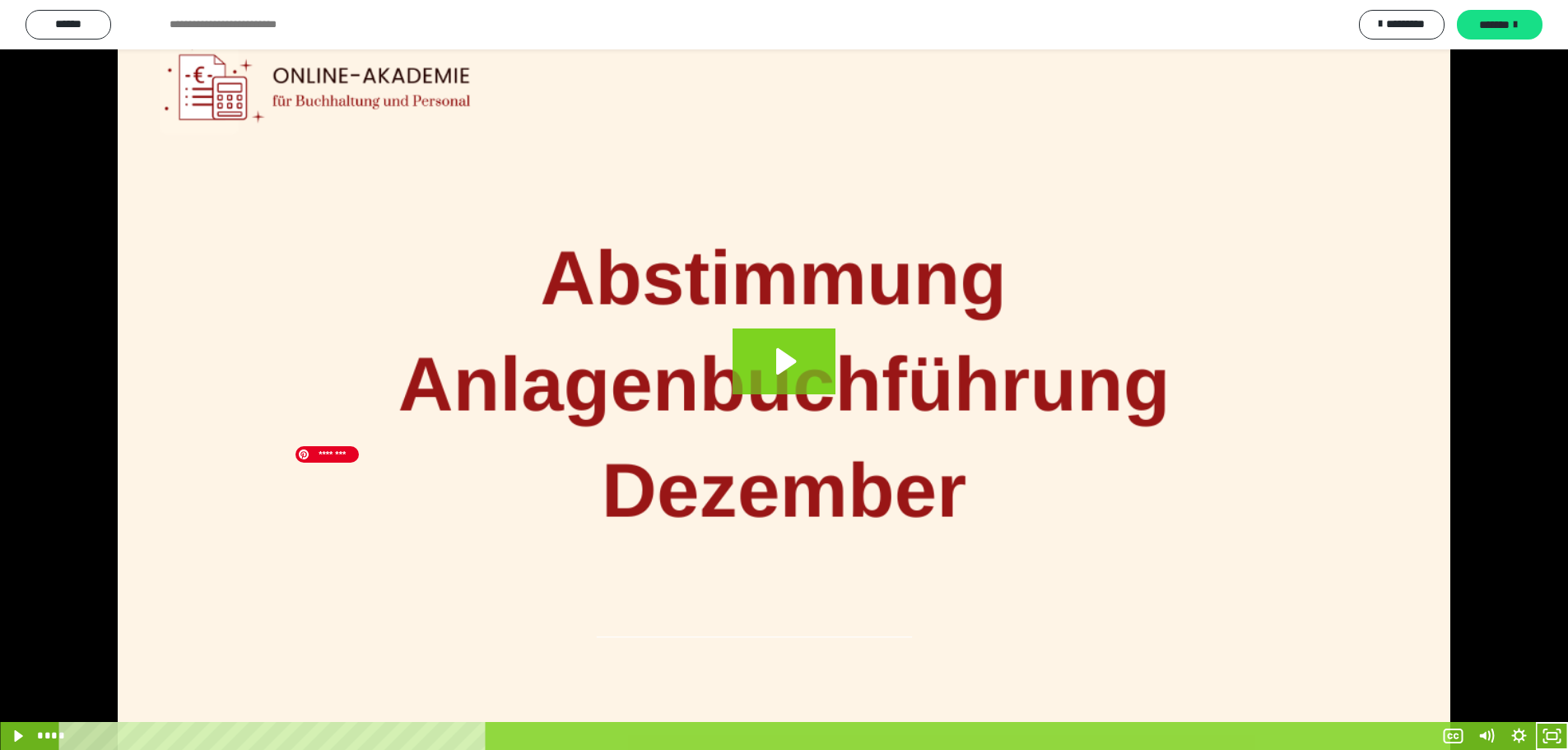 scroll, scrollTop: 408, scrollLeft: 0, axis: vertical 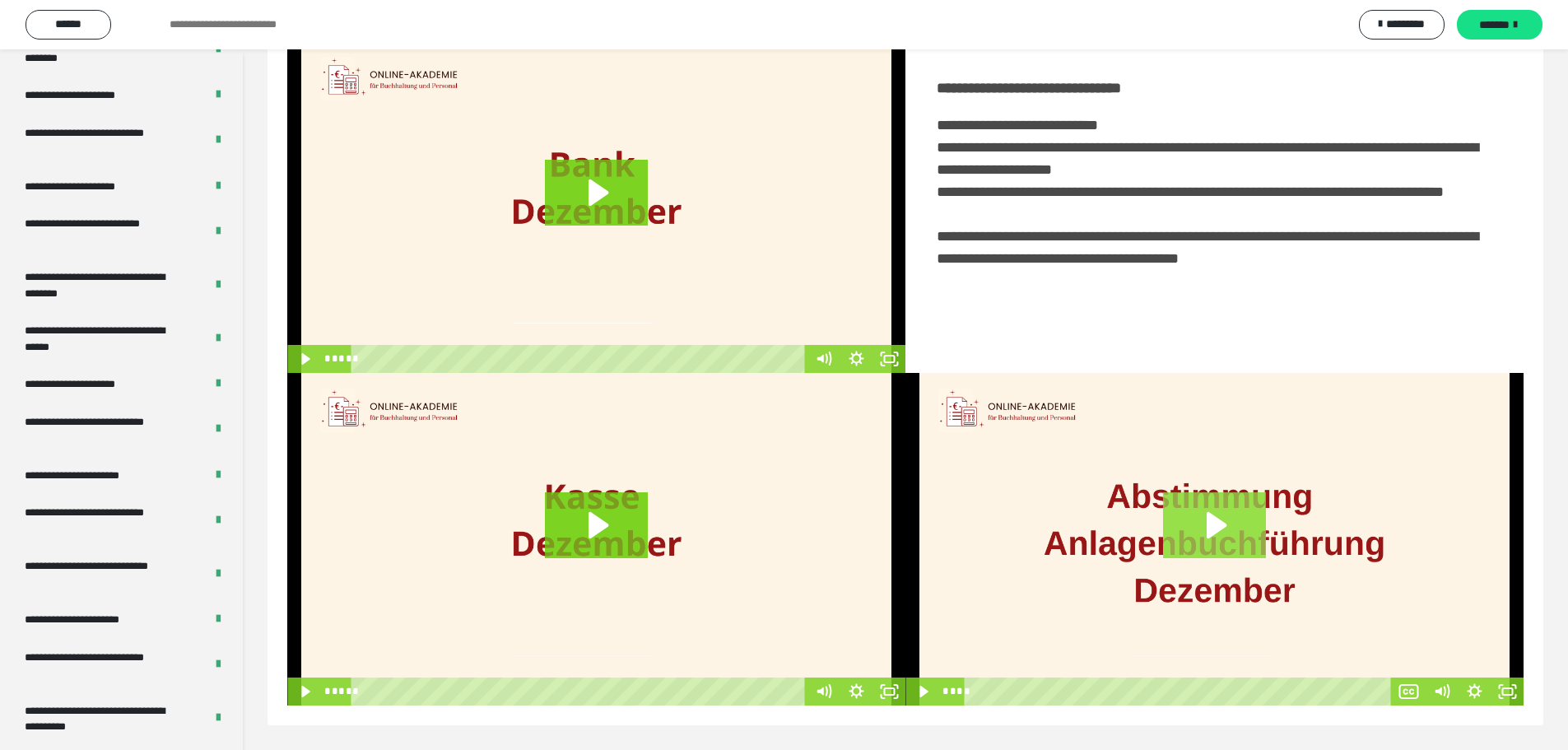 click 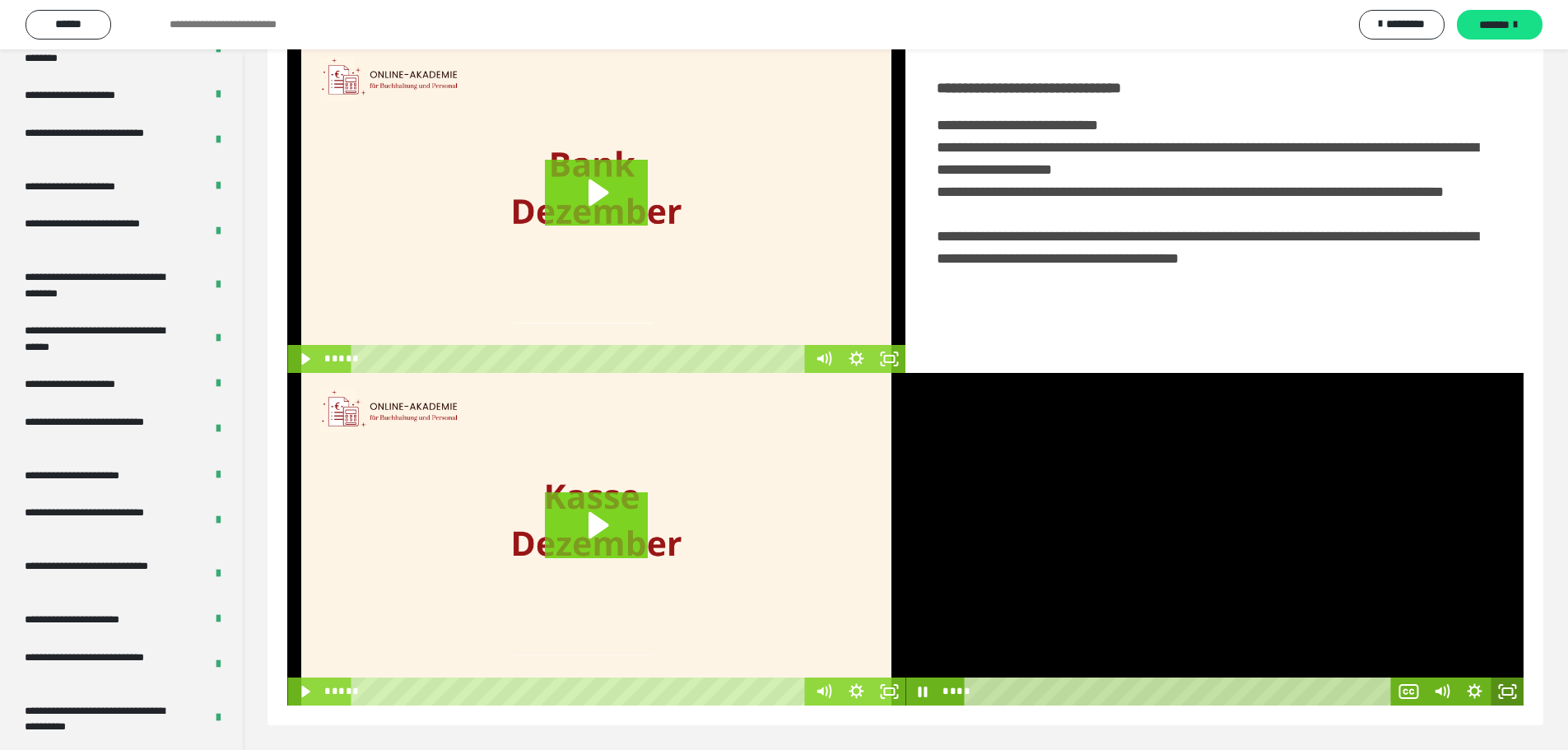 click 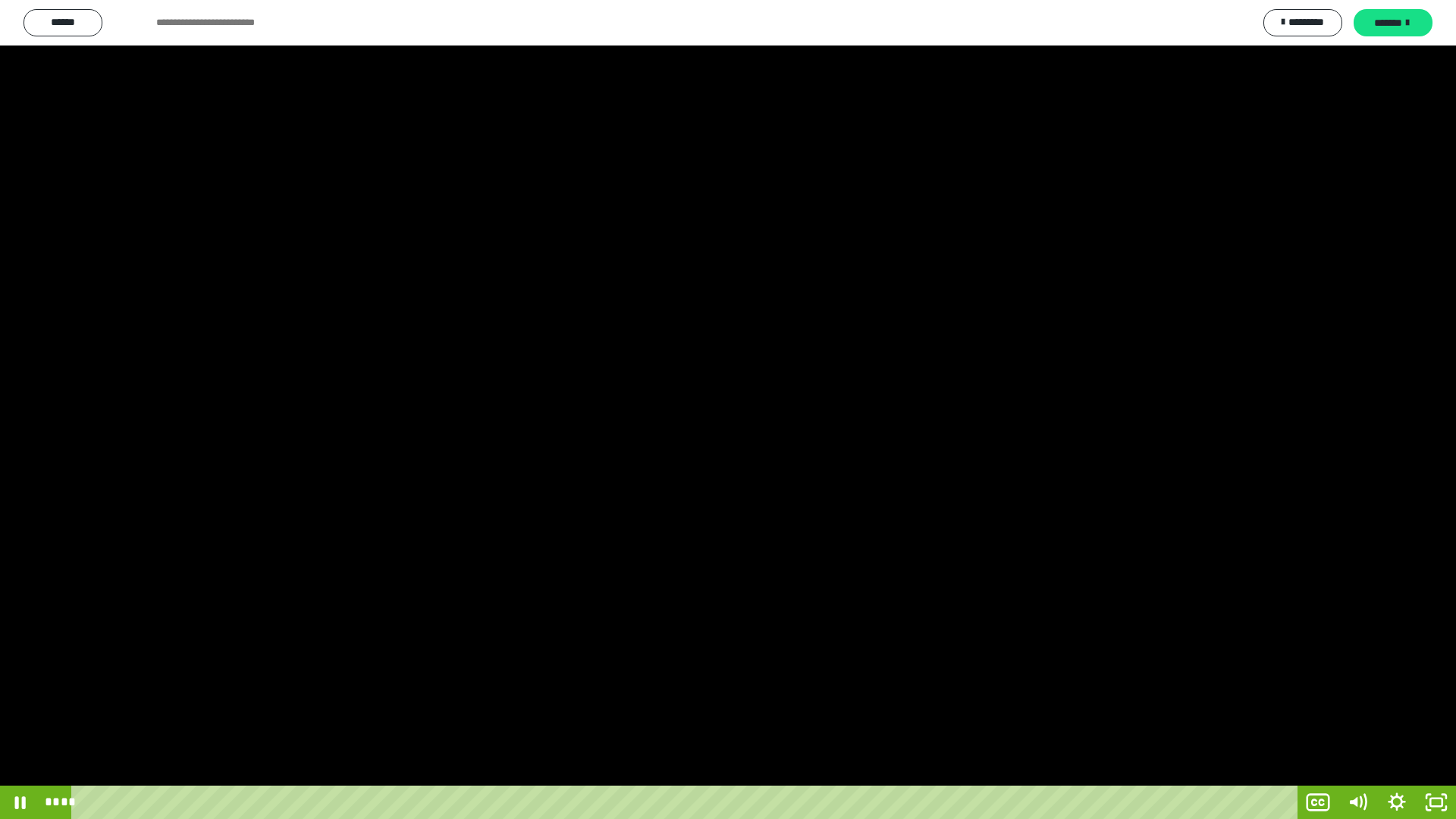 click at bounding box center (728, 410) 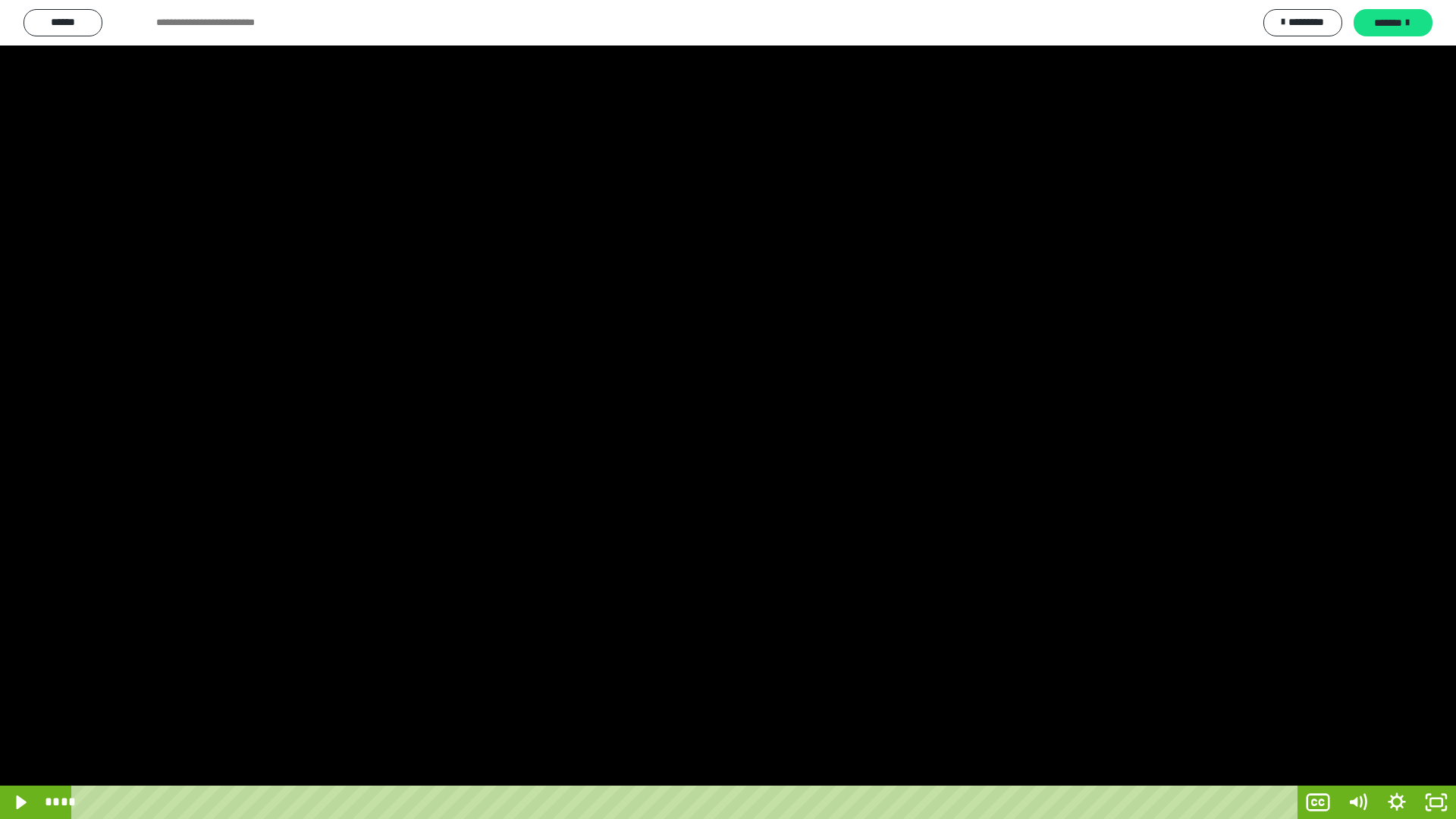 click at bounding box center [728, 410] 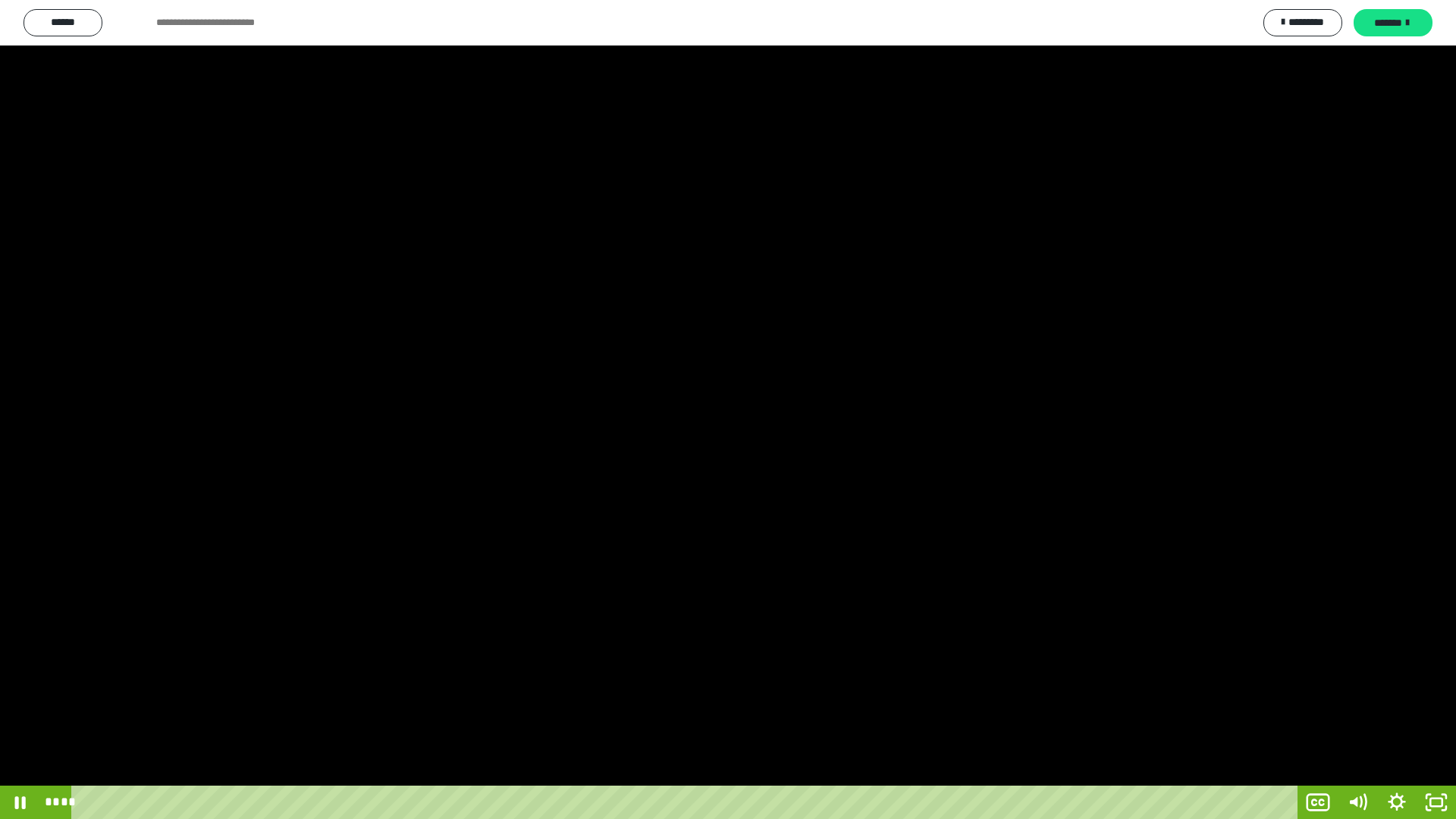 click at bounding box center [728, 410] 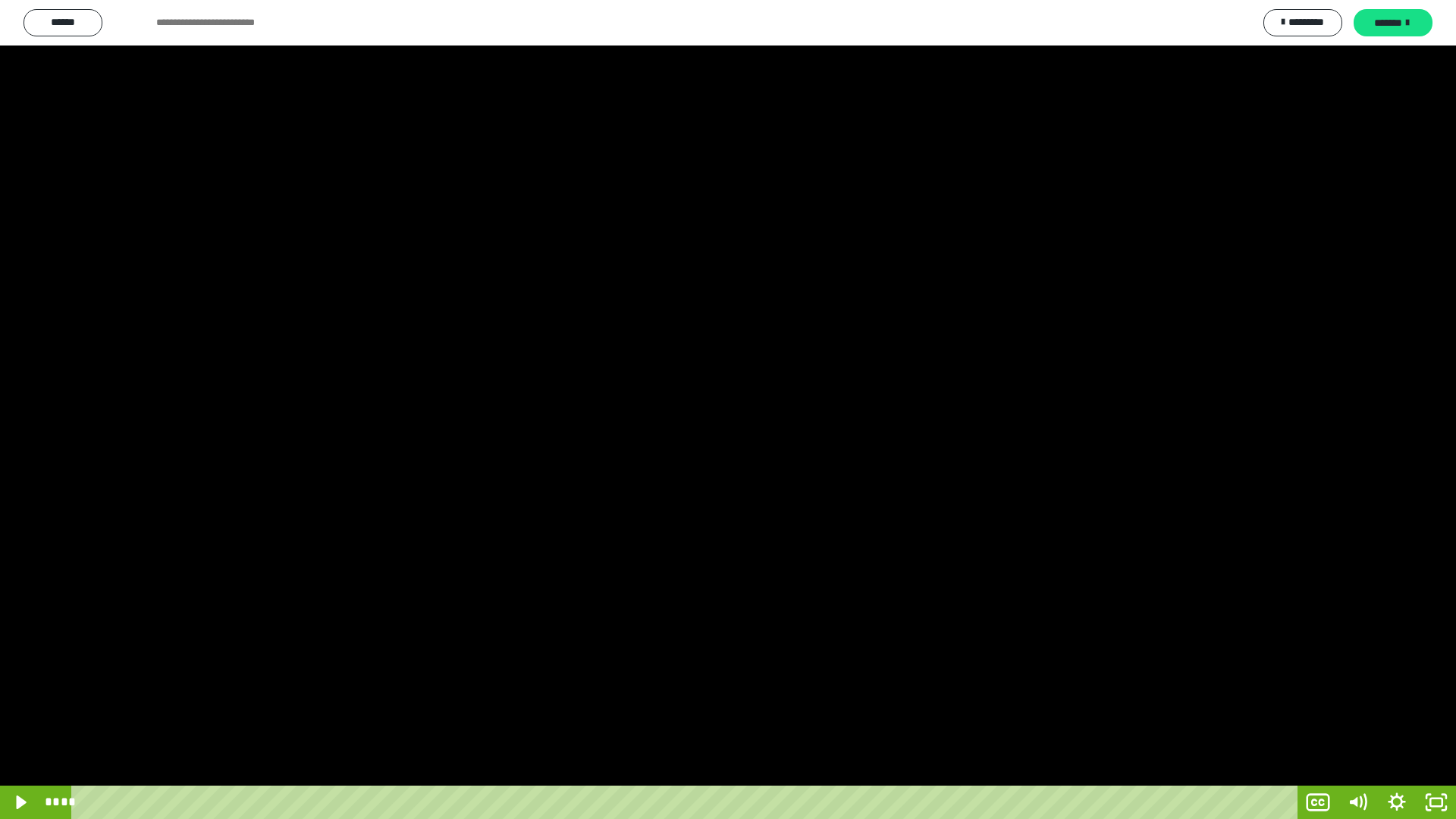 click at bounding box center [728, 410] 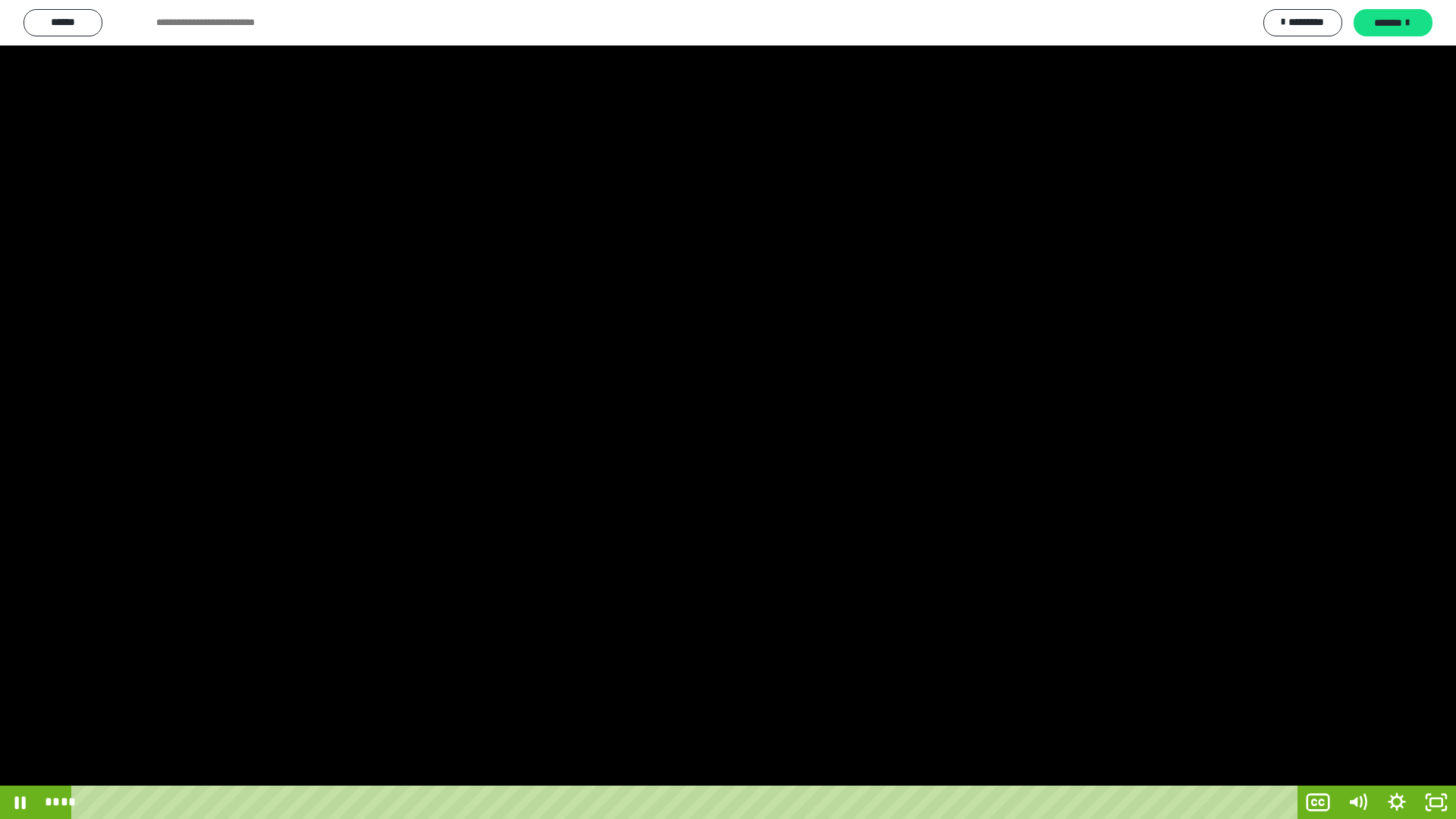 click at bounding box center [728, 410] 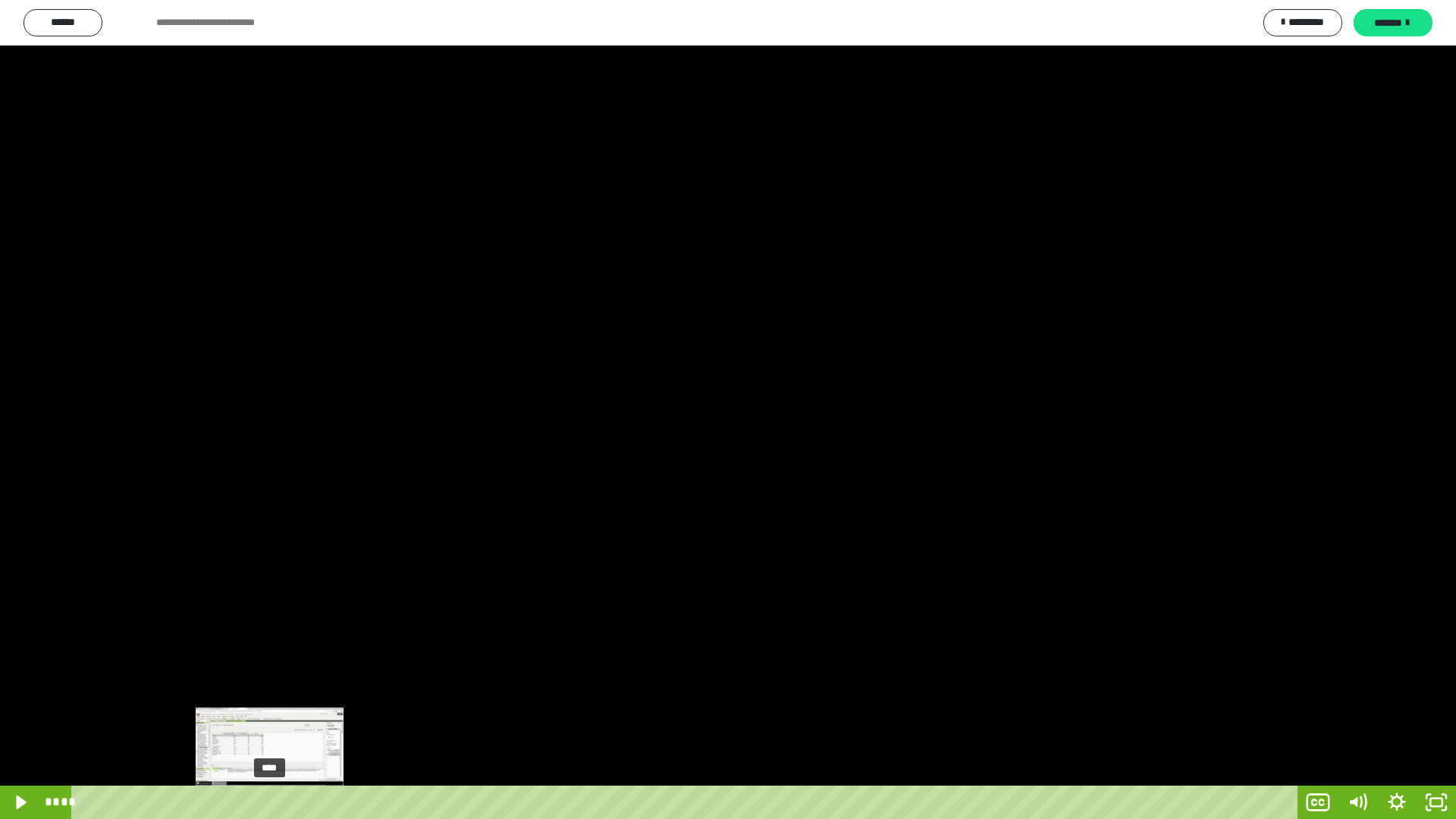 click at bounding box center [269, 802] 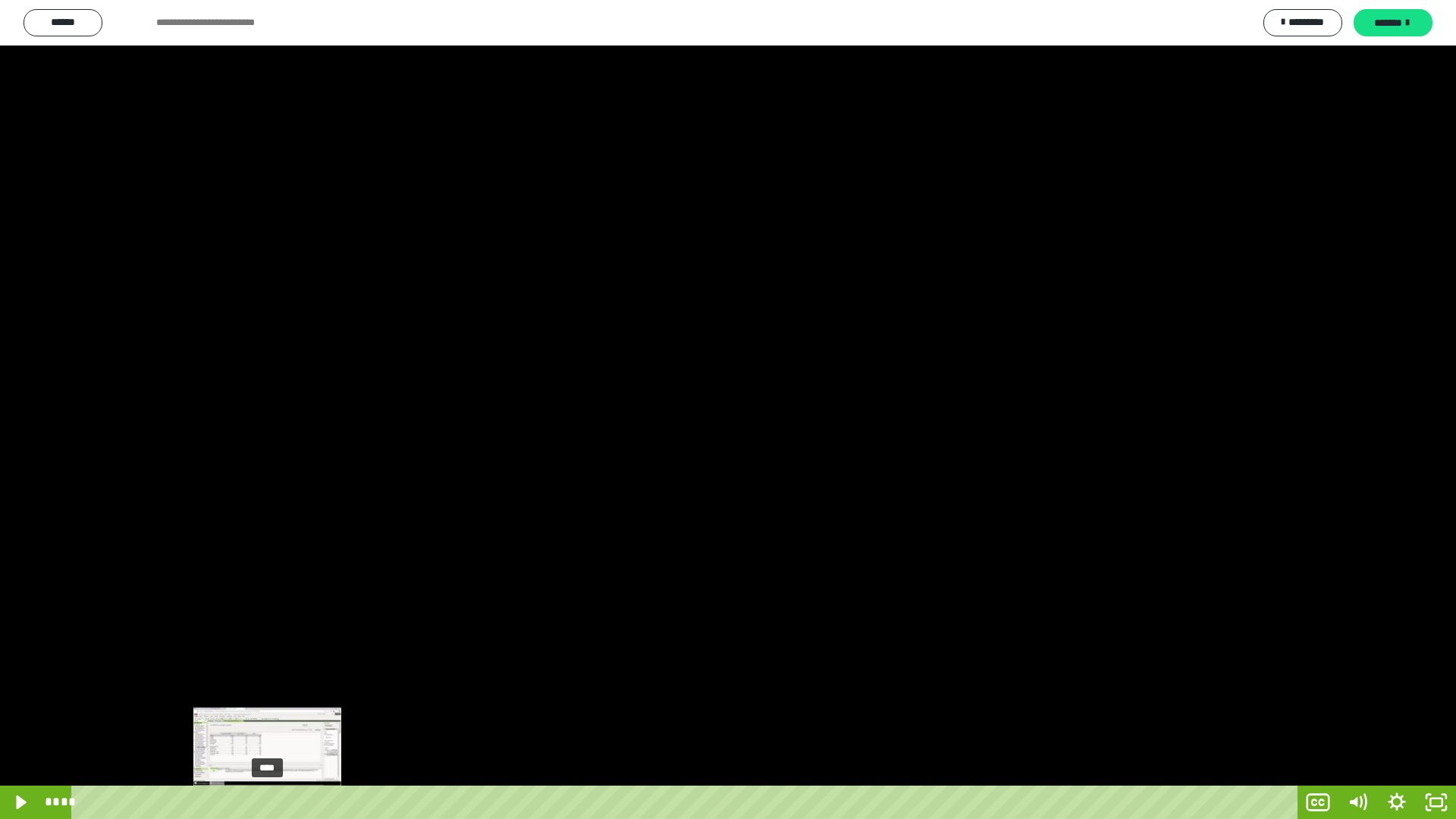 click at bounding box center [267, 802] 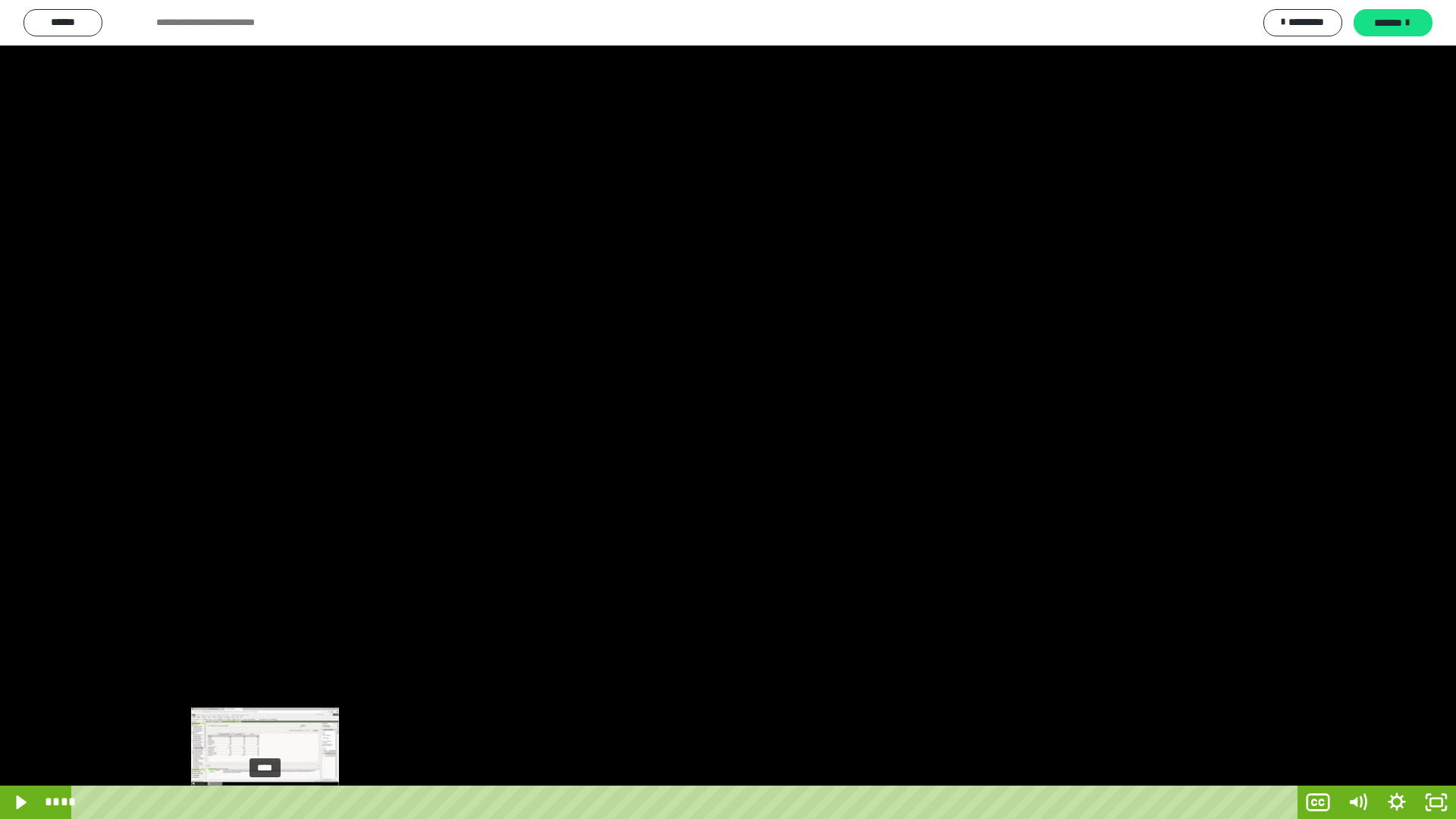 click at bounding box center [265, 802] 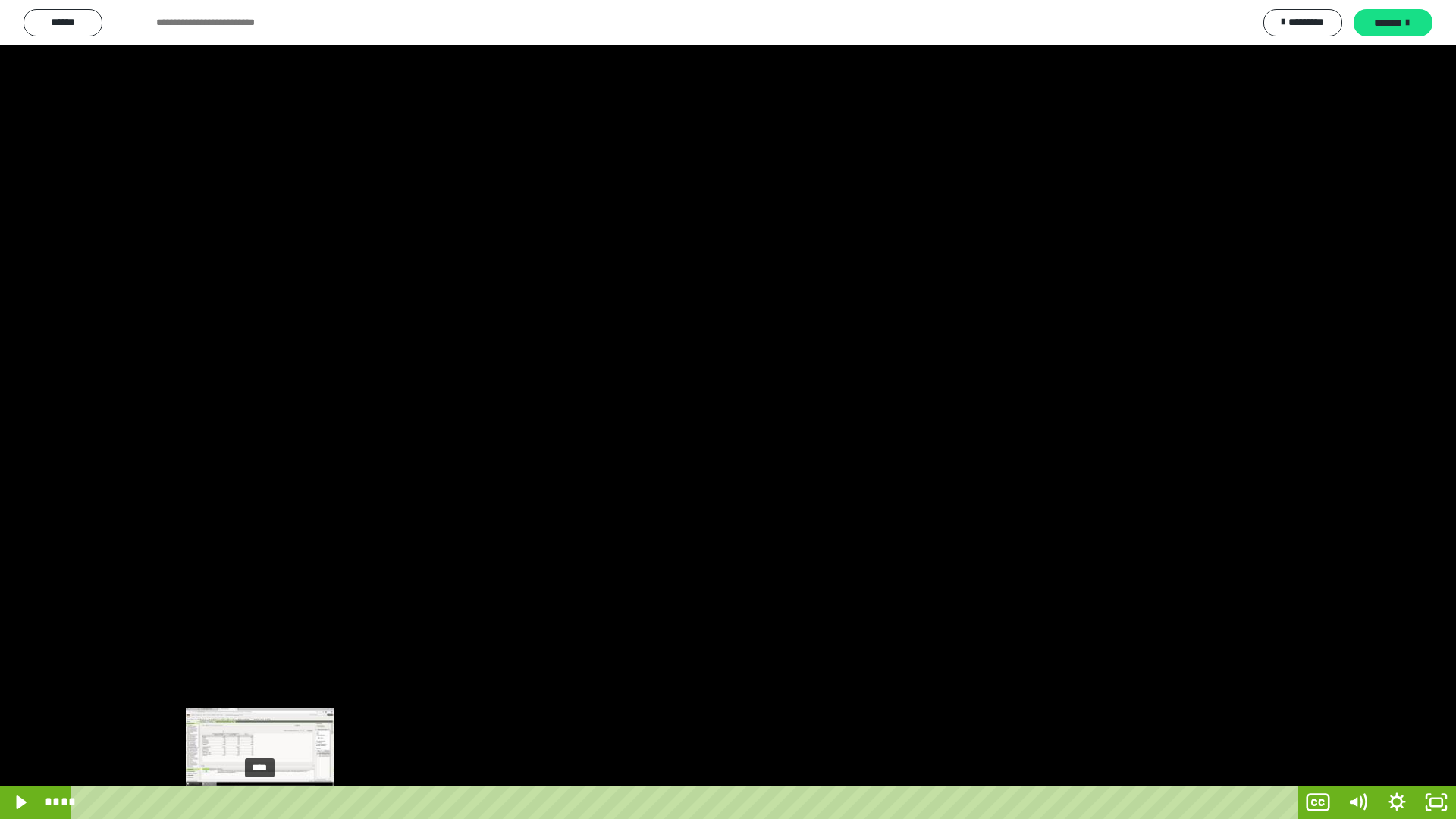 click at bounding box center (259, 802) 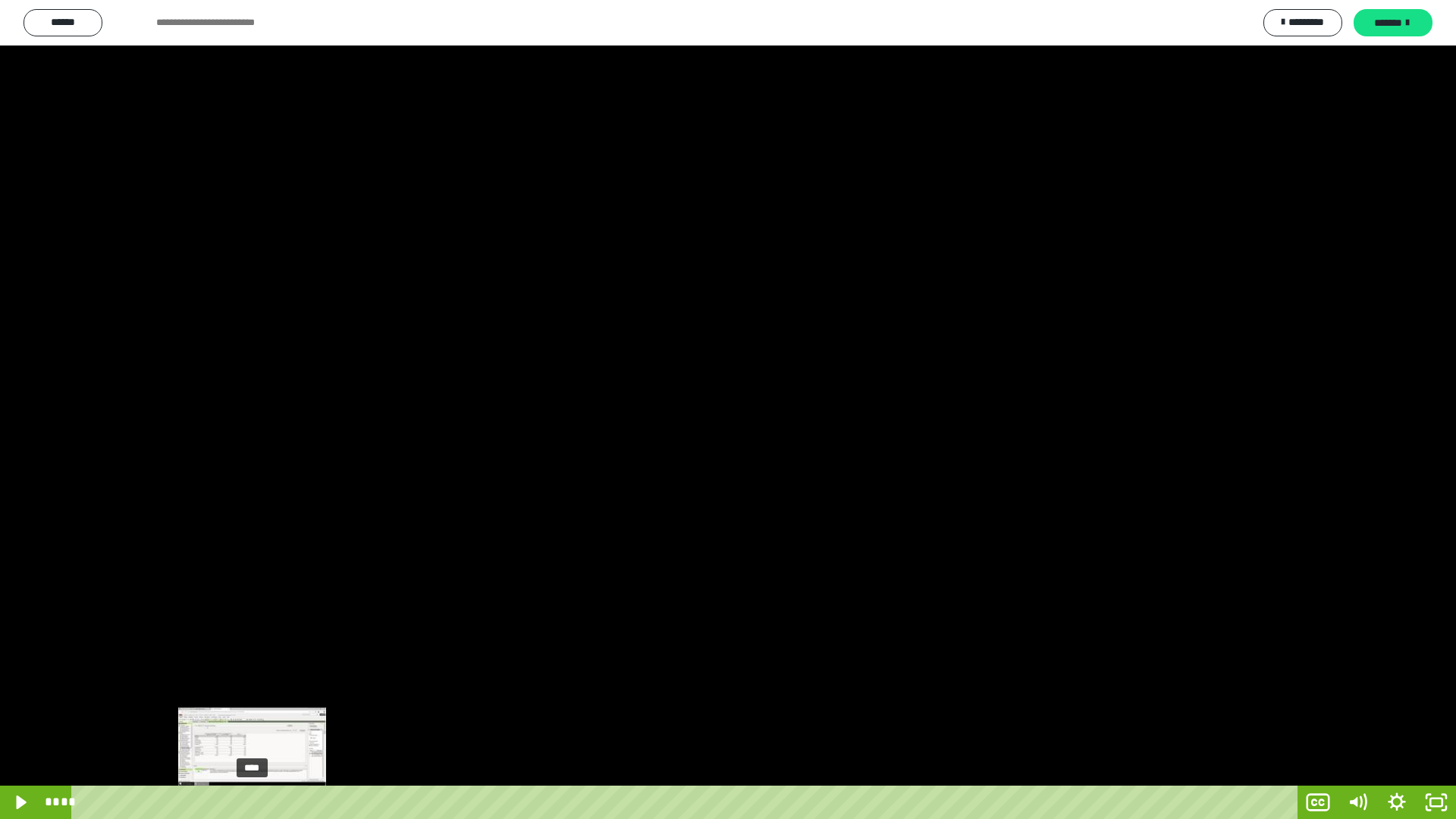click on "****" at bounding box center [687, 802] 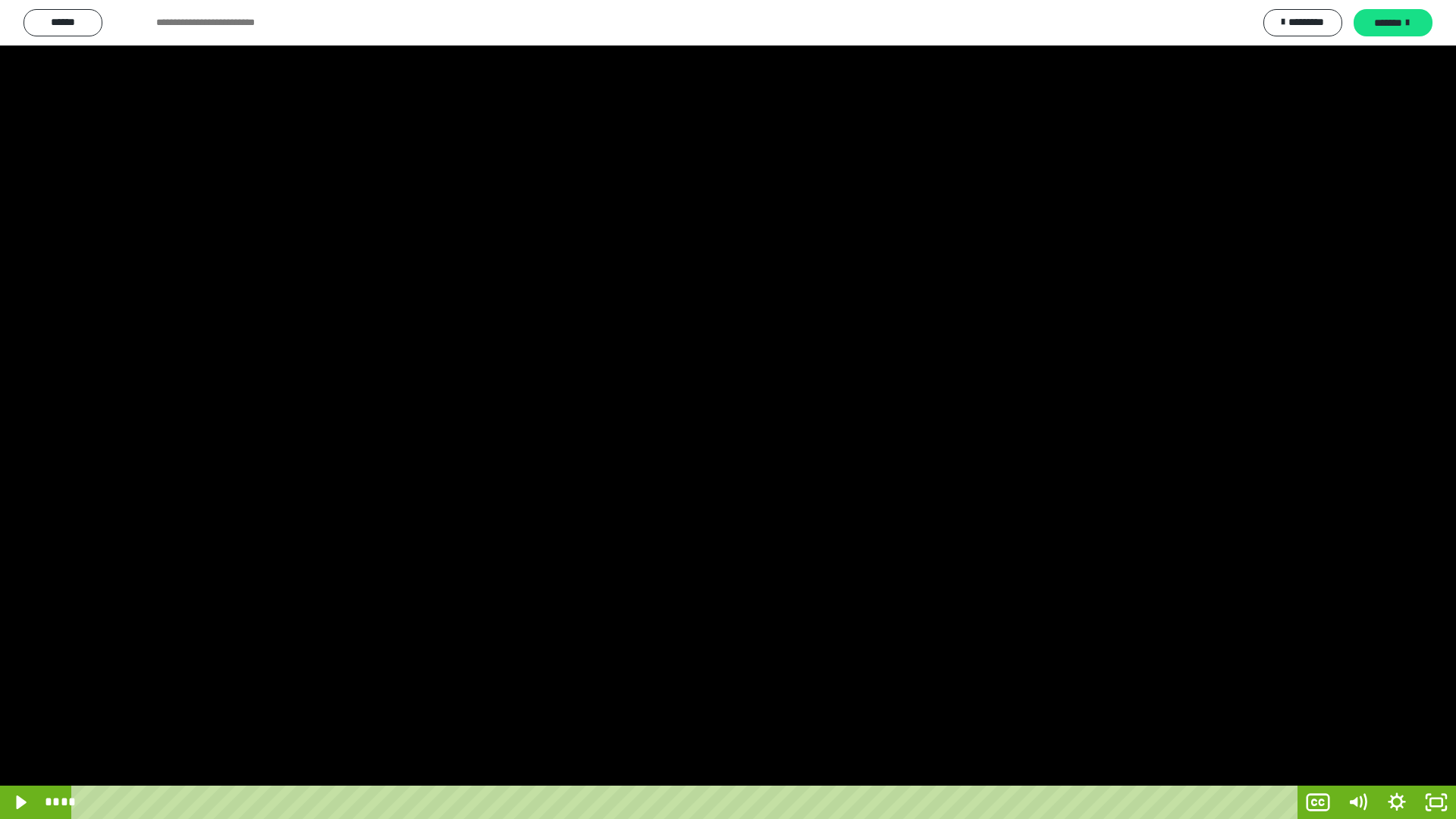 click at bounding box center (728, 410) 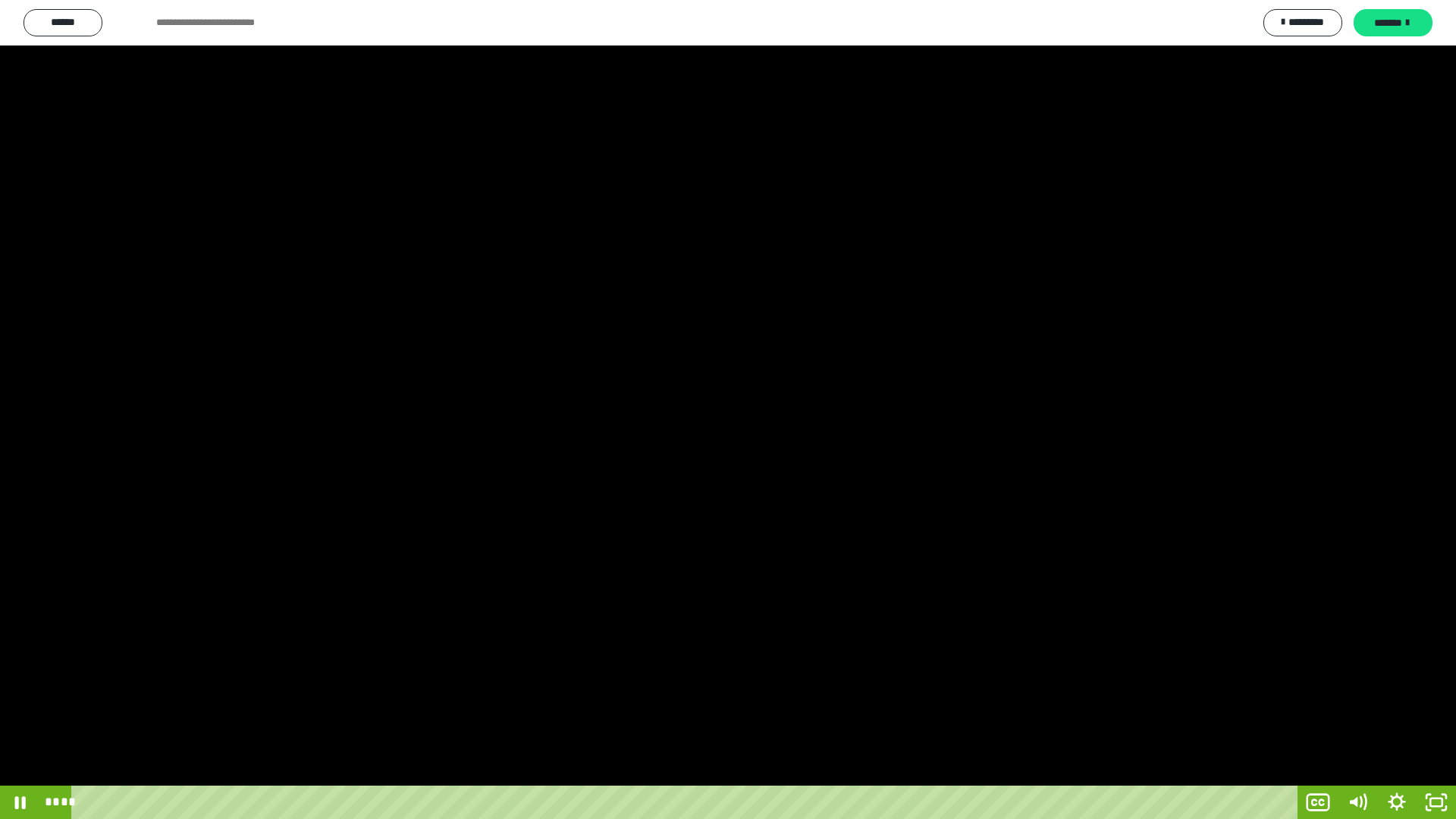 click at bounding box center (728, 410) 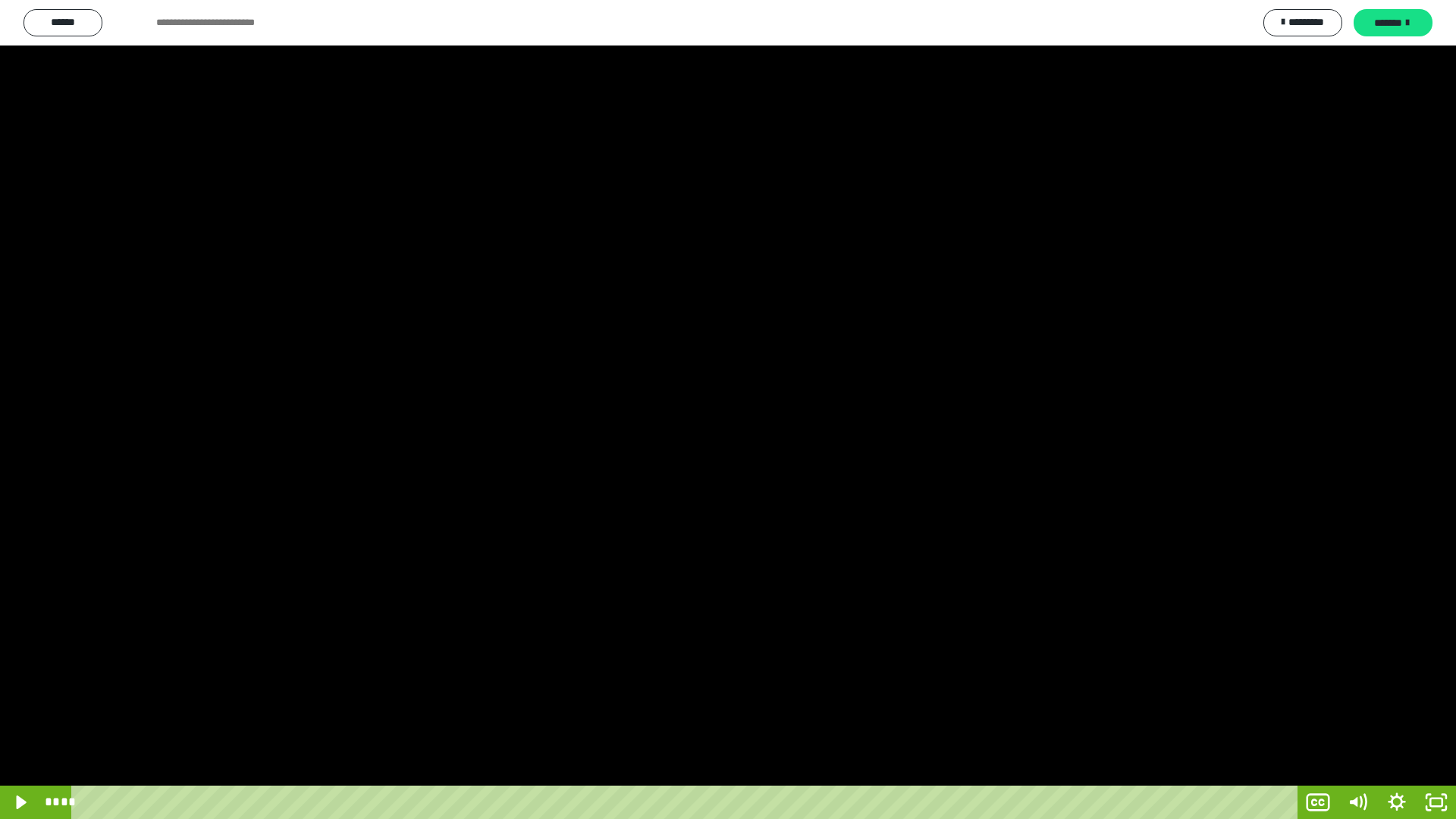click at bounding box center [728, 410] 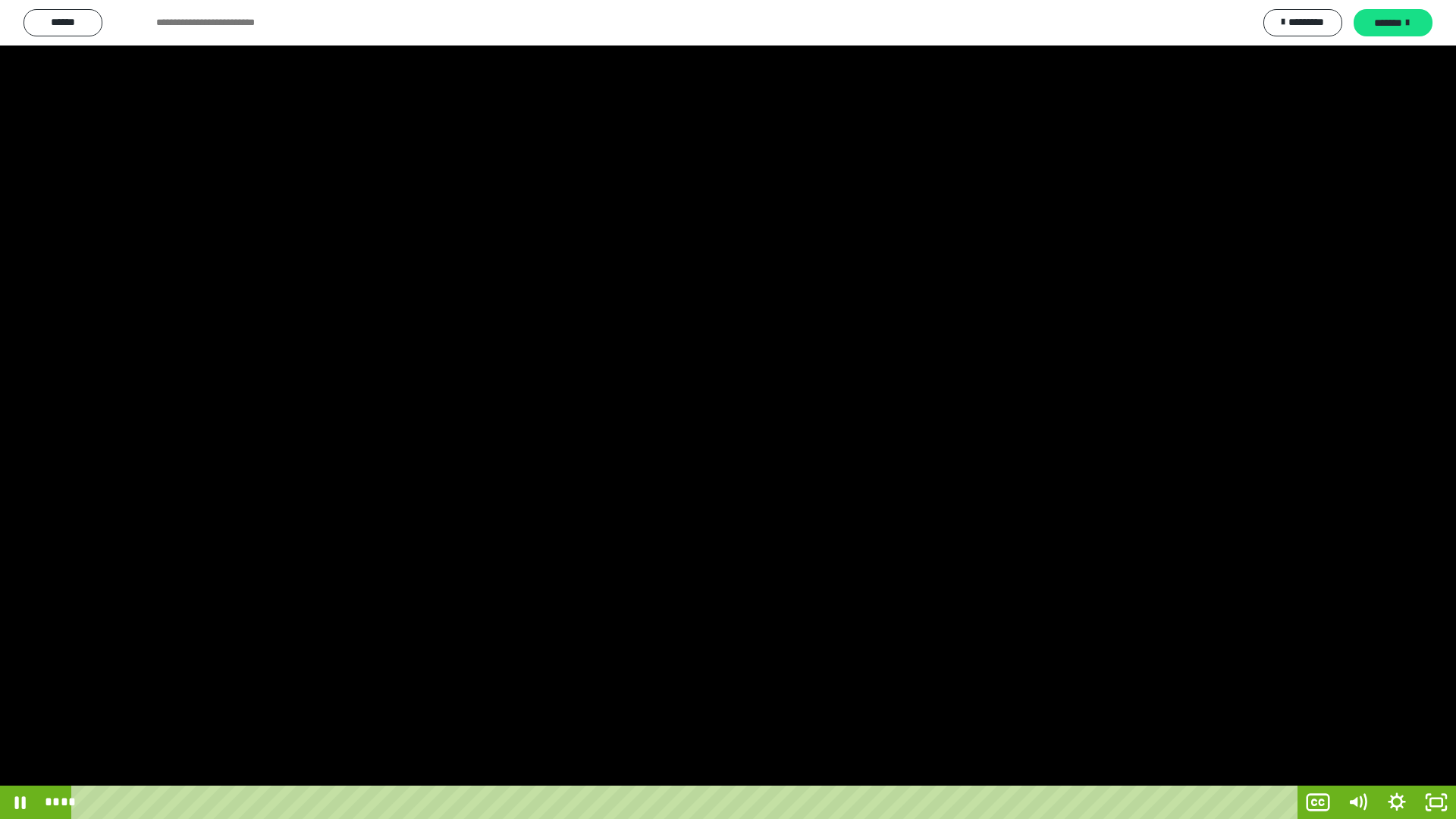 click at bounding box center (728, 410) 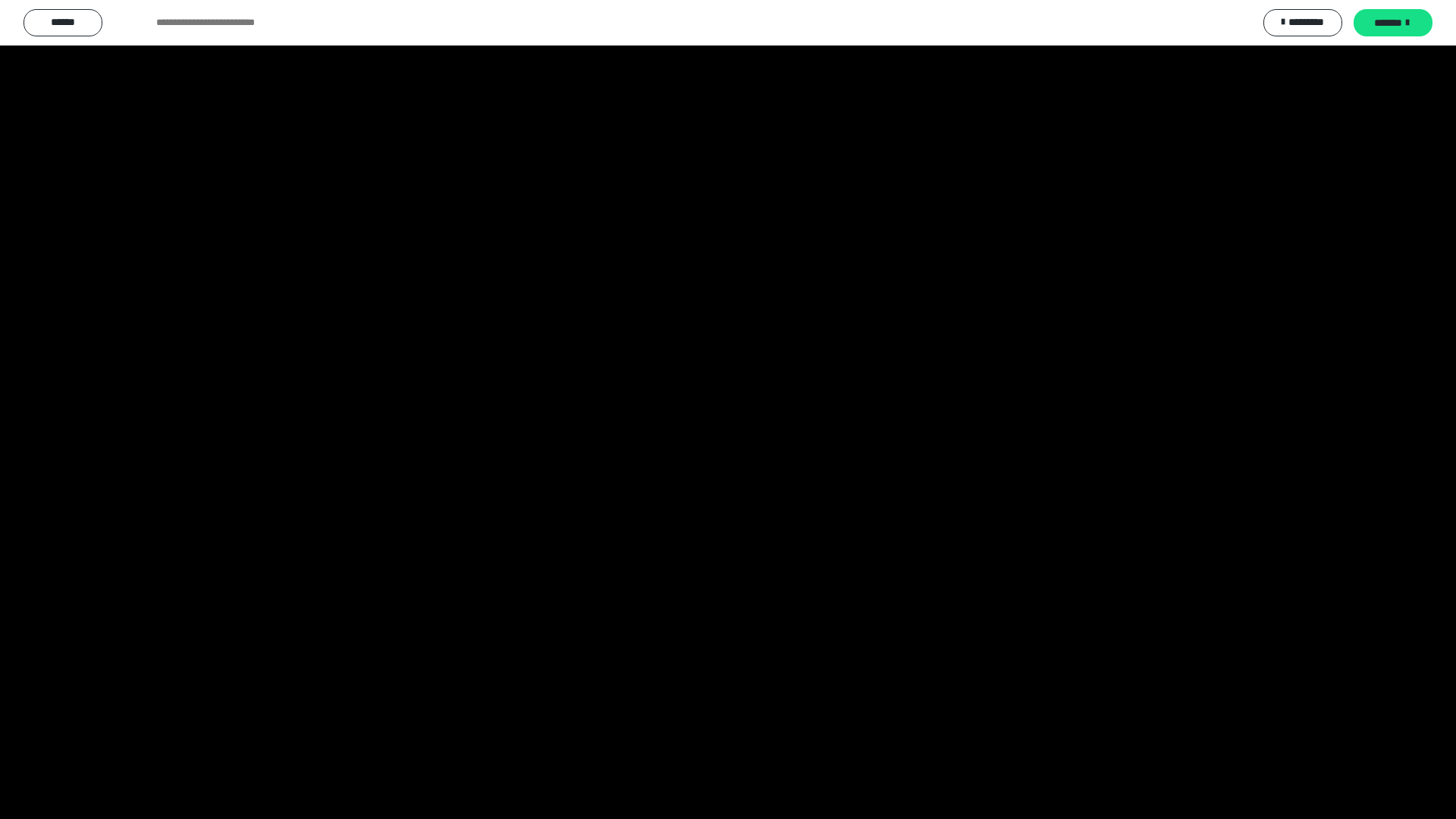 click at bounding box center (728, 410) 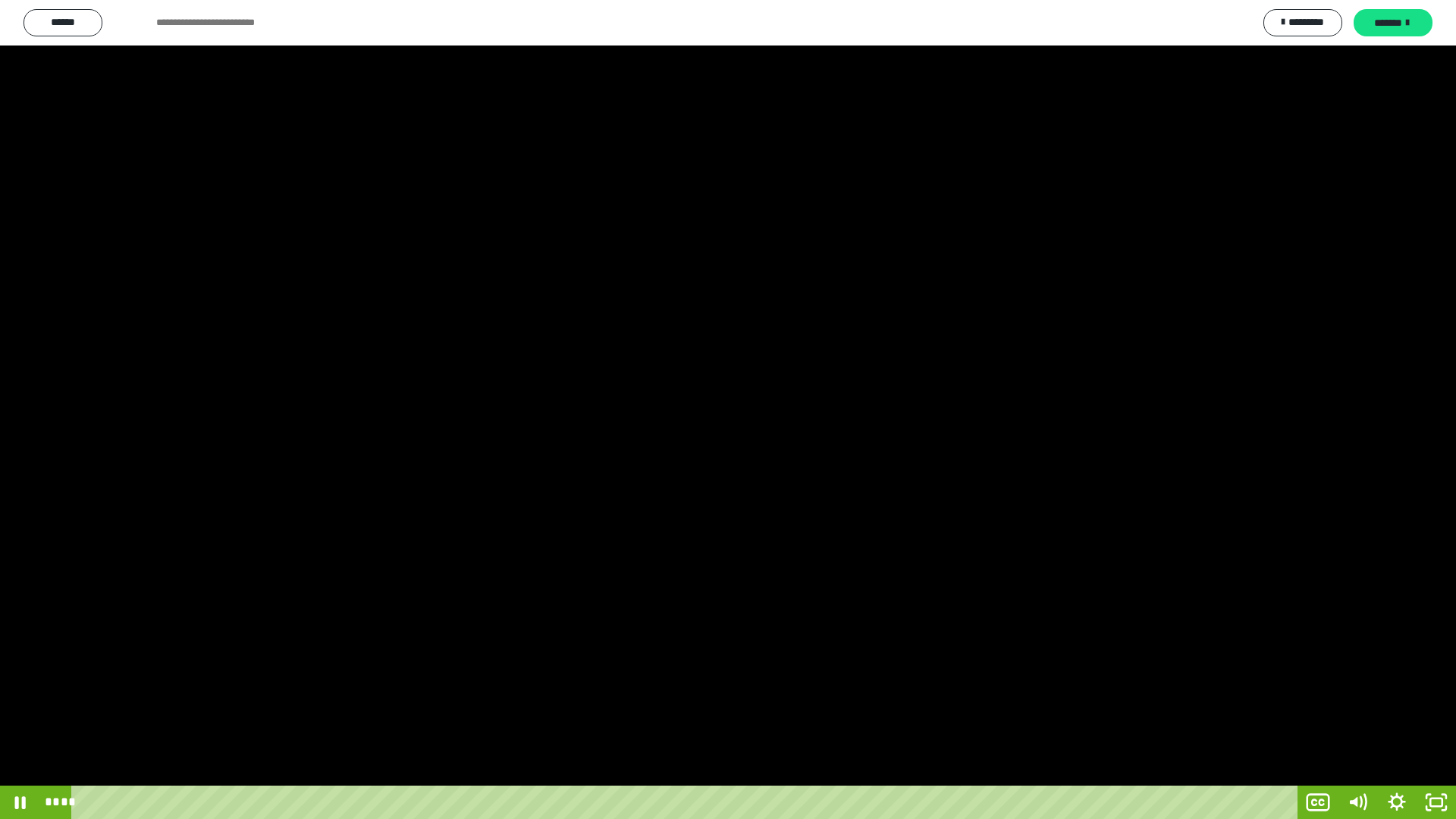 click at bounding box center [728, 410] 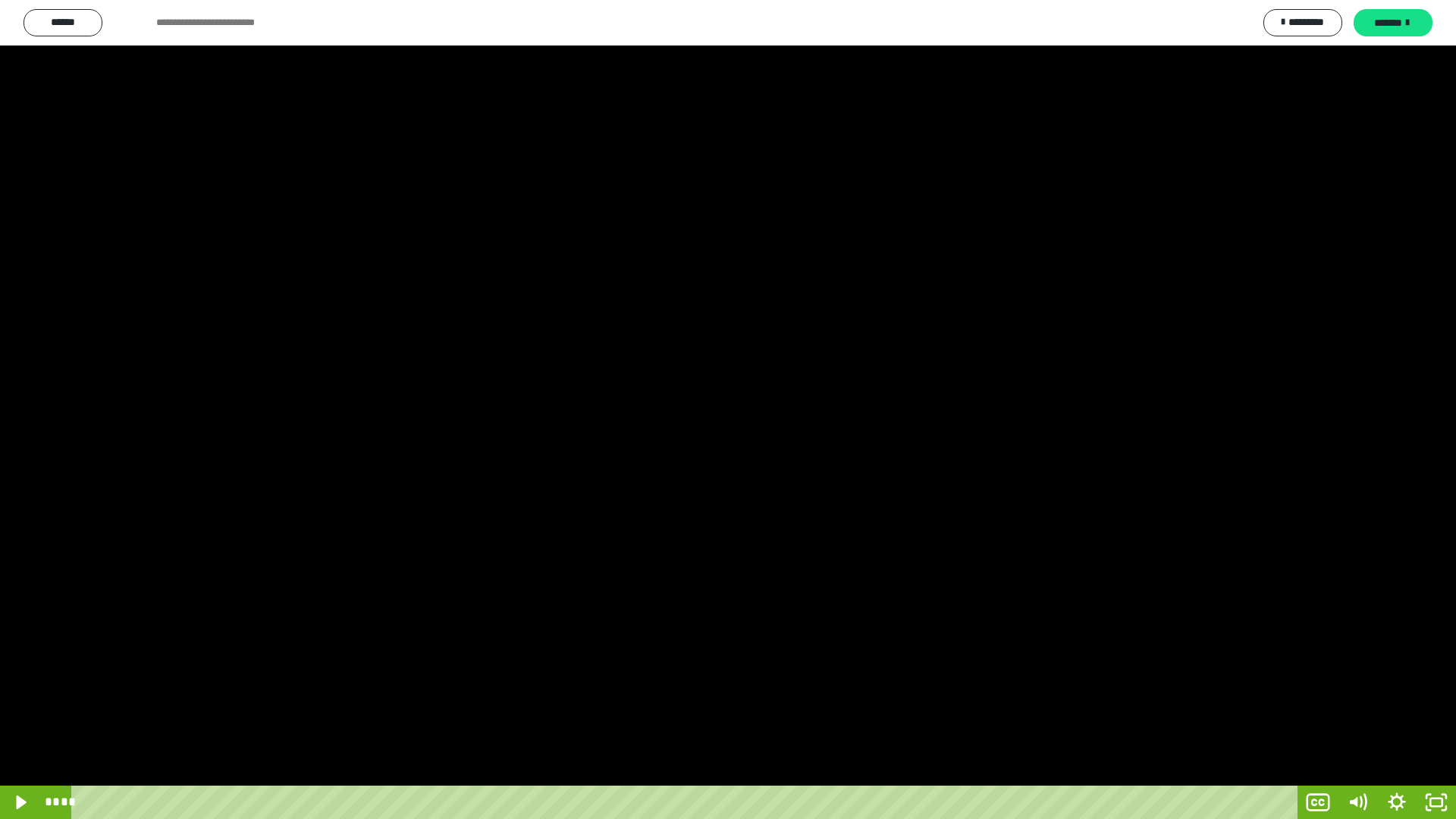 click at bounding box center [728, 410] 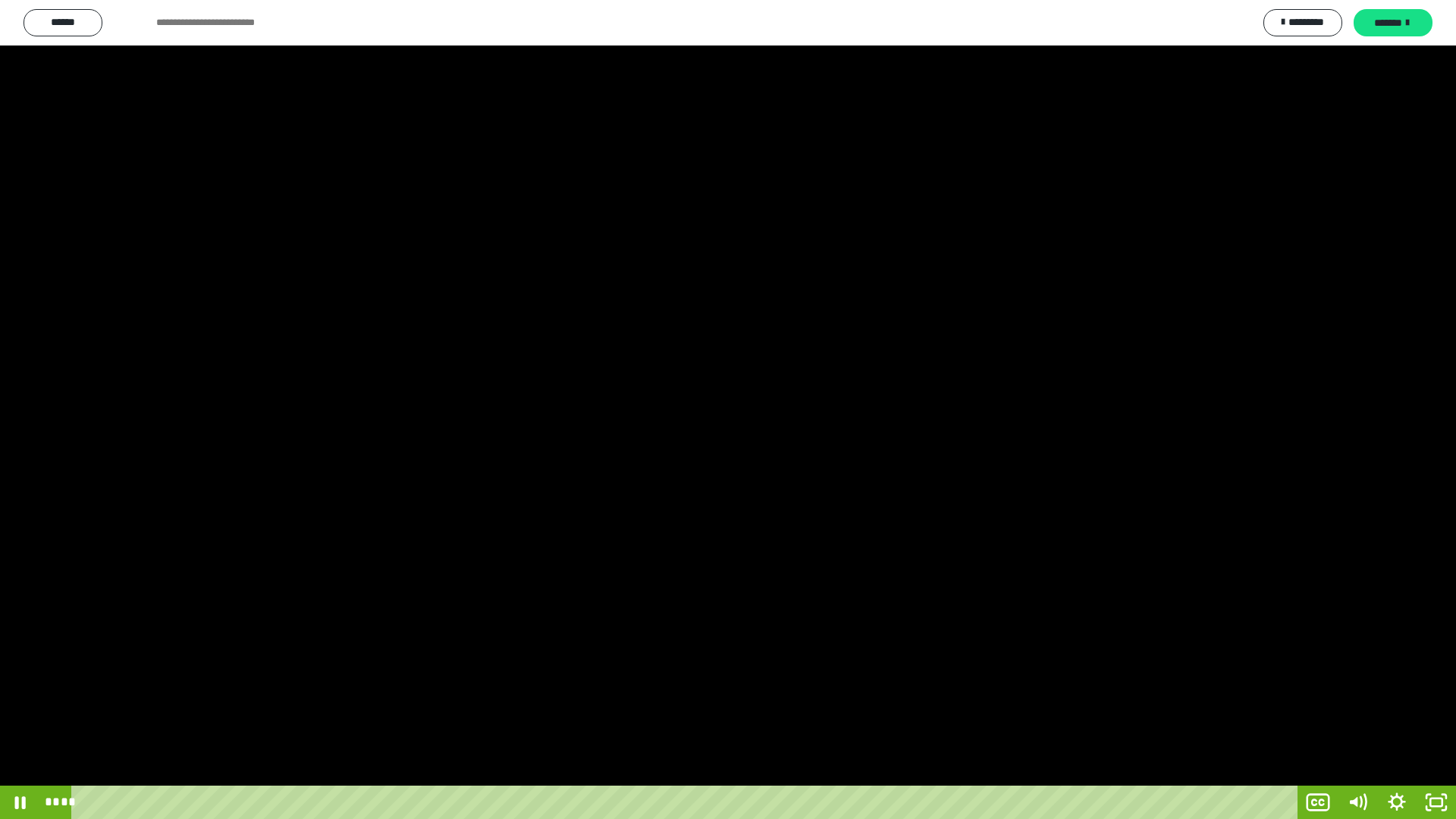 click at bounding box center [728, 410] 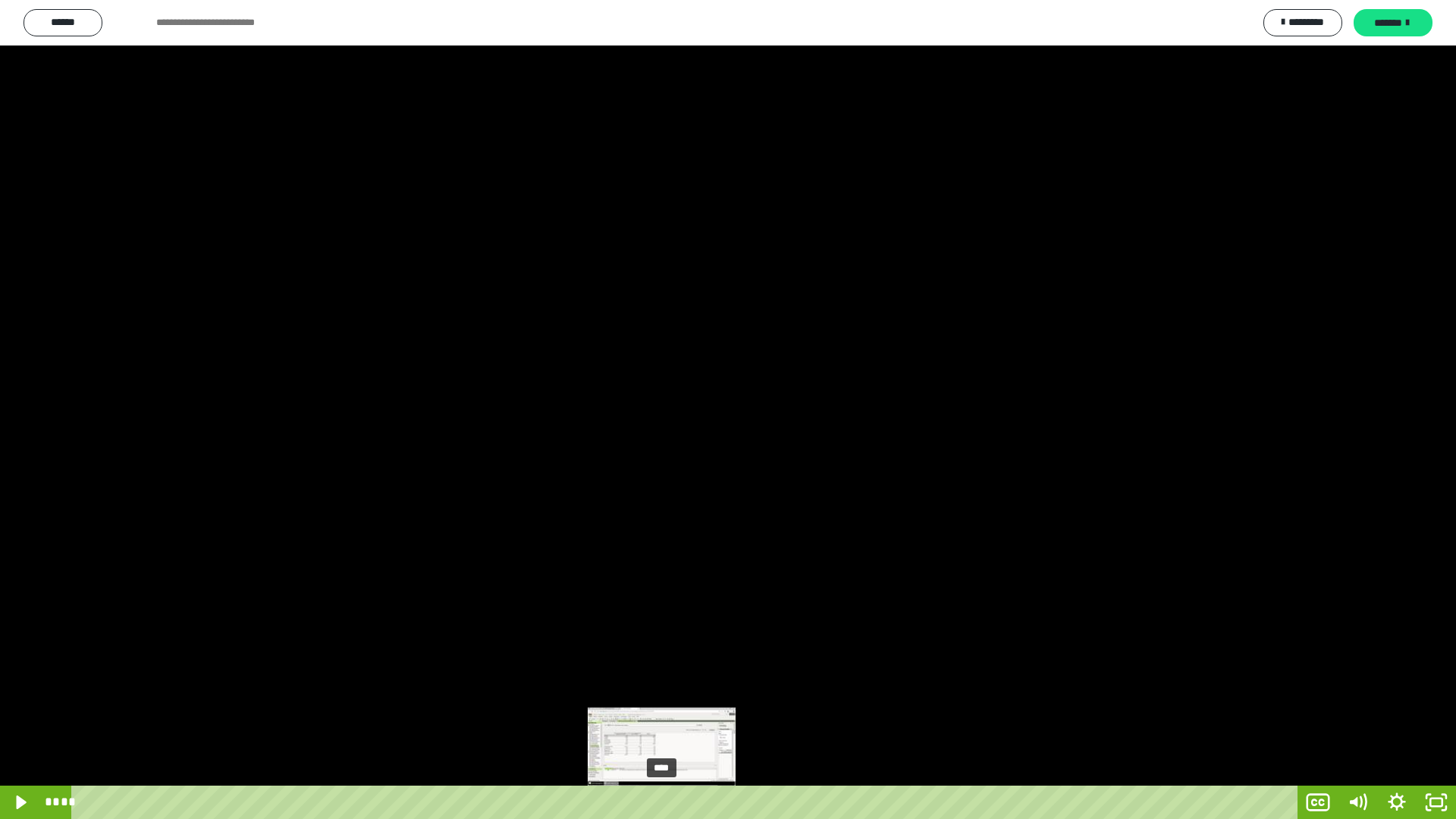click on "****" at bounding box center [687, 802] 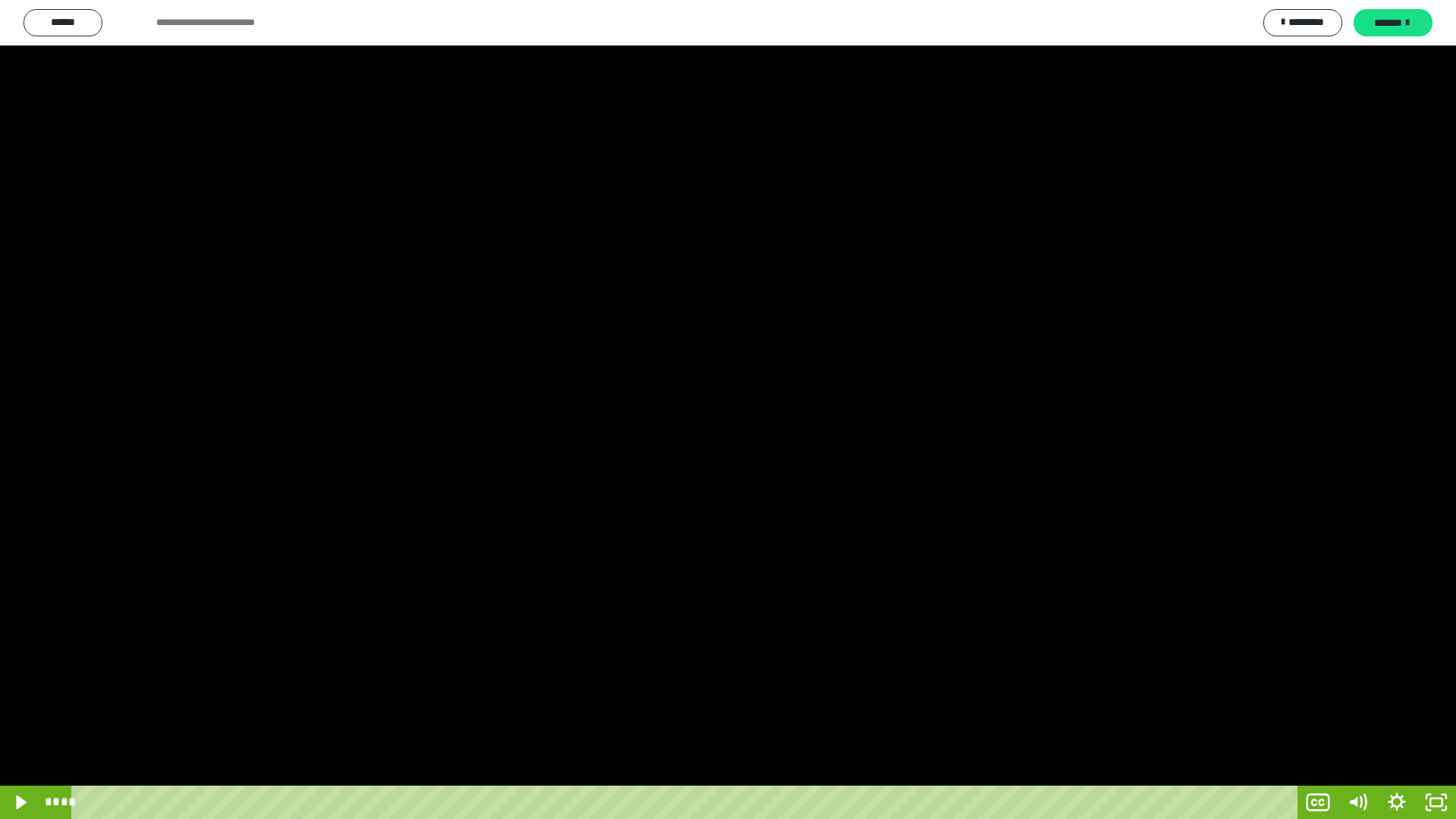 drag, startPoint x: 679, startPoint y: 802, endPoint x: 623, endPoint y: 783, distance: 59.1354 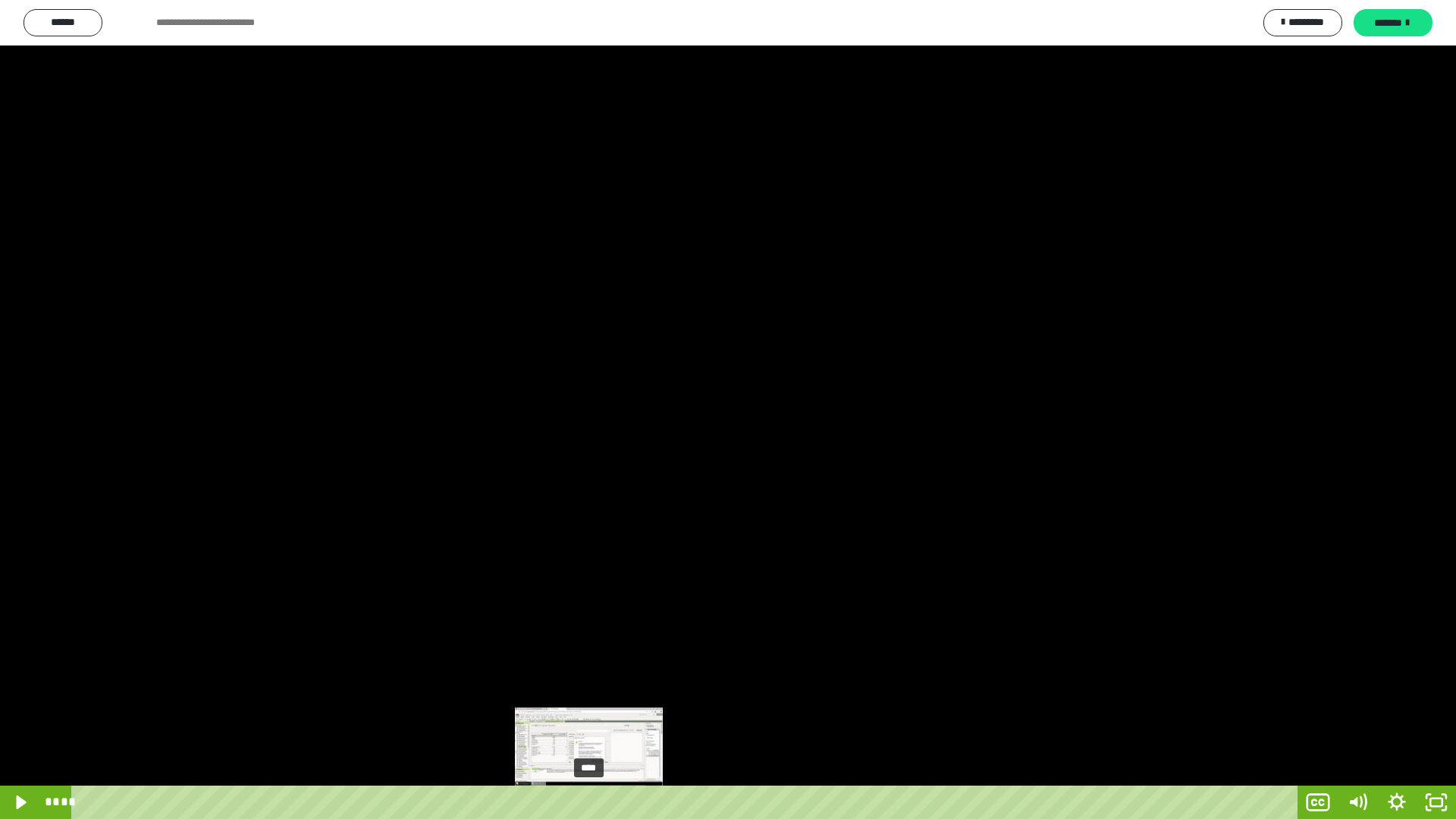 click on "****" at bounding box center [687, 802] 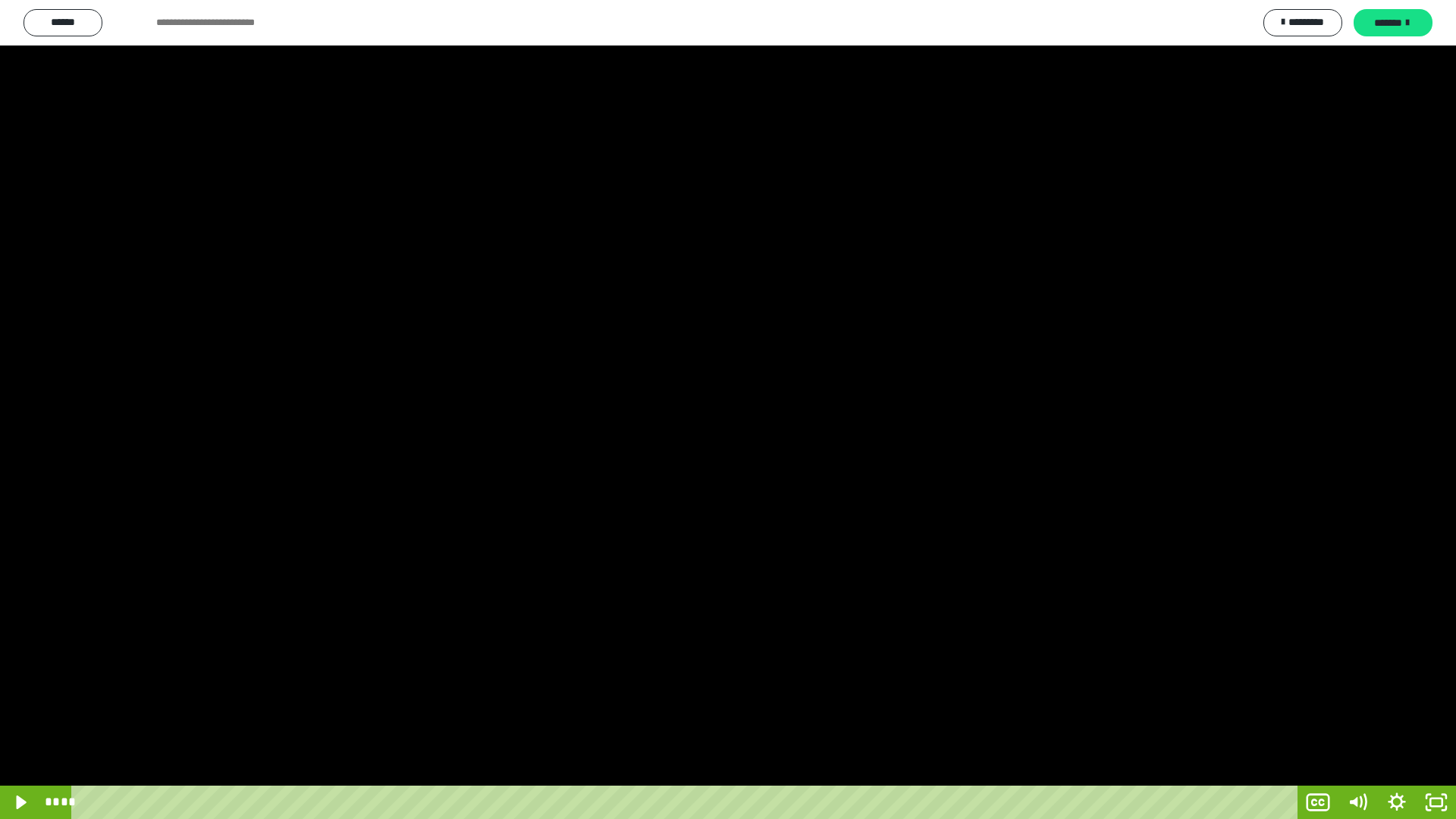 click at bounding box center [728, 410] 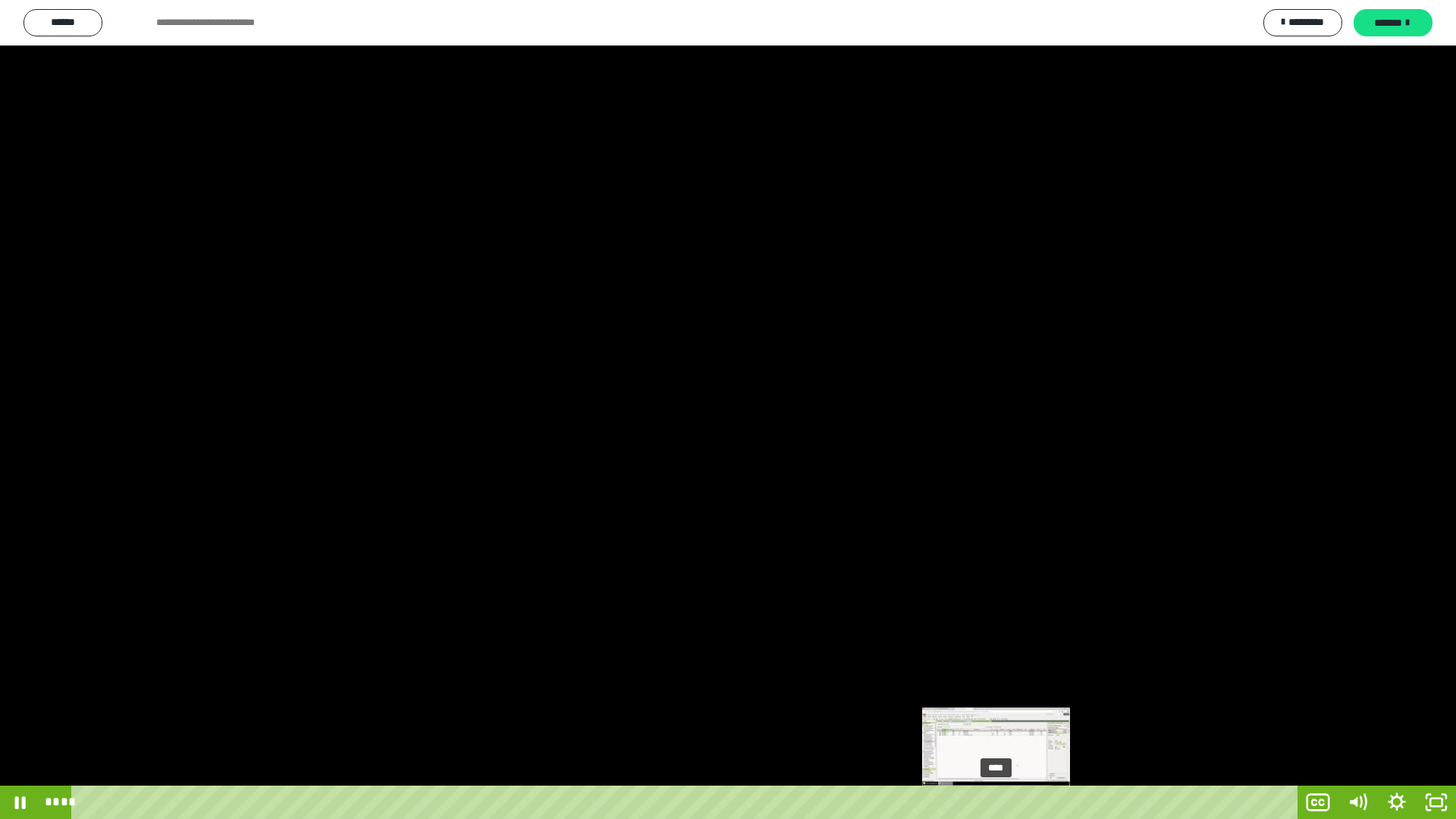click on "****" at bounding box center (687, 802) 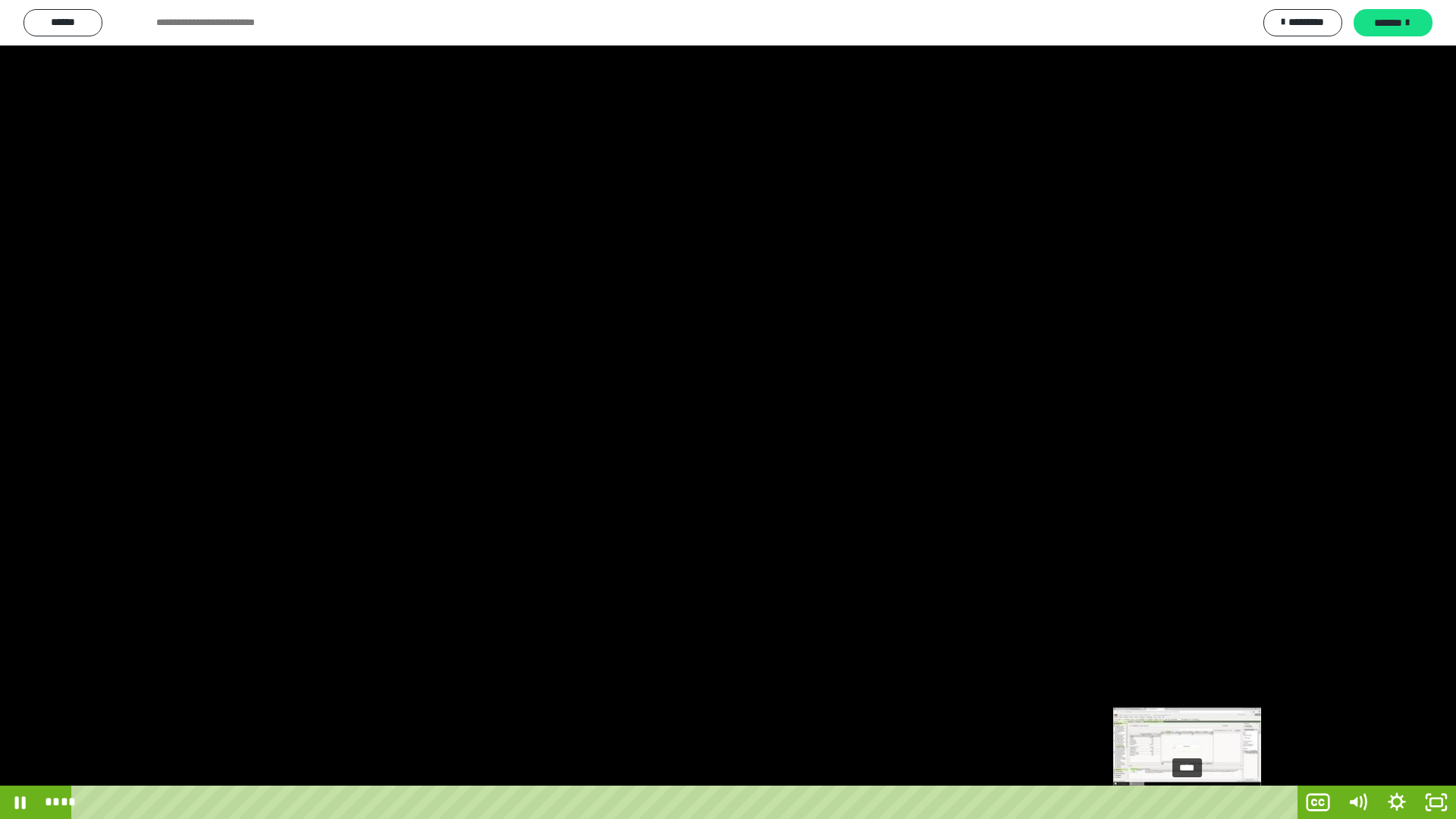 drag, startPoint x: 1261, startPoint y: 799, endPoint x: 1156, endPoint y: 785, distance: 105.92922 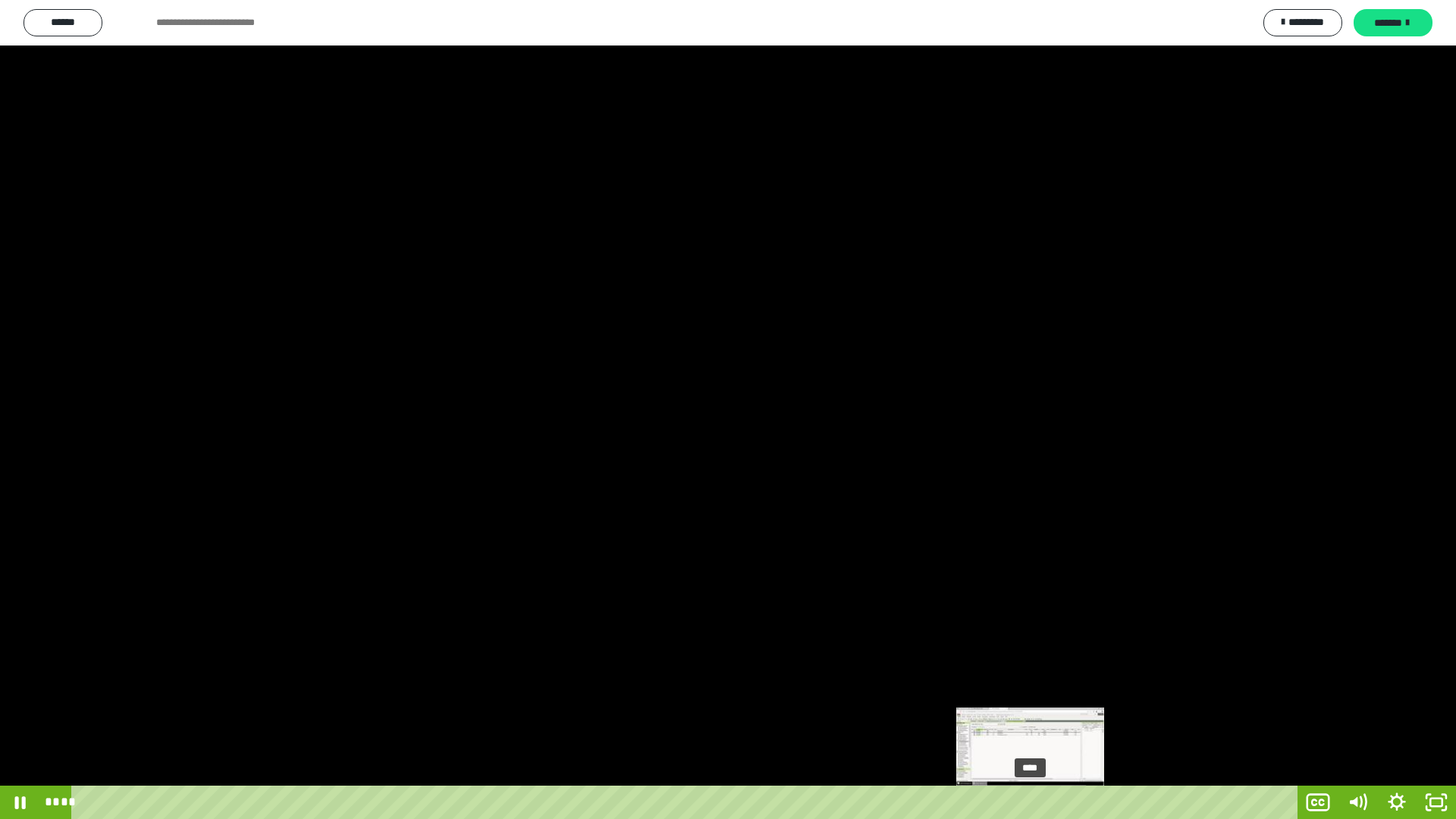 drag, startPoint x: 1164, startPoint y: 801, endPoint x: 962, endPoint y: 781, distance: 202.98768 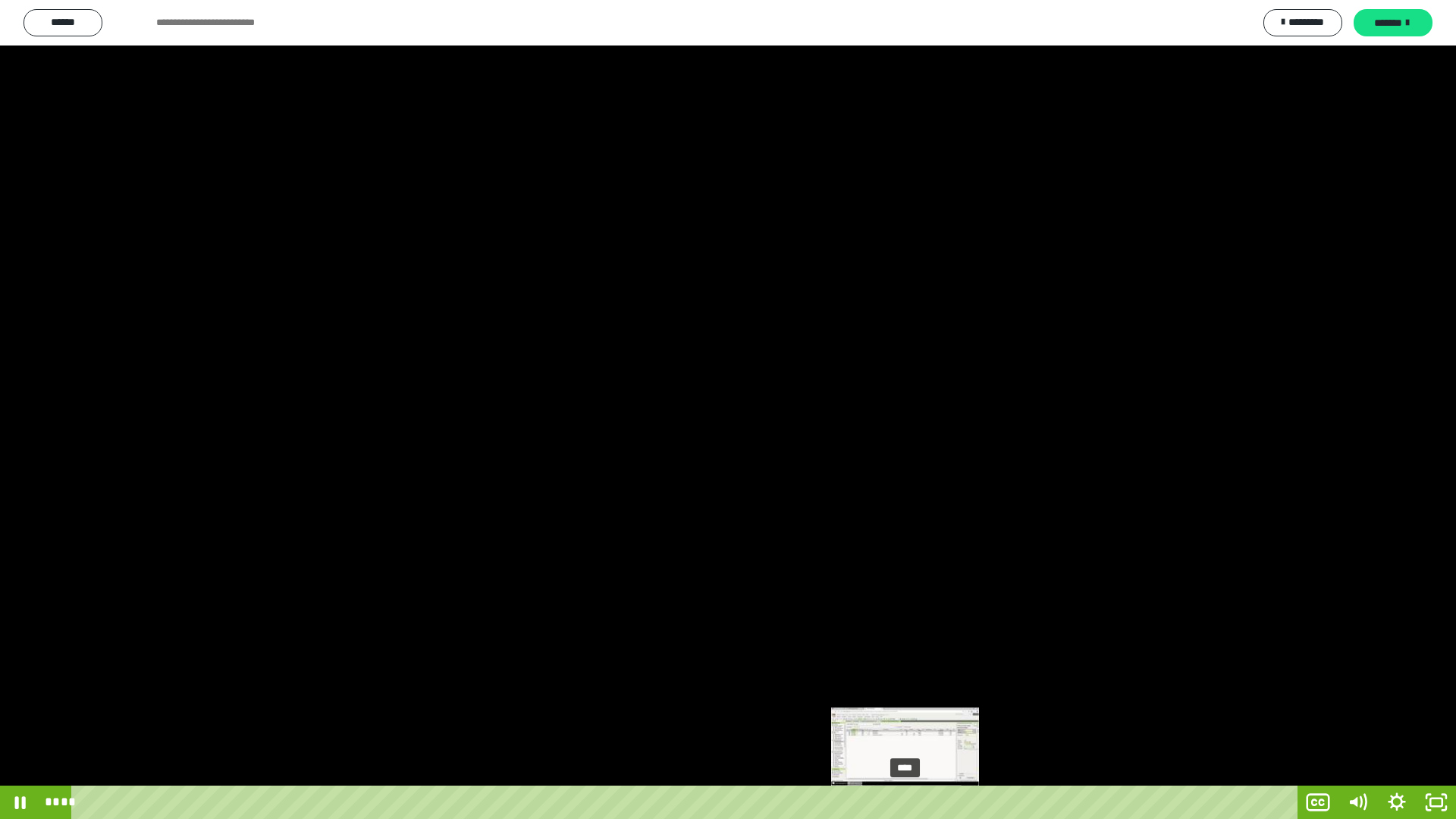 click on "****" at bounding box center [687, 802] 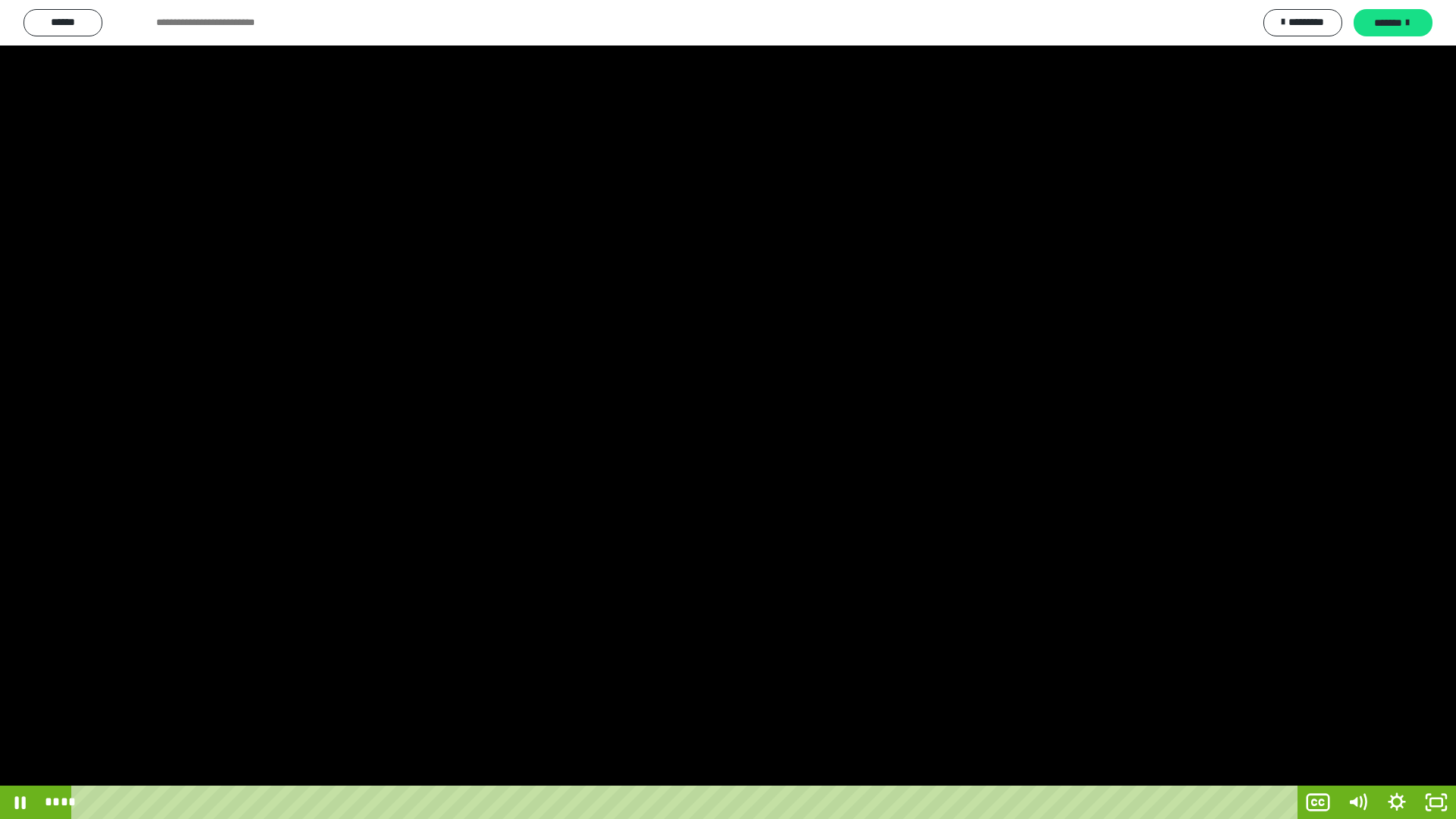 drag, startPoint x: 986, startPoint y: 803, endPoint x: 830, endPoint y: 780, distance: 157.6864 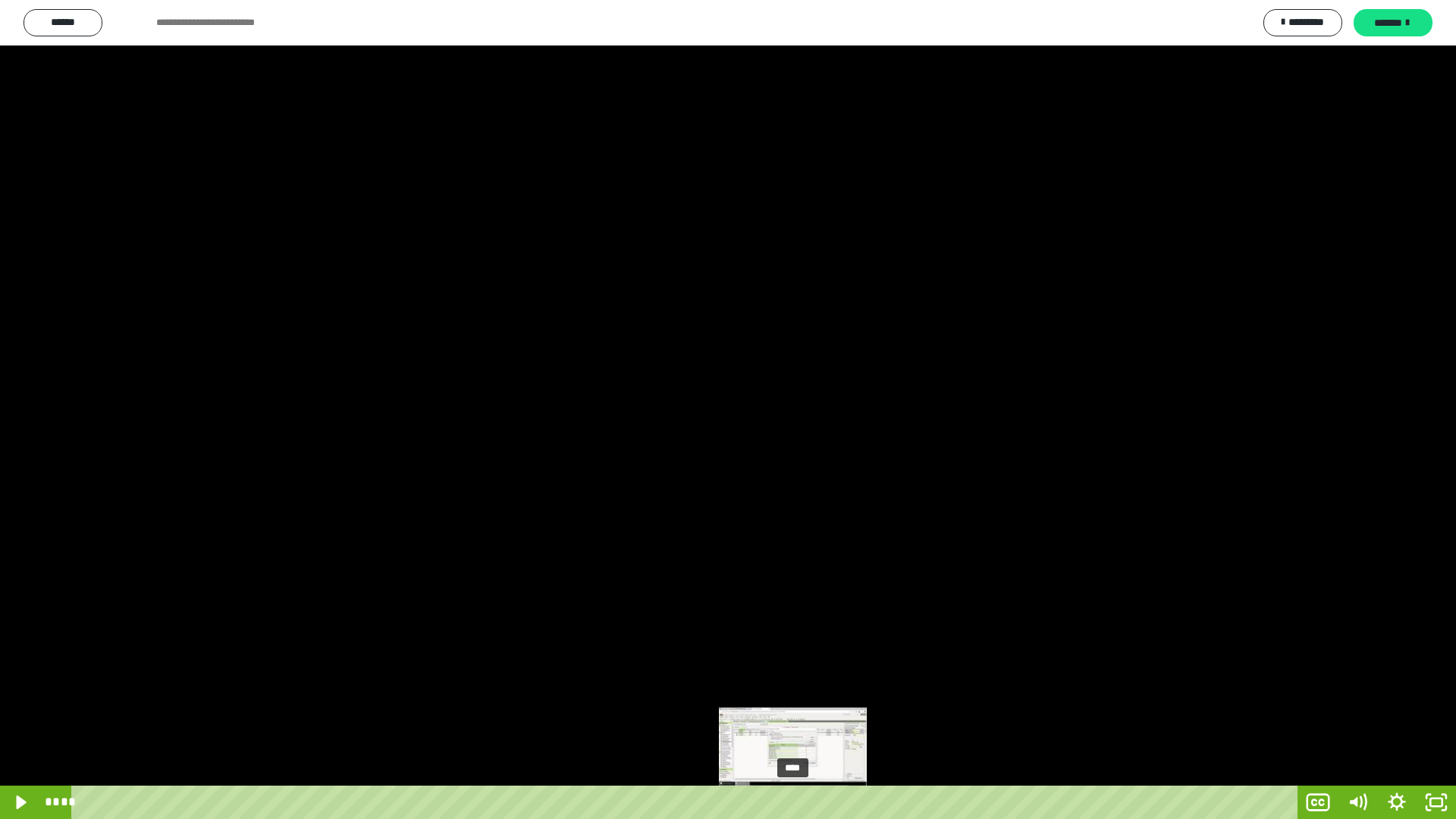 drag, startPoint x: 833, startPoint y: 801, endPoint x: 712, endPoint y: 779, distance: 122.98374 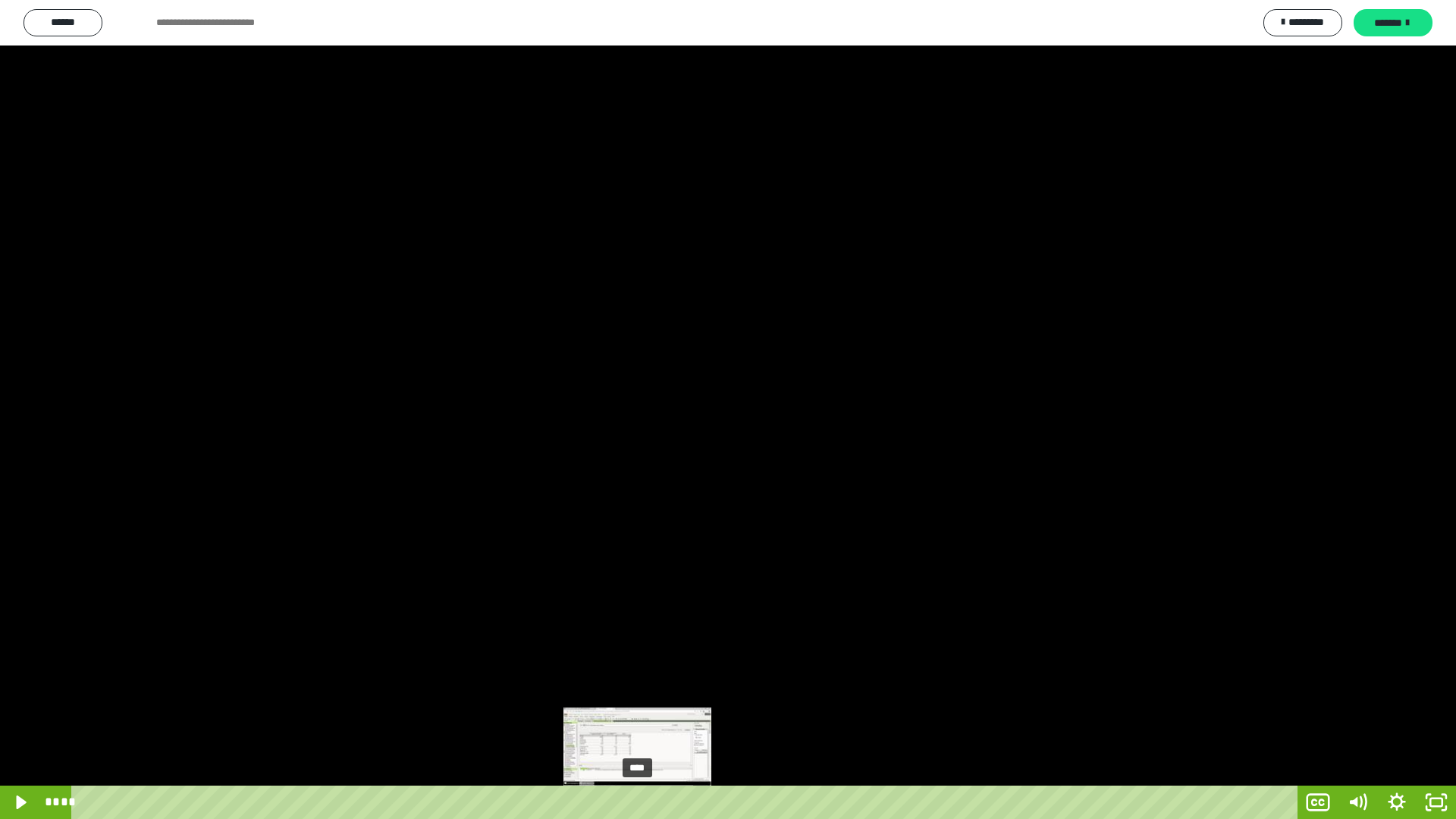 drag, startPoint x: 704, startPoint y: 798, endPoint x: 584, endPoint y: 777, distance: 121.82364 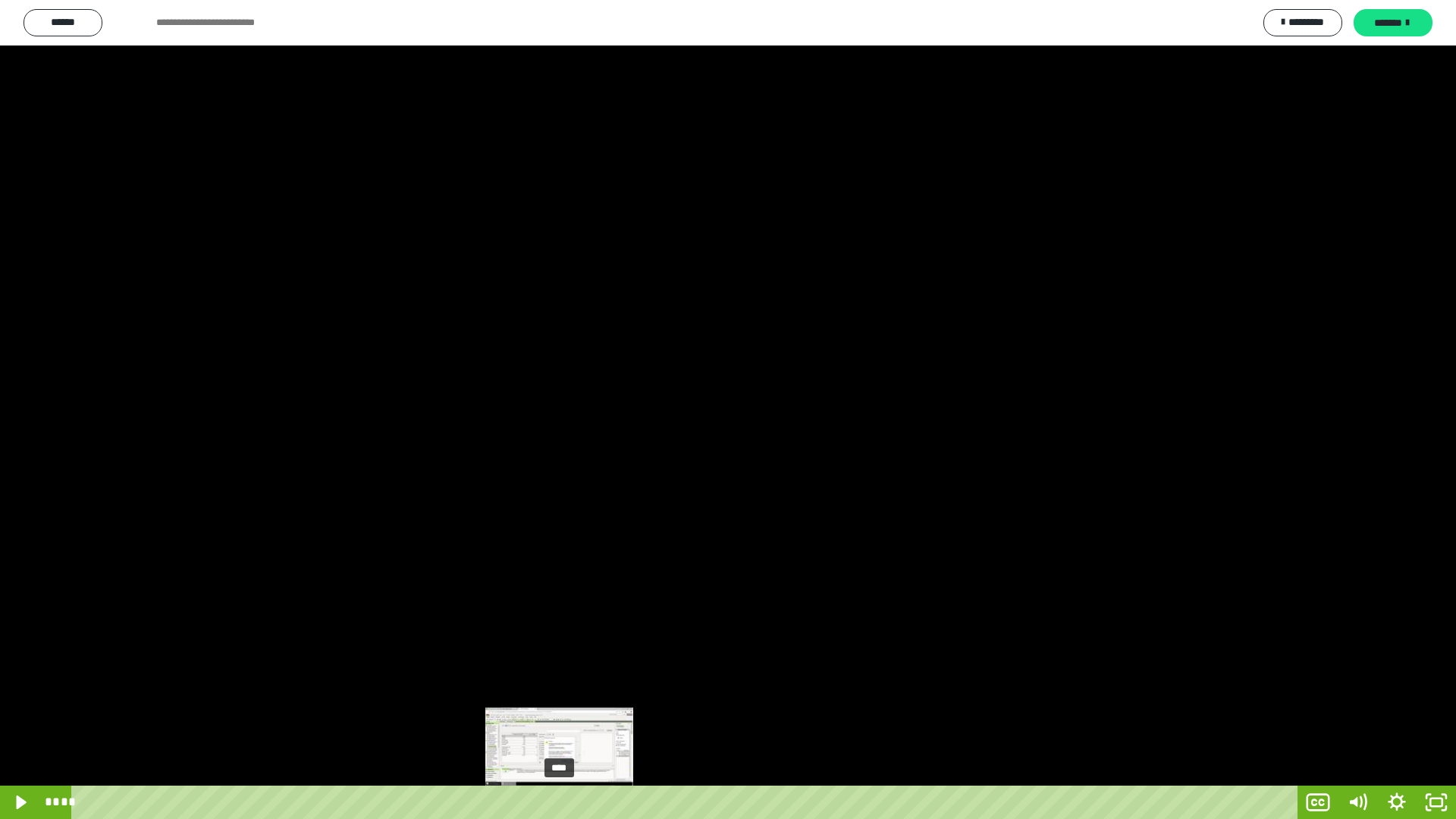 click on "****" at bounding box center [687, 802] 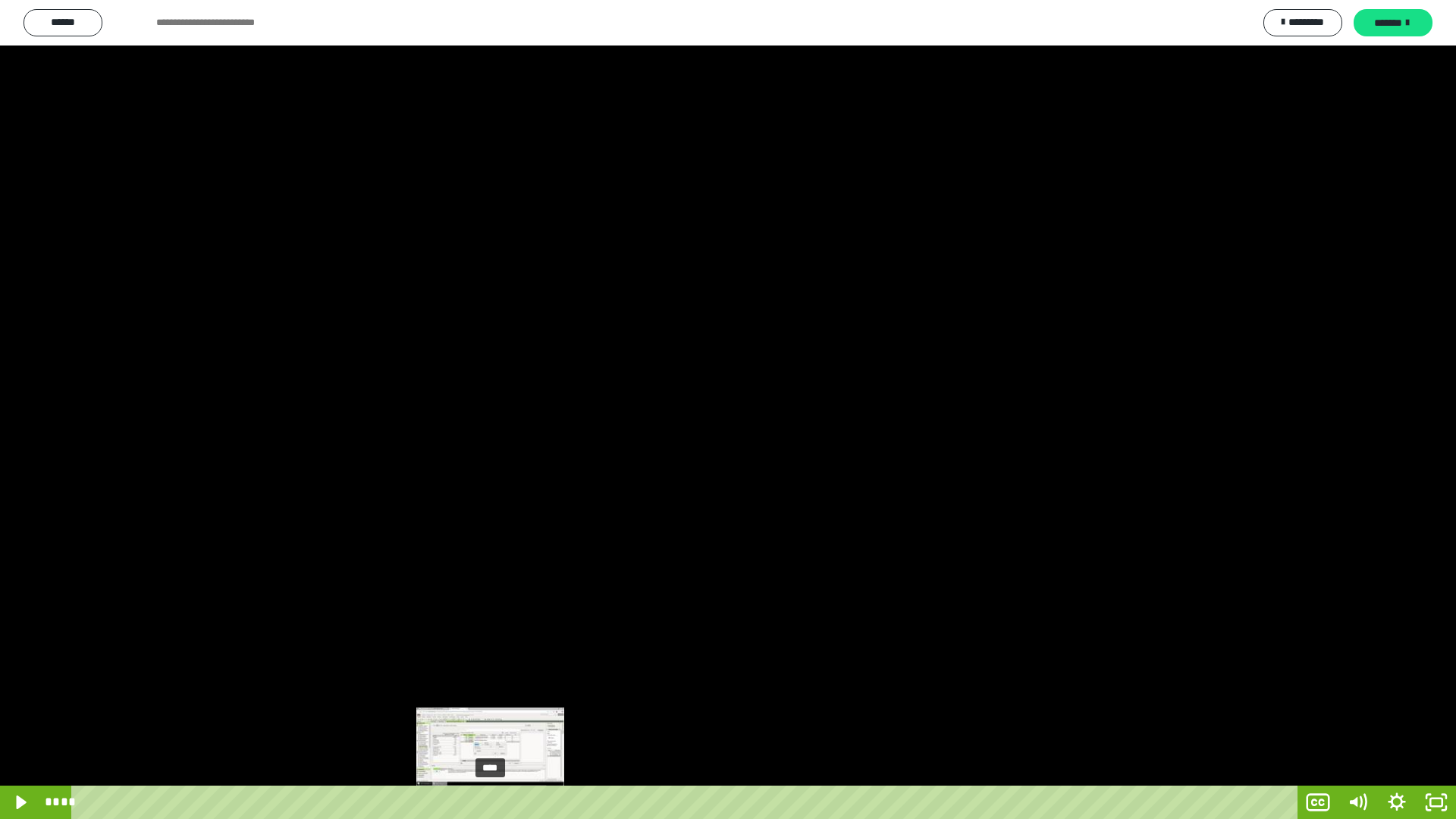 click on "****" at bounding box center (687, 802) 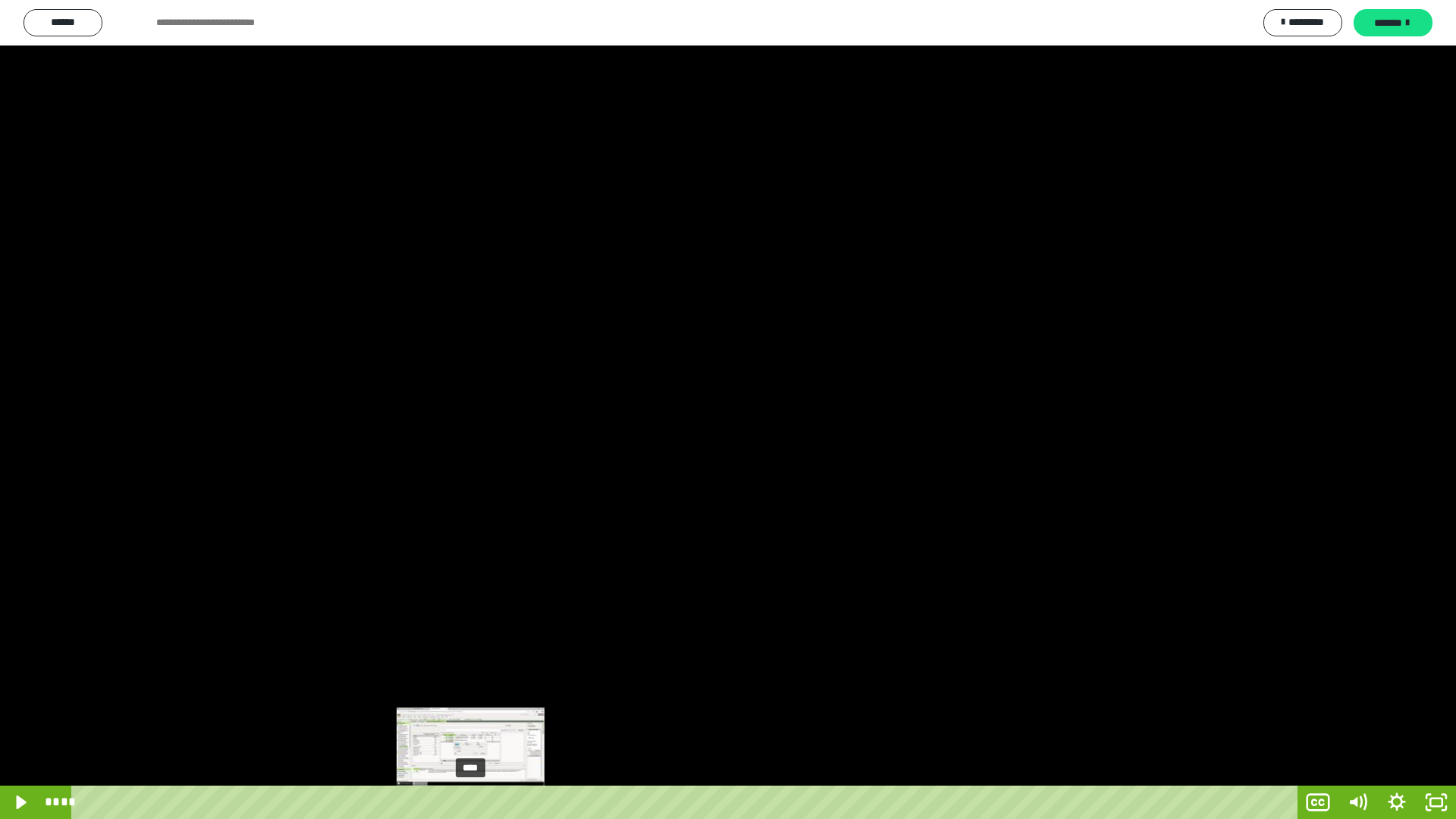click on "****" at bounding box center [687, 802] 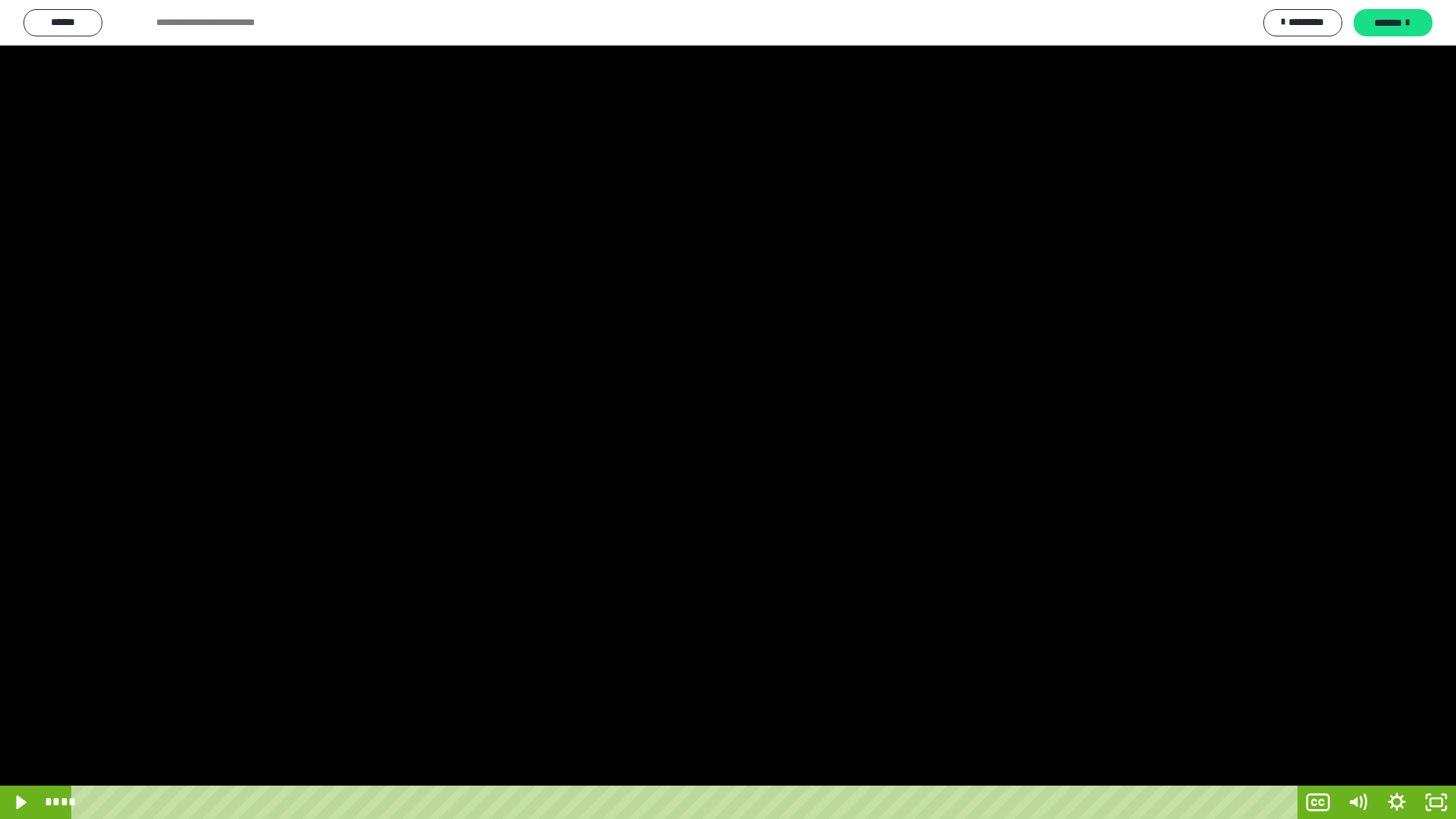 click at bounding box center (728, 410) 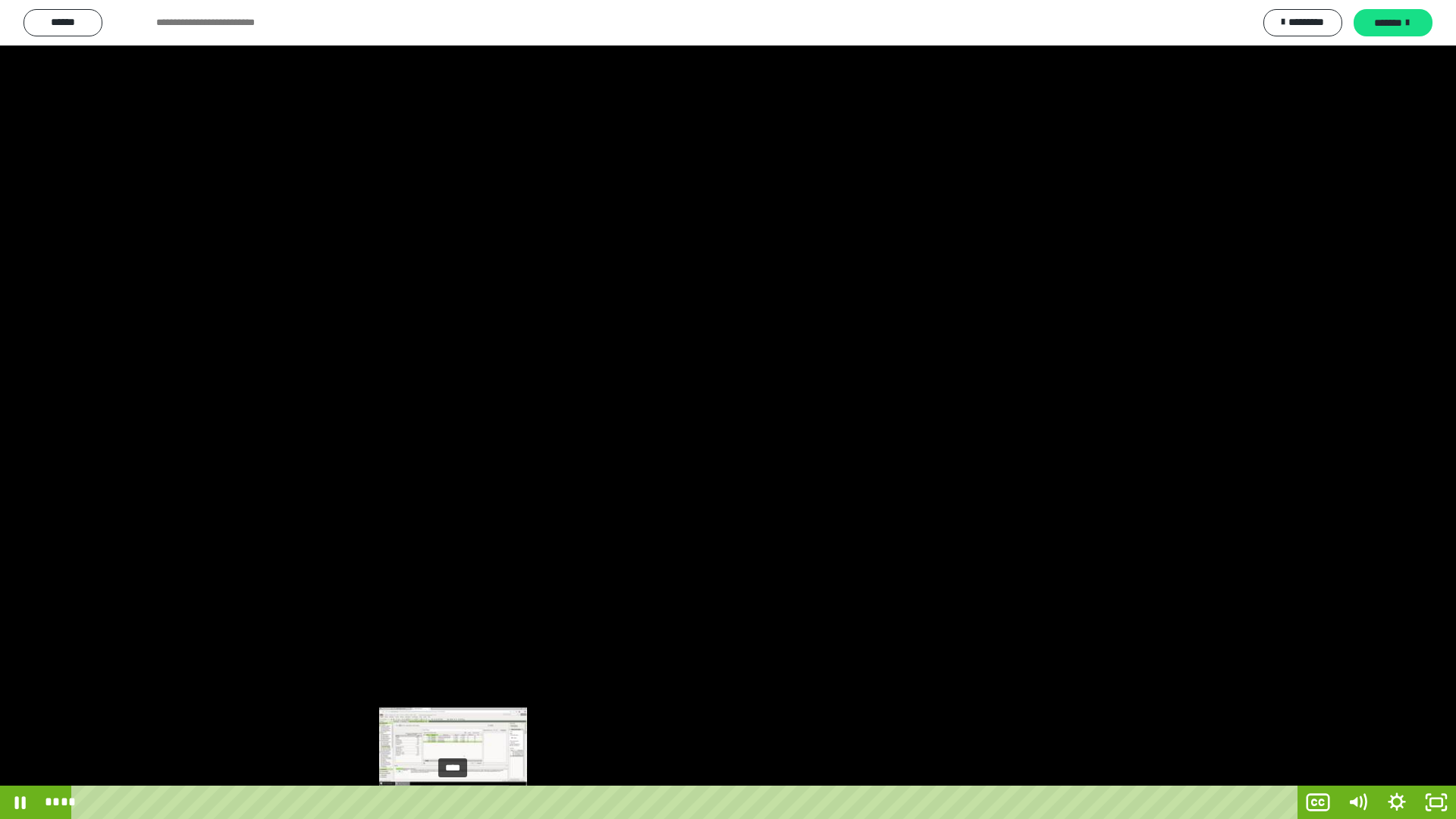 click at bounding box center (453, 802) 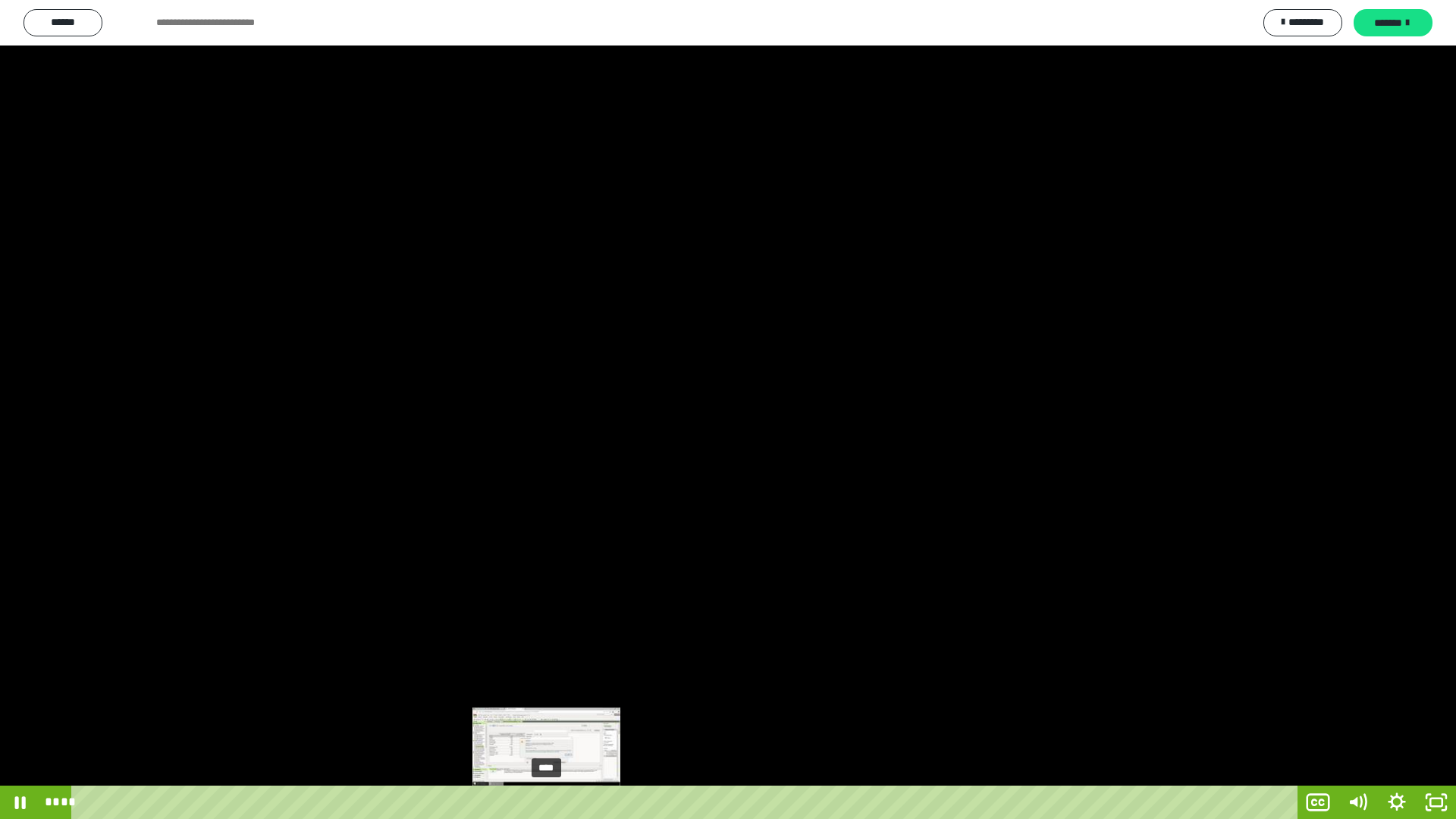 click on "****" at bounding box center [687, 802] 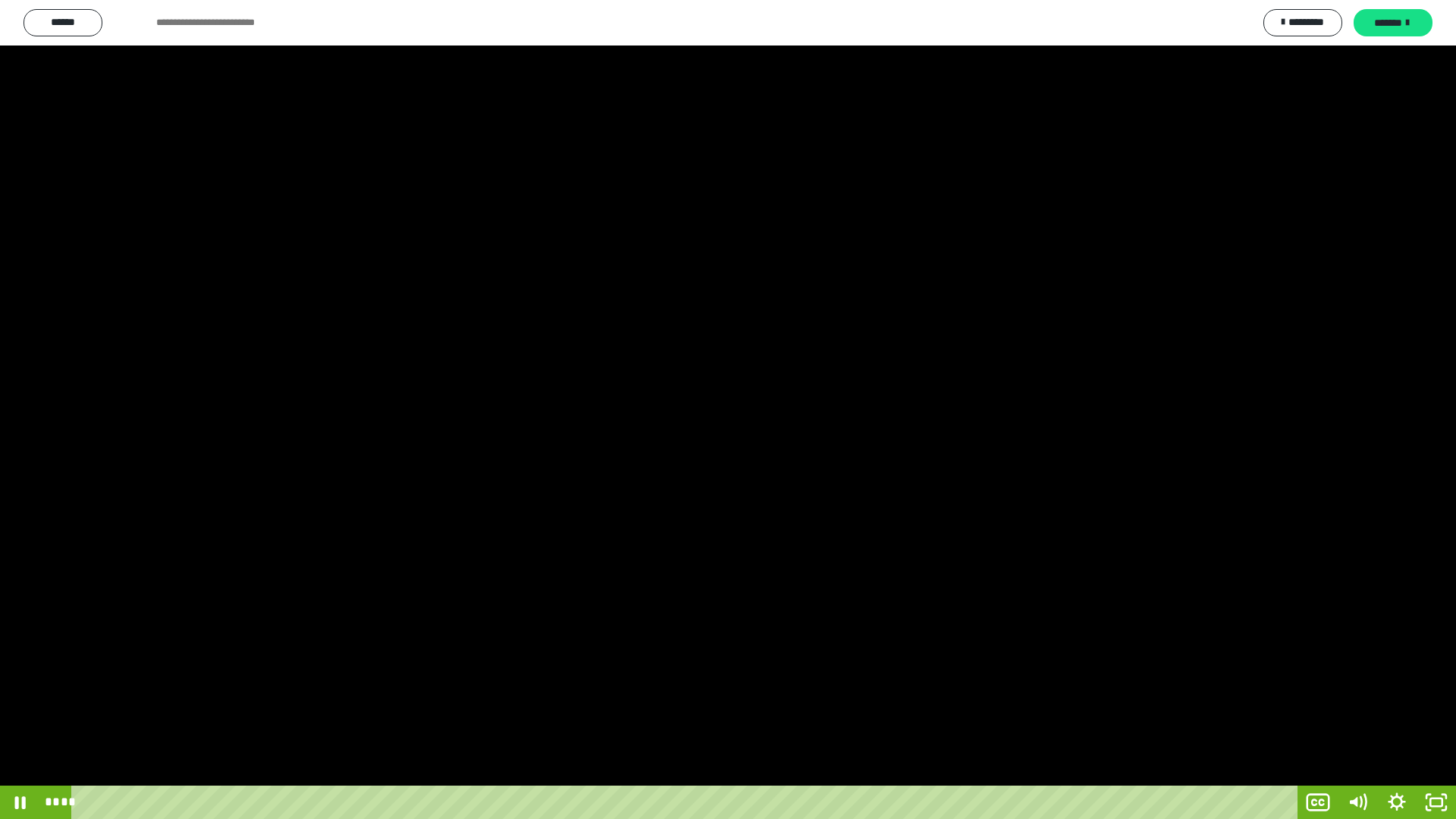 drag, startPoint x: 568, startPoint y: 797, endPoint x: 526, endPoint y: 779, distance: 45.69464 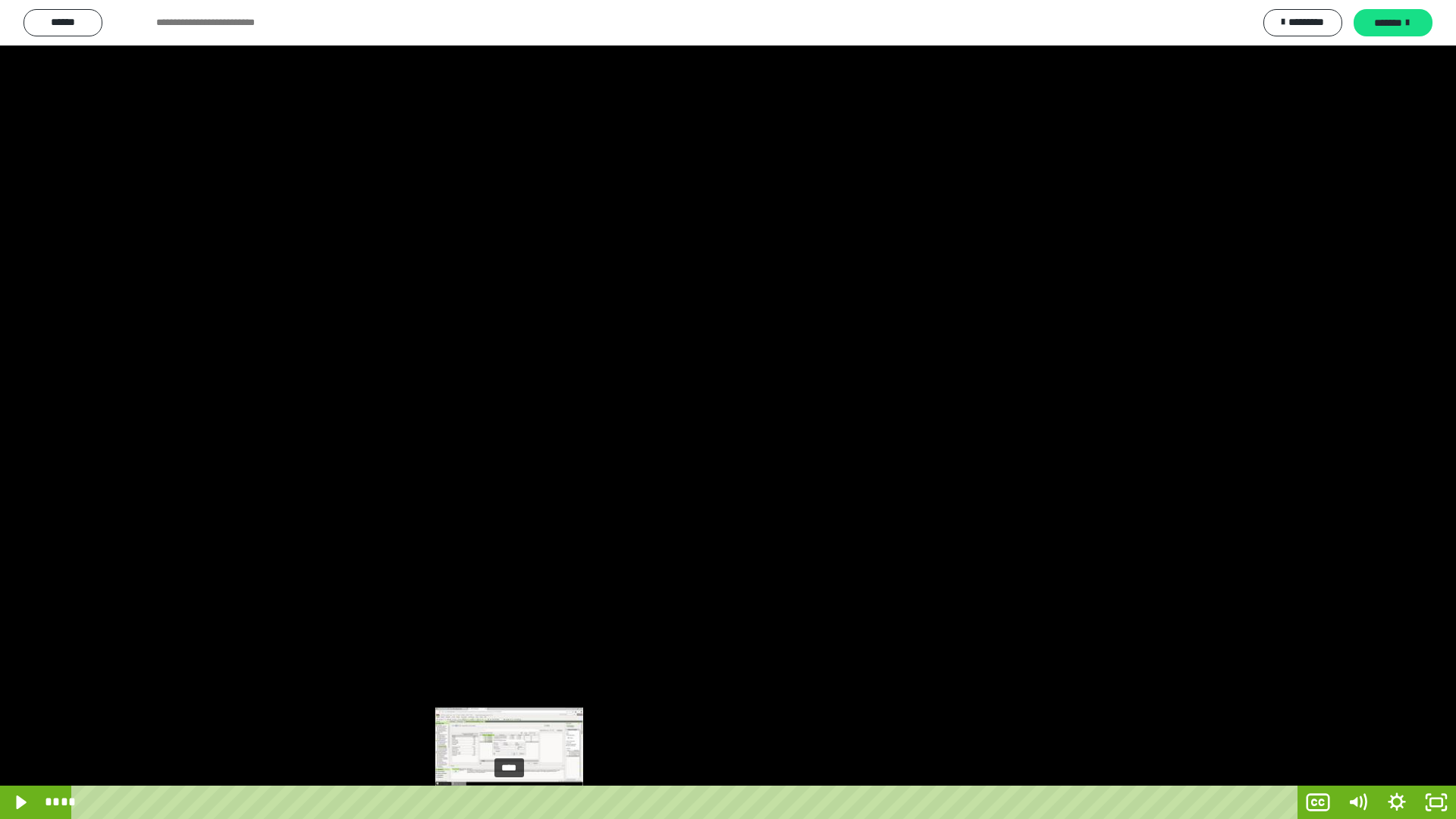 click on "****" at bounding box center [687, 802] 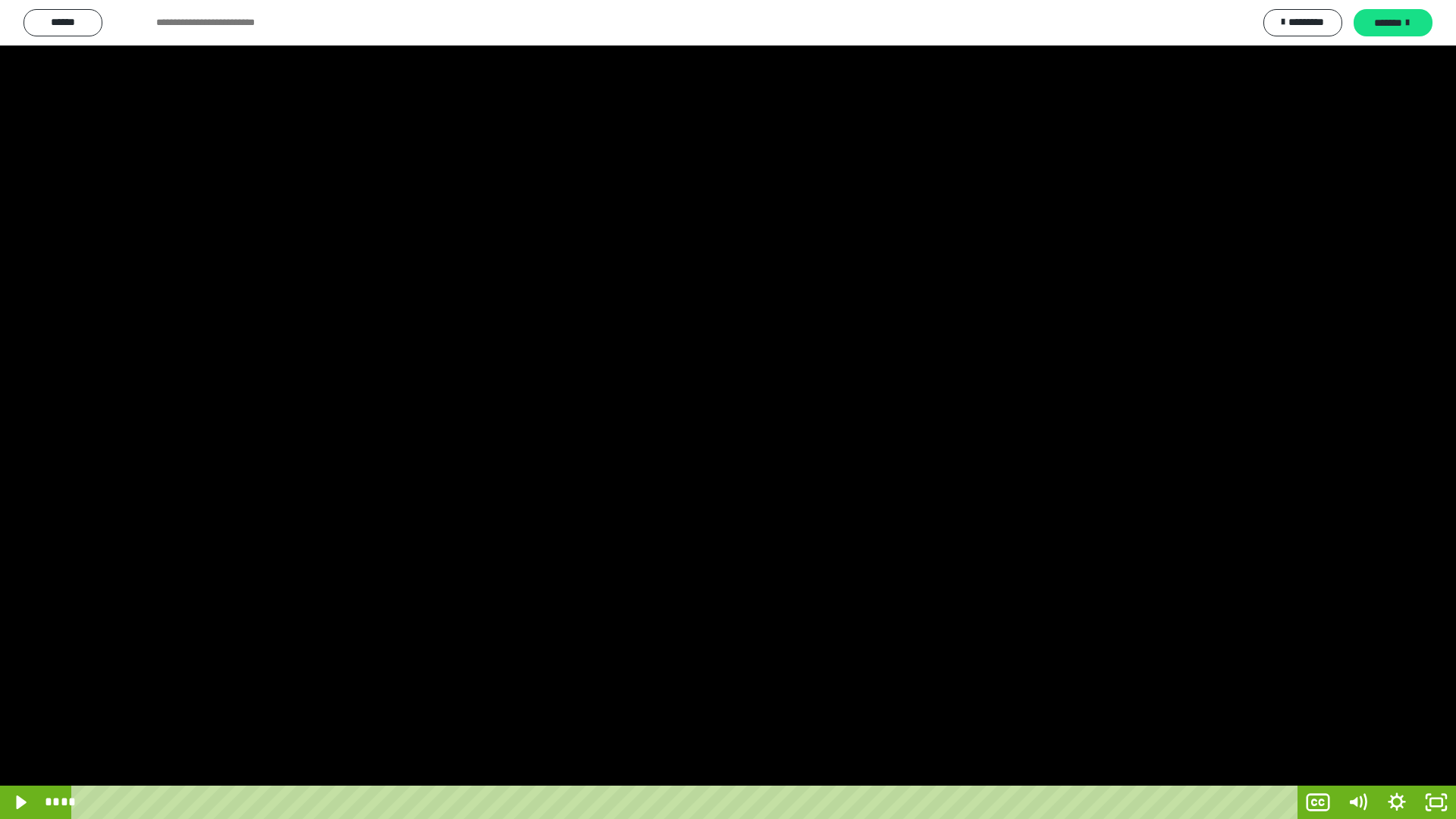 click at bounding box center (728, 410) 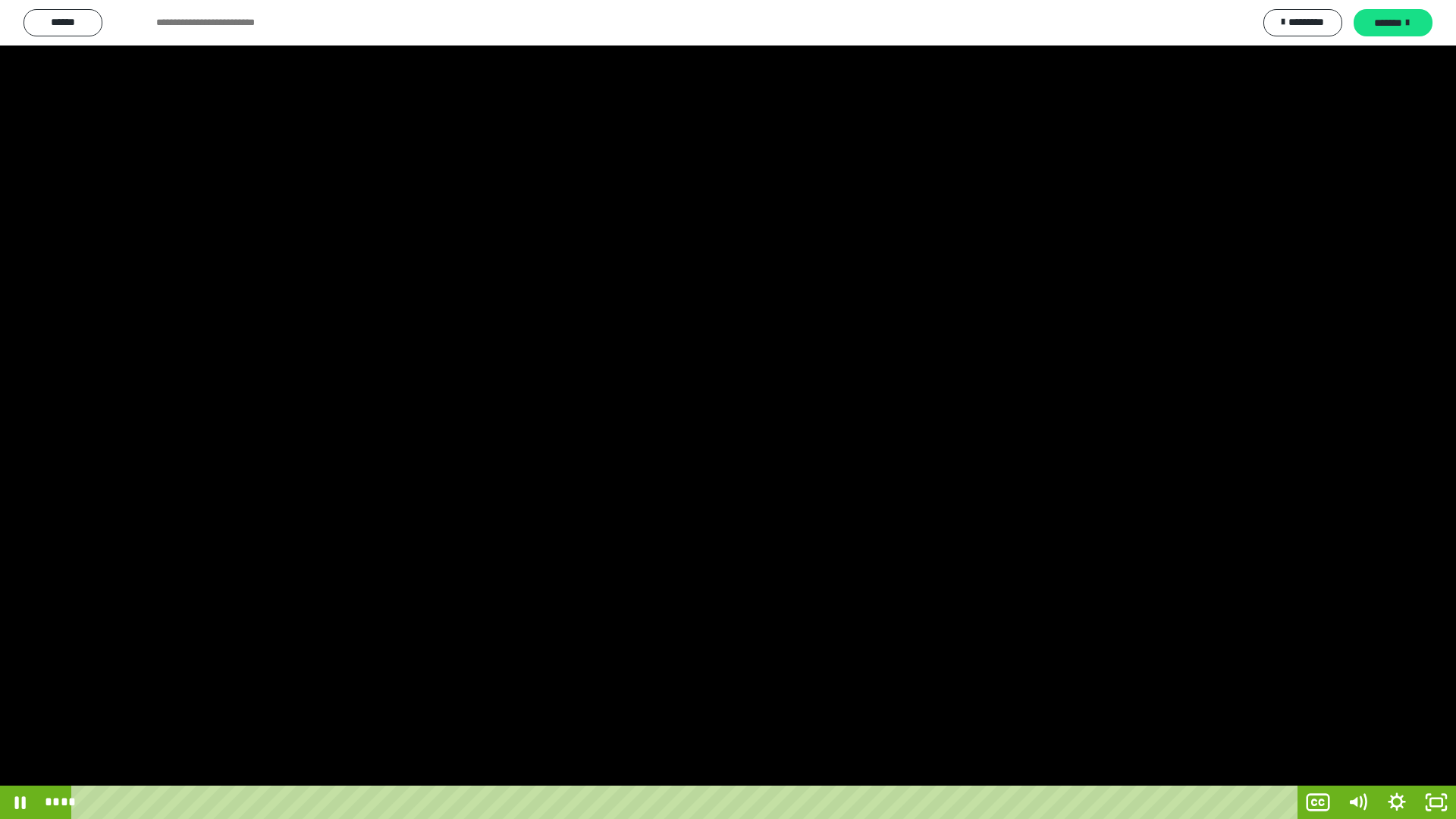 click at bounding box center [728, 410] 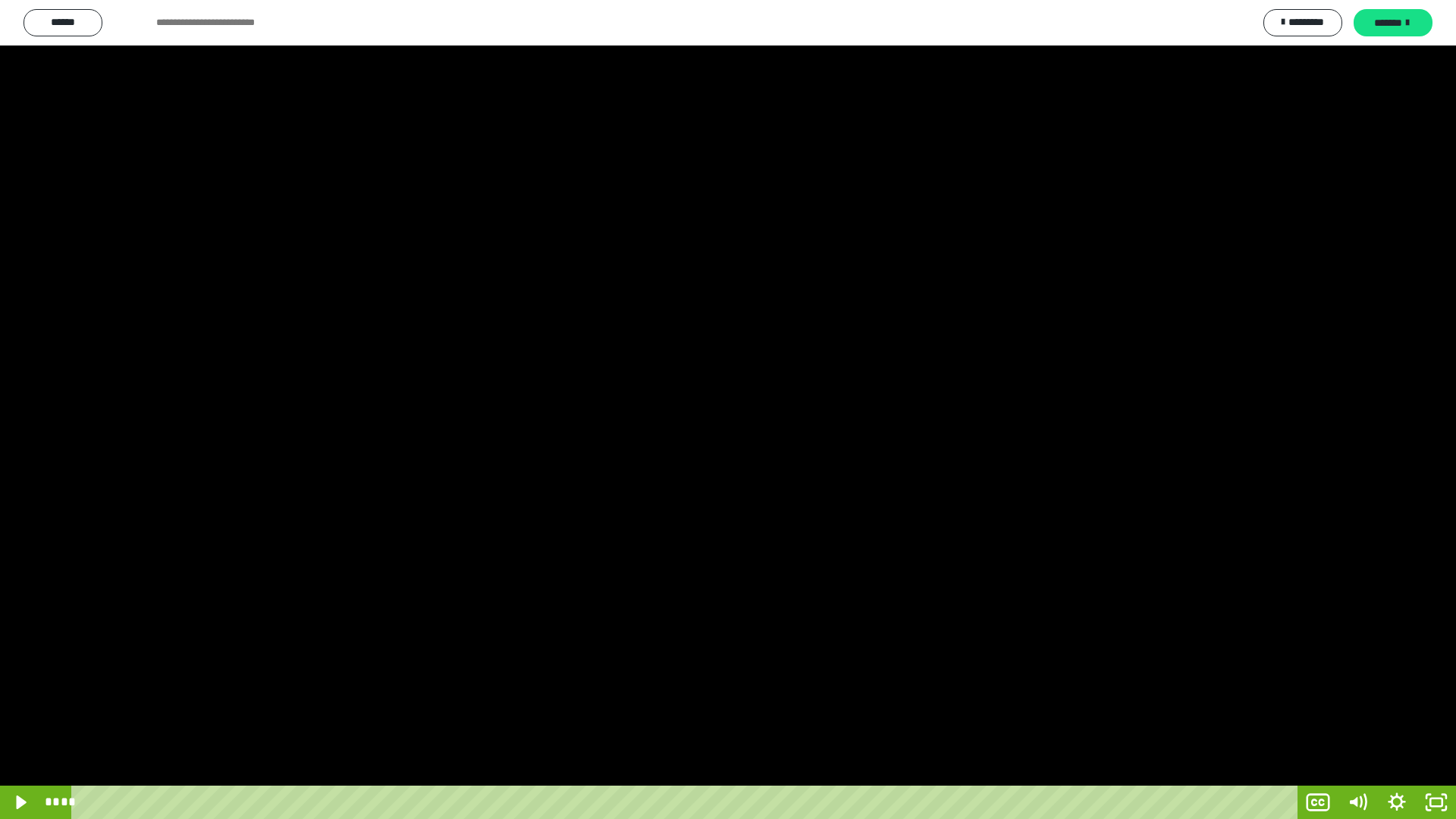 click at bounding box center [728, 410] 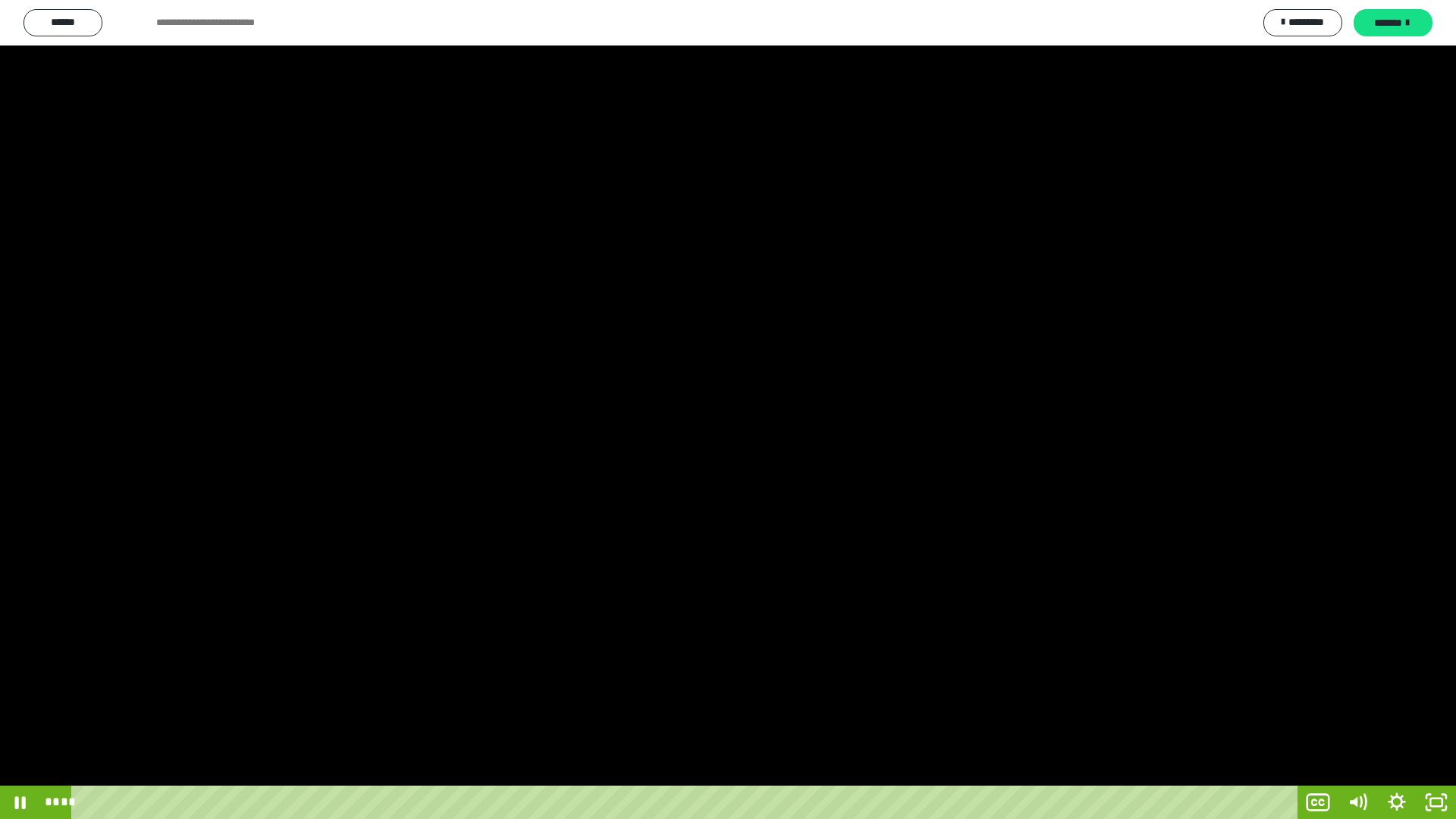 click at bounding box center (728, 410) 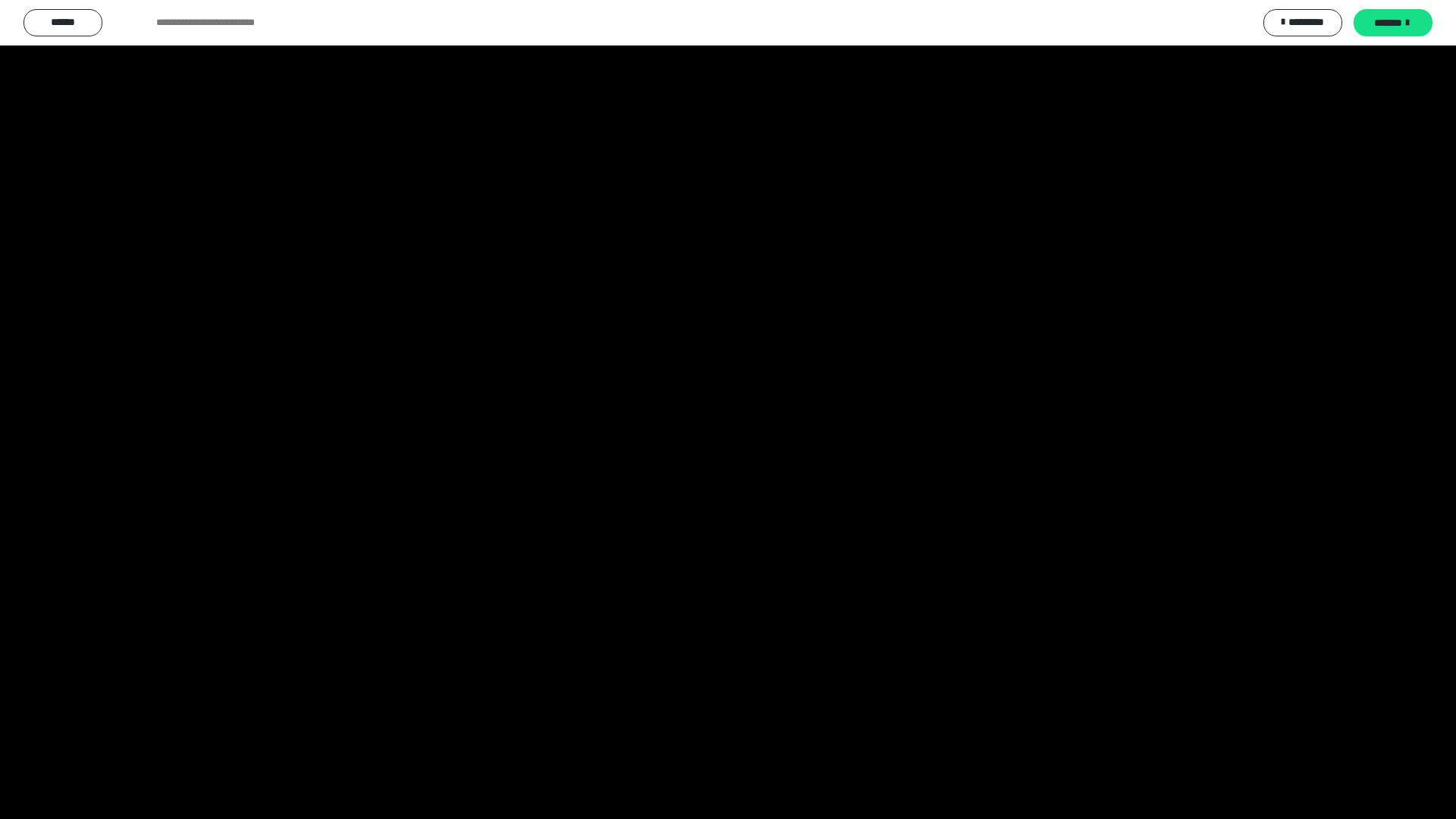 click at bounding box center [728, 410] 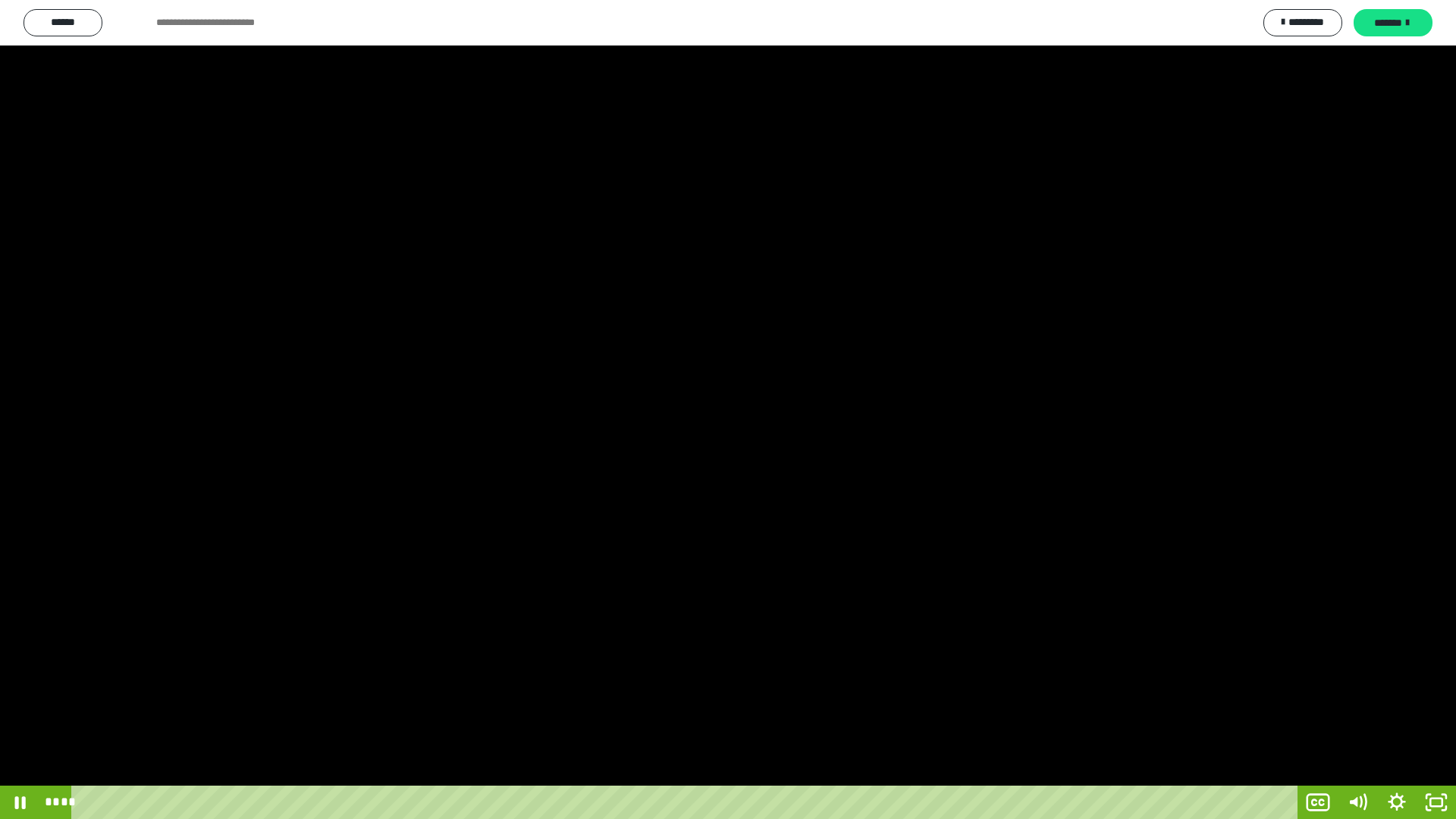 click at bounding box center [728, 410] 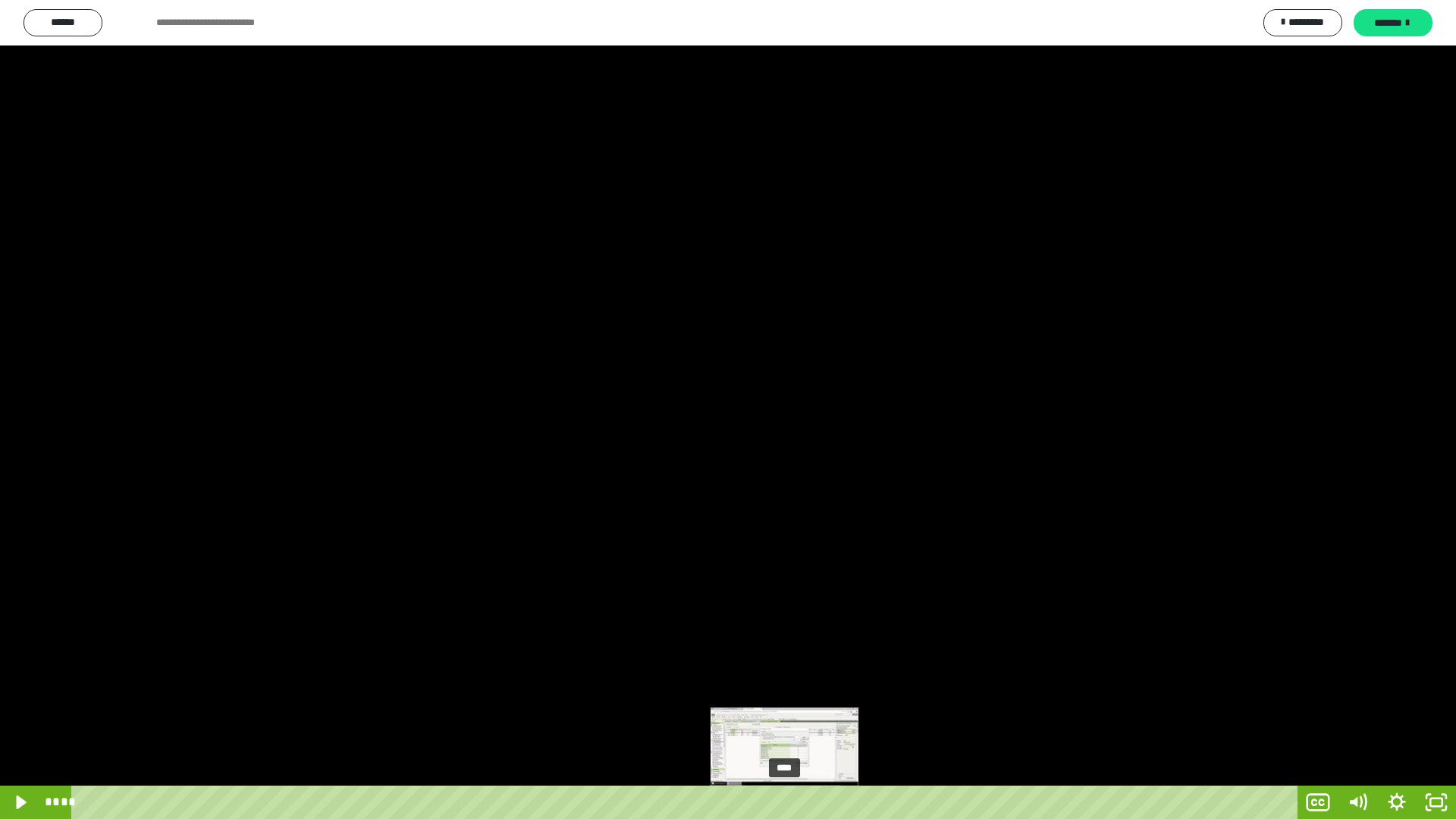 click at bounding box center [784, 802] 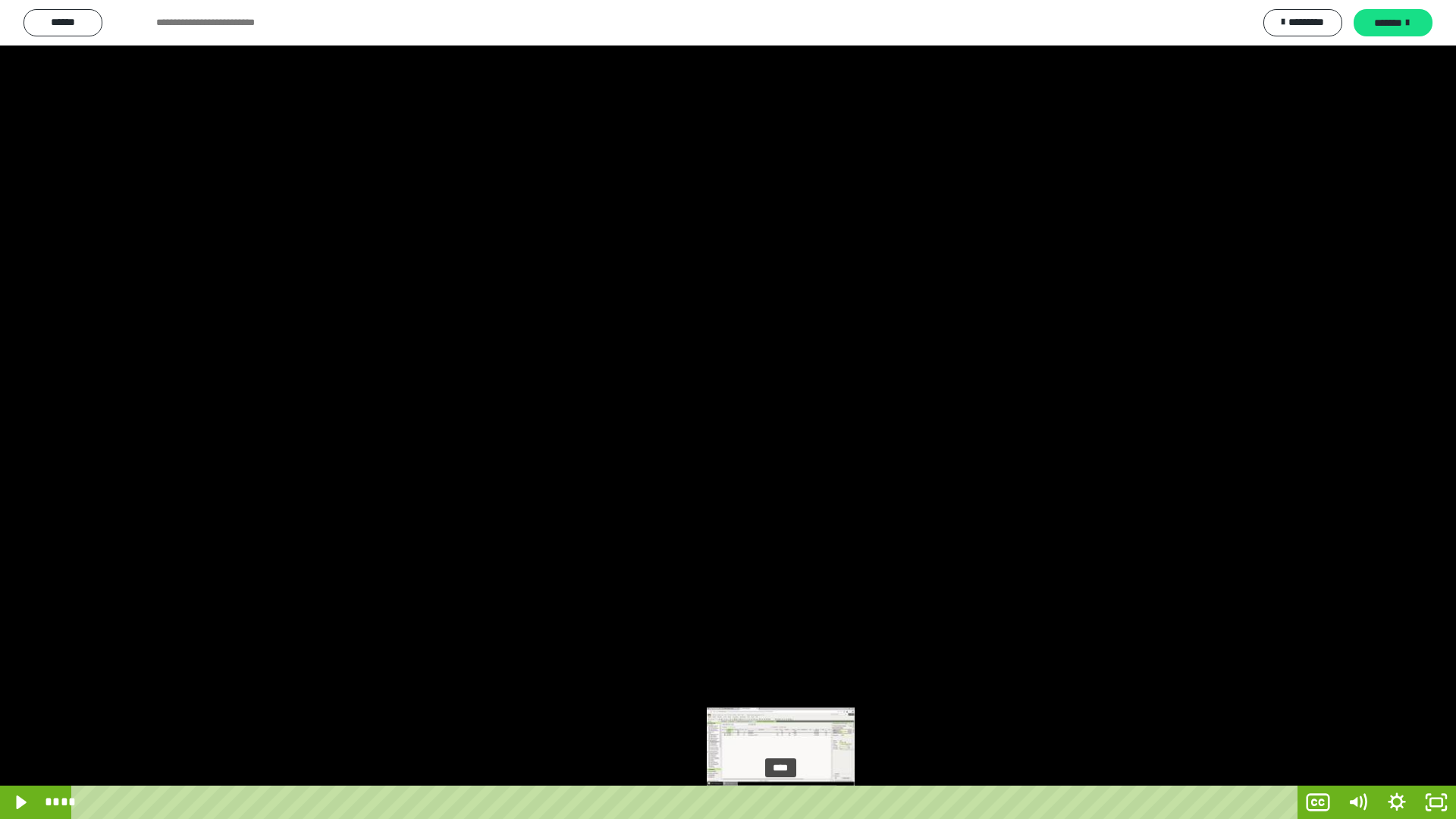 click at bounding box center [780, 802] 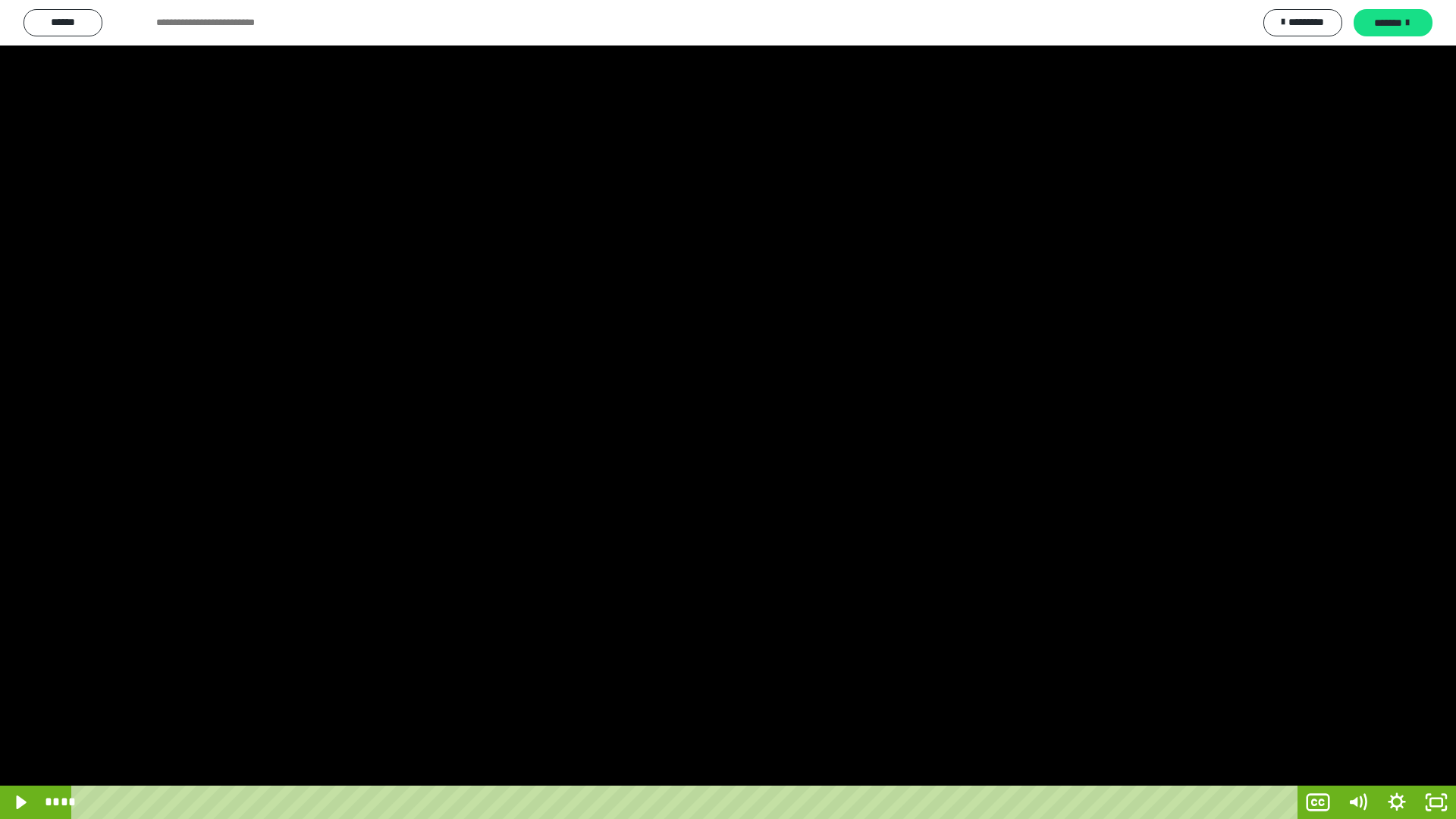 click at bounding box center [728, 410] 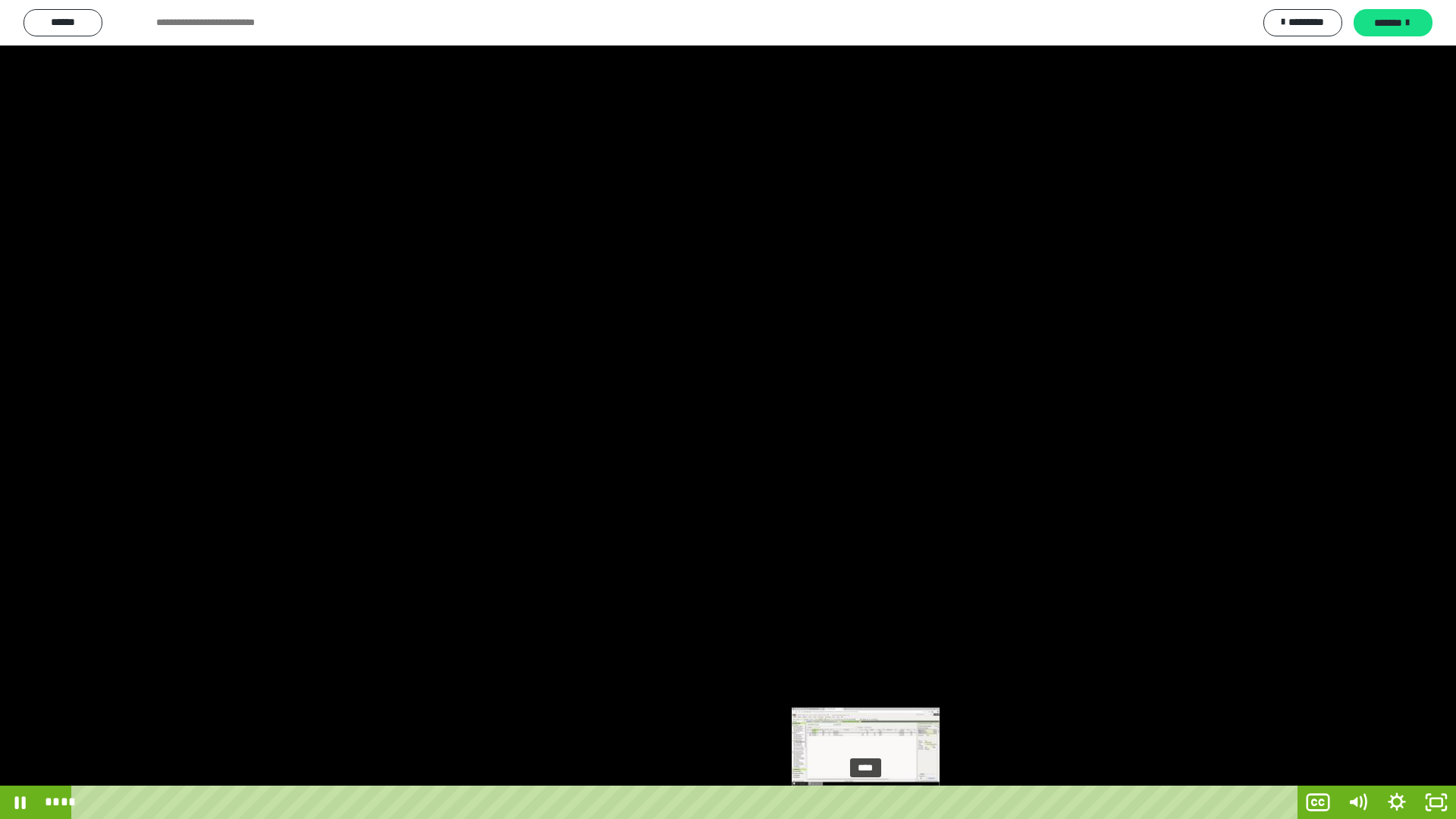 drag, startPoint x: 870, startPoint y: 799, endPoint x: 862, endPoint y: 796, distance: 8.544004 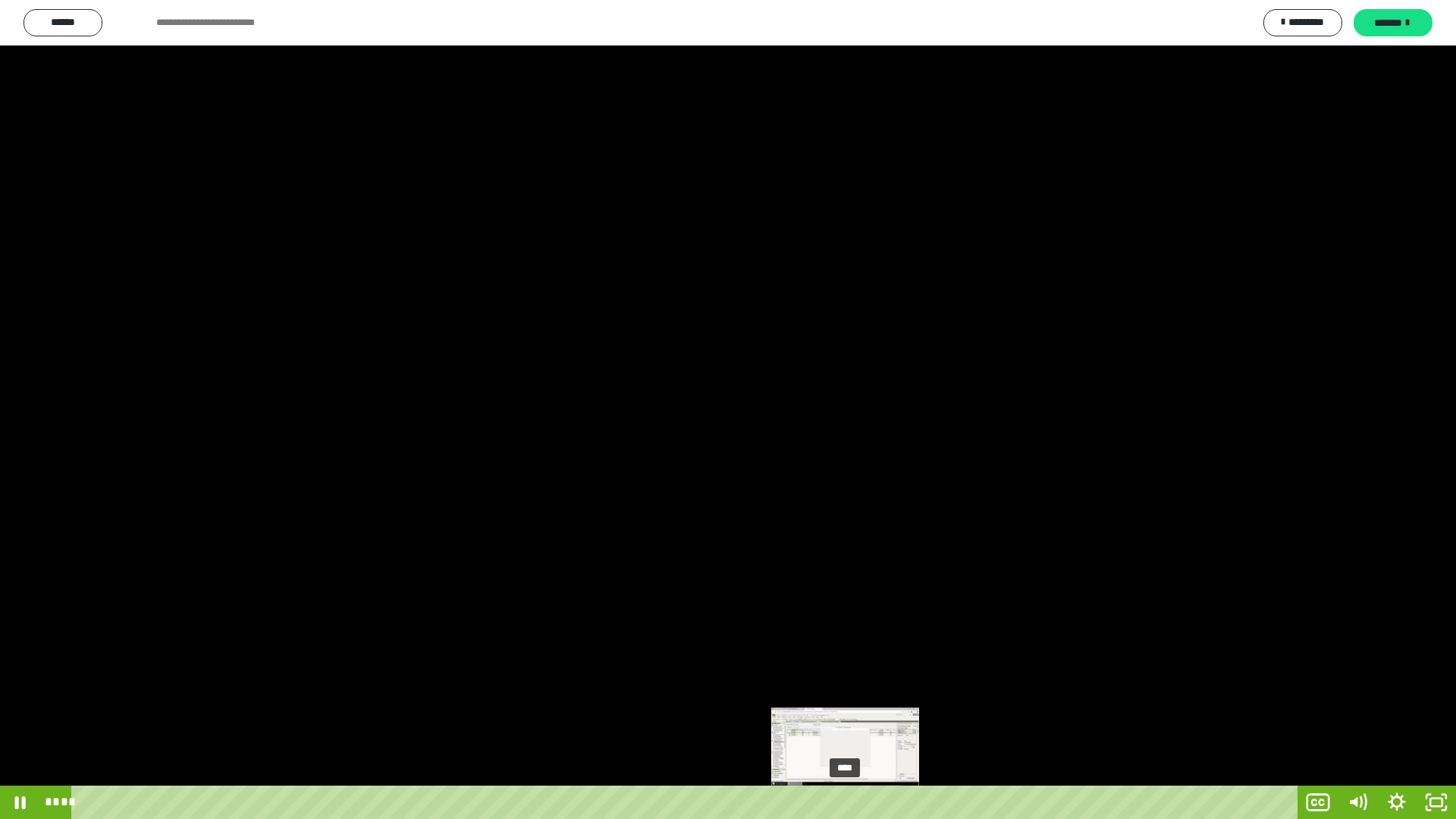 click on "****" at bounding box center [687, 802] 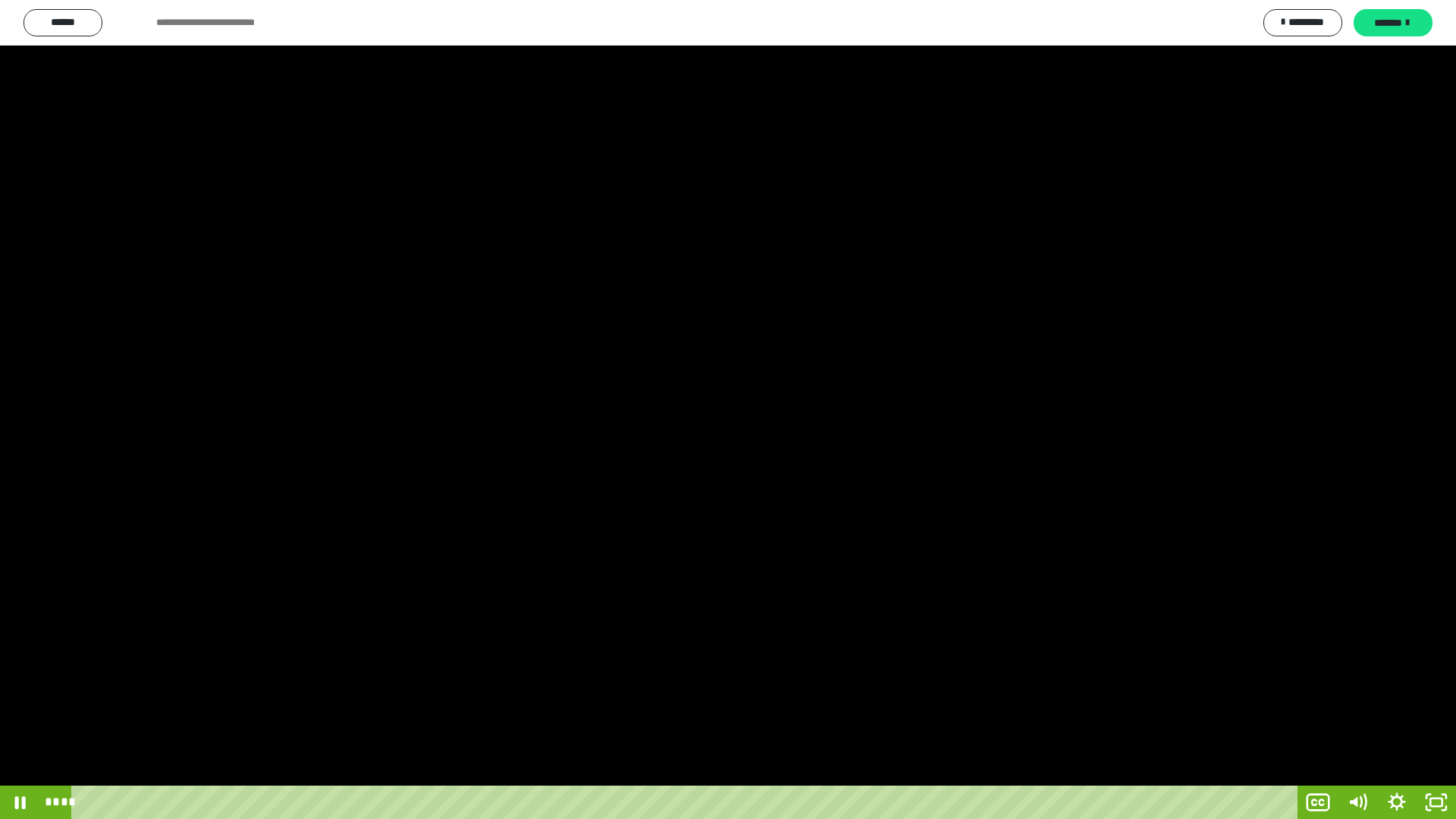 click at bounding box center (728, 410) 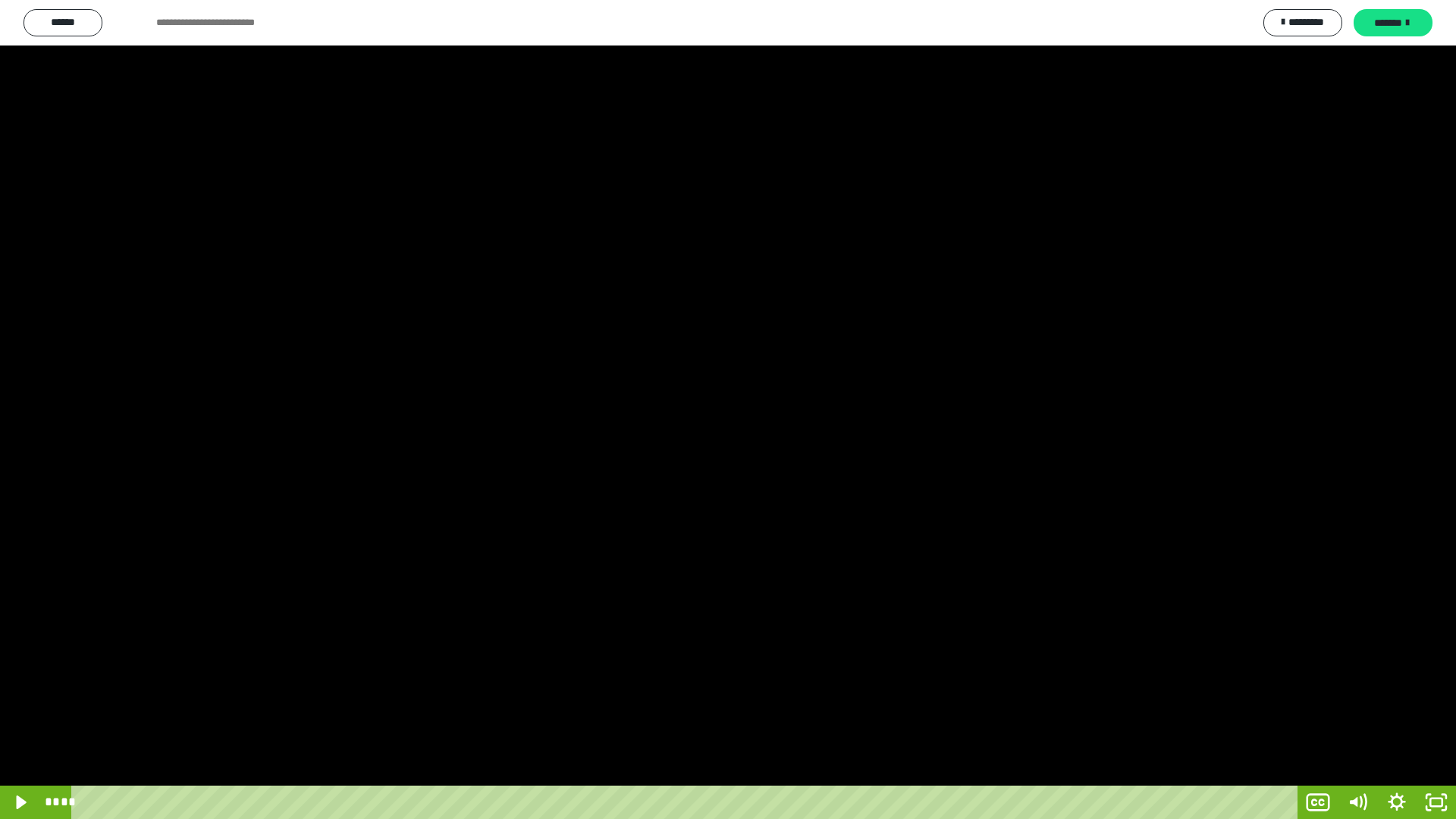 click at bounding box center (728, 410) 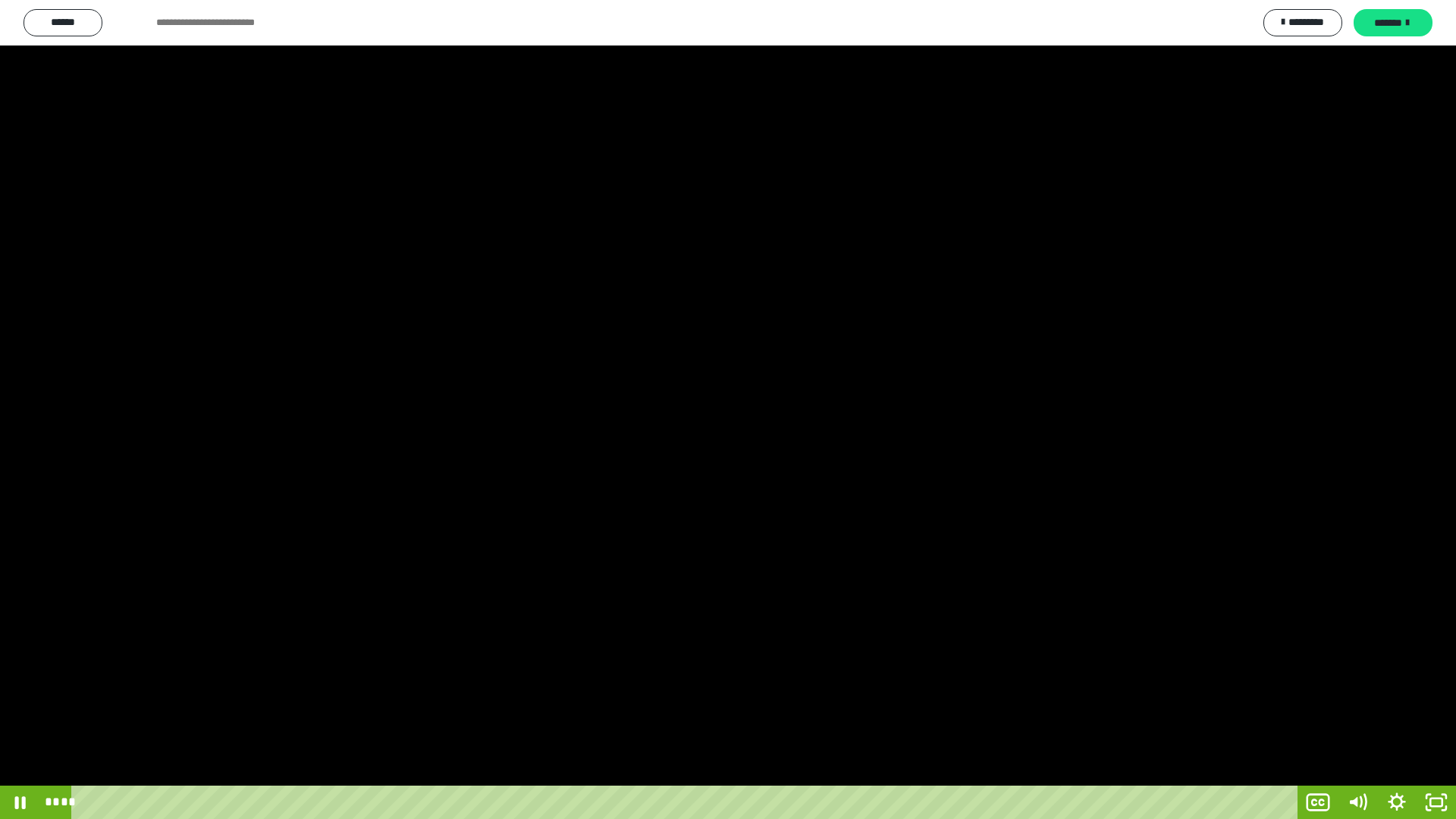 click at bounding box center (728, 410) 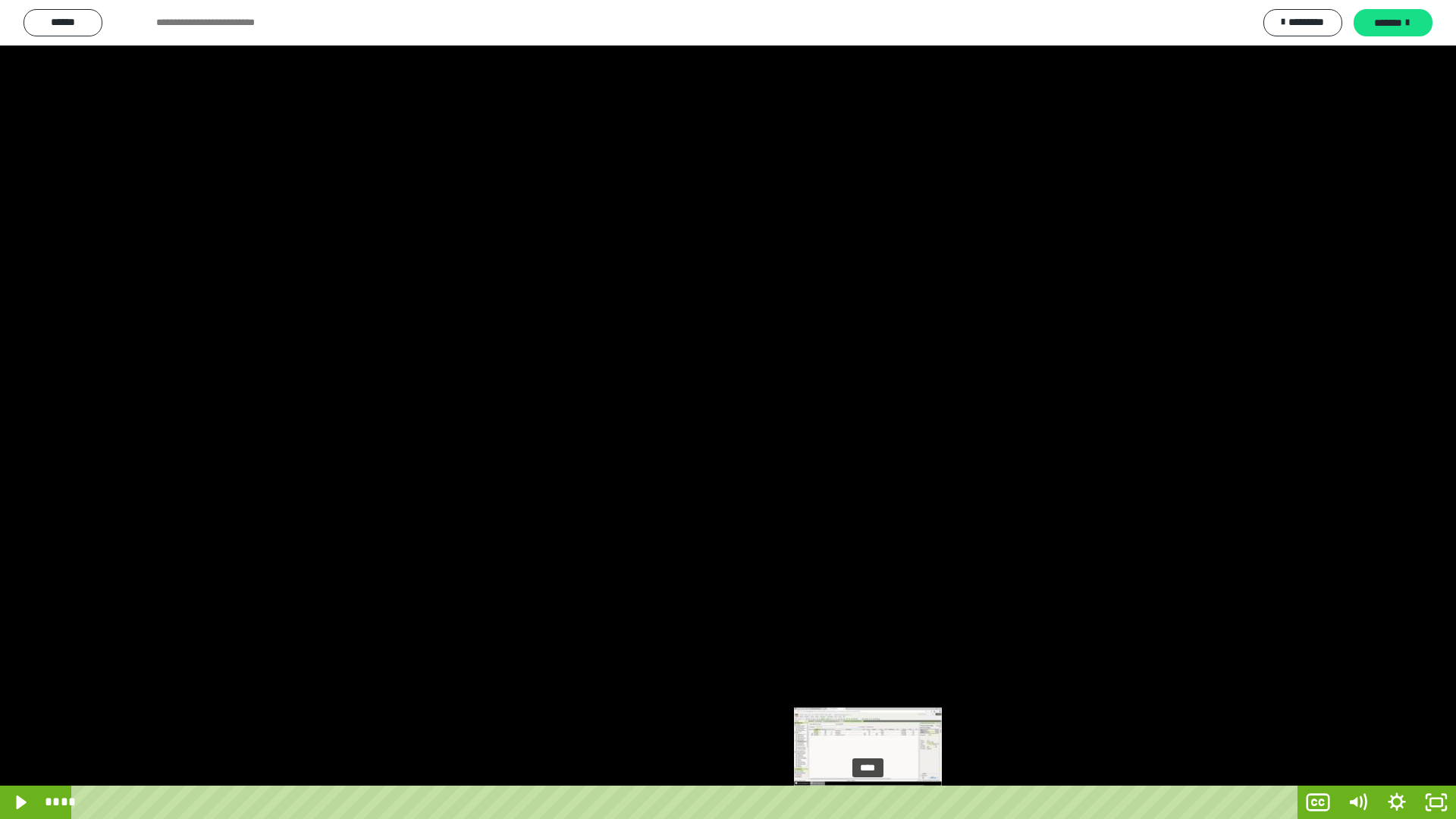 drag, startPoint x: 880, startPoint y: 804, endPoint x: 868, endPoint y: 800, distance: 12.649111 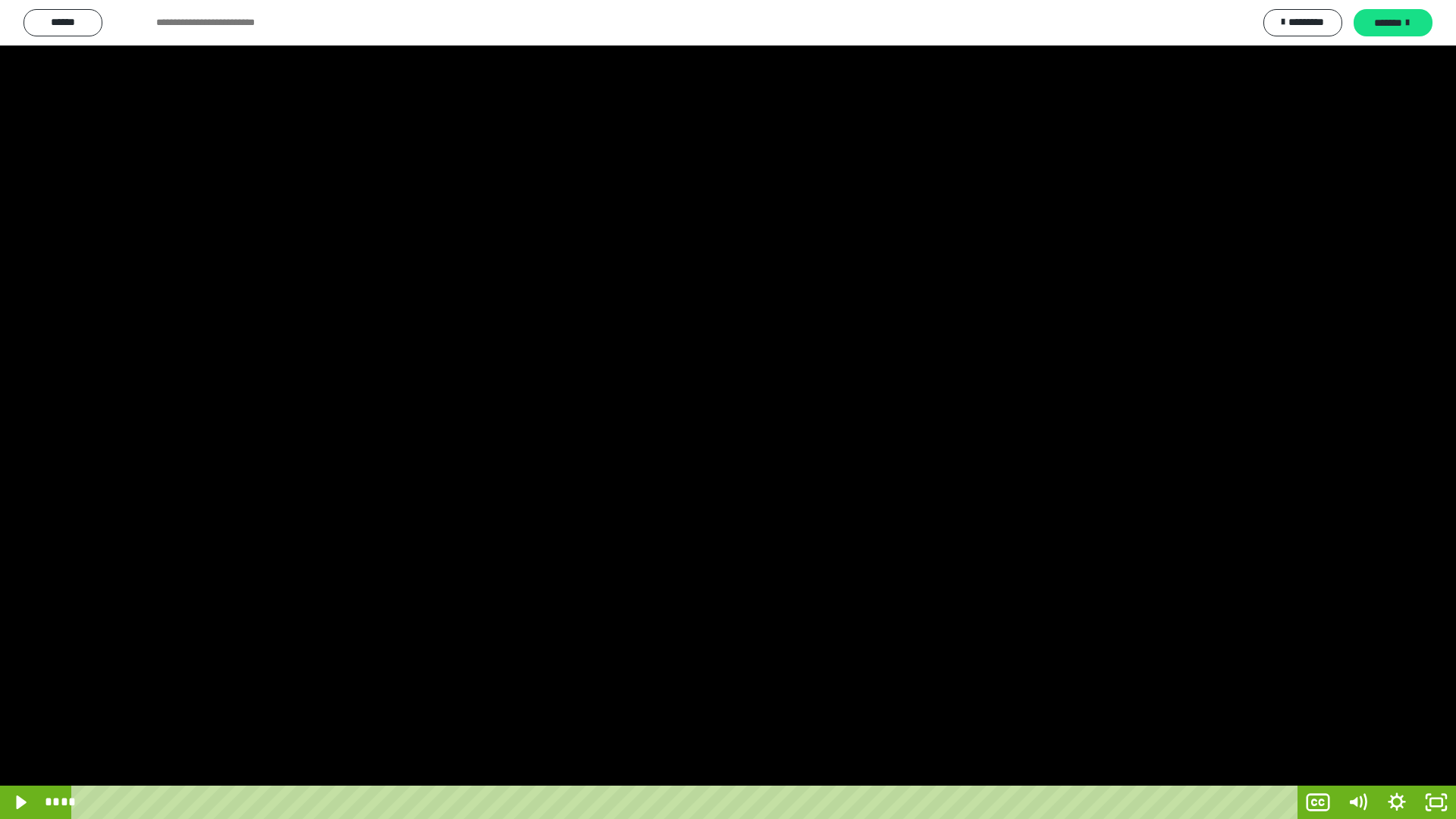 click at bounding box center (728, 410) 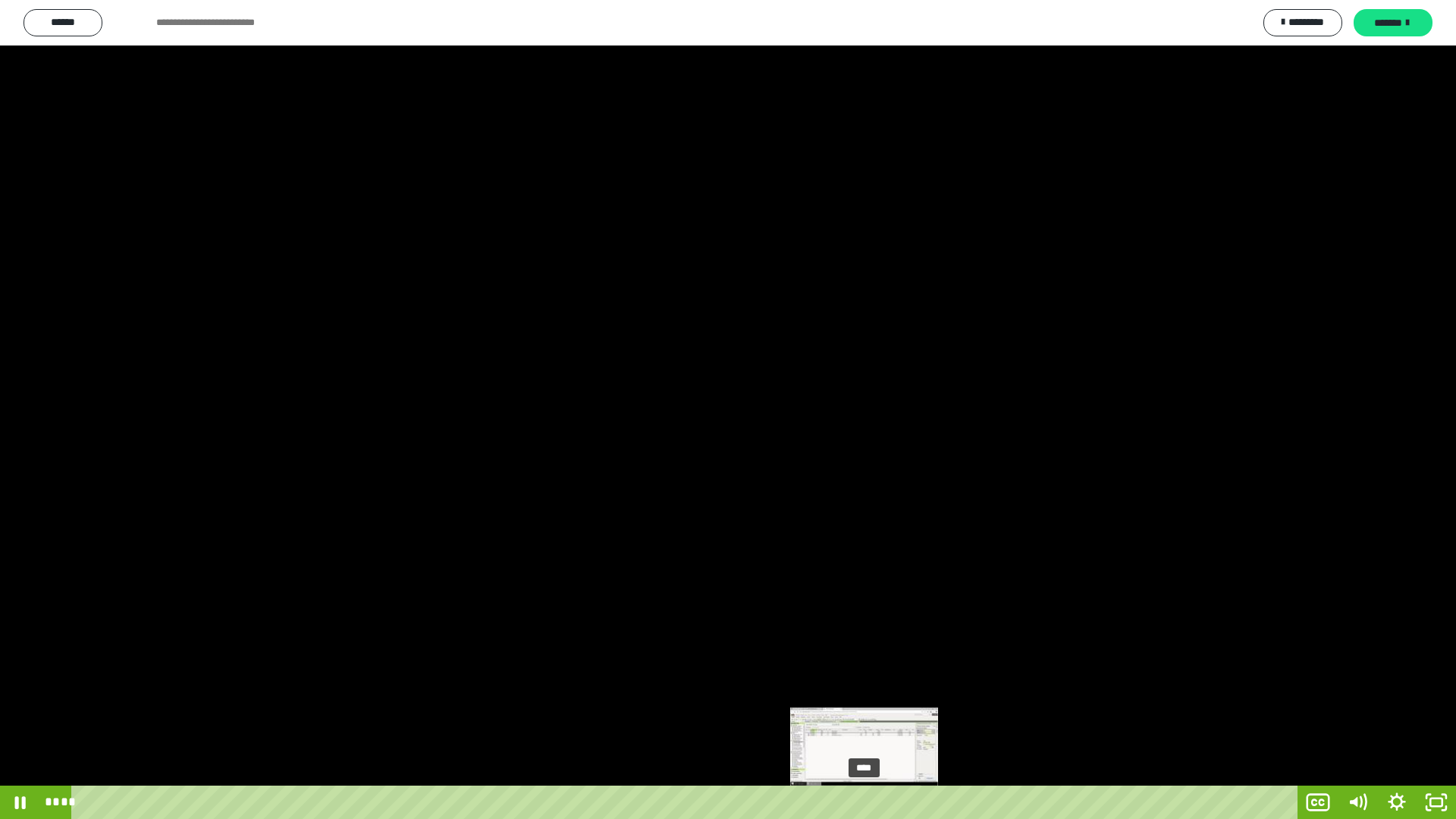 click on "****" at bounding box center [687, 802] 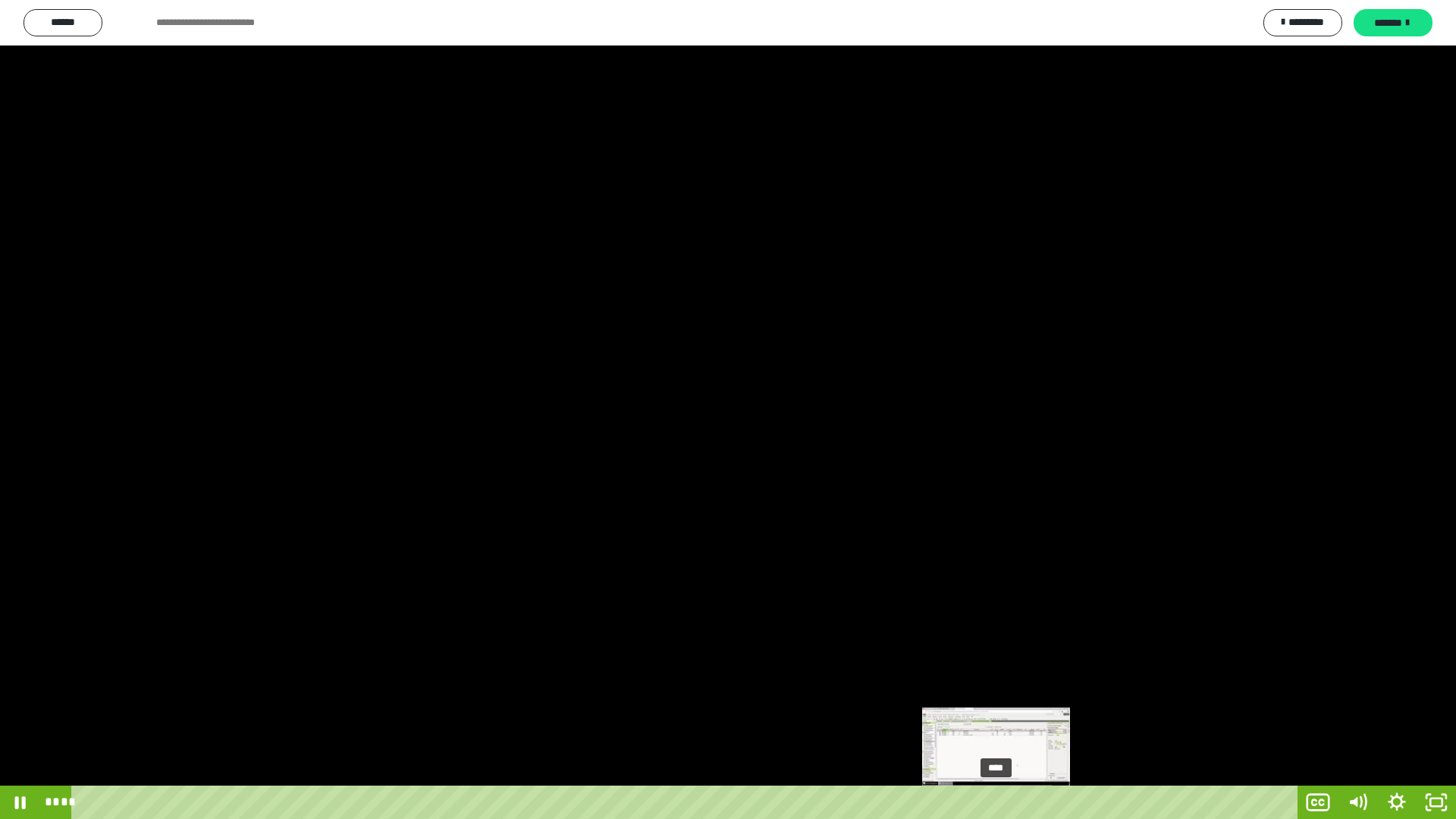 drag, startPoint x: 1012, startPoint y: 805, endPoint x: 996, endPoint y: 800, distance: 16.763055 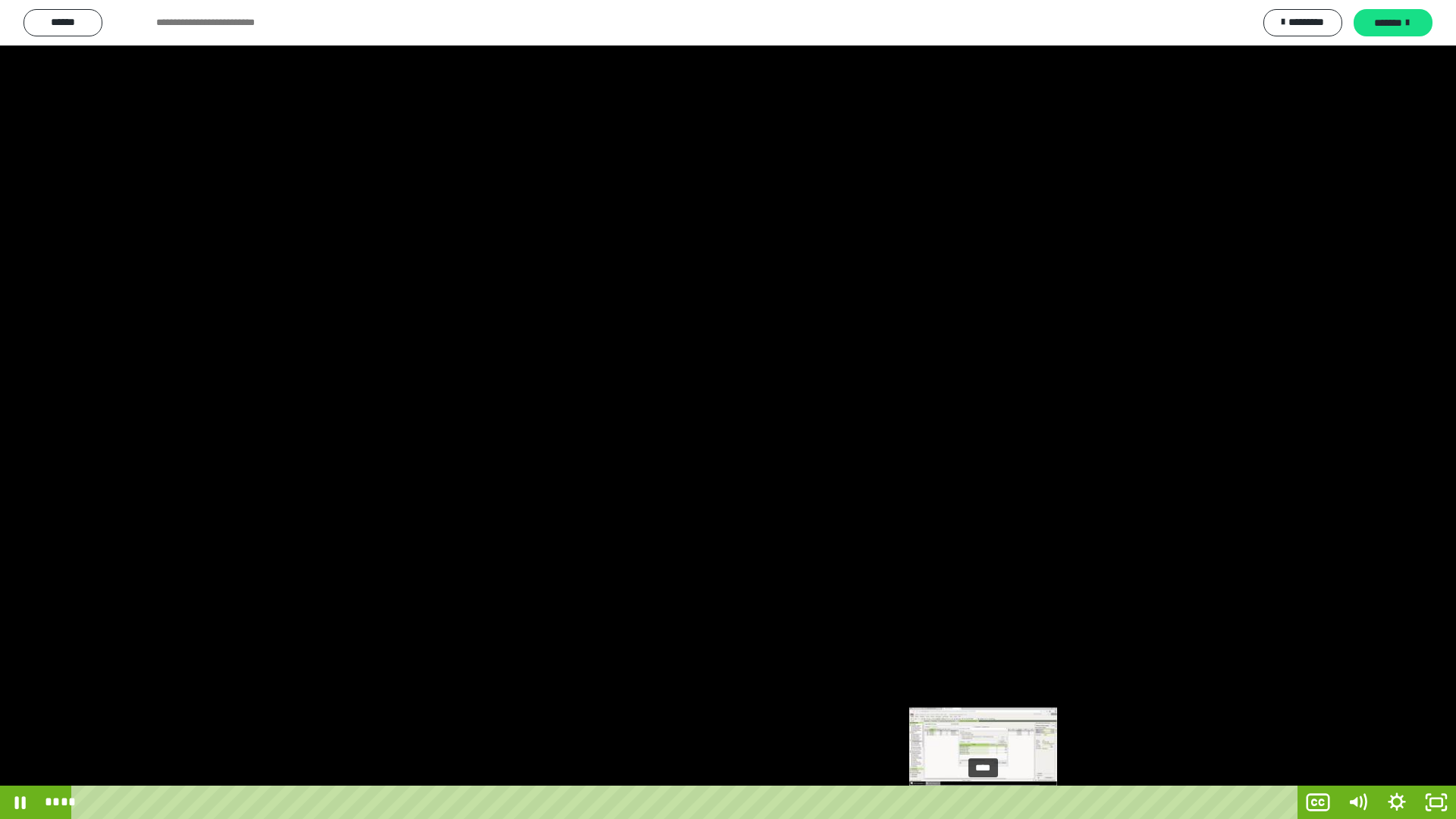 click on "****" at bounding box center [687, 802] 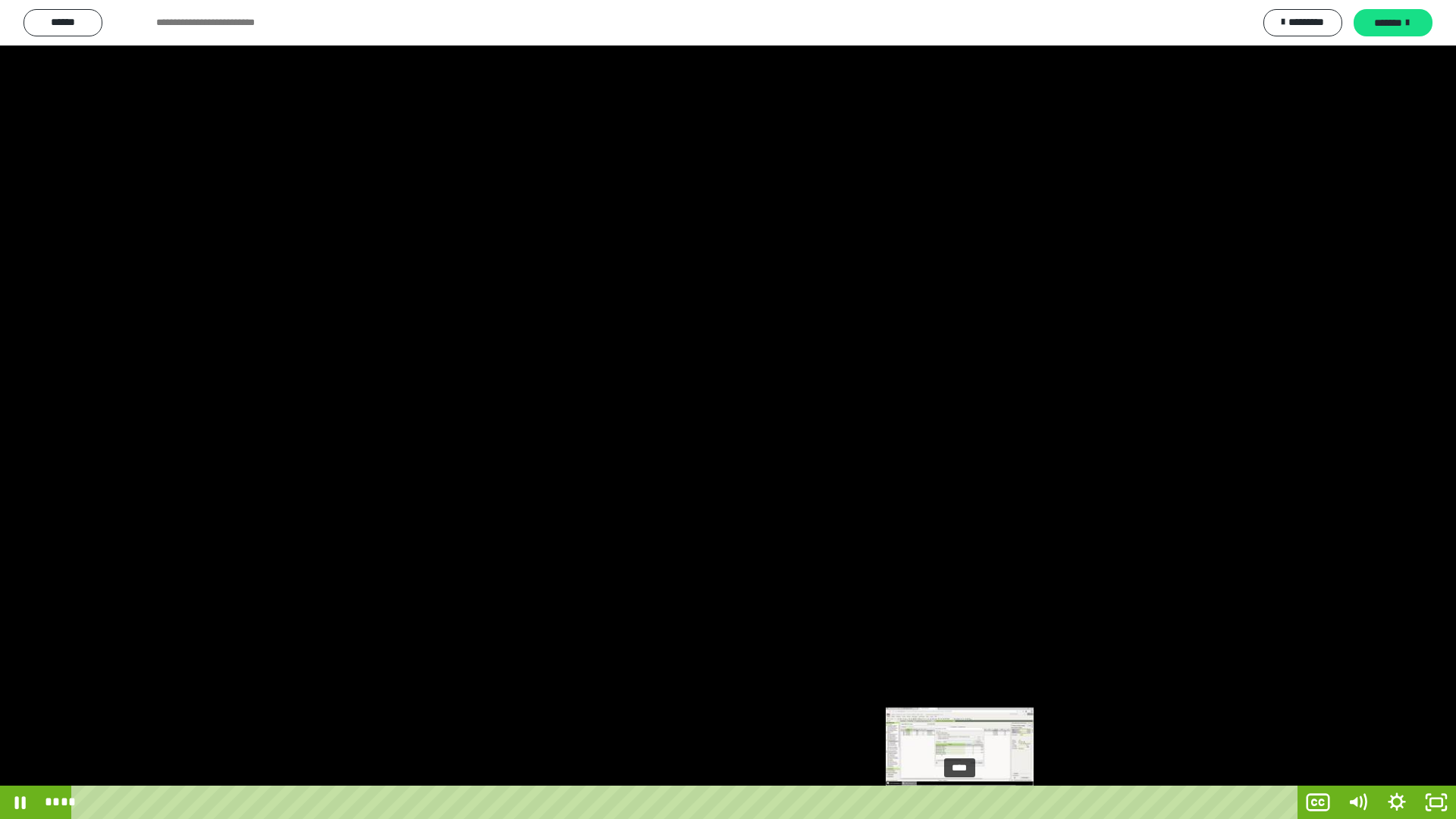 drag, startPoint x: 989, startPoint y: 802, endPoint x: 959, endPoint y: 800, distance: 30.066593 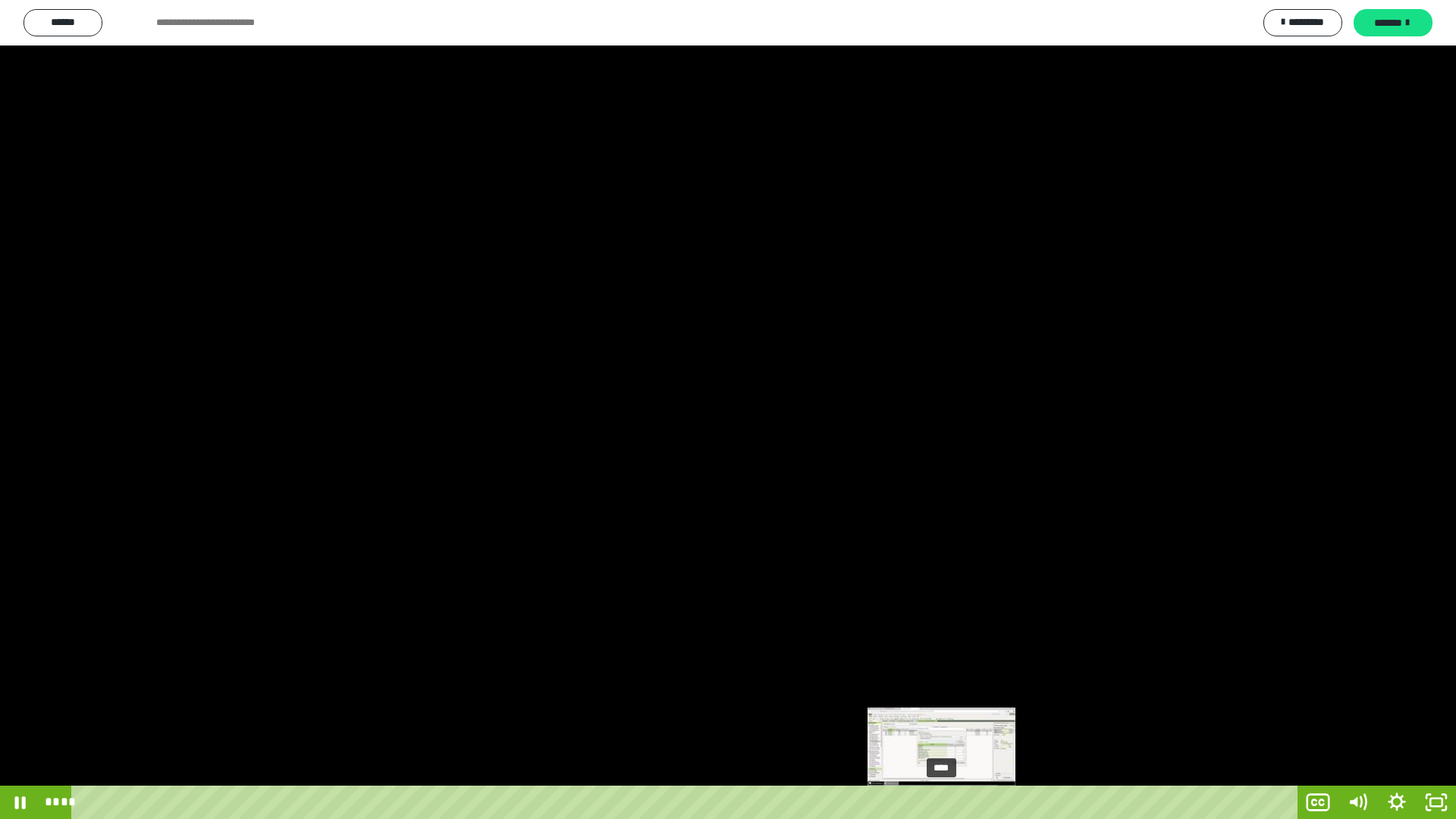 drag, startPoint x: 959, startPoint y: 800, endPoint x: 941, endPoint y: 800, distance: 18 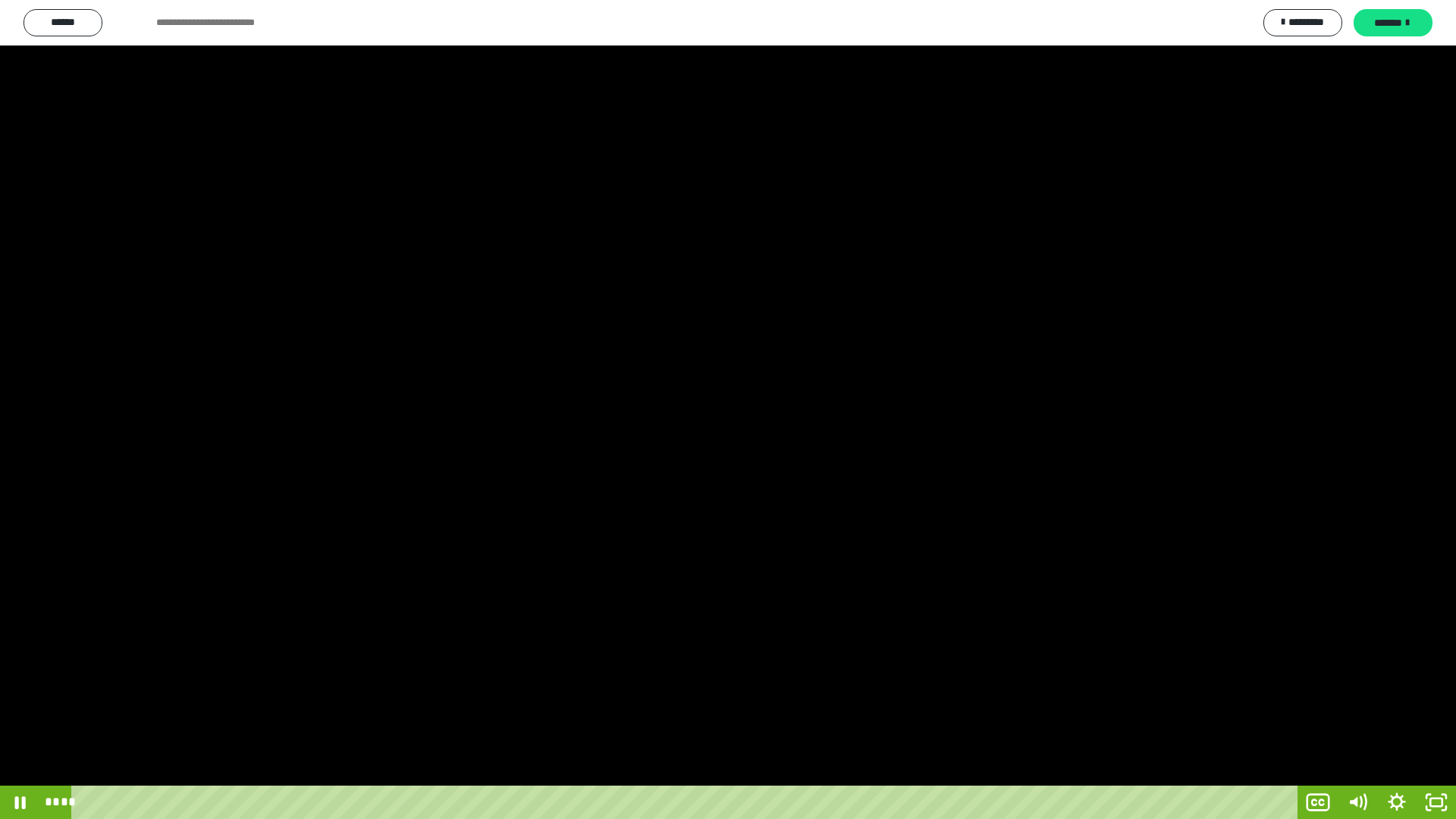 click at bounding box center [728, 410] 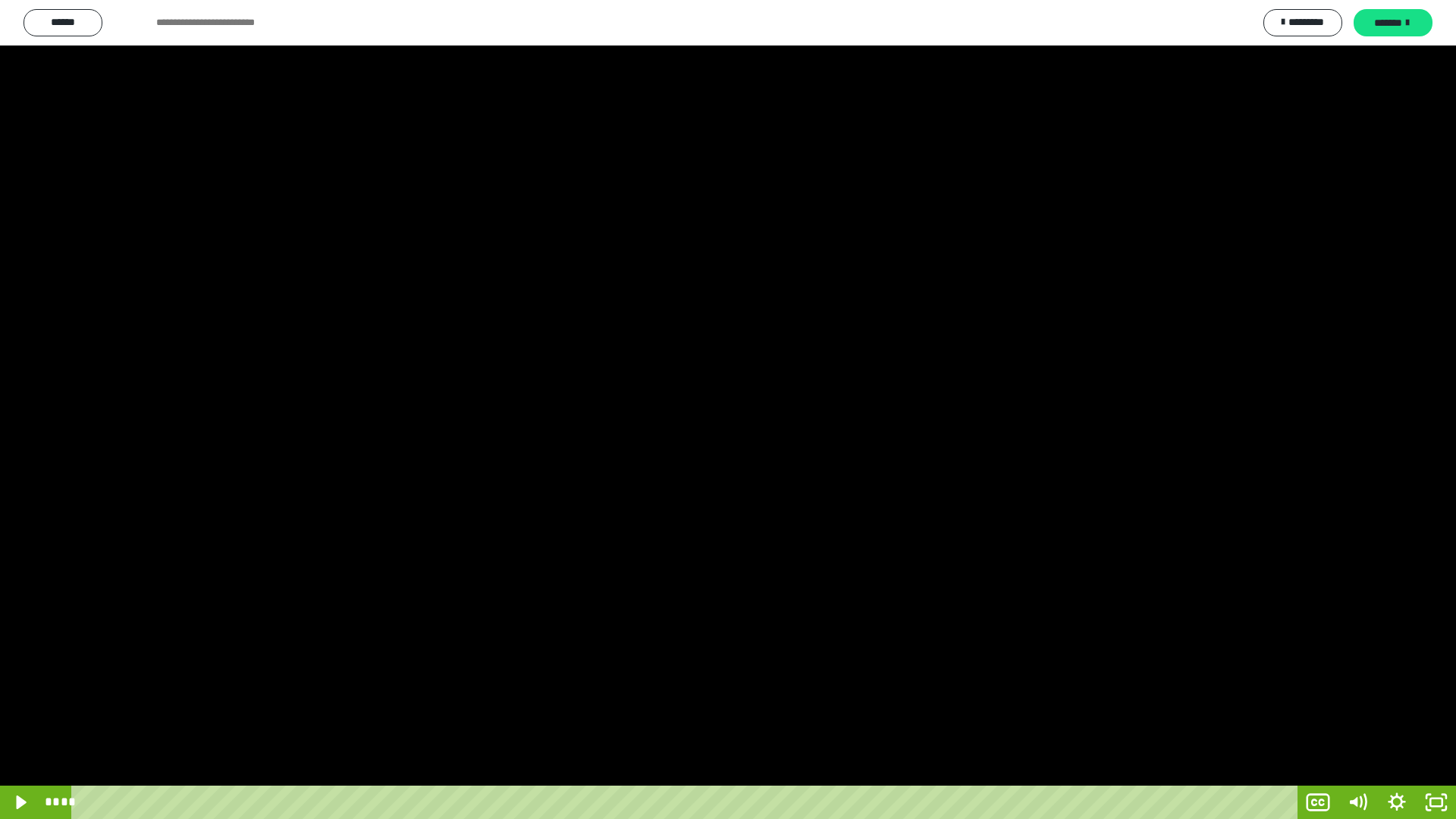 type 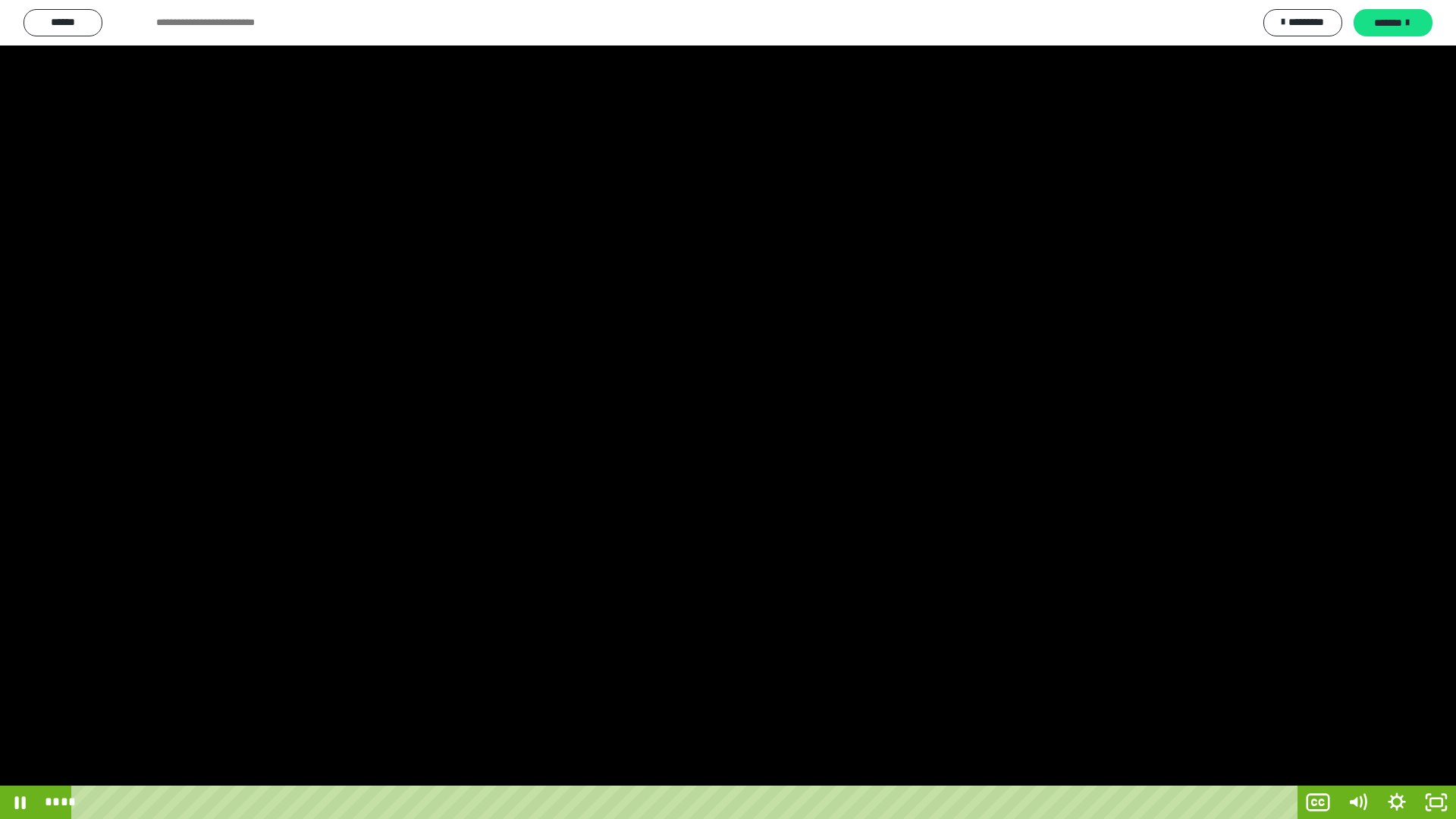 click at bounding box center [728, 410] 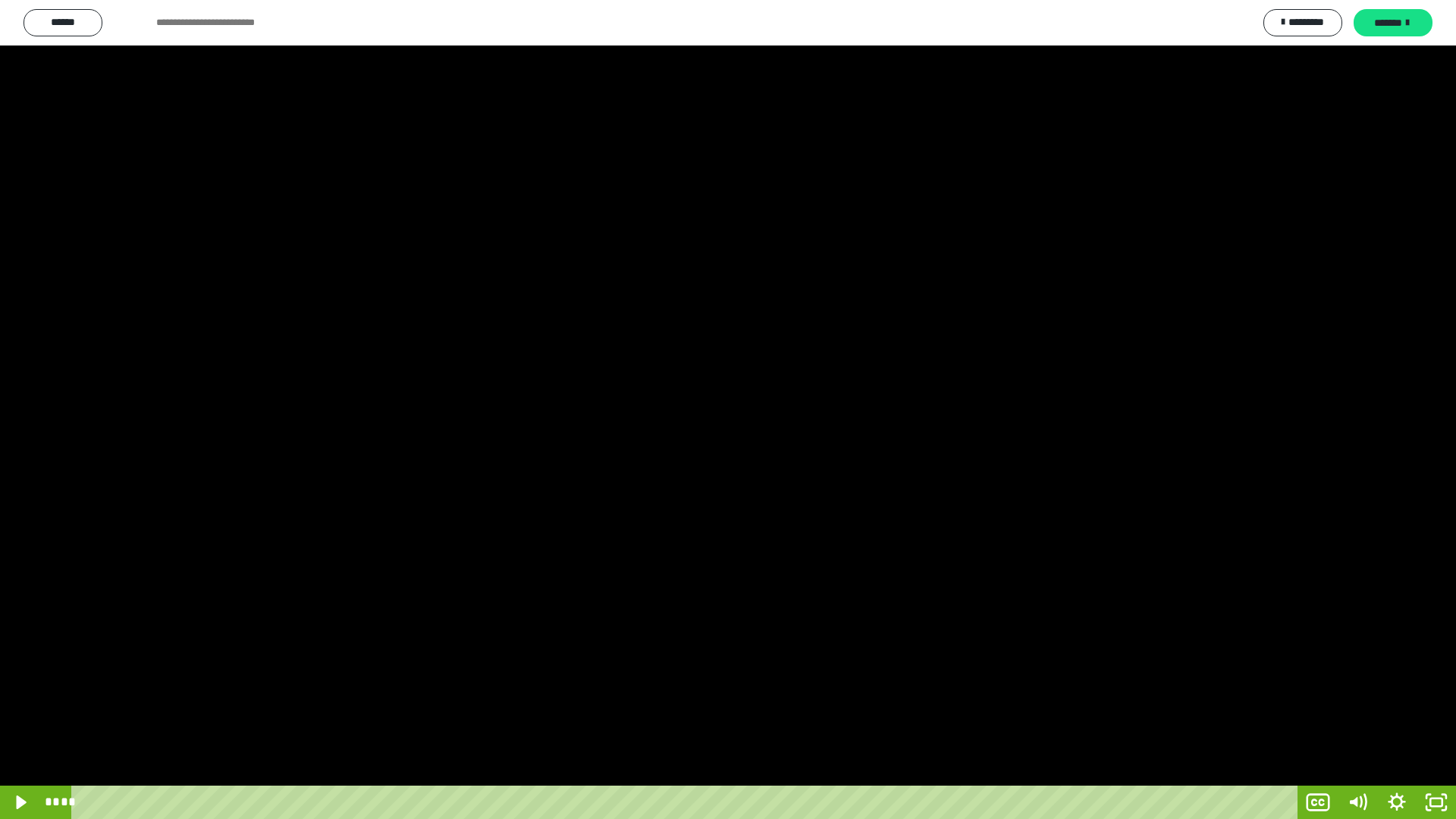 click at bounding box center (728, 410) 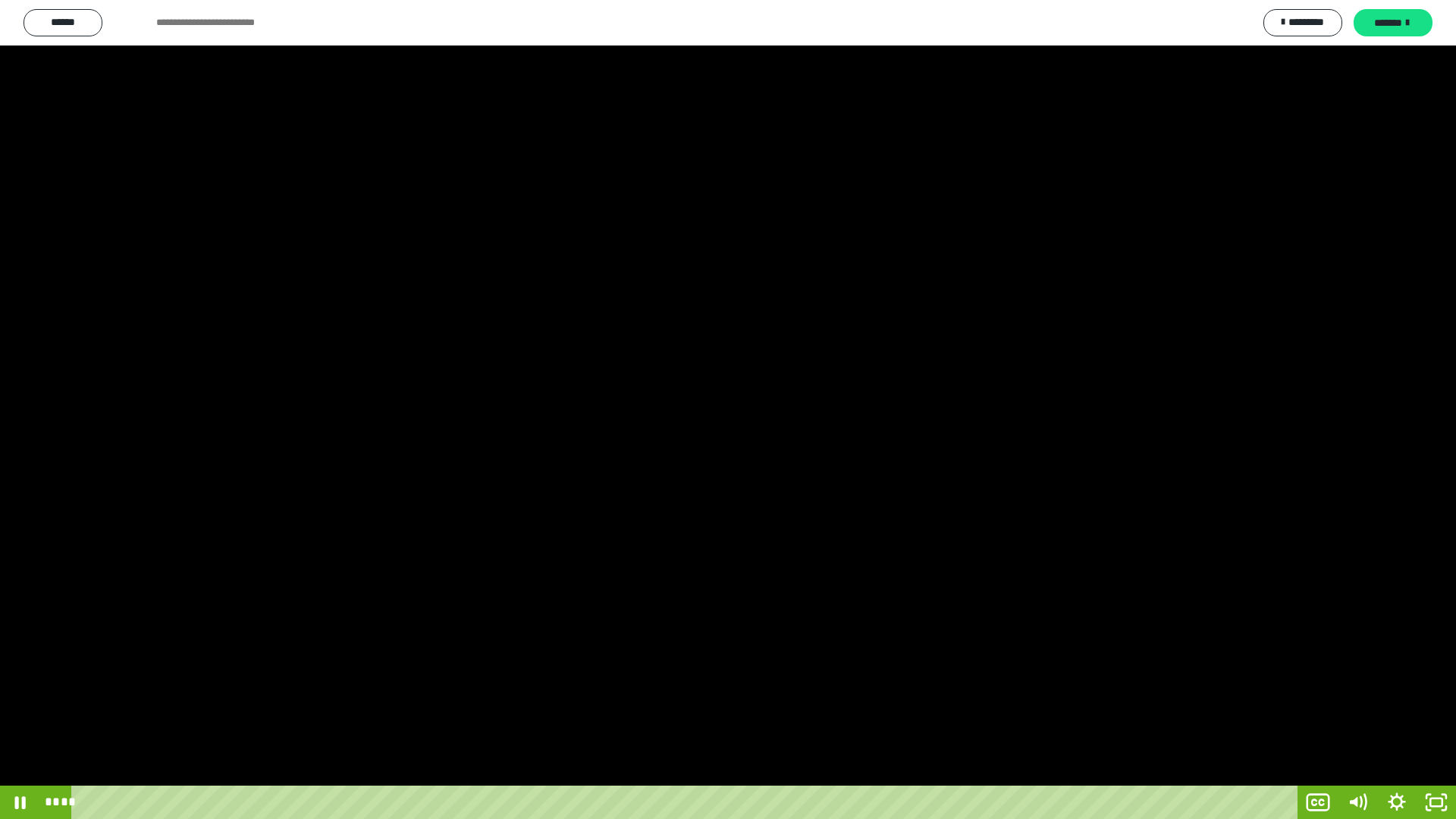 click at bounding box center (728, 410) 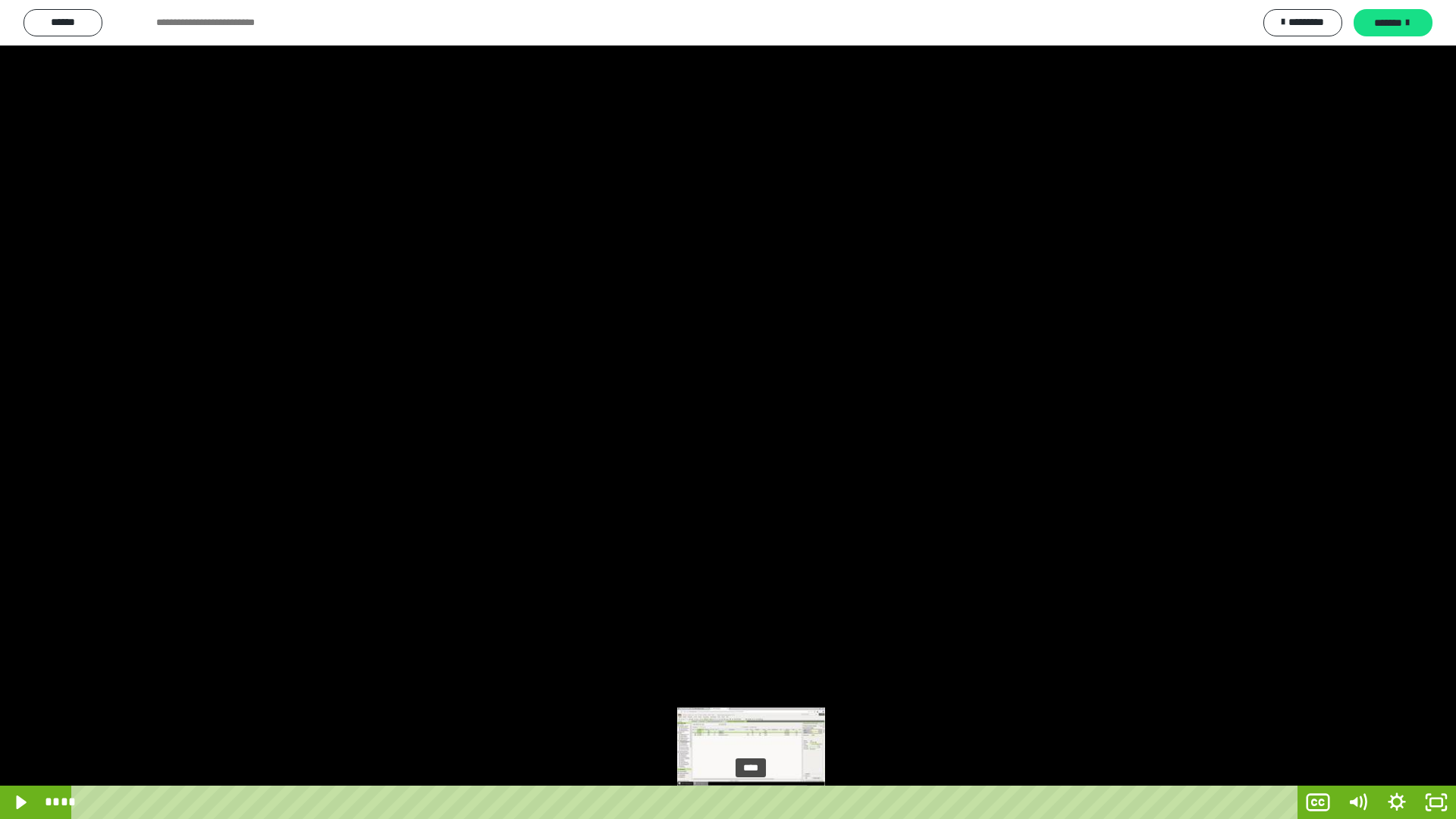 drag, startPoint x: 804, startPoint y: 802, endPoint x: 751, endPoint y: 799, distance: 53.084838 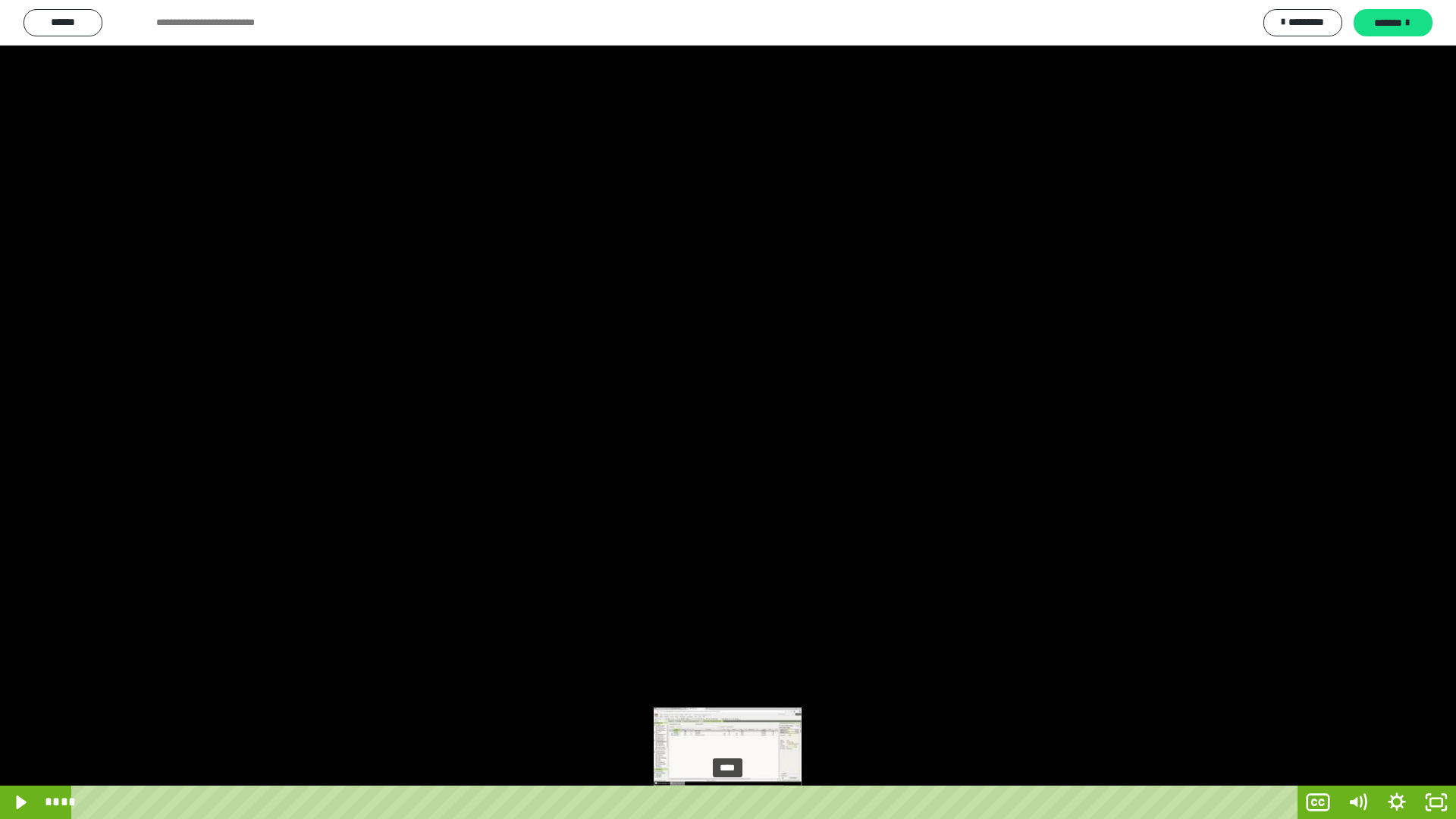 drag, startPoint x: 753, startPoint y: 800, endPoint x: 728, endPoint y: 798, distance: 25.07987 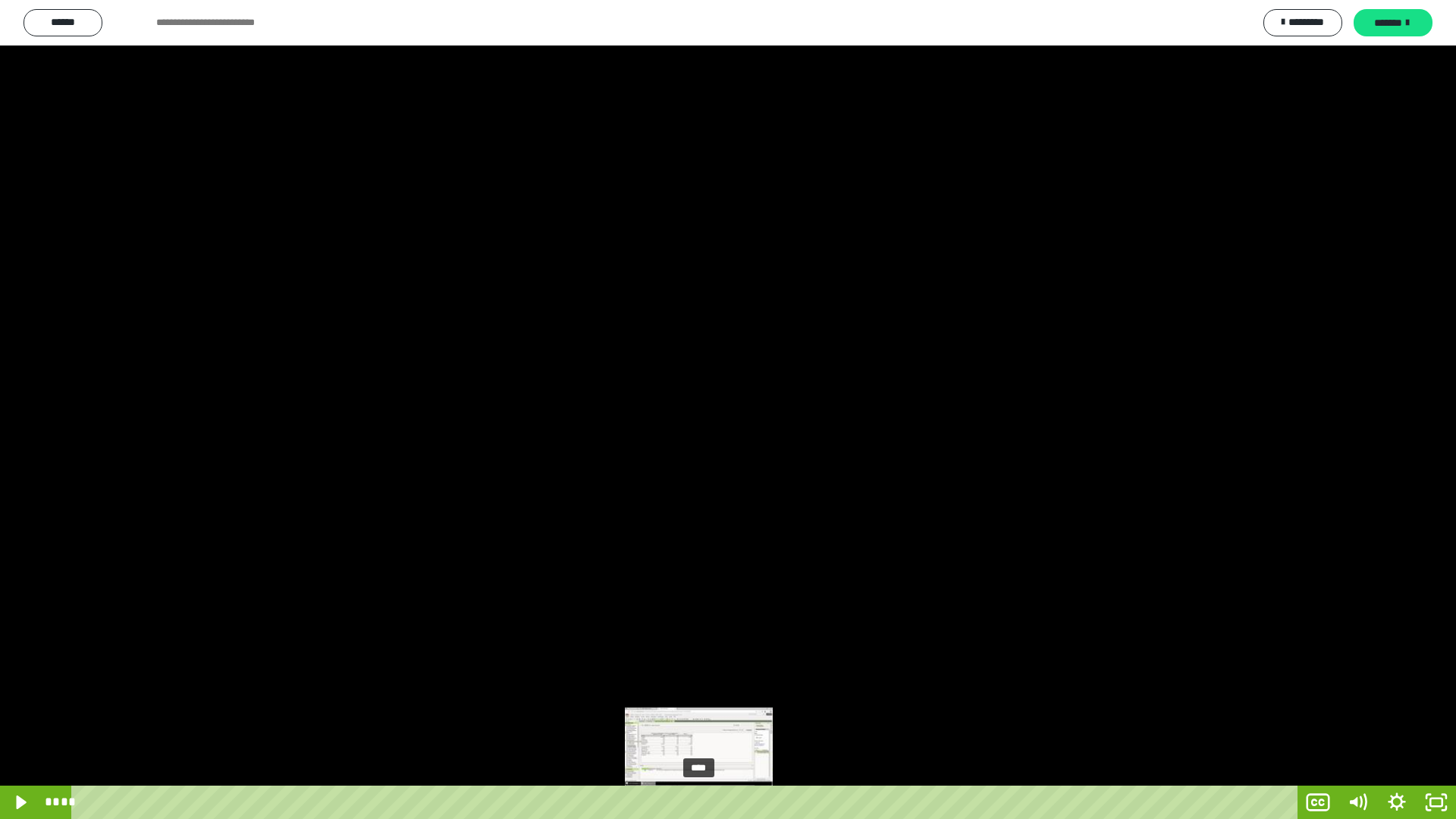 click on "****" at bounding box center (687, 802) 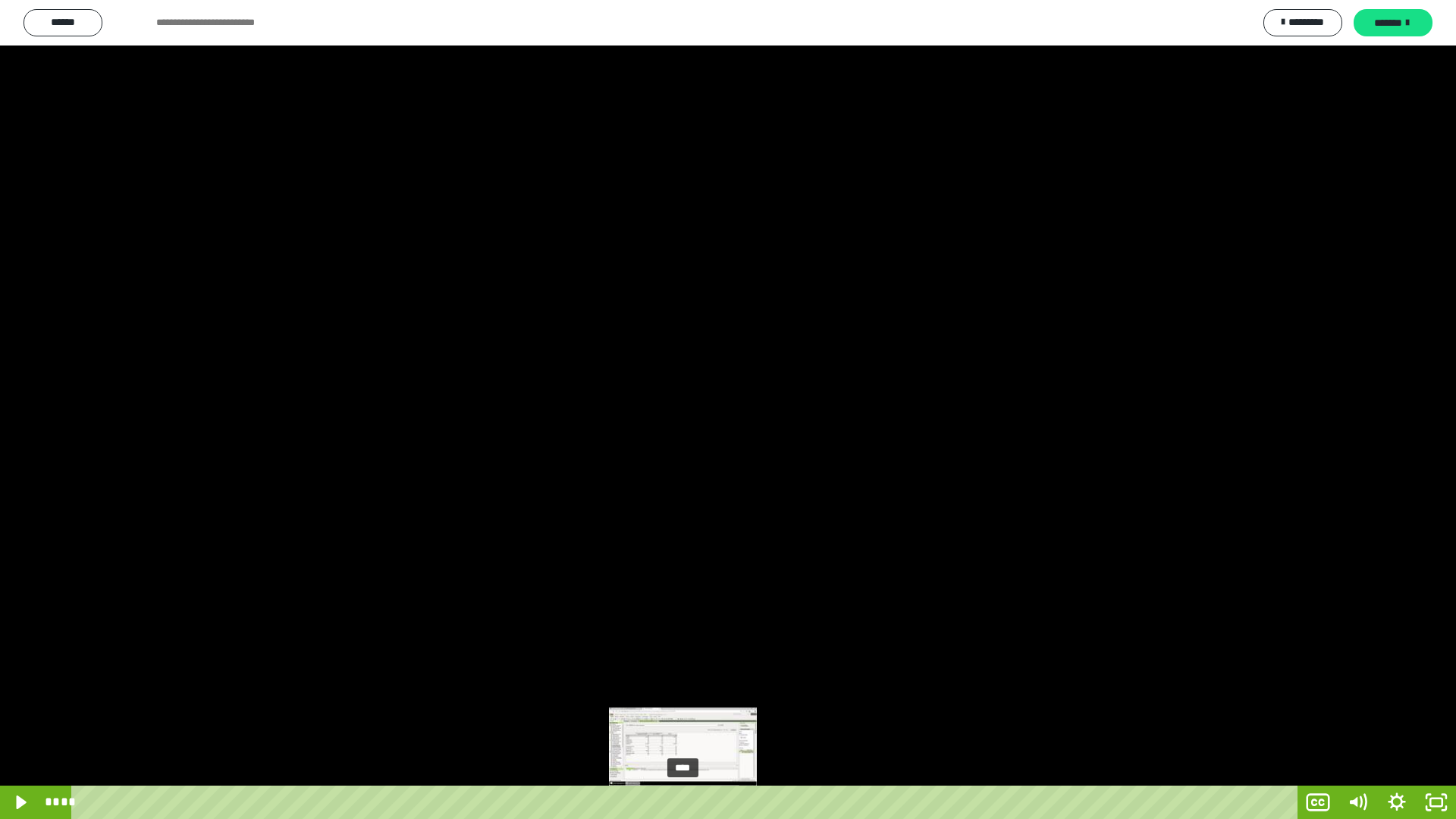 drag, startPoint x: 698, startPoint y: 799, endPoint x: 683, endPoint y: 798, distance: 15.033296 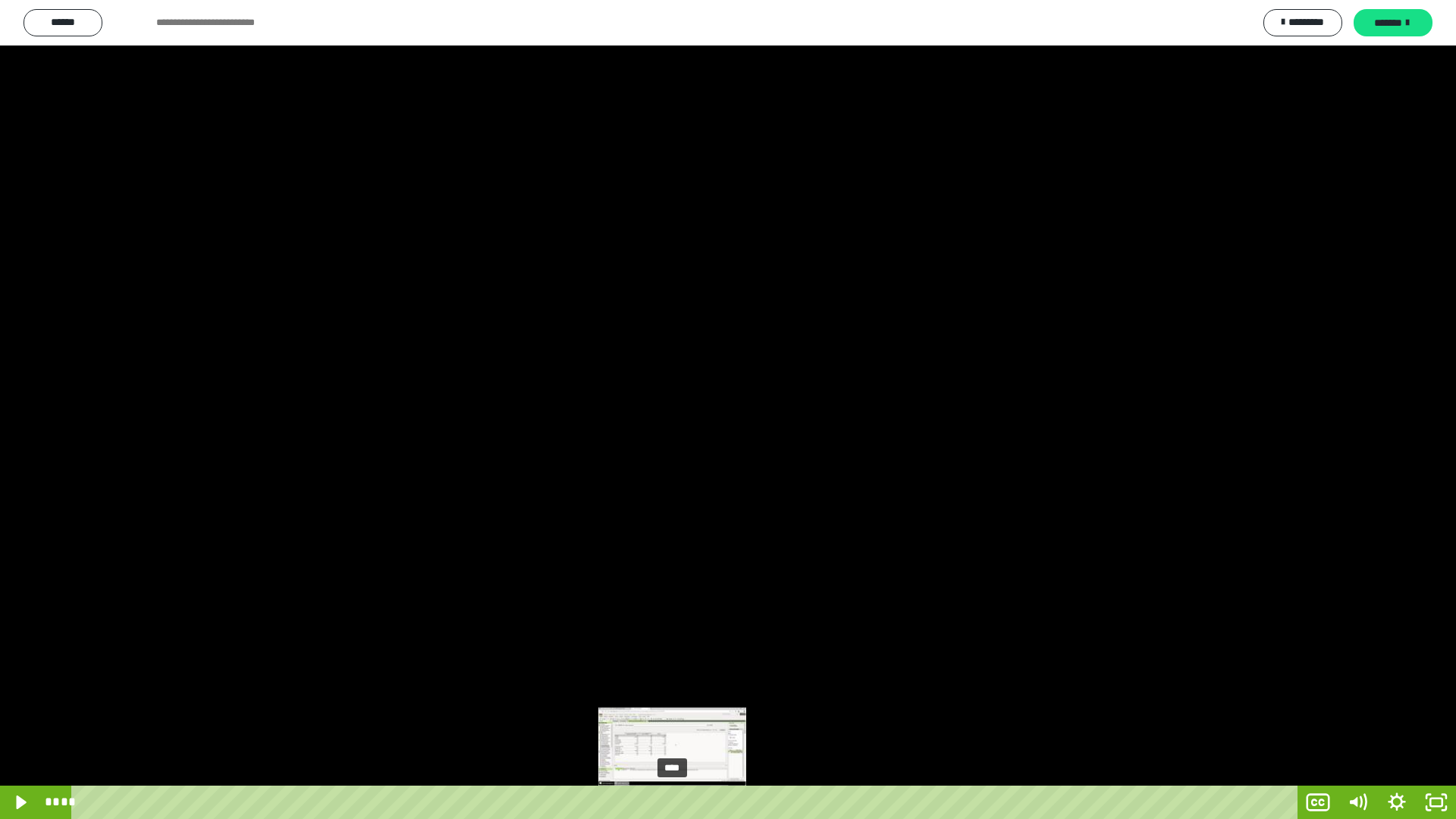 drag, startPoint x: 682, startPoint y: 802, endPoint x: 672, endPoint y: 799, distance: 10.4403065 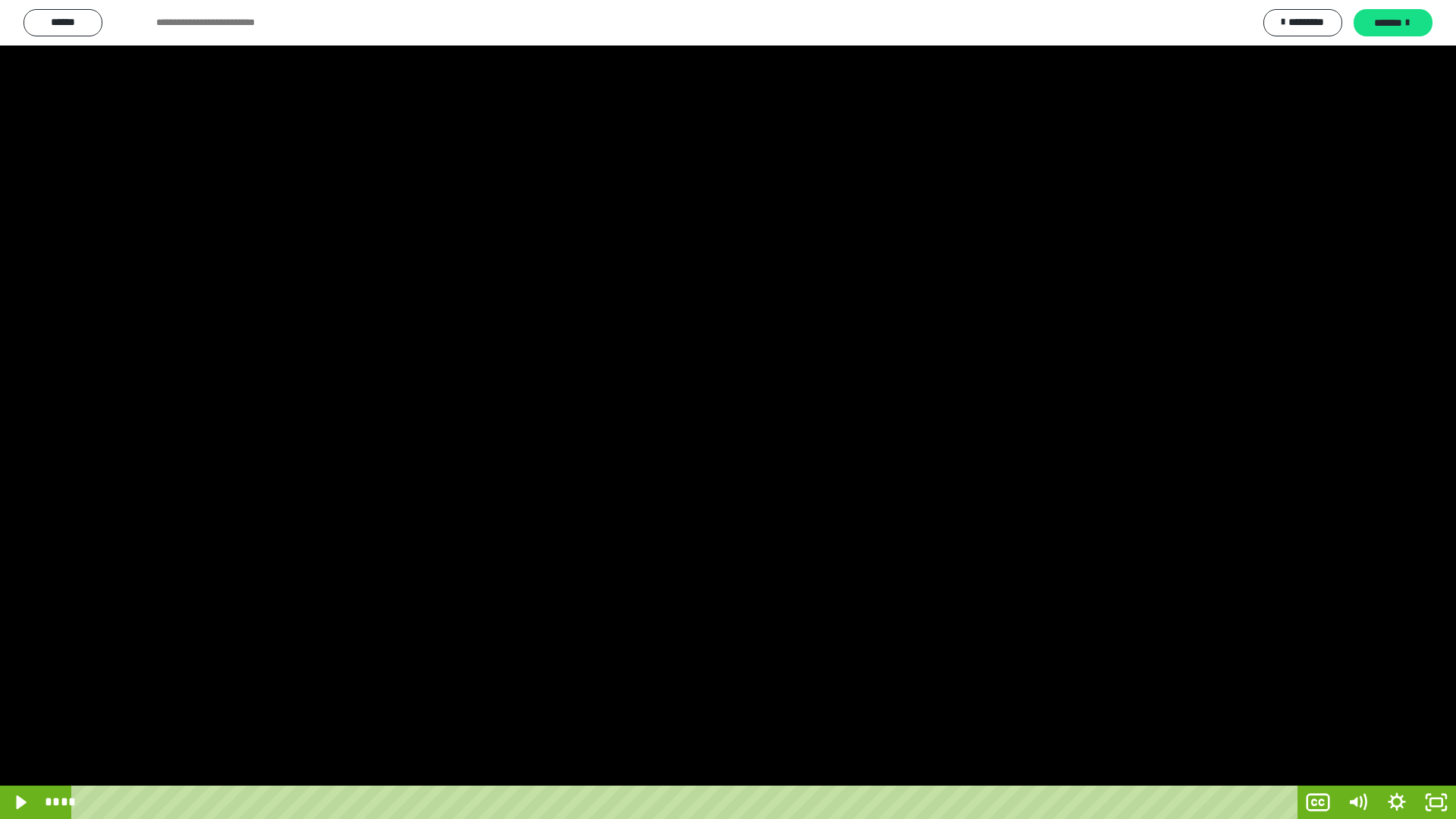 click at bounding box center (728, 410) 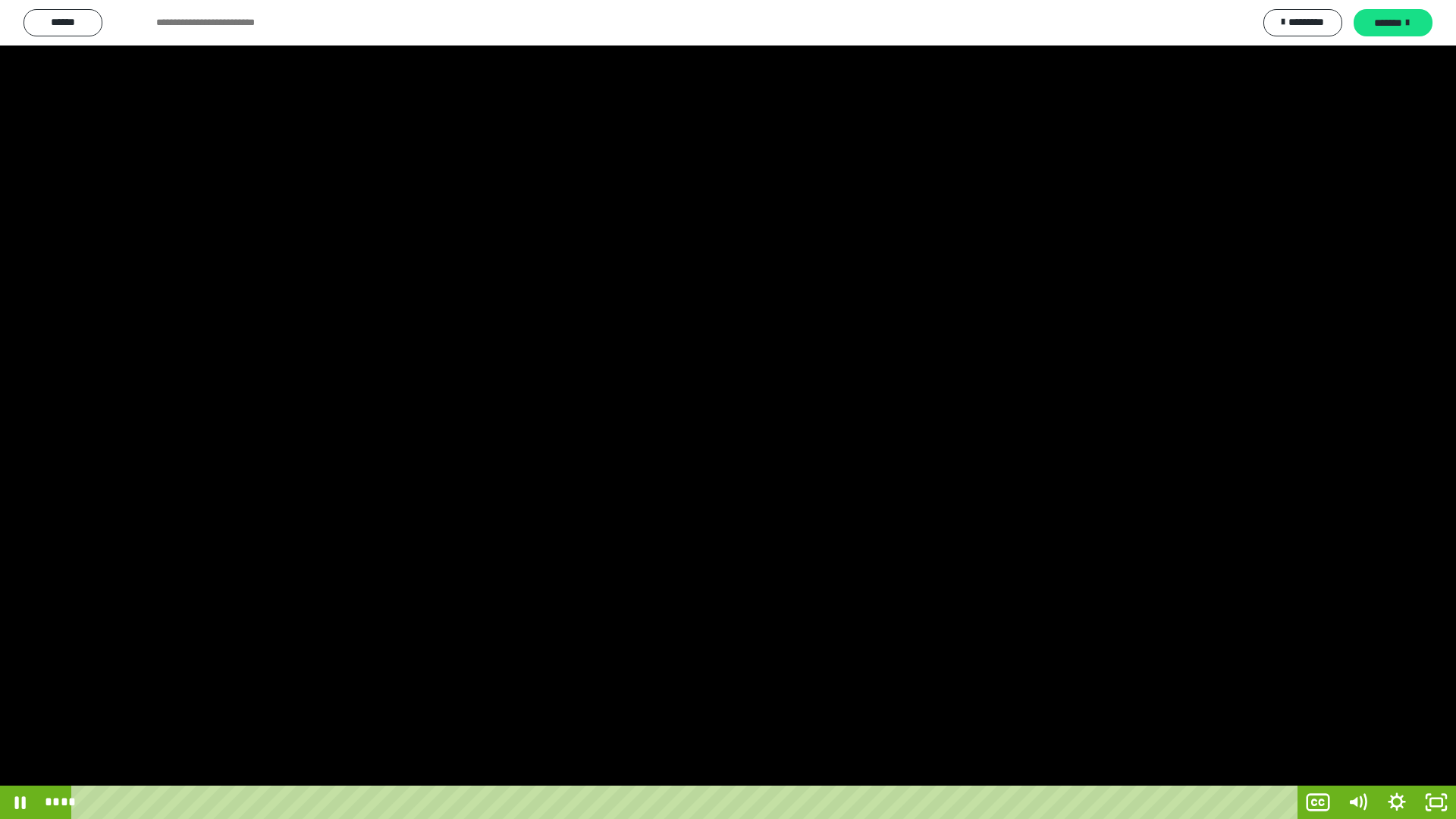 click at bounding box center [728, 410] 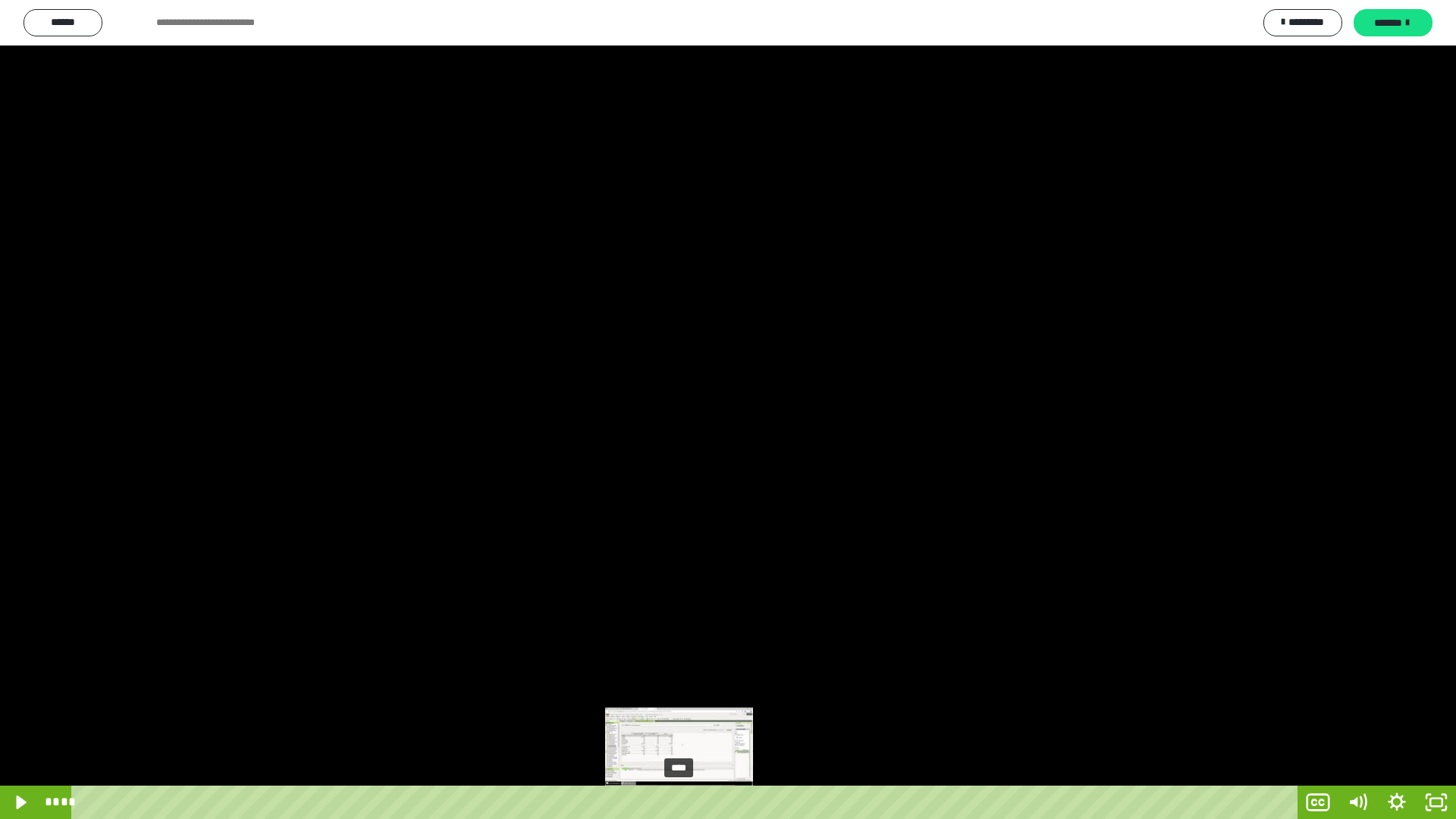 drag, startPoint x: 721, startPoint y: 802, endPoint x: 679, endPoint y: 798, distance: 42.190046 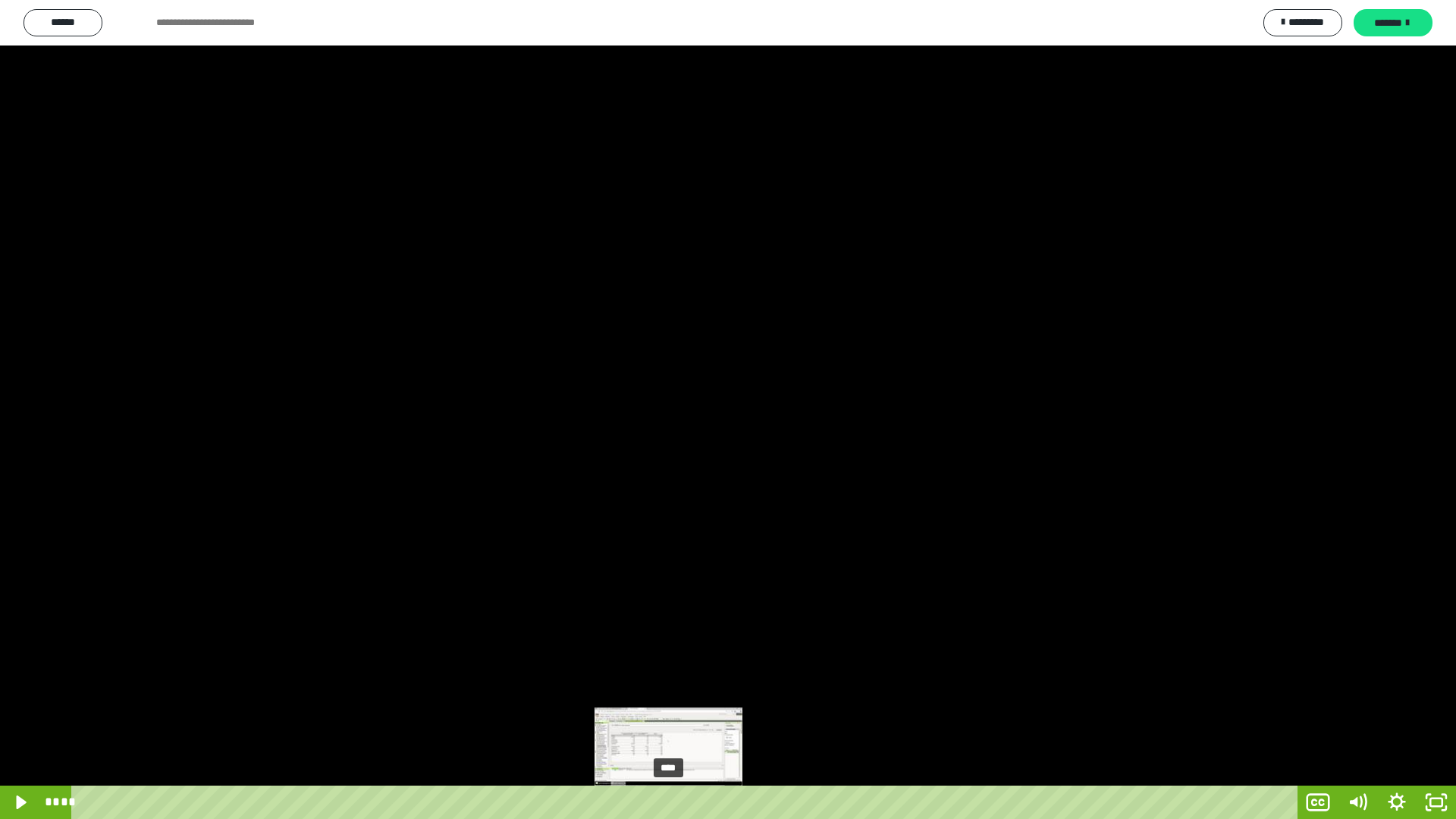 drag, startPoint x: 678, startPoint y: 804, endPoint x: 654, endPoint y: 796, distance: 25.298221 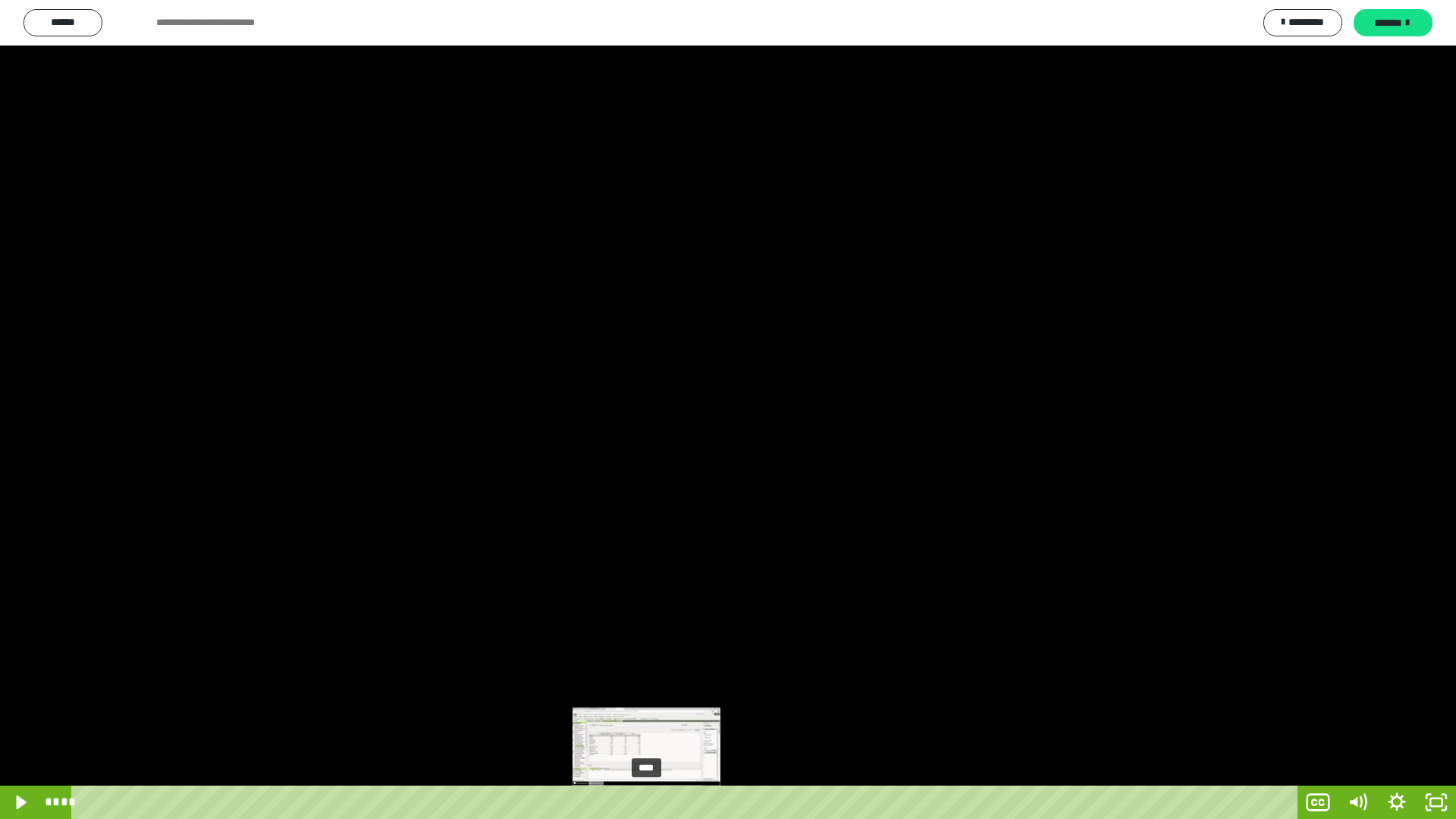 click on "****" at bounding box center [687, 802] 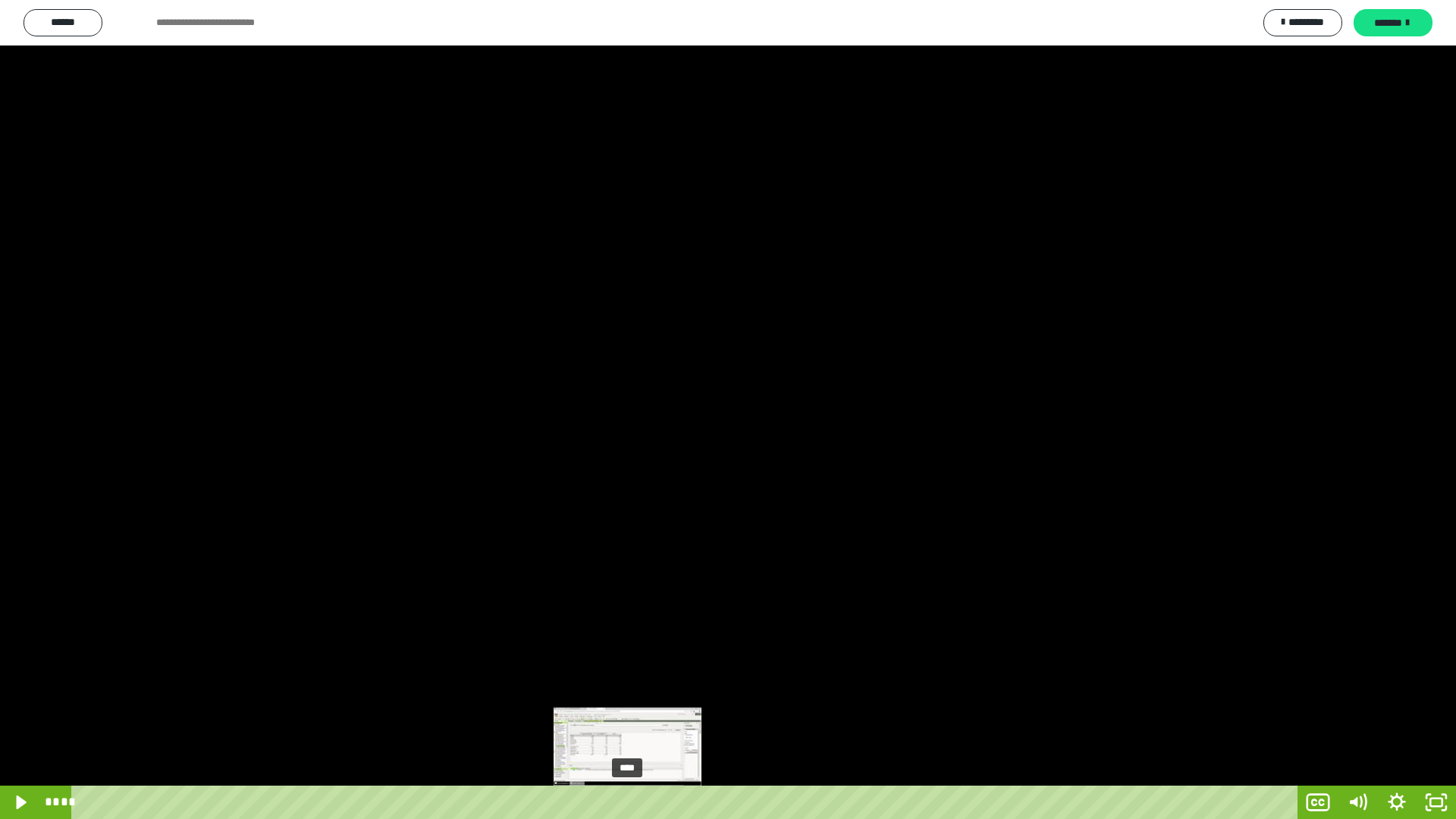 drag, startPoint x: 616, startPoint y: 801, endPoint x: 601, endPoint y: 799, distance: 15.13275 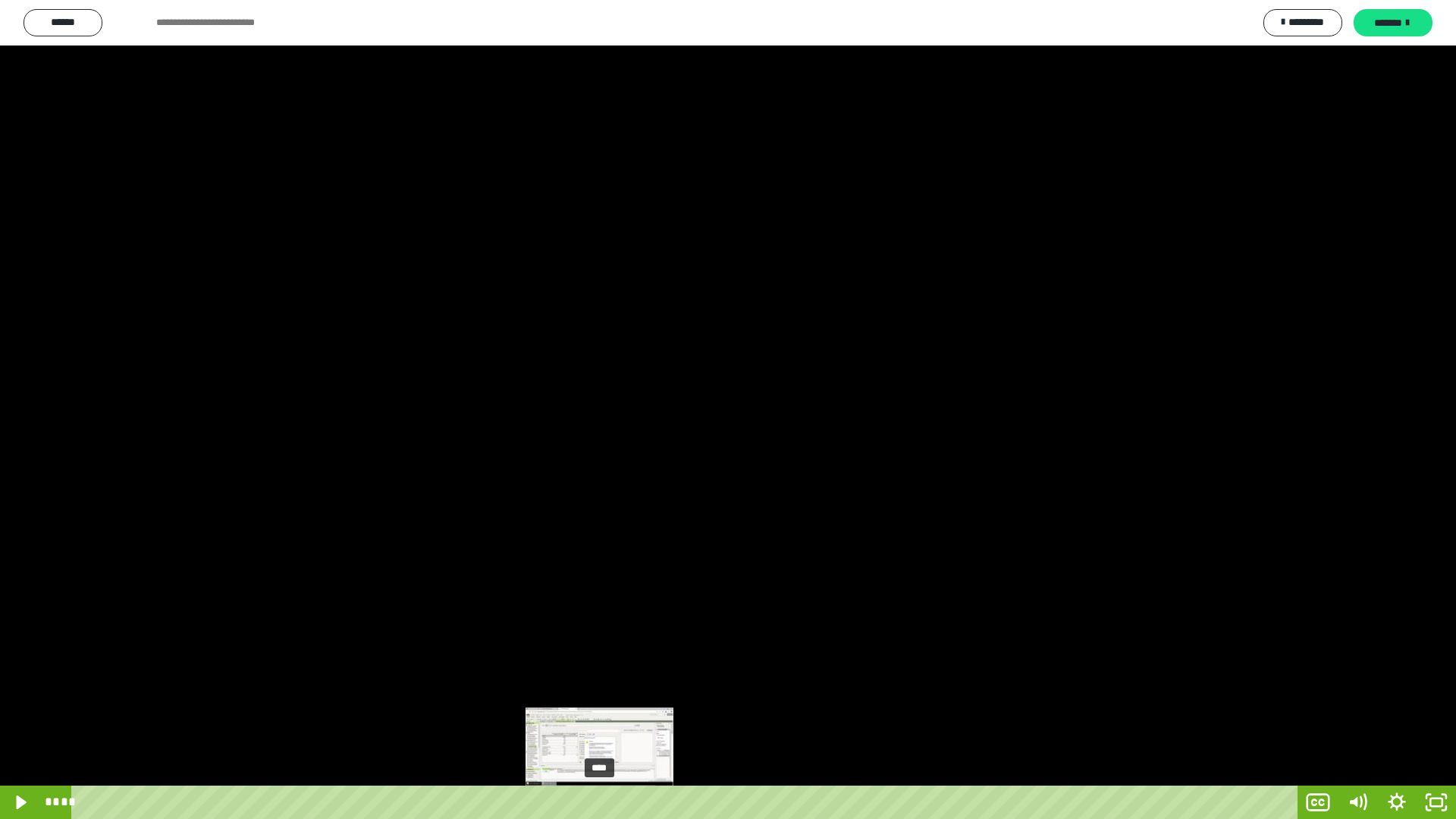 click on "****" at bounding box center (687, 802) 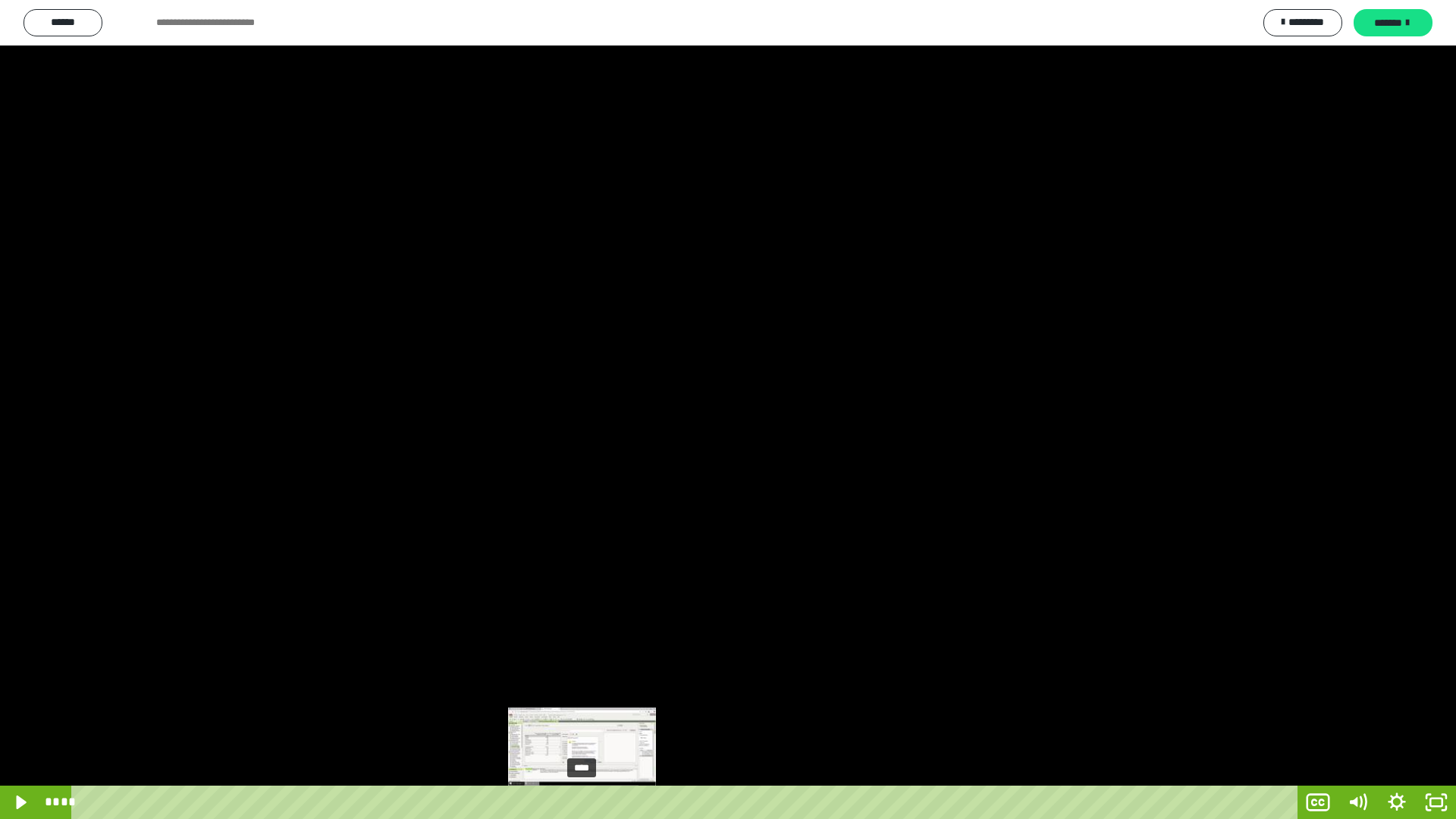 drag, startPoint x: 583, startPoint y: 799, endPoint x: 570, endPoint y: 799, distance: 13 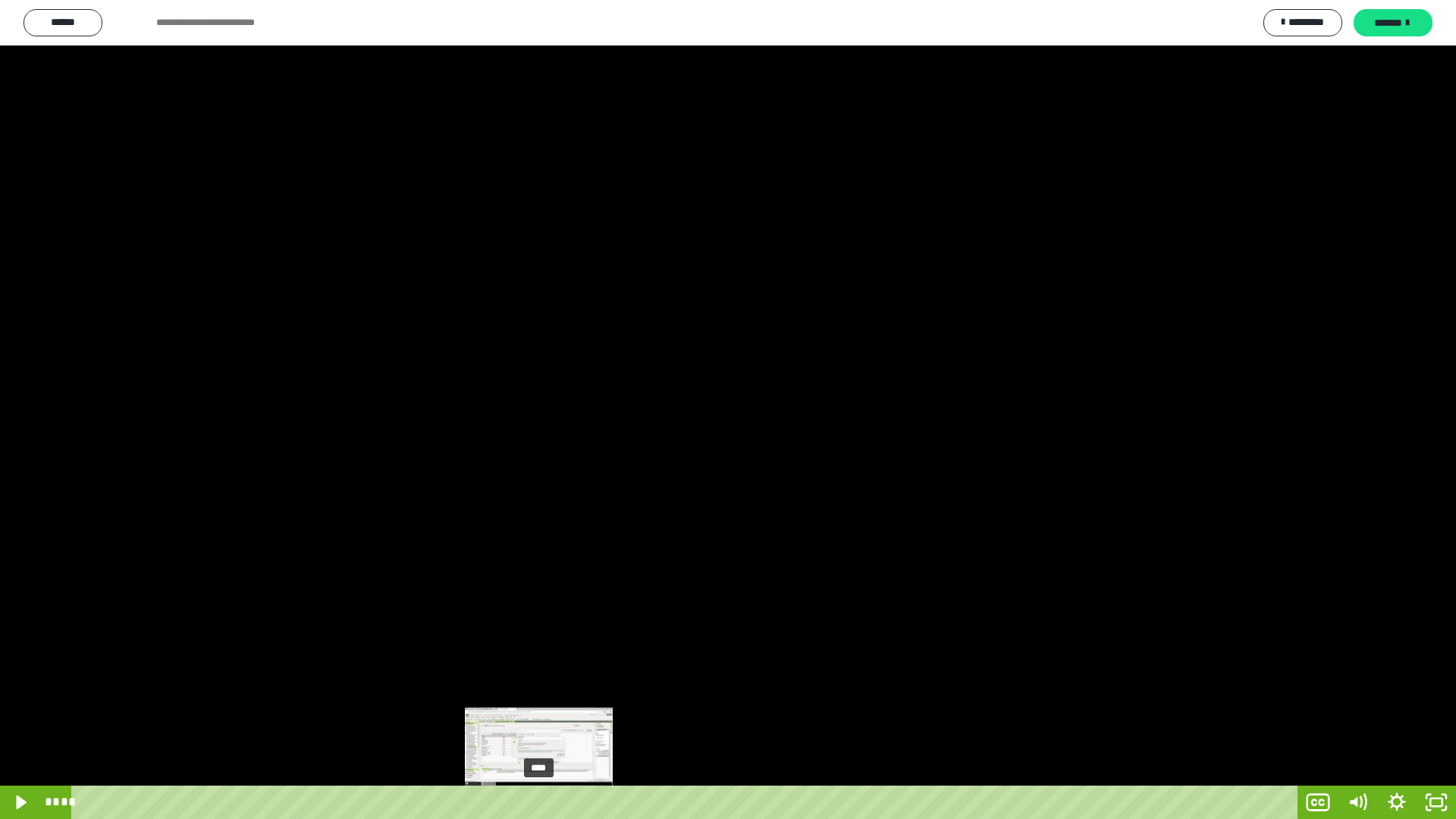 click on "****" at bounding box center (687, 802) 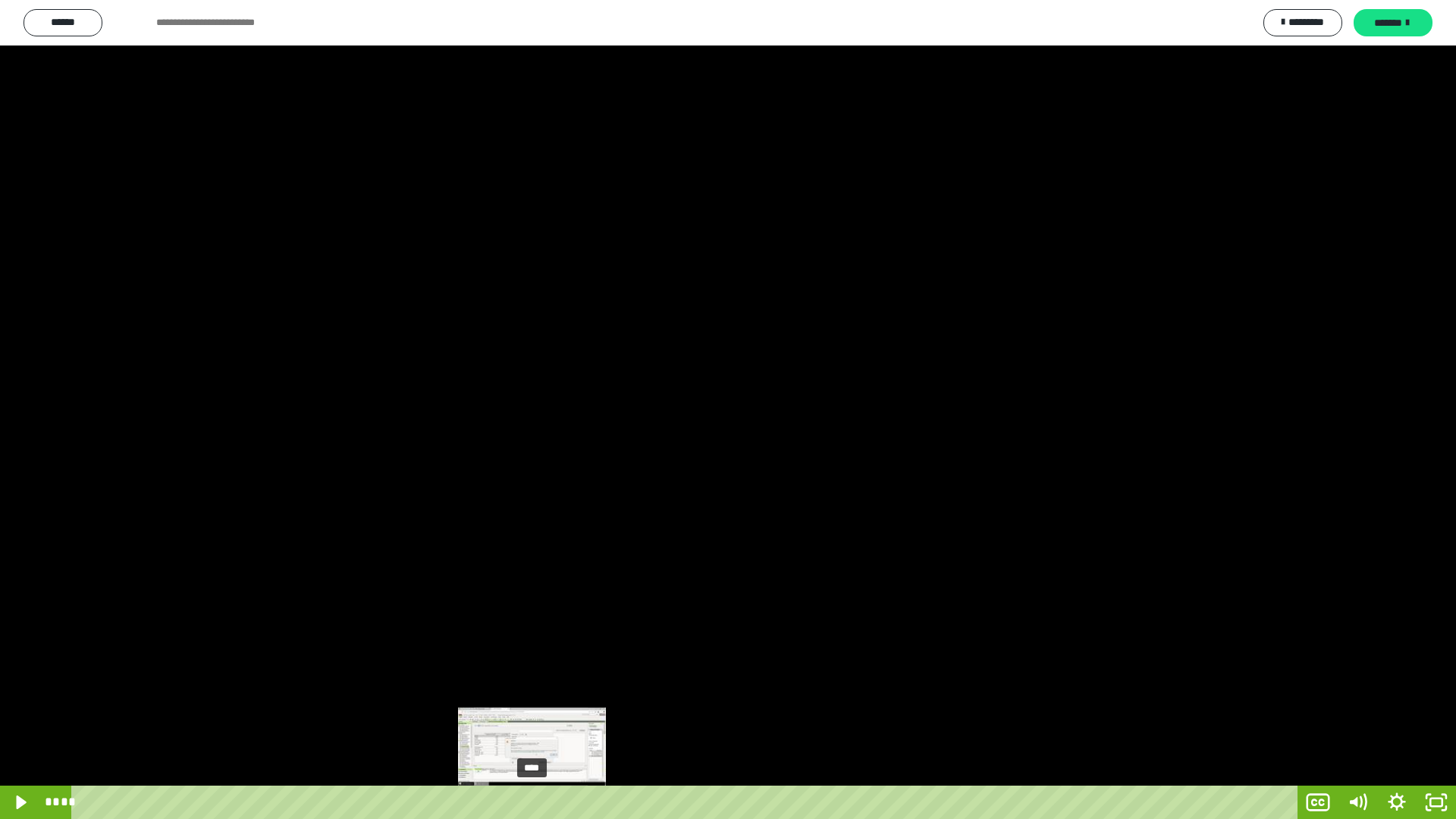 drag, startPoint x: 519, startPoint y: 802, endPoint x: 532, endPoint y: 807, distance: 13.928388 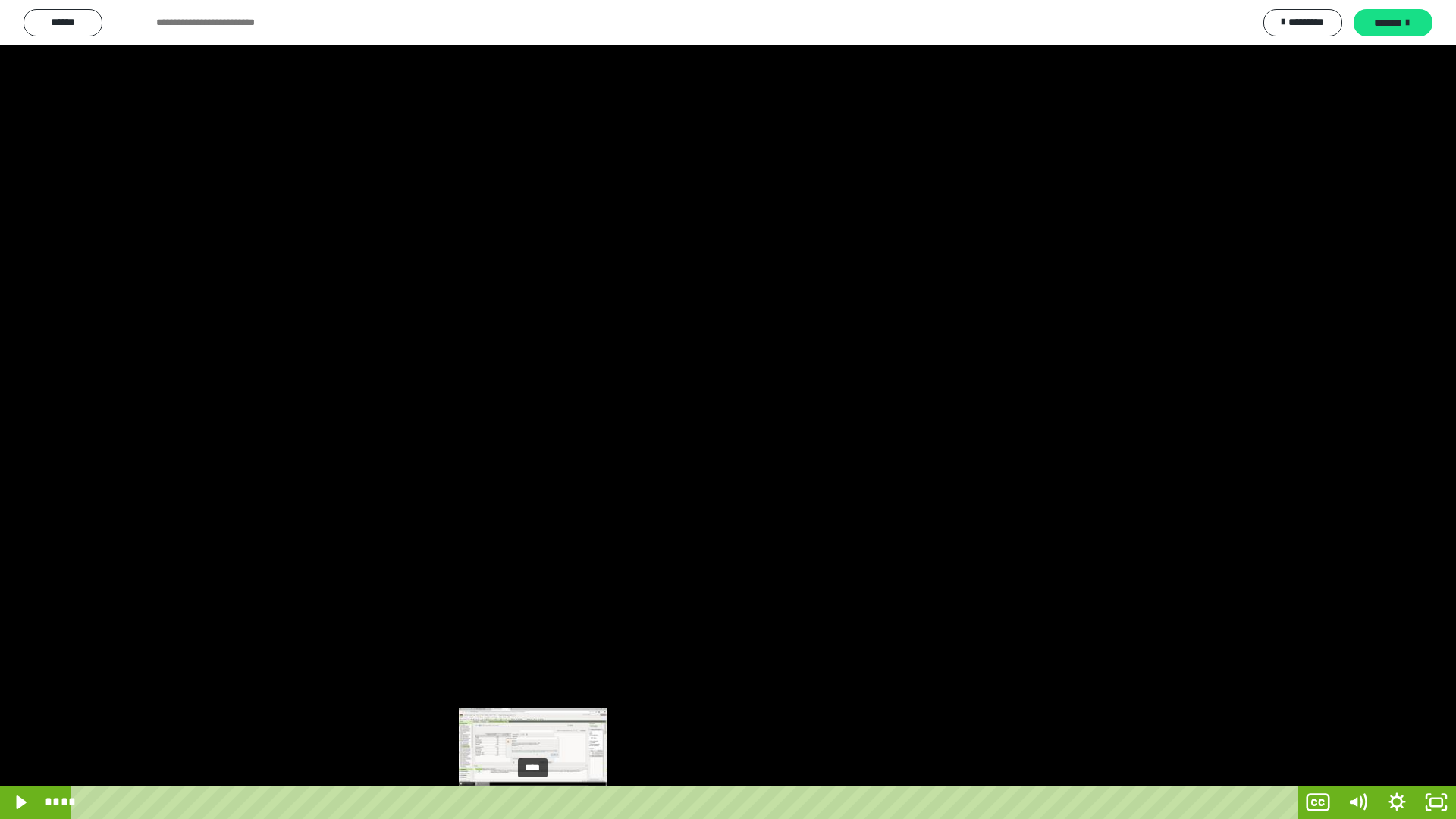 click on "****" at bounding box center (687, 802) 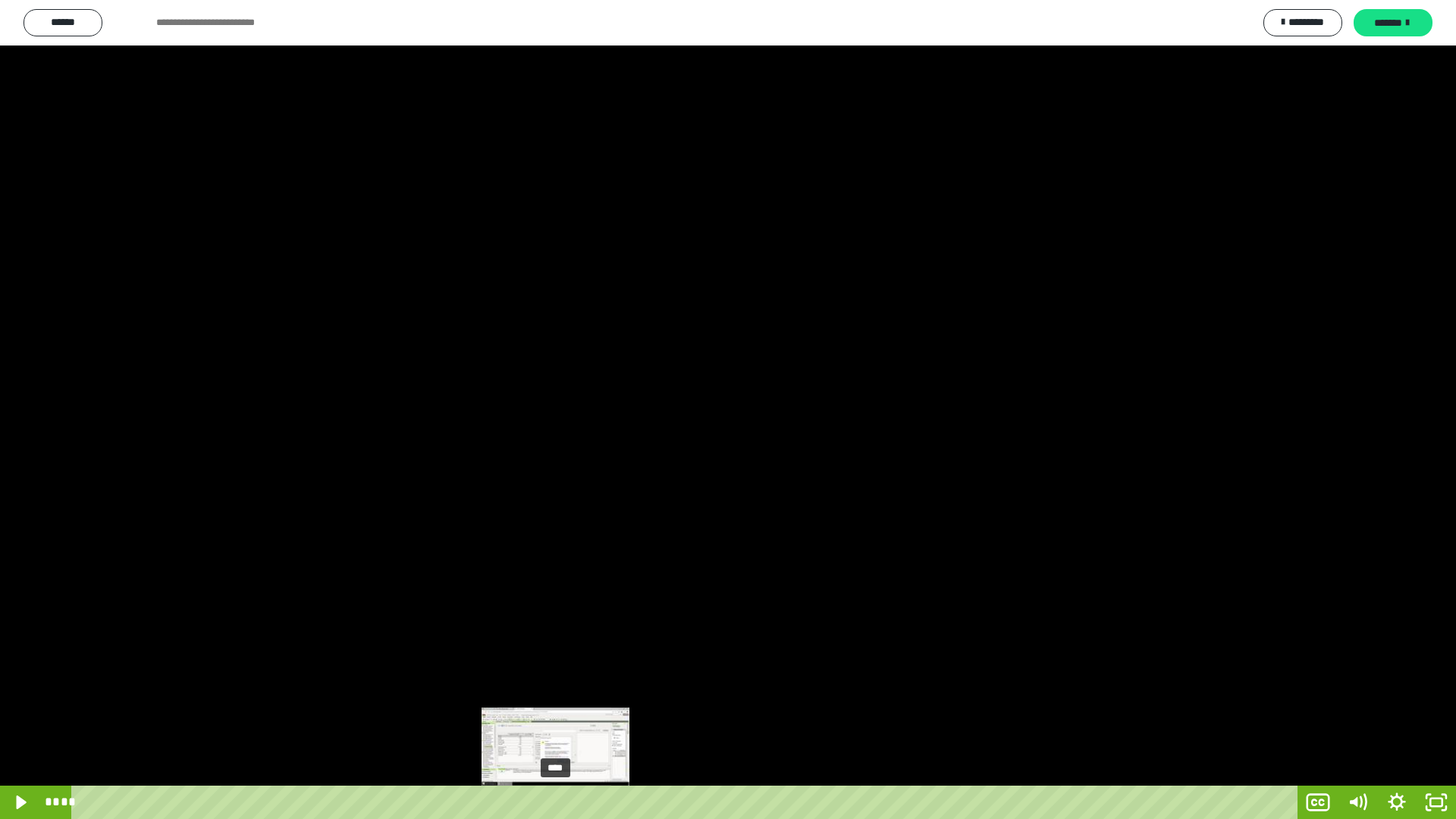 click on "****" at bounding box center (687, 802) 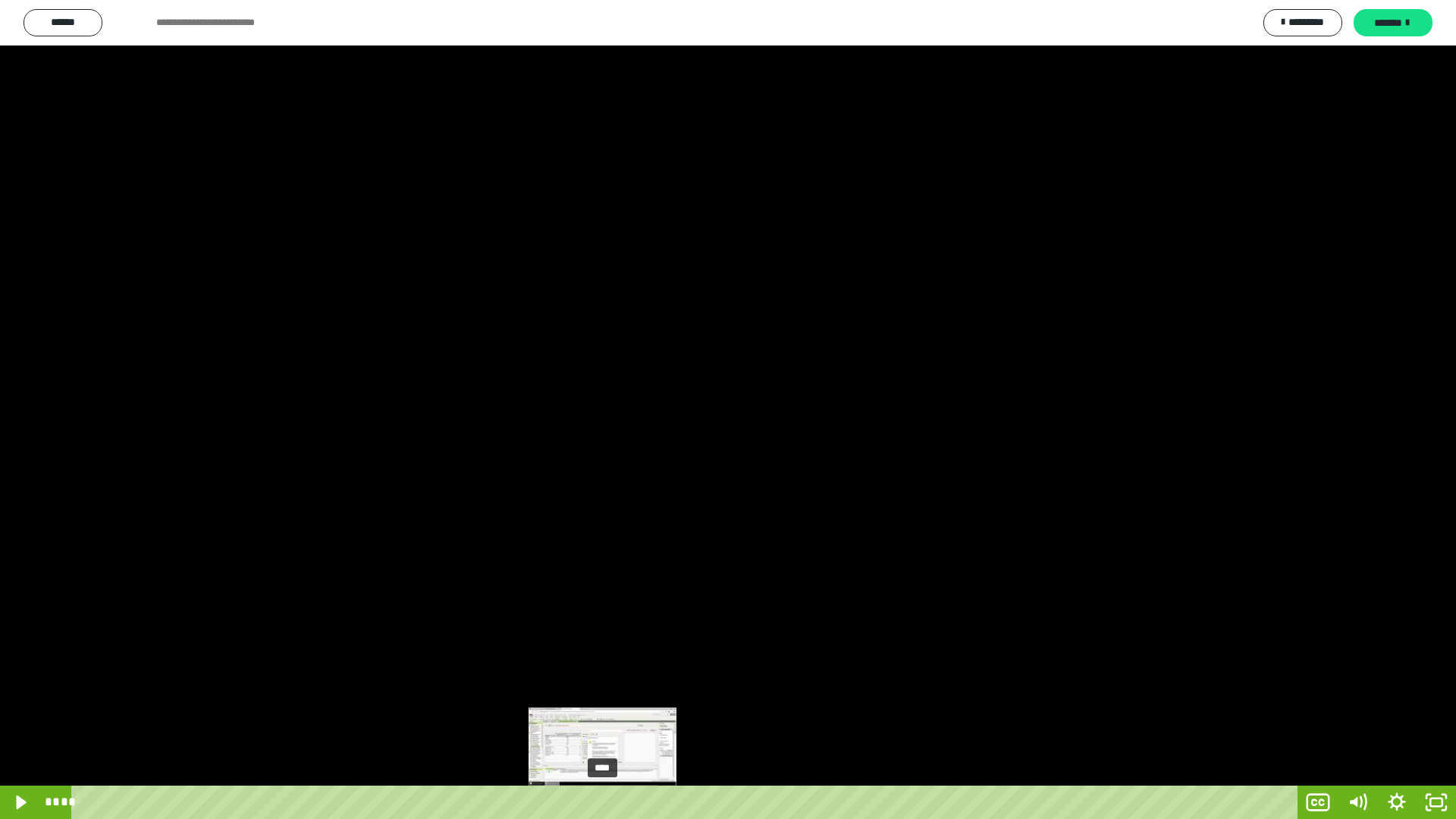 drag, startPoint x: 598, startPoint y: 803, endPoint x: 612, endPoint y: 806, distance: 14.317821 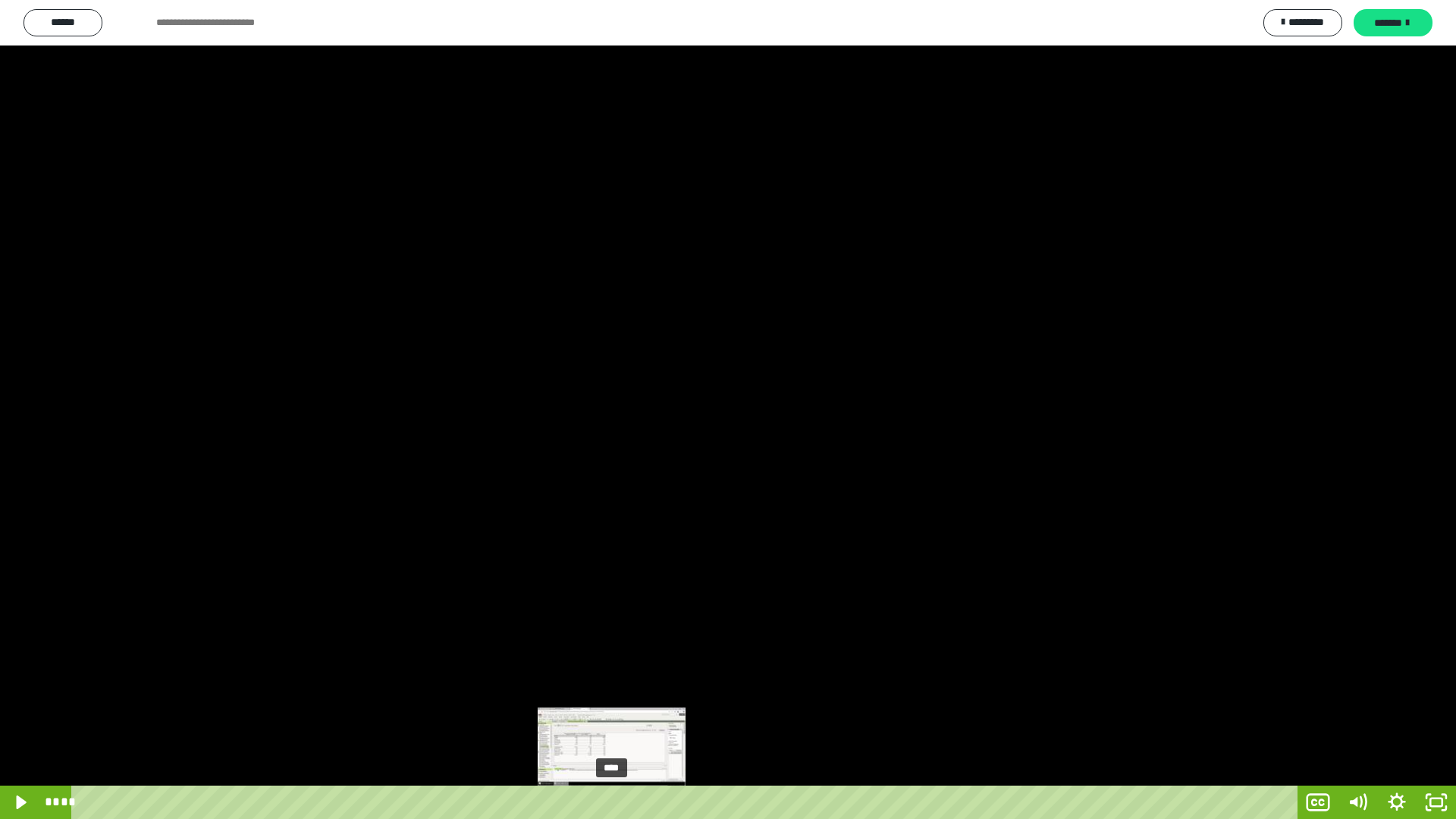 click on "****" at bounding box center (687, 802) 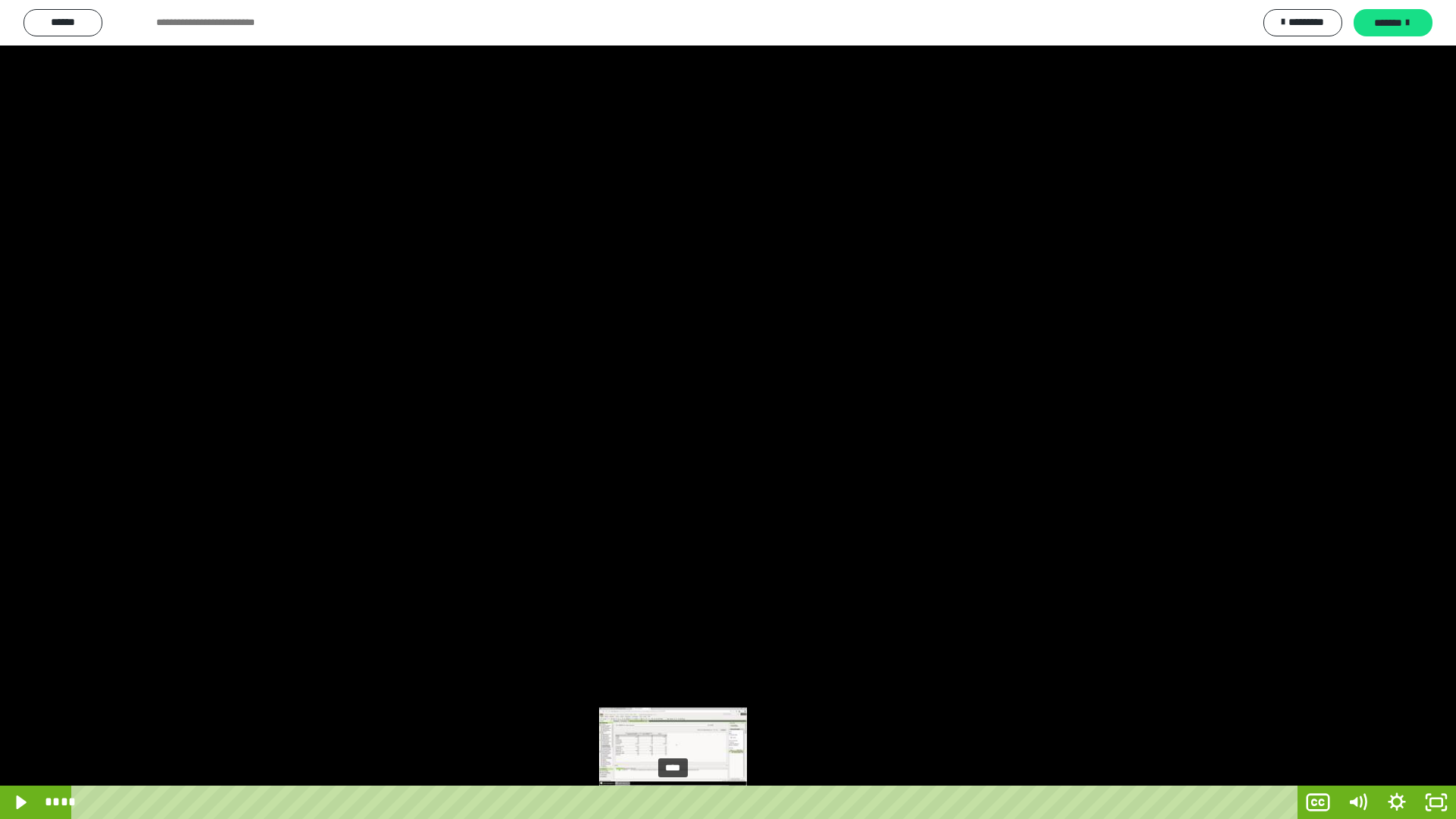 drag, startPoint x: 671, startPoint y: 800, endPoint x: 686, endPoint y: 806, distance: 16.155494 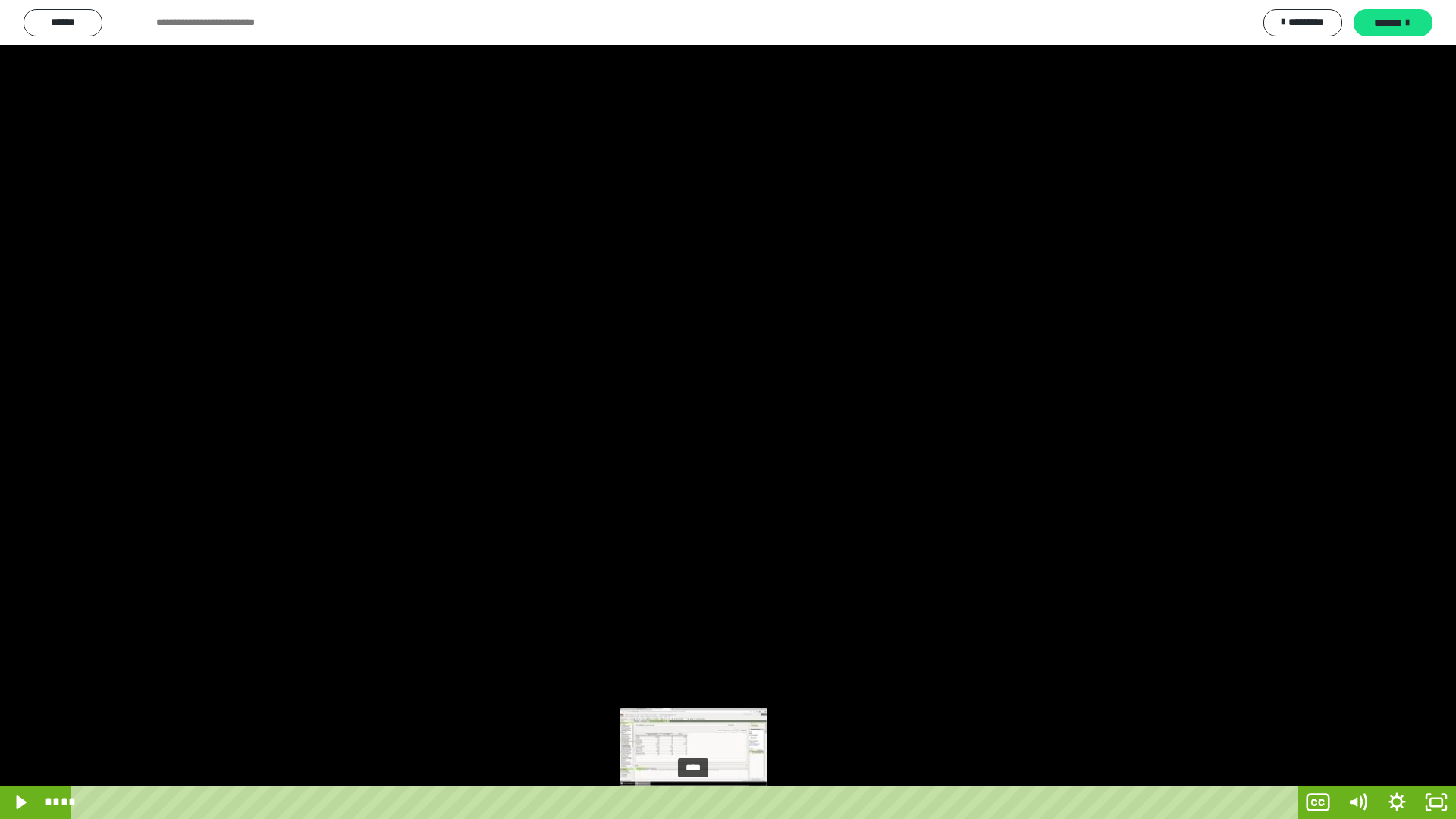 click on "****" at bounding box center [687, 802] 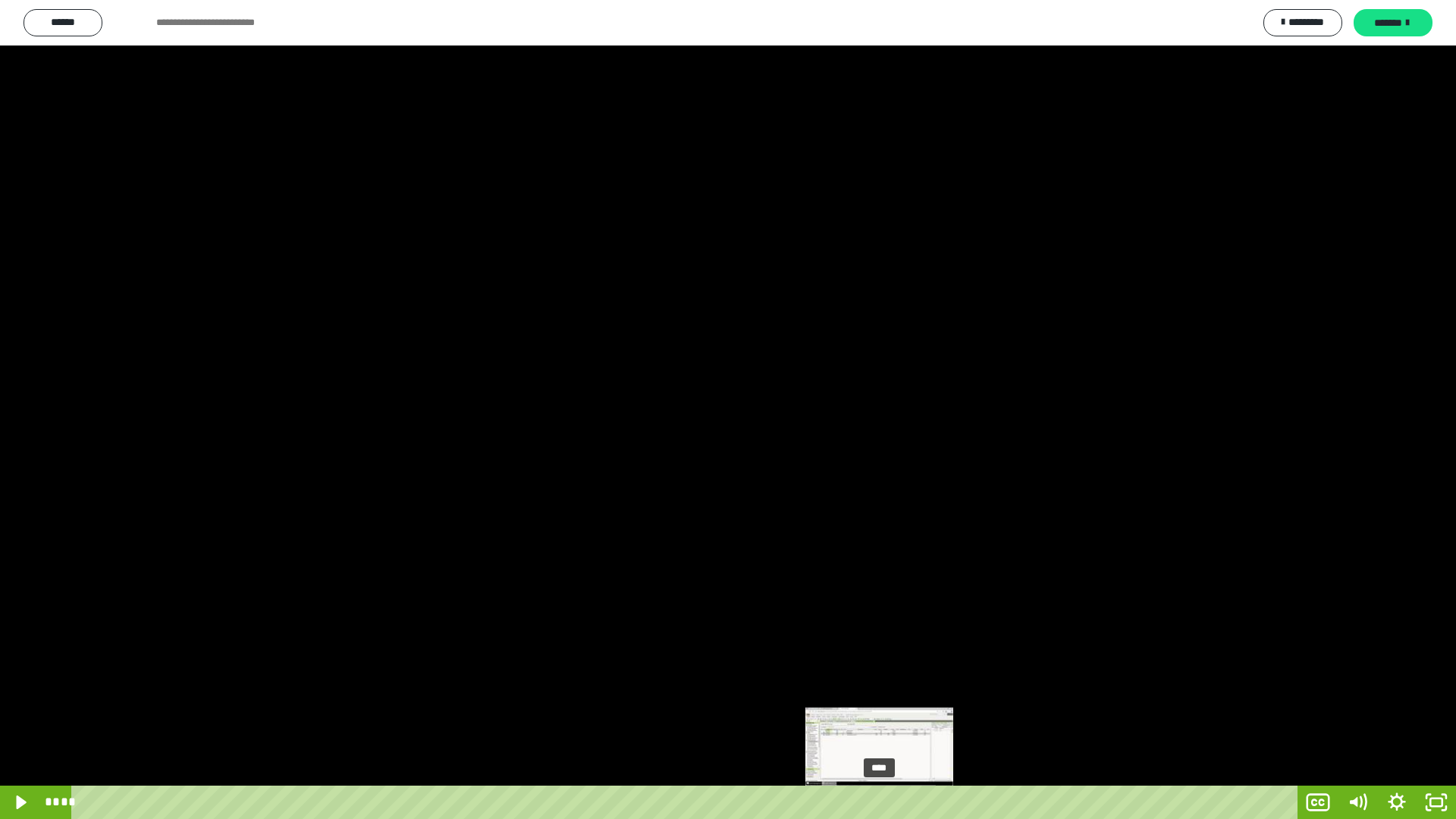 click on "****" at bounding box center (687, 802) 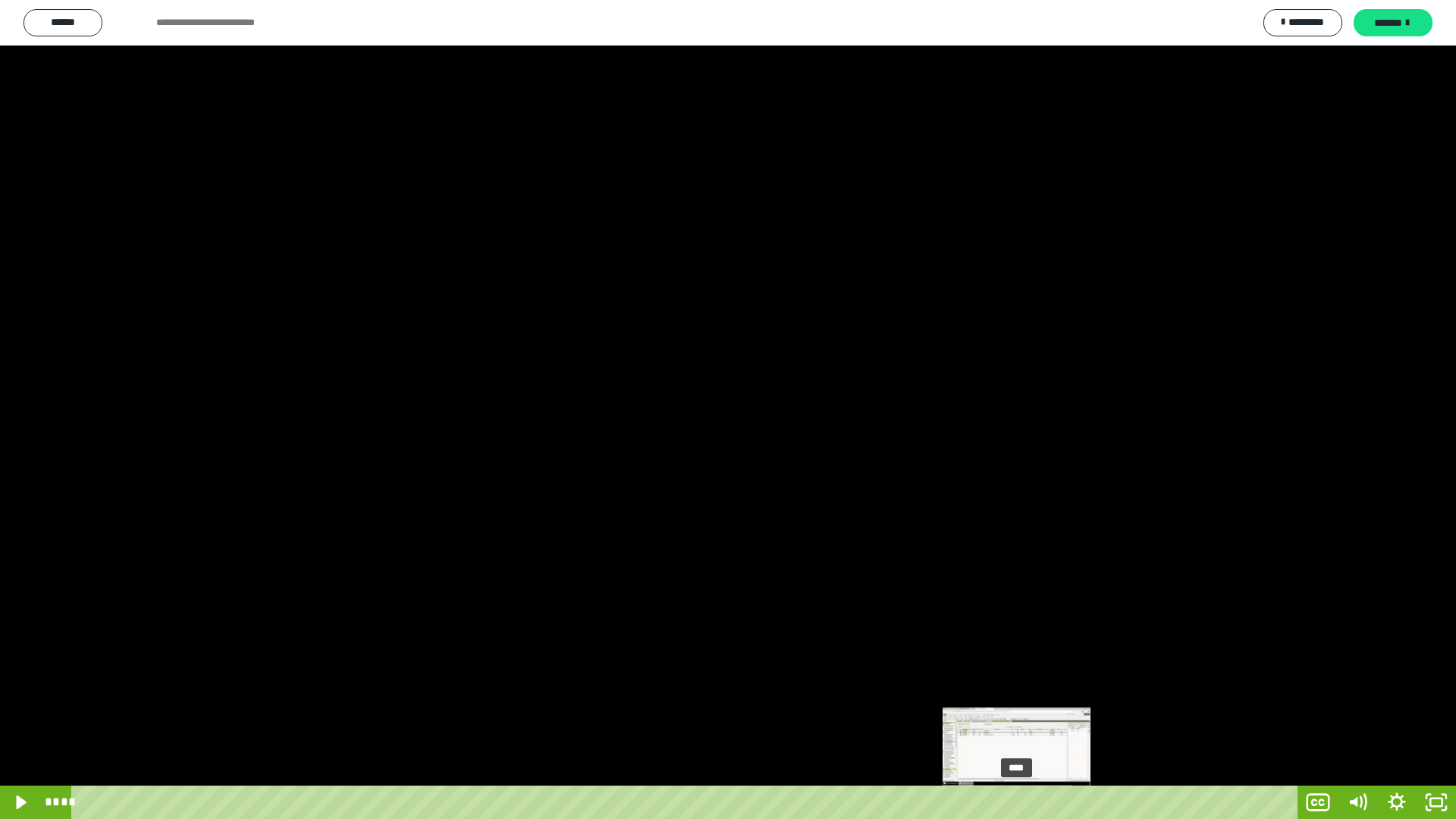 drag, startPoint x: 868, startPoint y: 805, endPoint x: 1017, endPoint y: 806, distance: 149.00336 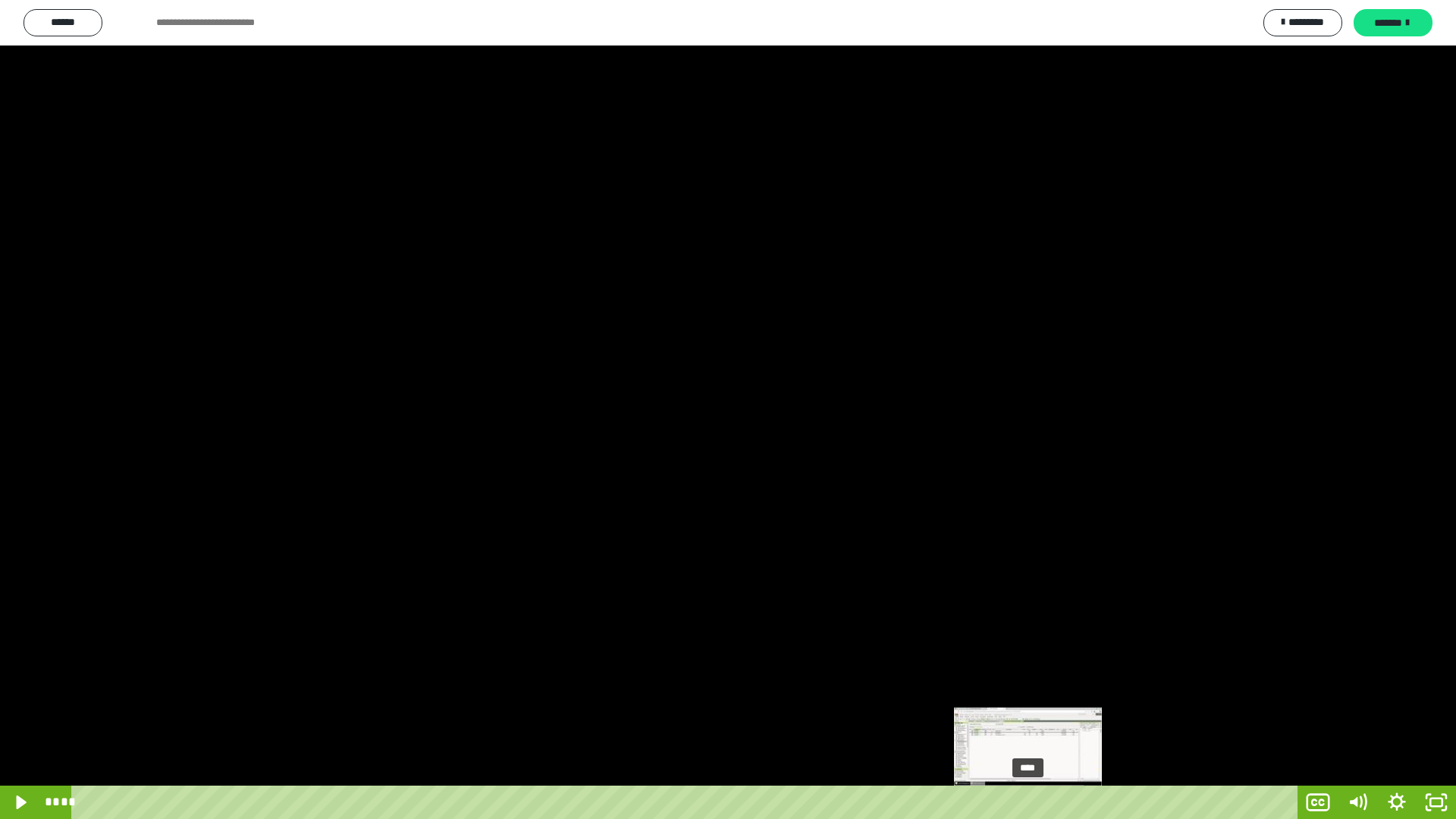click on "****" at bounding box center [687, 802] 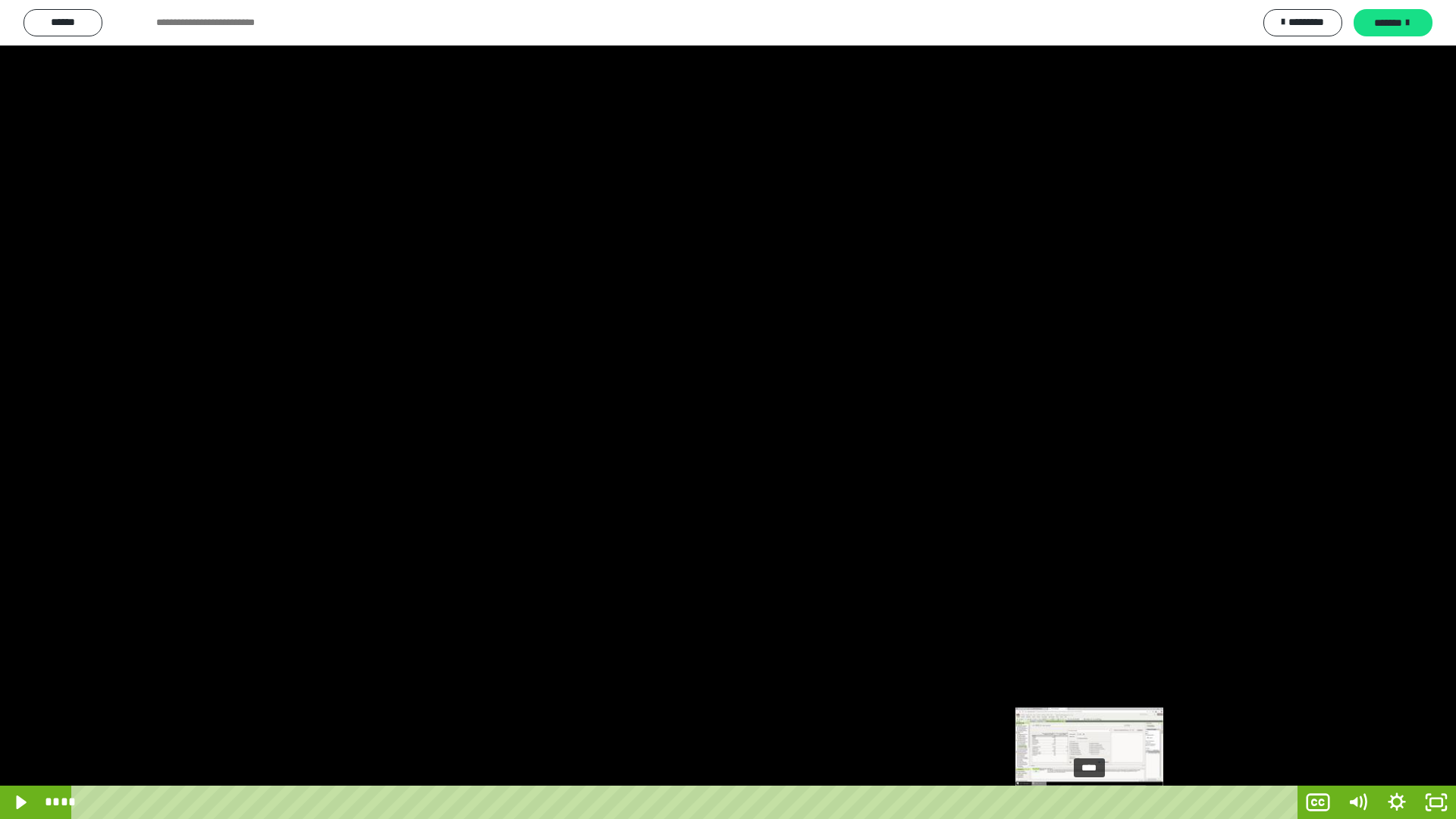 click on "****" at bounding box center (687, 802) 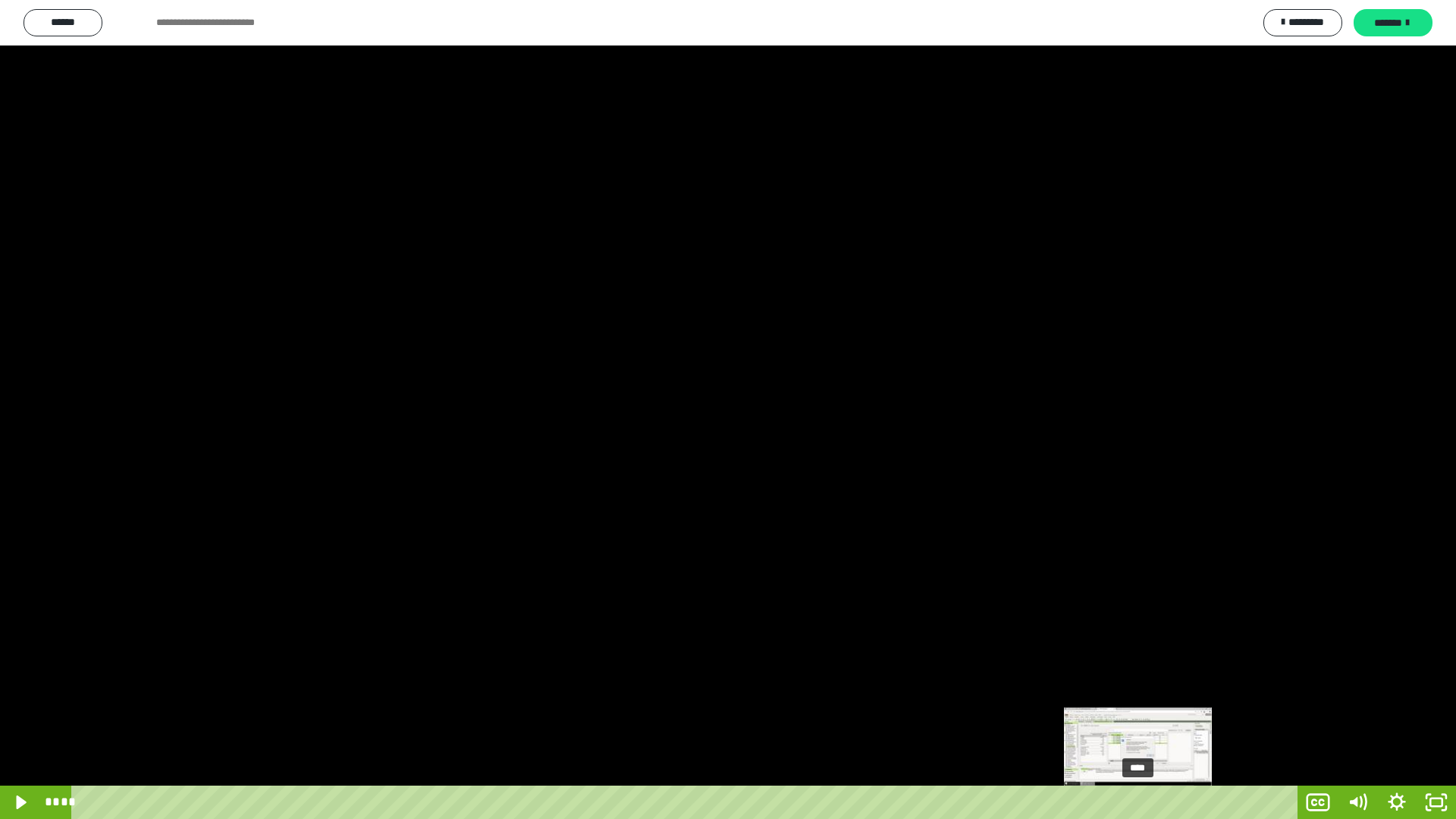 drag, startPoint x: 1130, startPoint y: 799, endPoint x: 1150, endPoint y: 807, distance: 21.540659 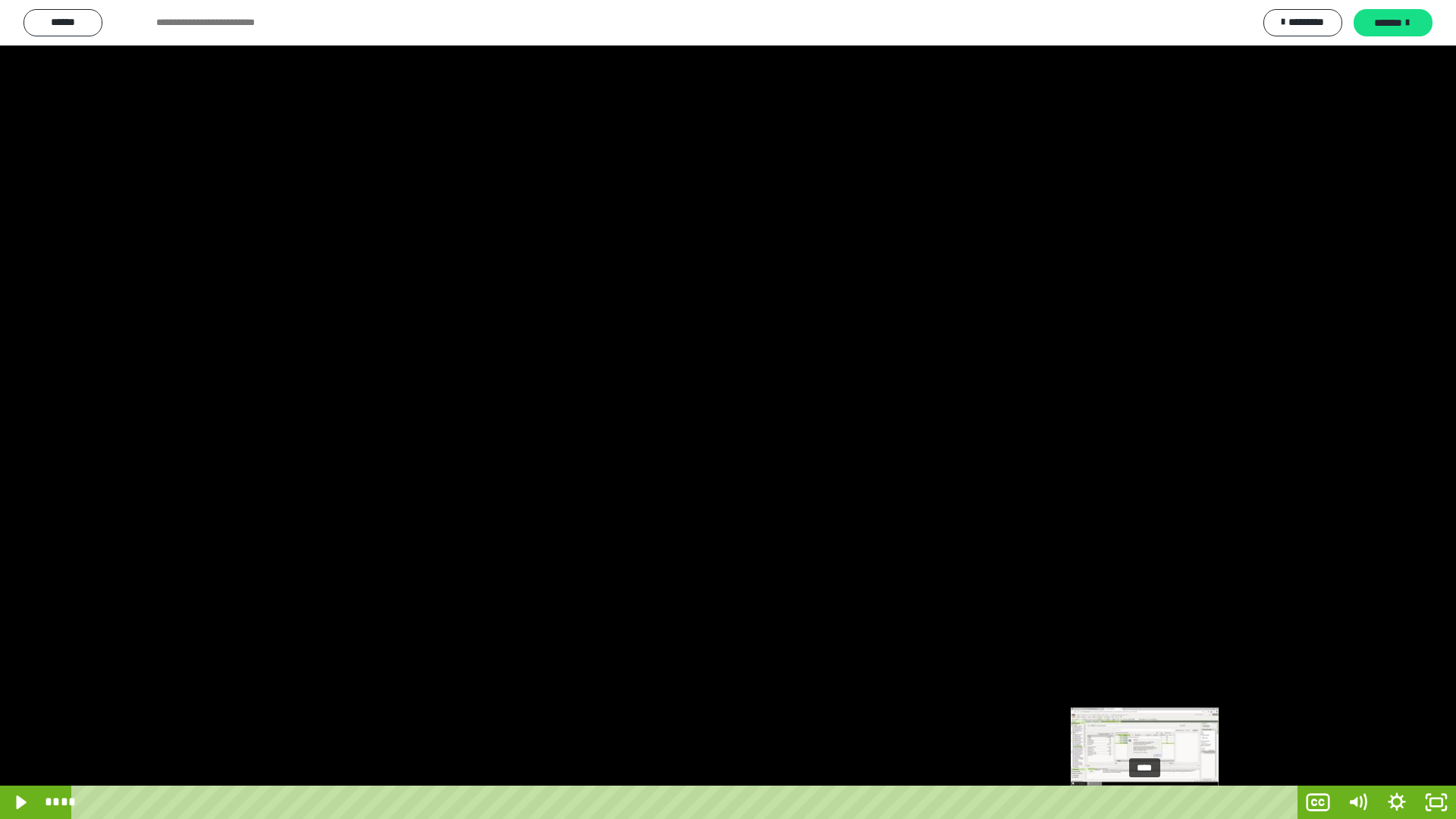 click at bounding box center [1144, 802] 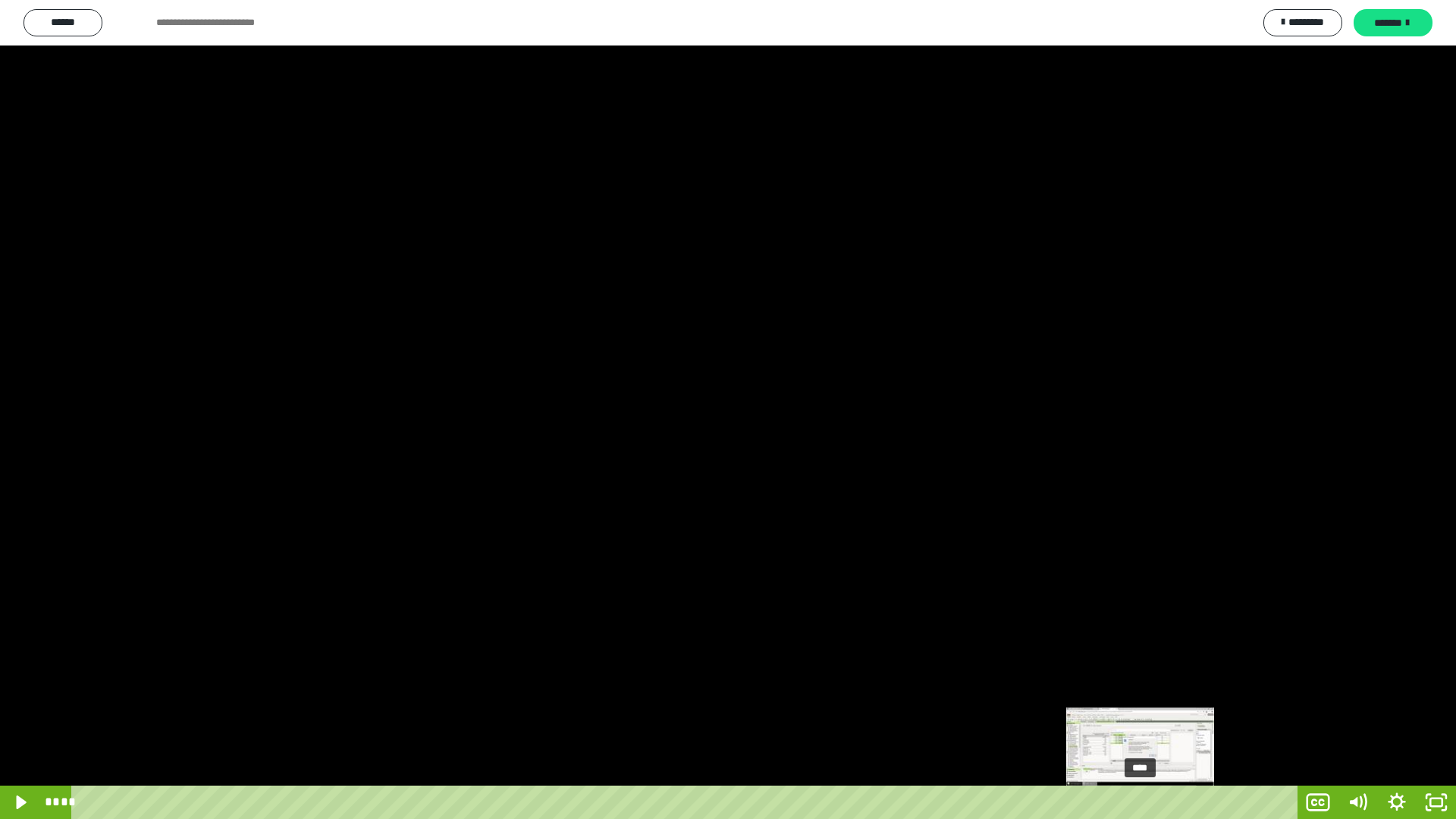 click at bounding box center [1144, 802] 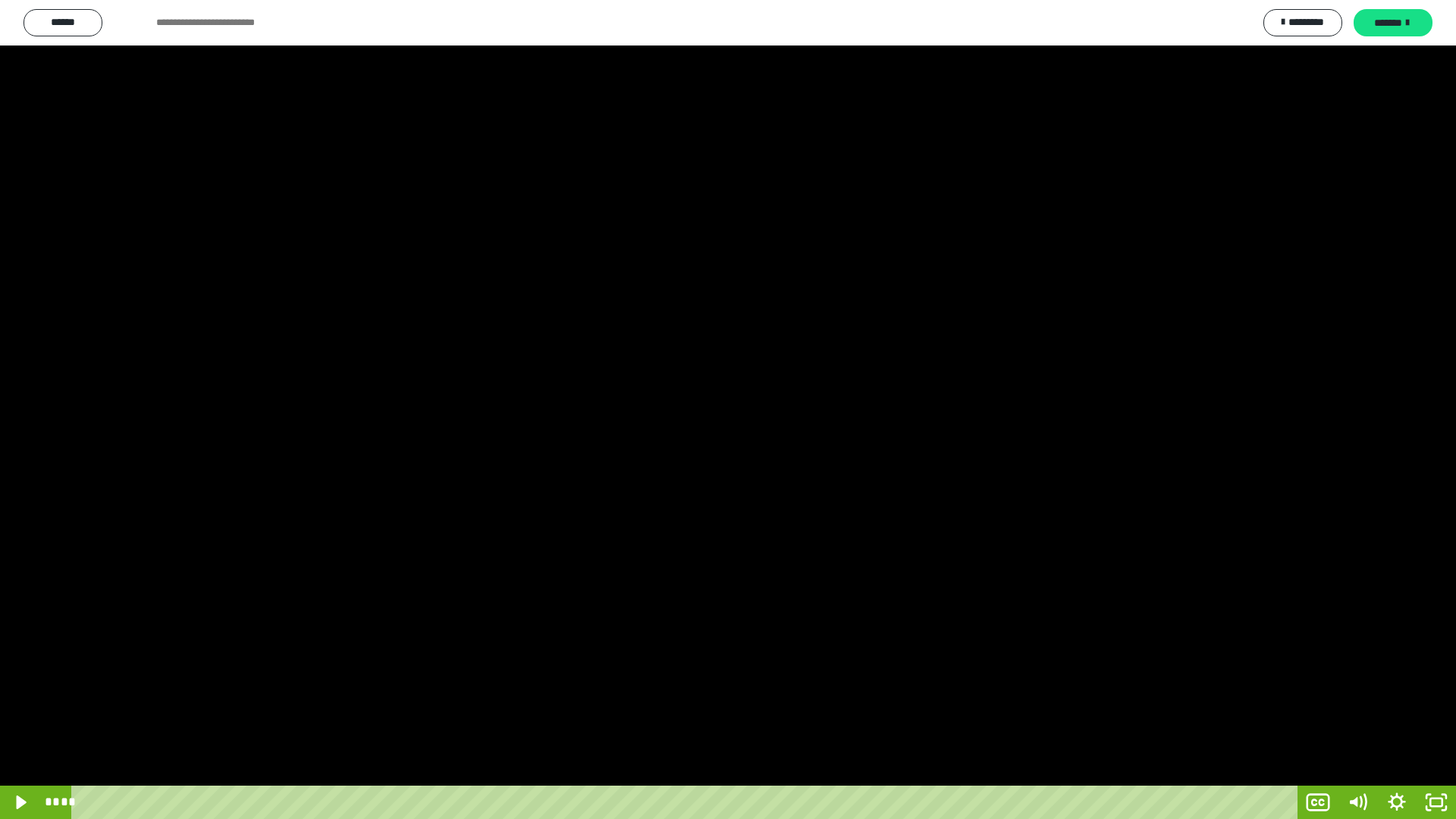 click at bounding box center (728, 410) 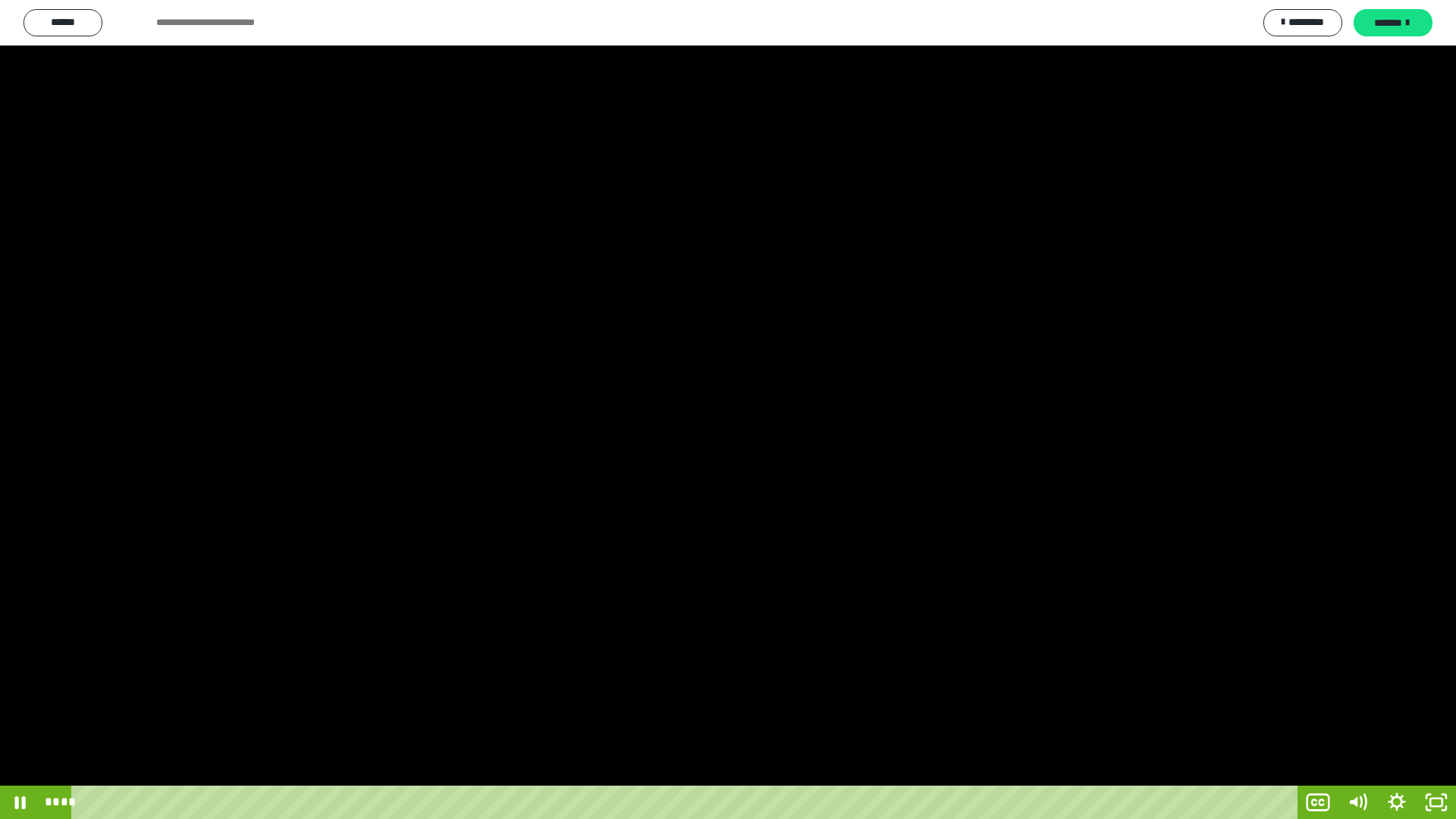 click at bounding box center [728, 410] 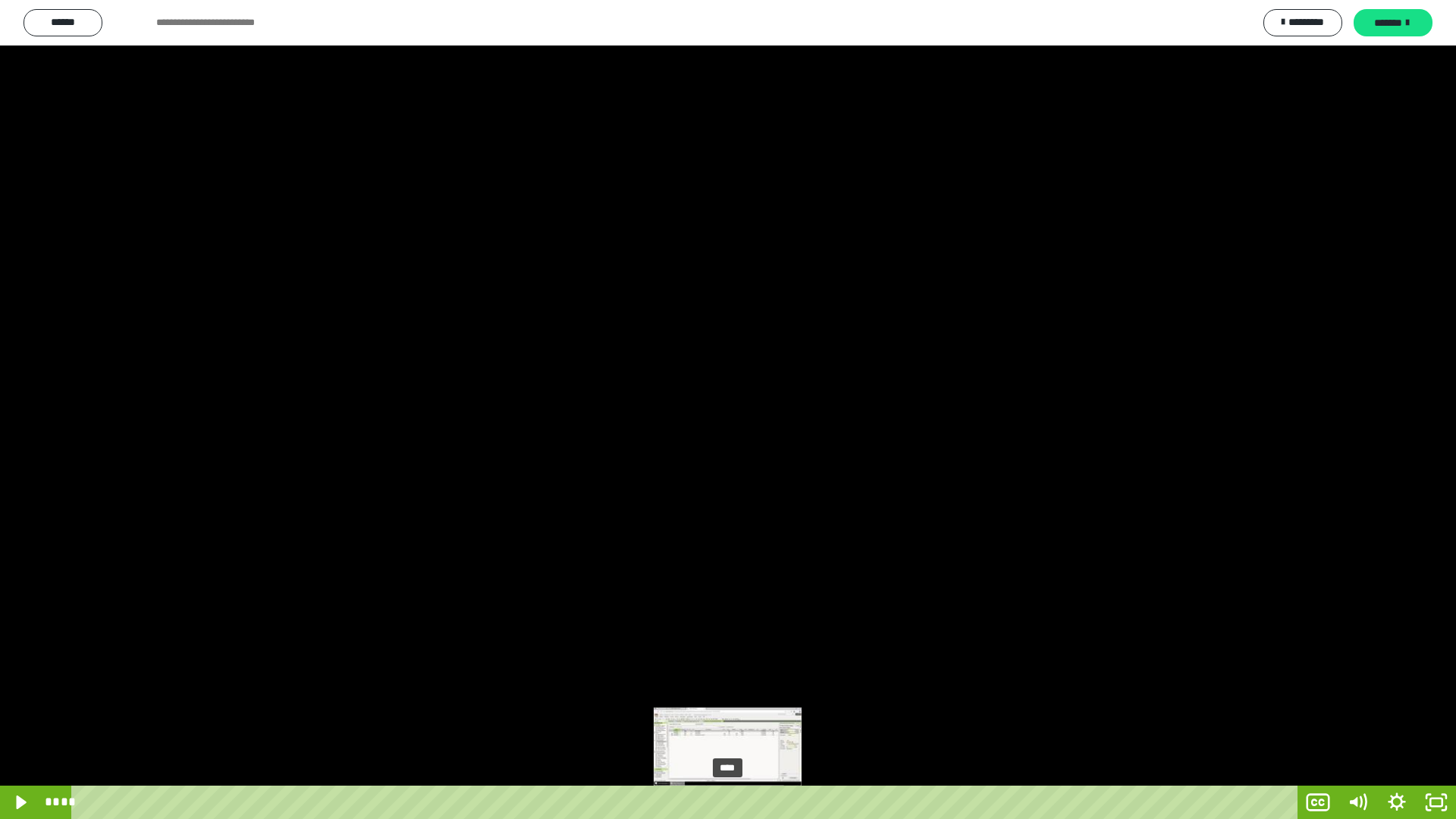 click on "****" at bounding box center [687, 802] 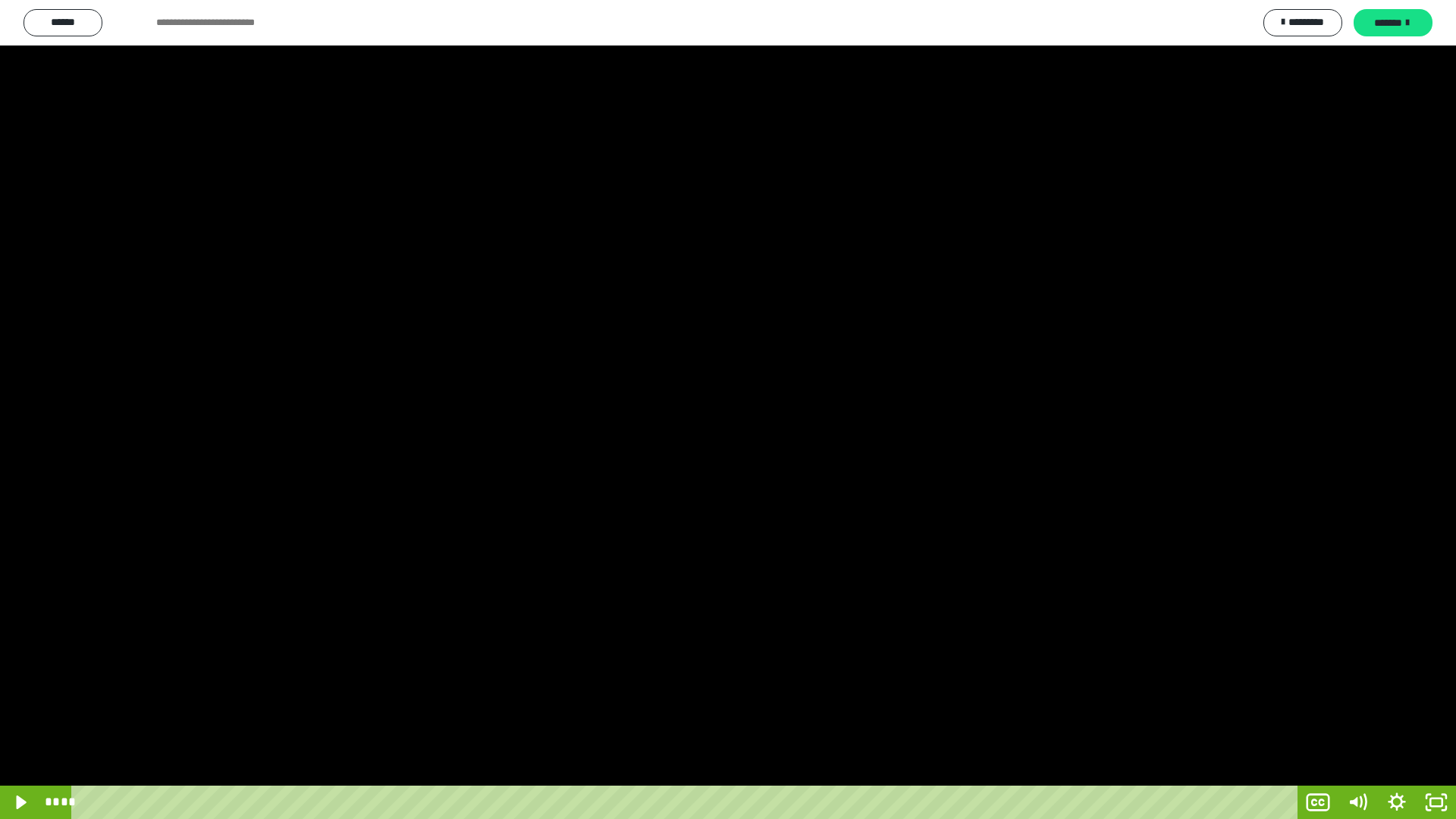 drag, startPoint x: 760, startPoint y: 800, endPoint x: 366, endPoint y: 718, distance: 402.4425 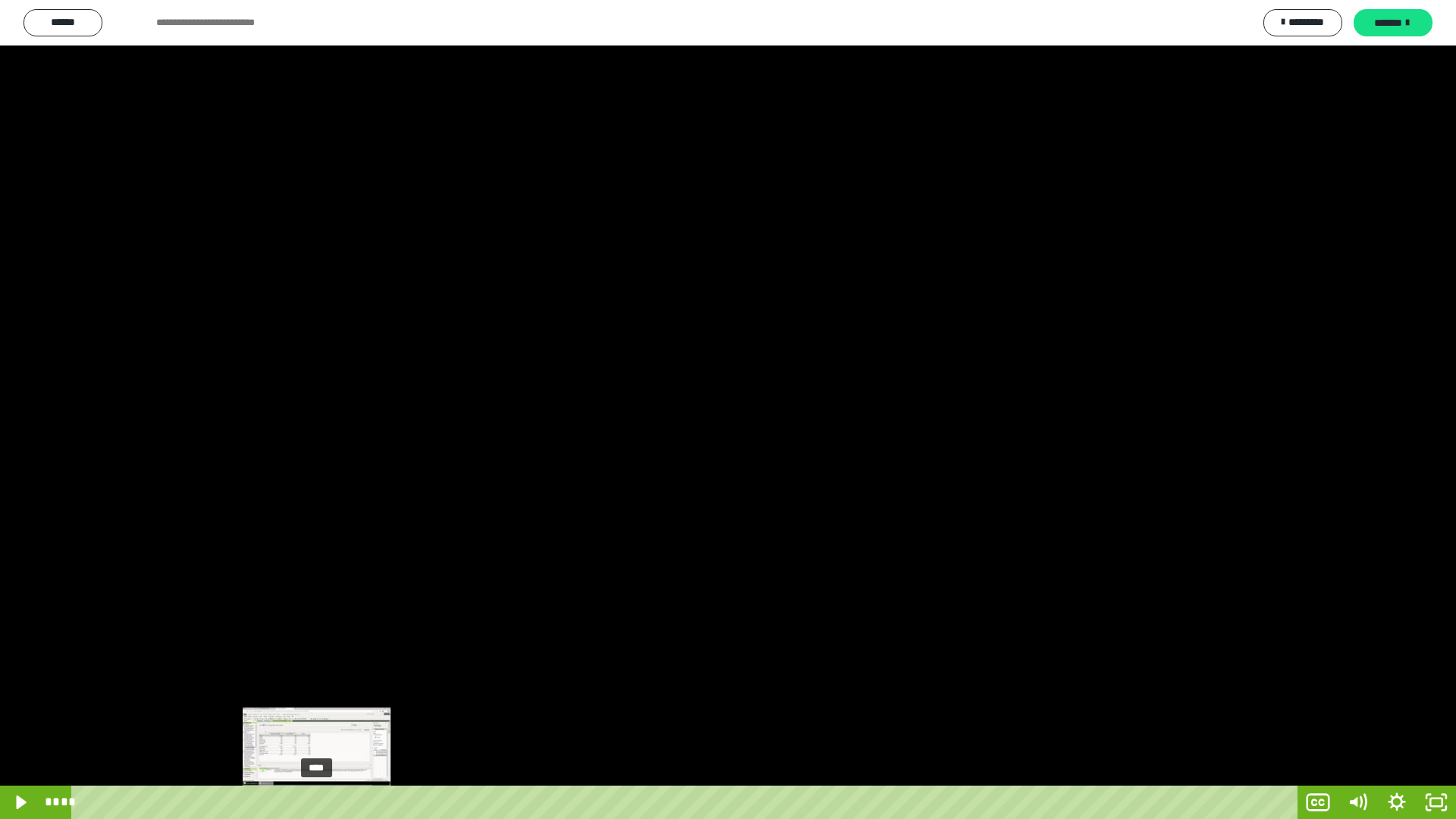 click on "****" at bounding box center [687, 802] 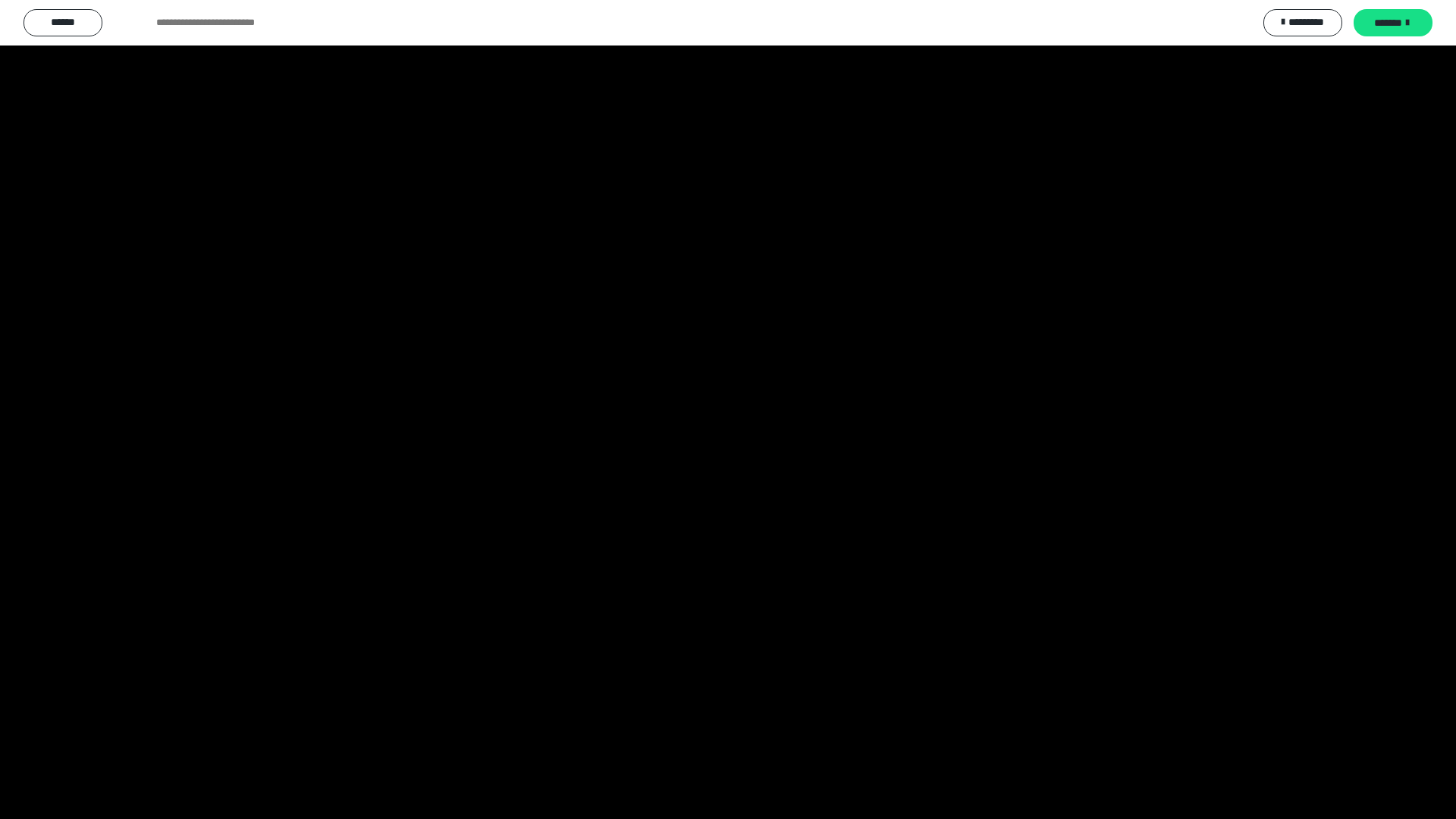 click at bounding box center [728, 410] 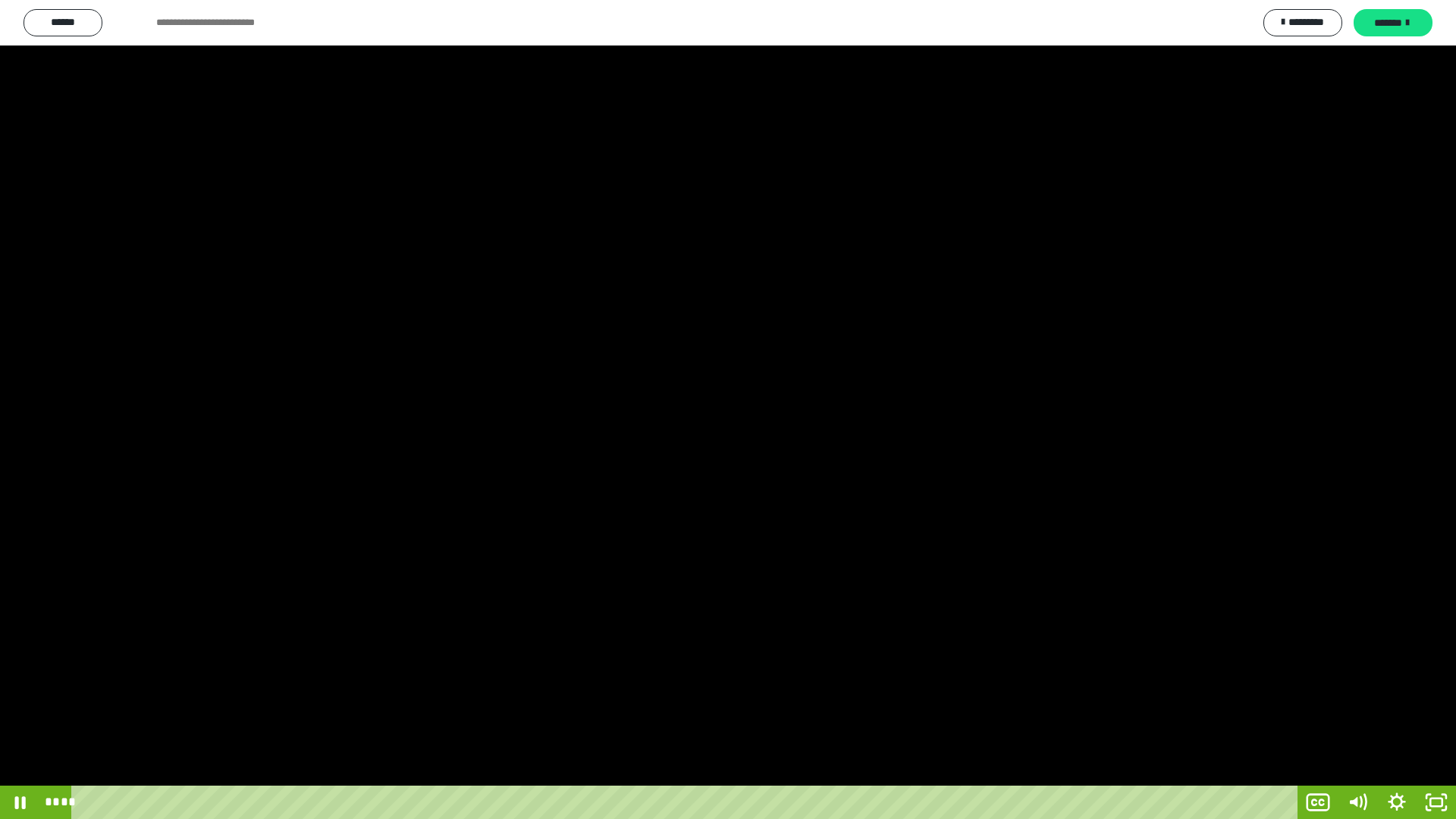 click at bounding box center (728, 410) 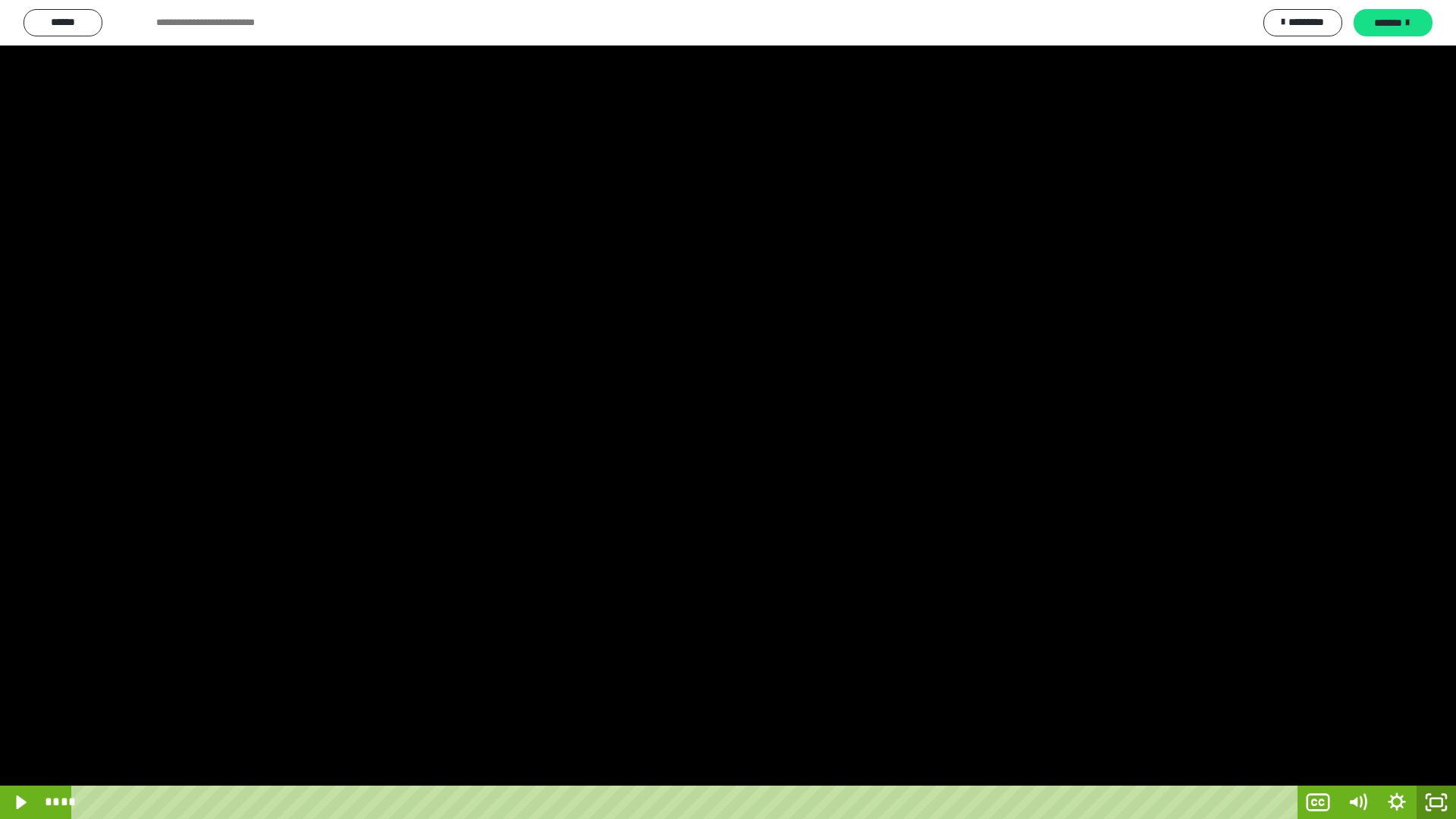 click 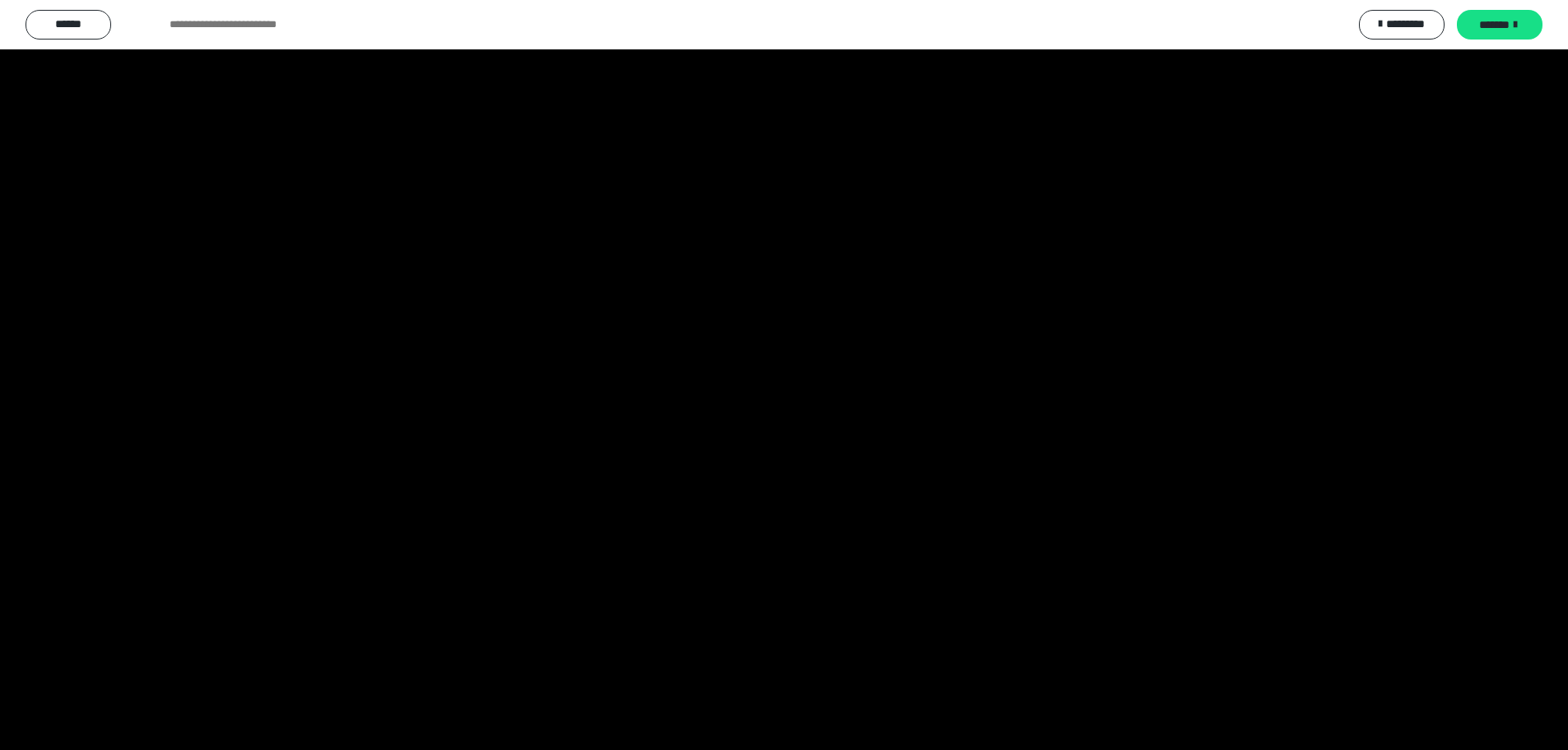 scroll, scrollTop: 329, scrollLeft: 0, axis: vertical 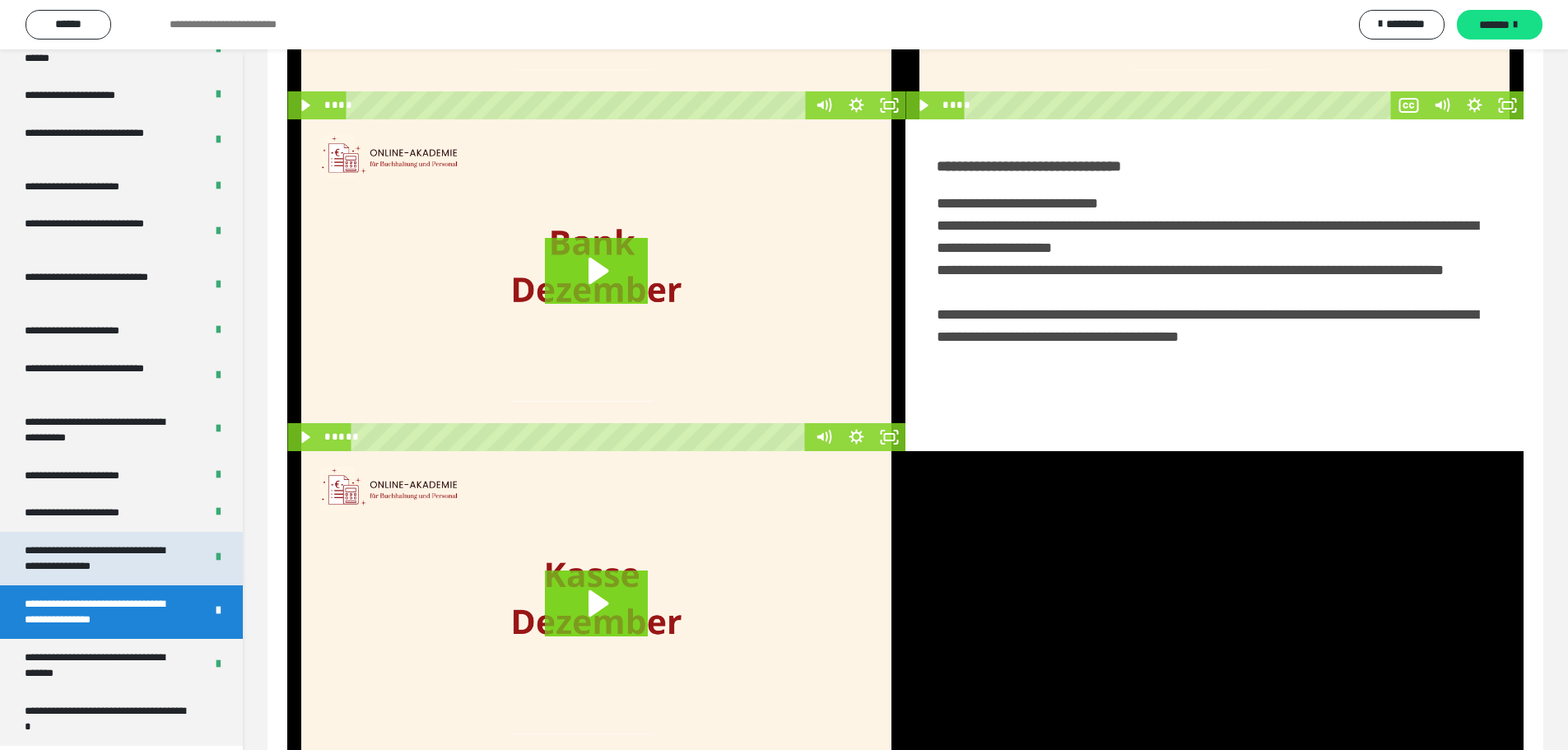 click on "**********" at bounding box center (102, 558) 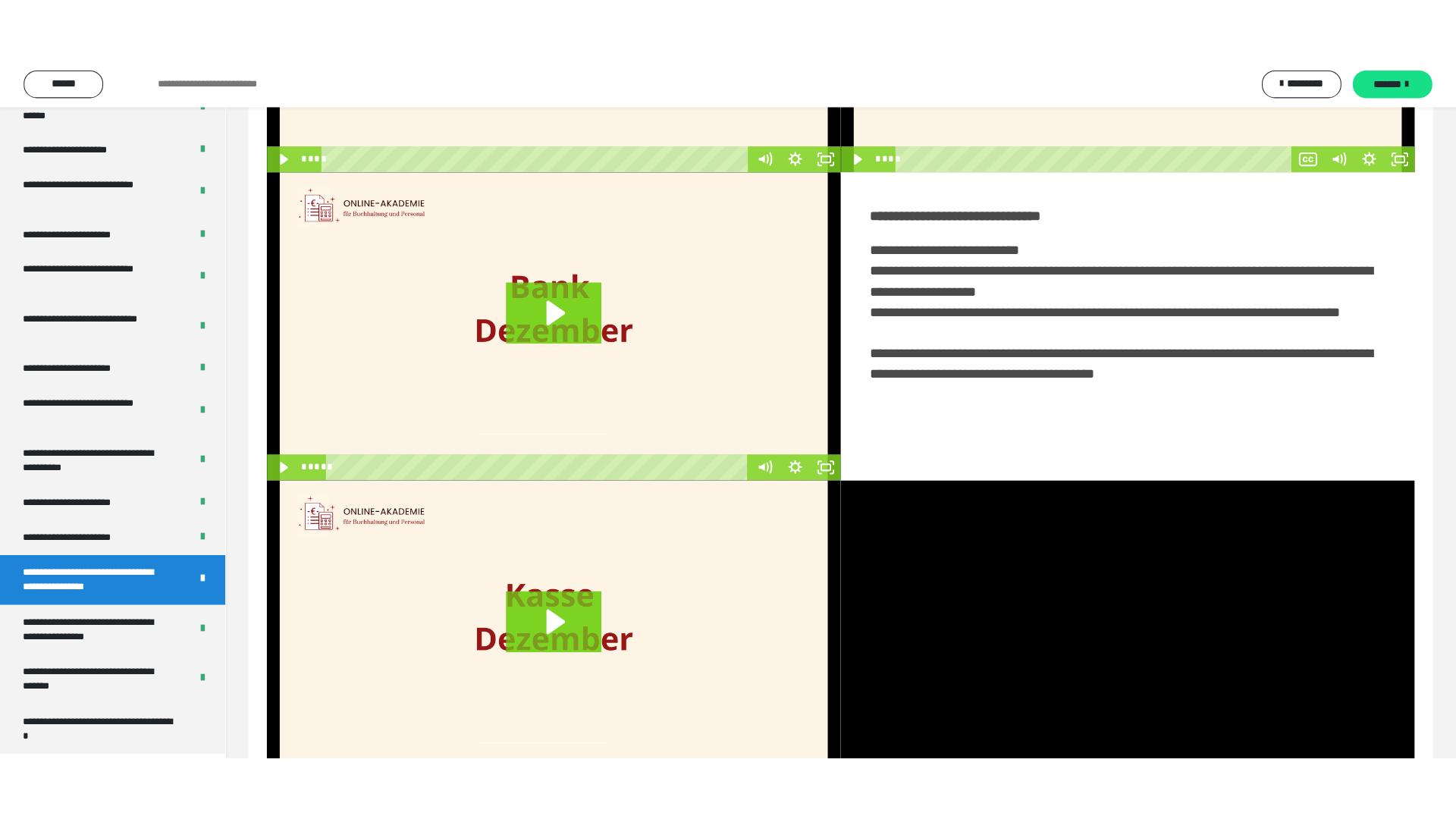 scroll, scrollTop: 46, scrollLeft: 0, axis: vertical 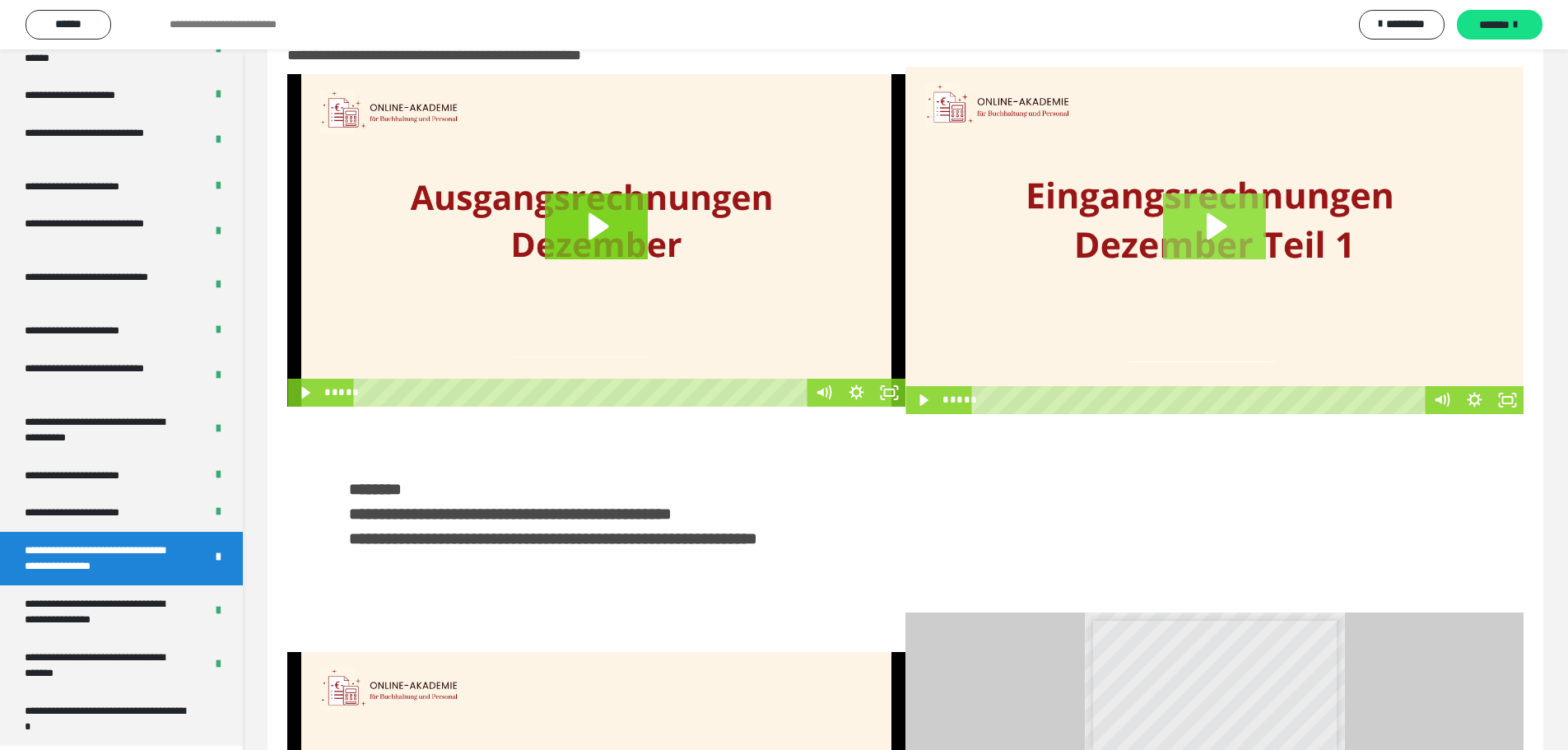 click 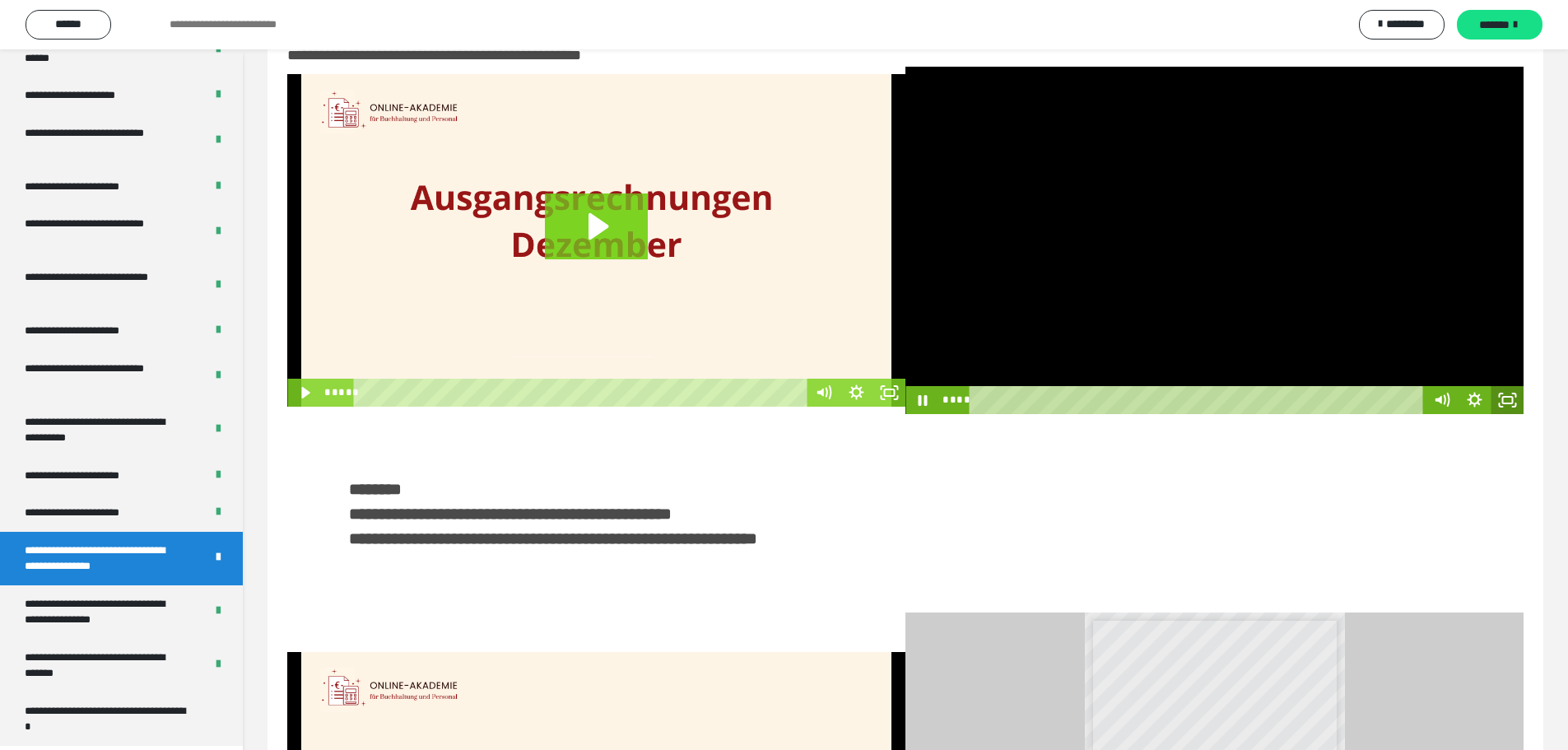 click 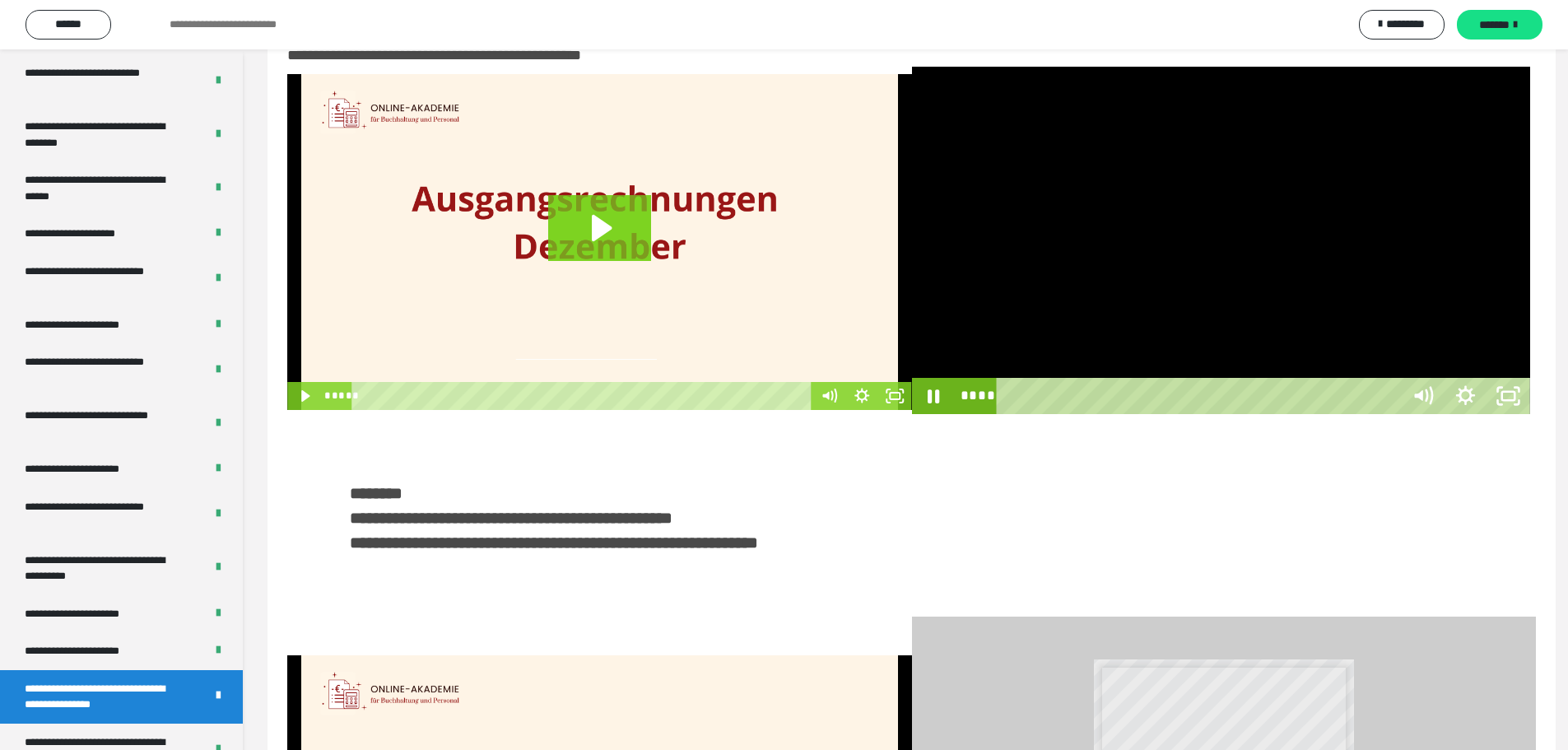 scroll, scrollTop: 2934, scrollLeft: 0, axis: vertical 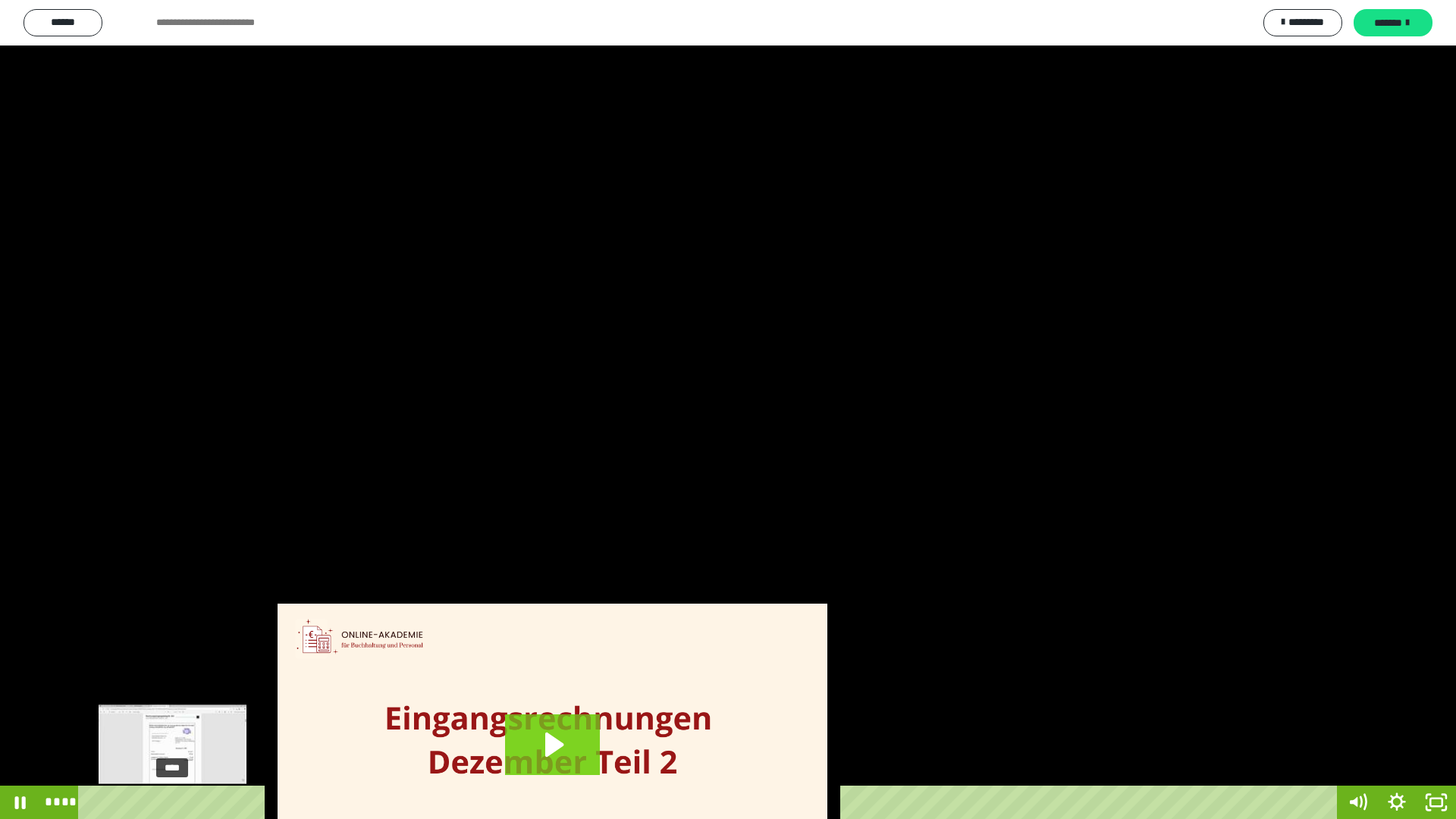 click at bounding box center (172, 802) 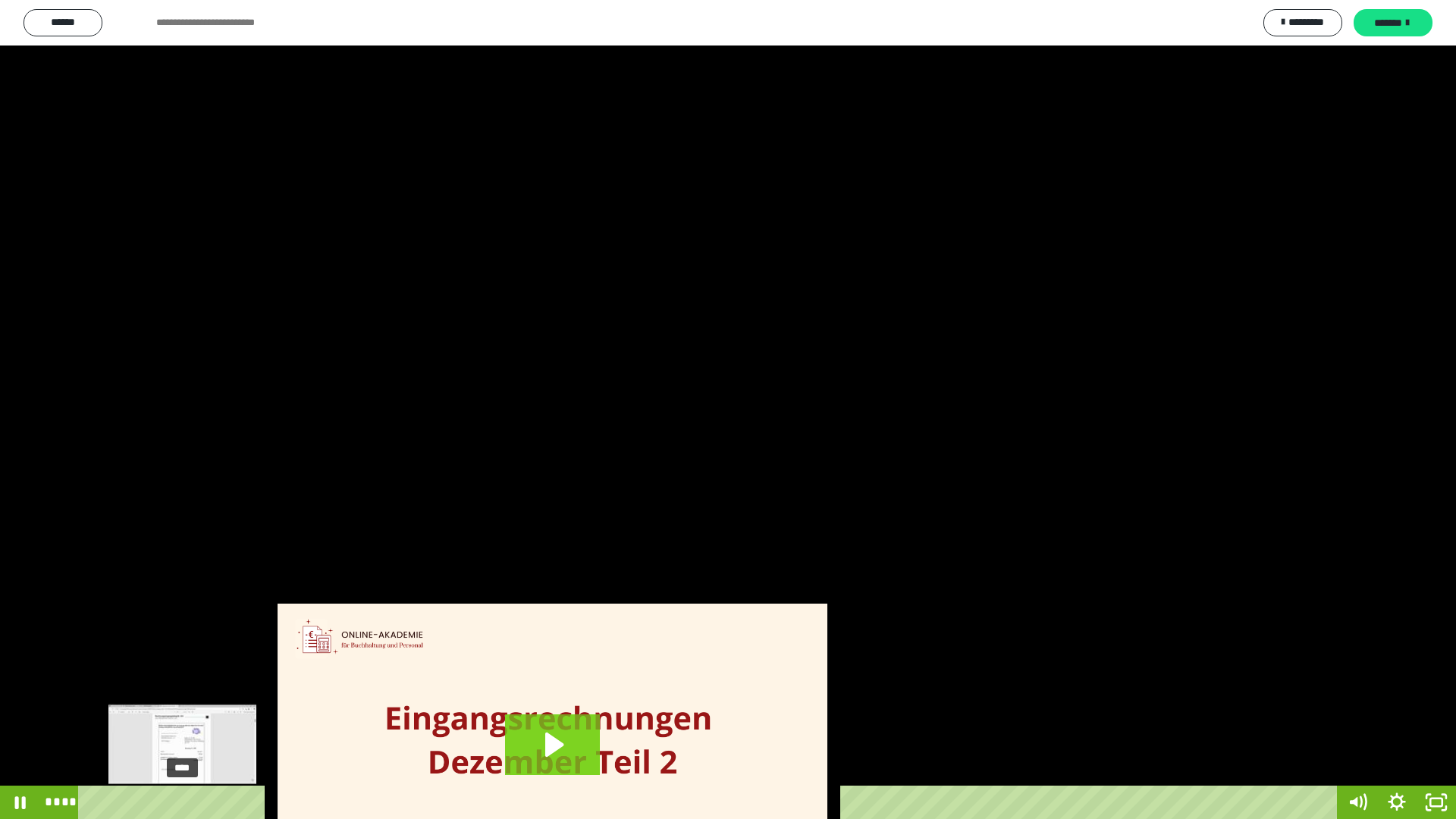 drag, startPoint x: 174, startPoint y: 803, endPoint x: 184, endPoint y: 805, distance: 10.198039 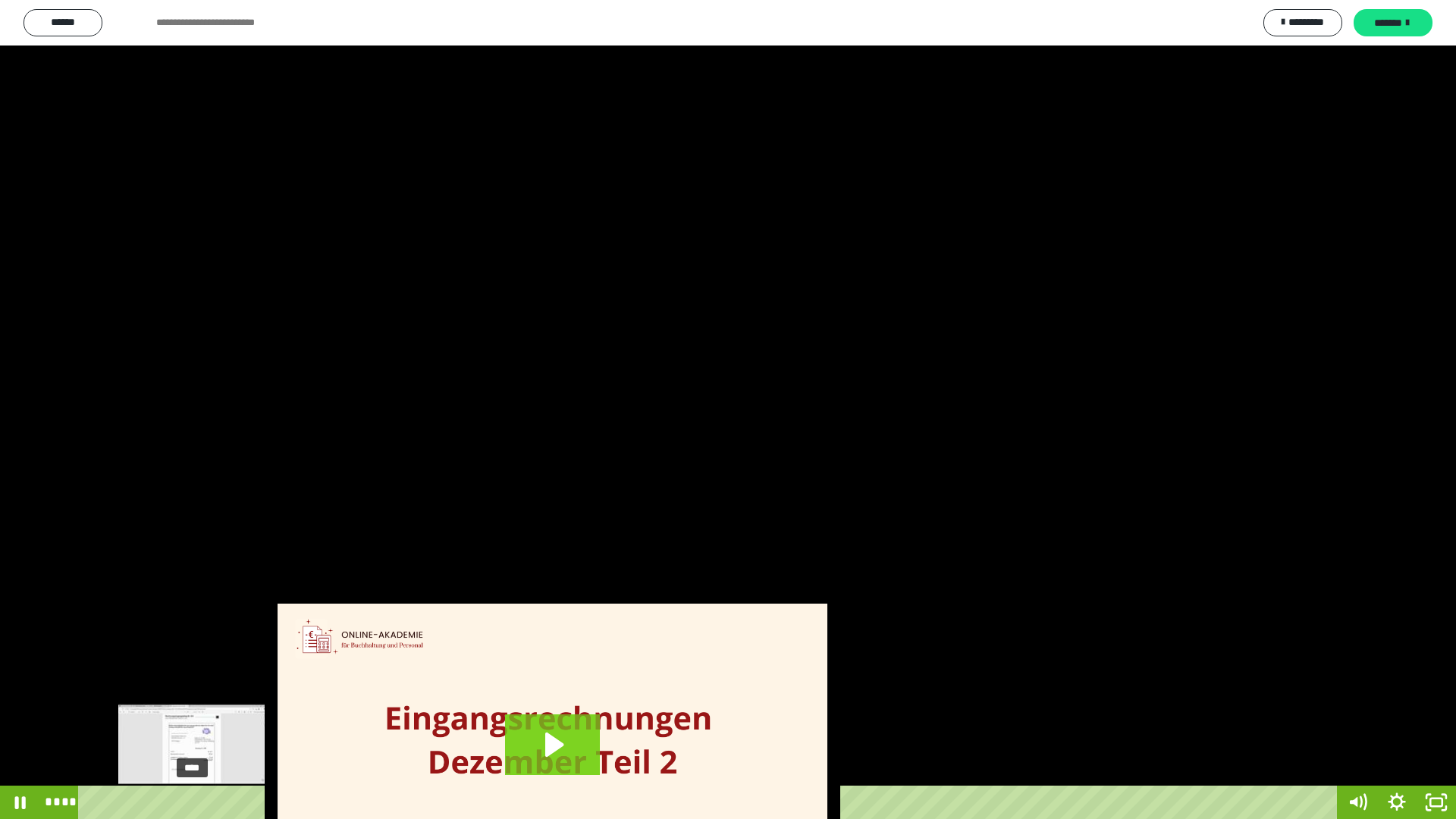click at bounding box center [192, 802] 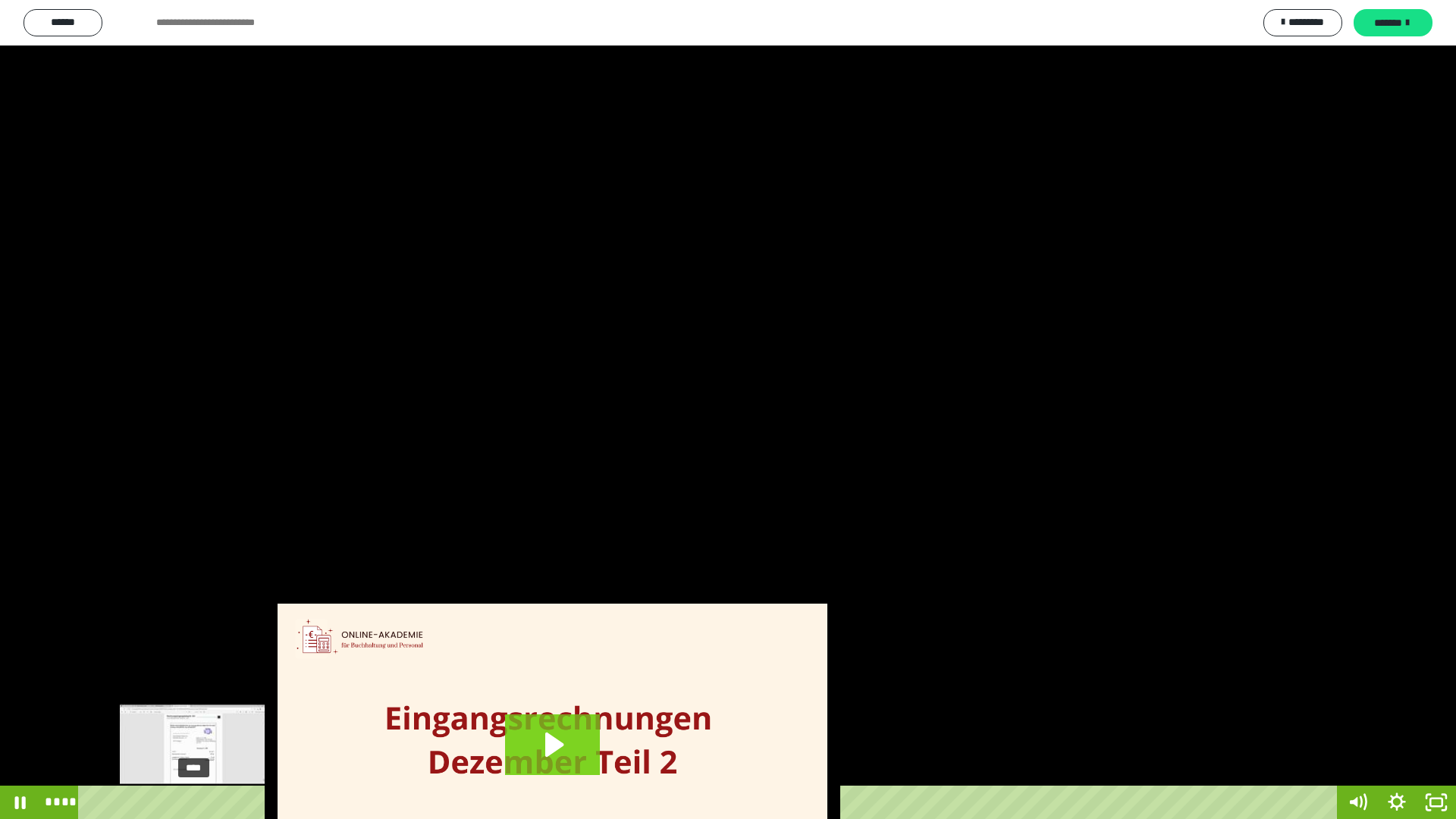 click on "****" at bounding box center [710, 802] 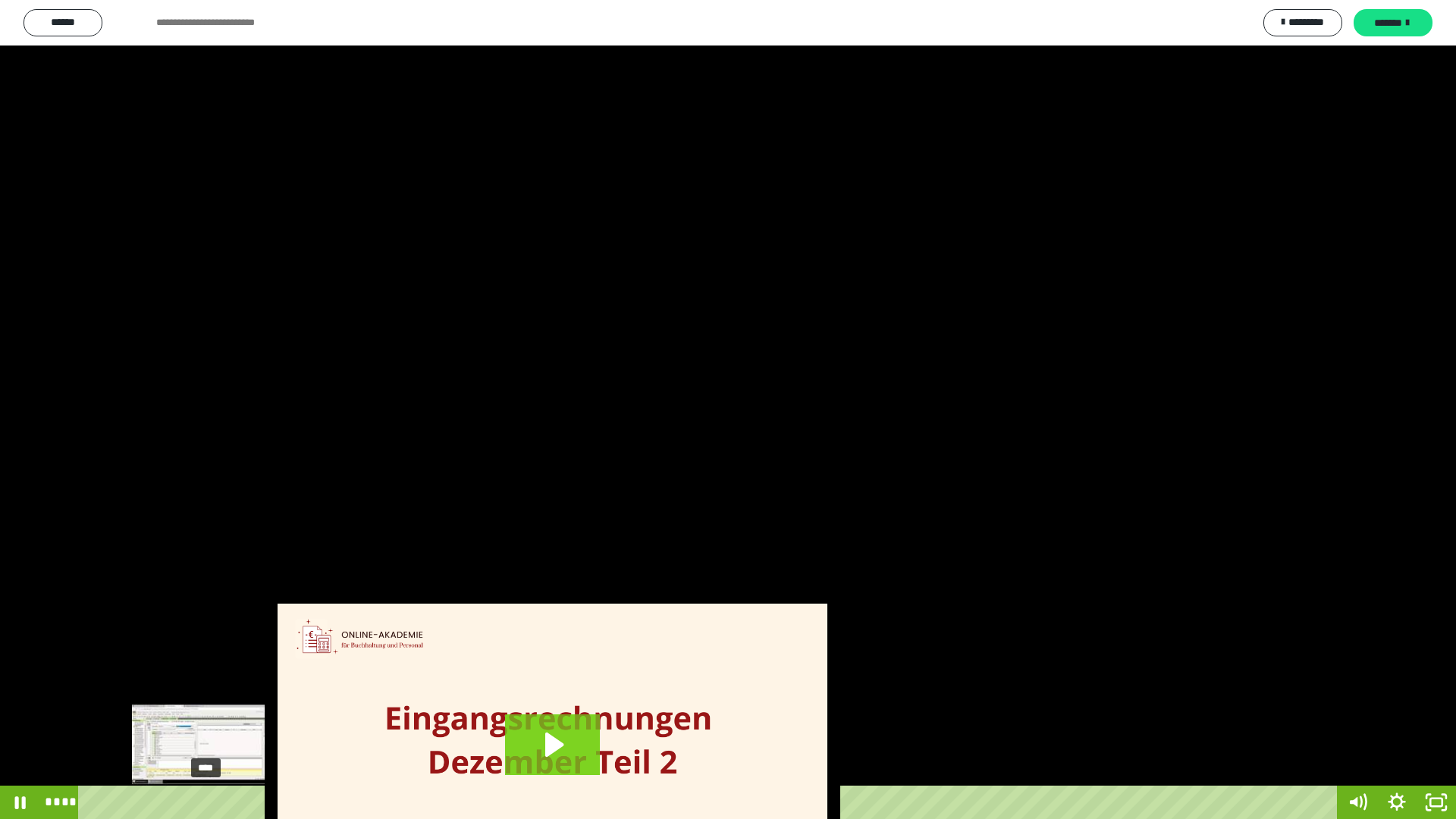 drag, startPoint x: 196, startPoint y: 799, endPoint x: 206, endPoint y: 799, distance: 10 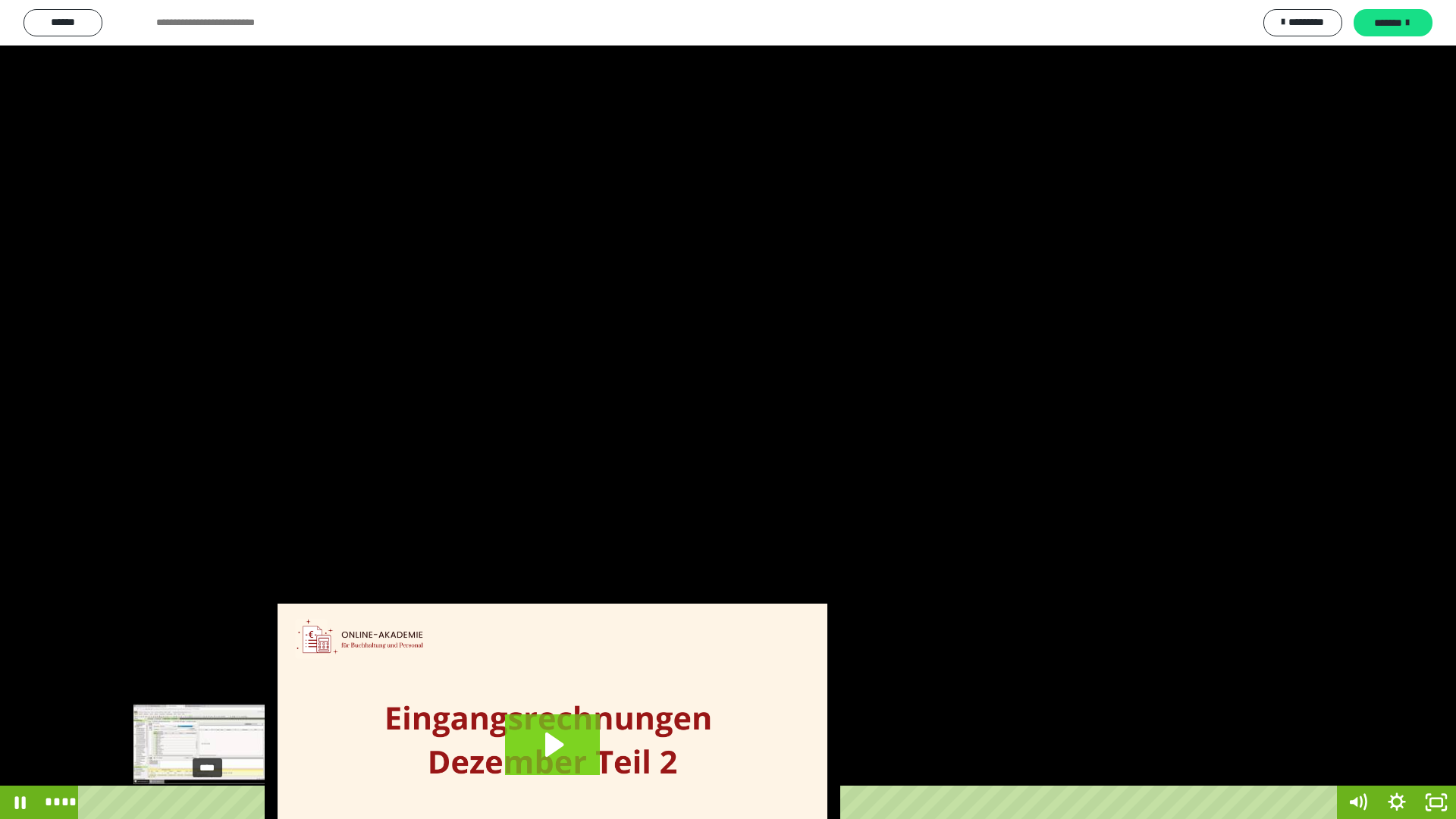 click at bounding box center [207, 802] 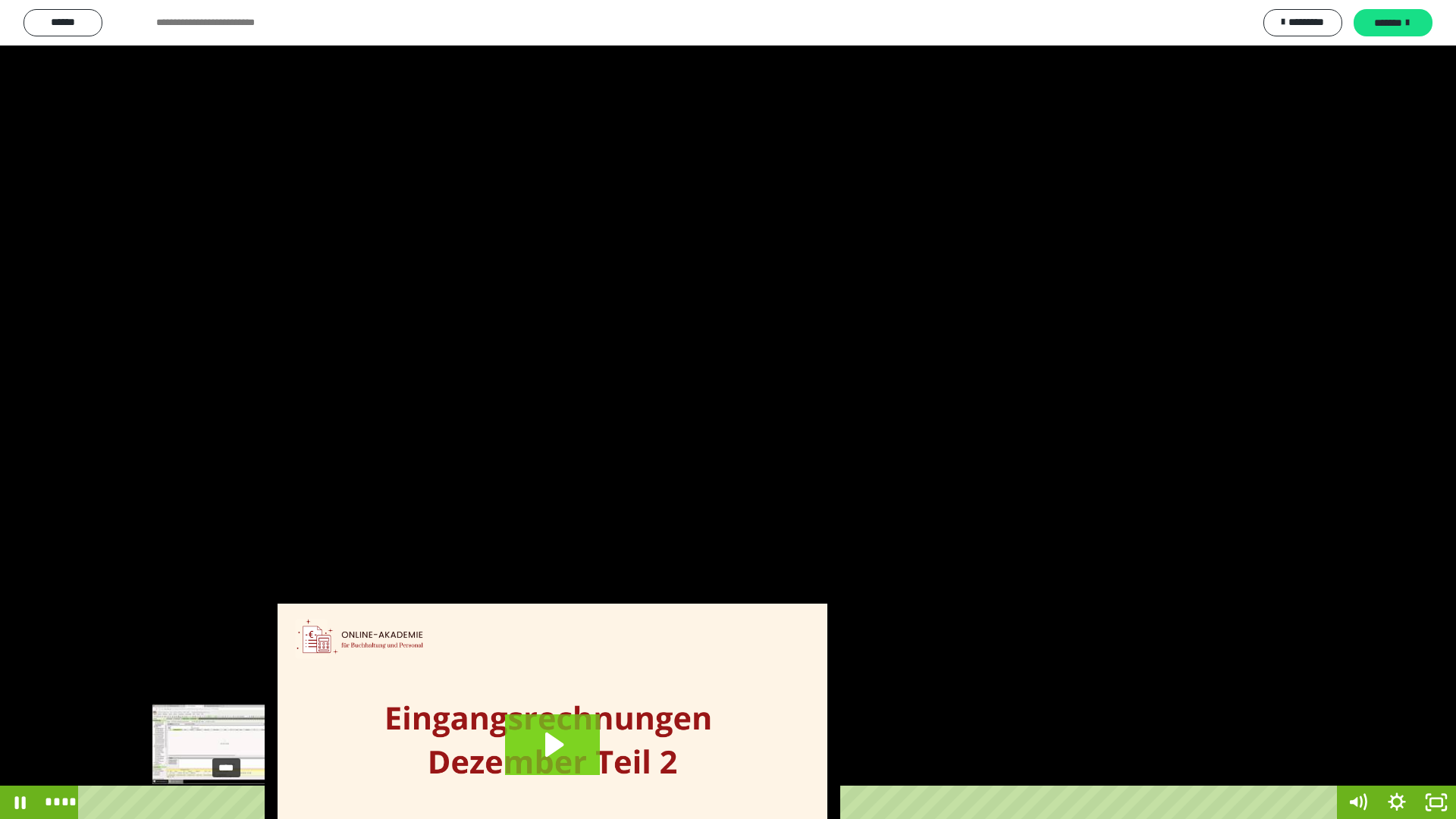 drag, startPoint x: 212, startPoint y: 804, endPoint x: 226, endPoint y: 806, distance: 14.142136 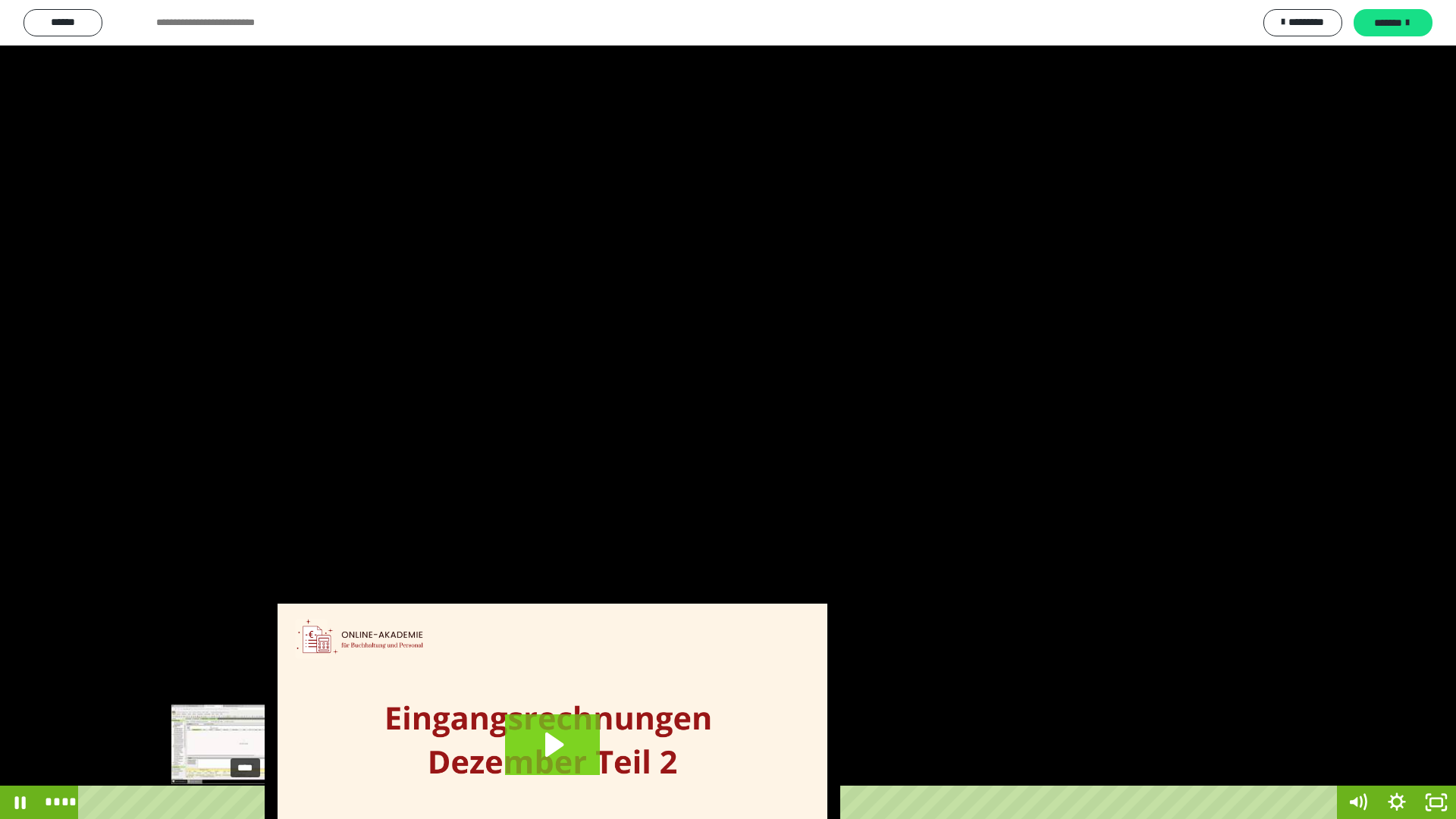 drag, startPoint x: 236, startPoint y: 802, endPoint x: 246, endPoint y: 802, distance: 10 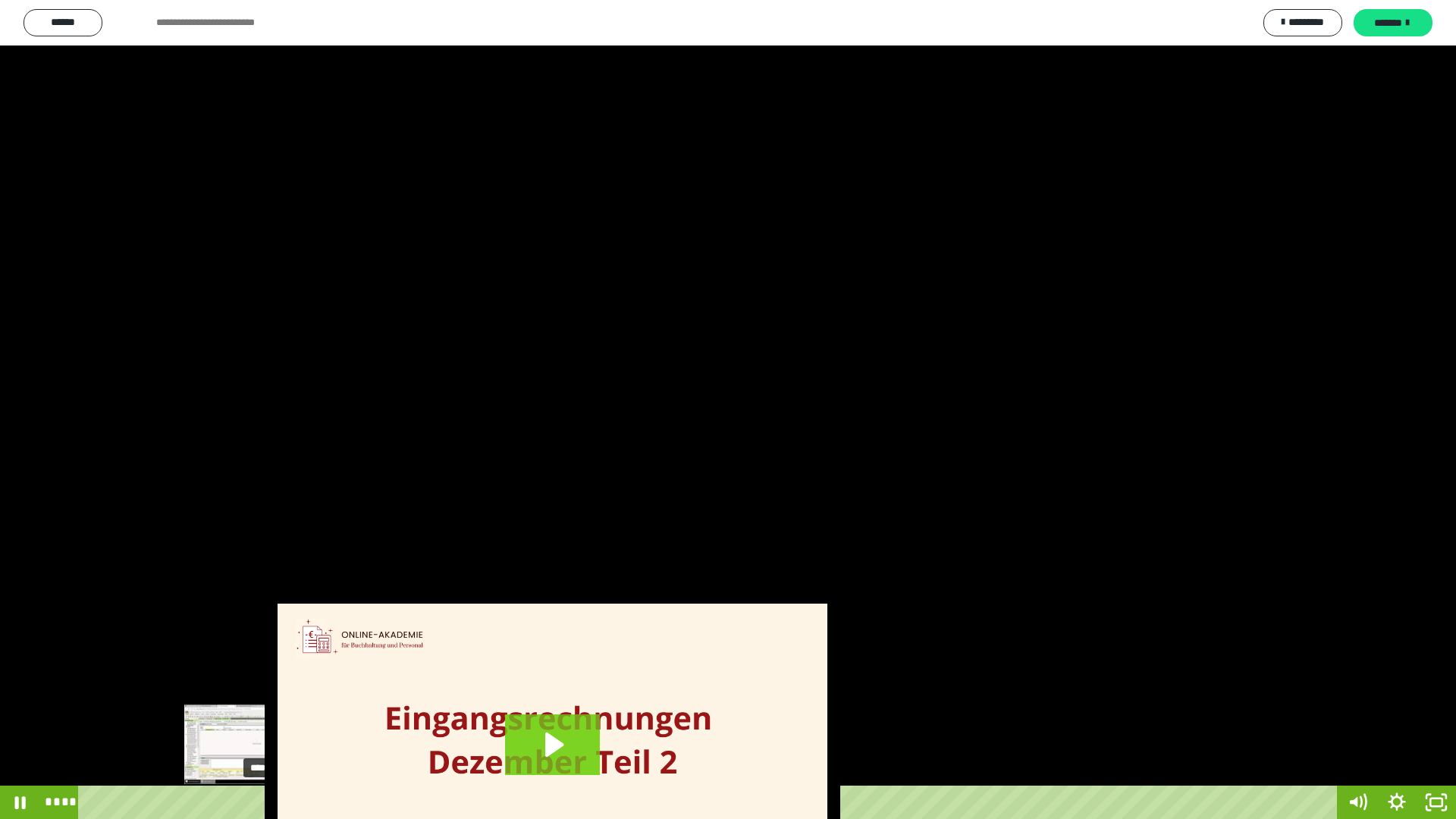 drag, startPoint x: 248, startPoint y: 802, endPoint x: 264, endPoint y: 804, distance: 16.124515 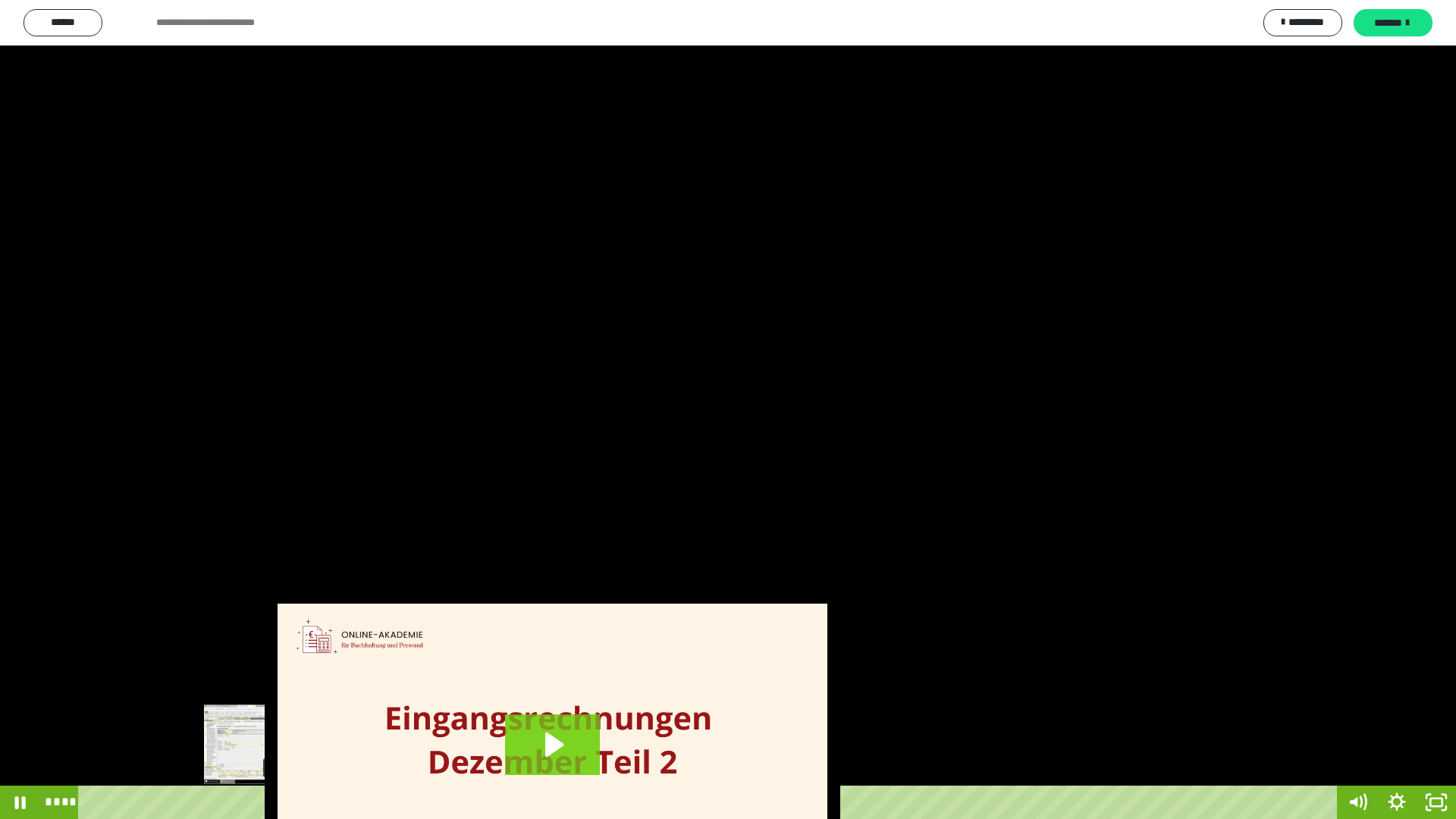 drag, startPoint x: 264, startPoint y: 804, endPoint x: 281, endPoint y: 806, distance: 17.117243 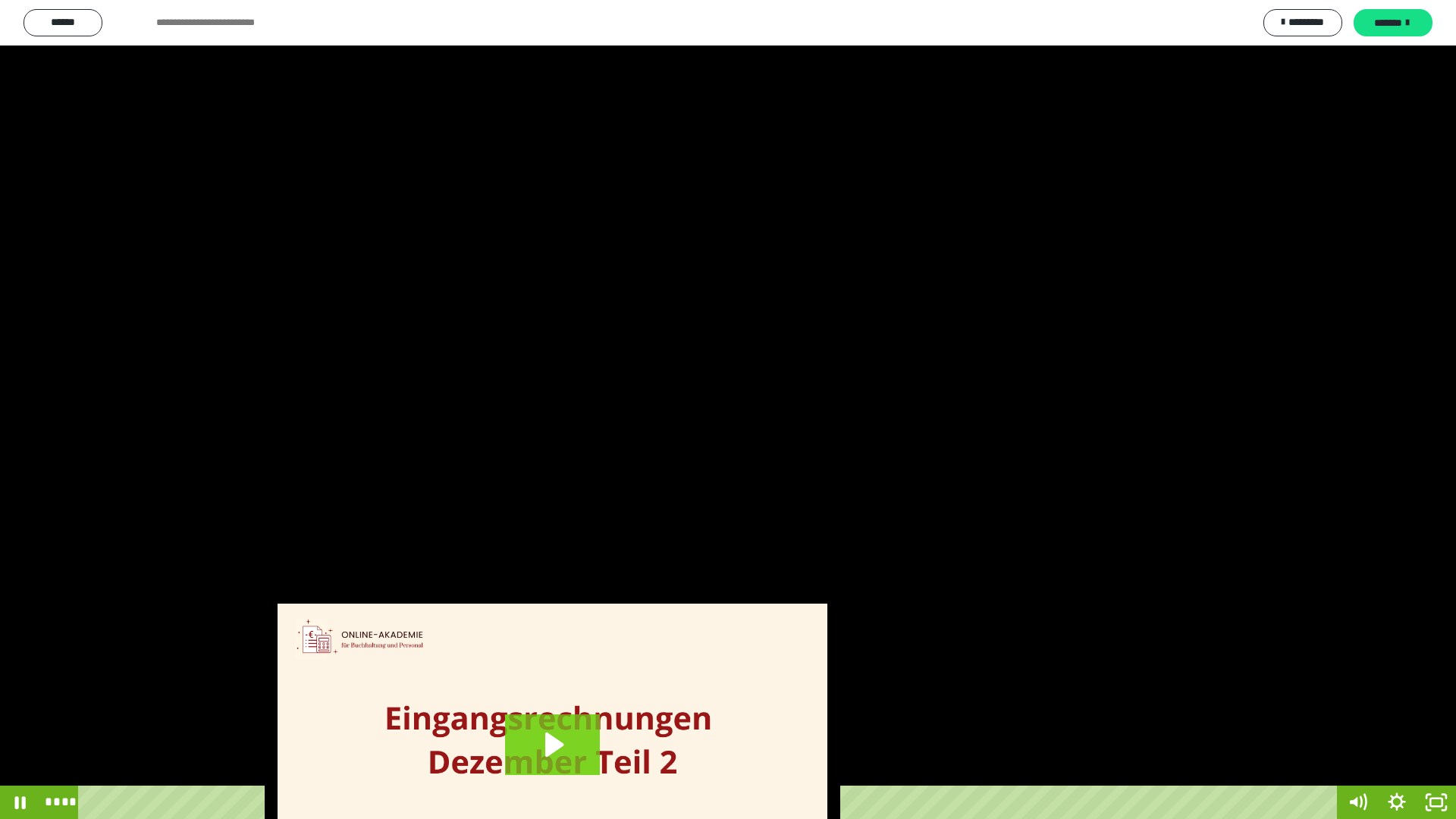 click at bounding box center (728, 410) 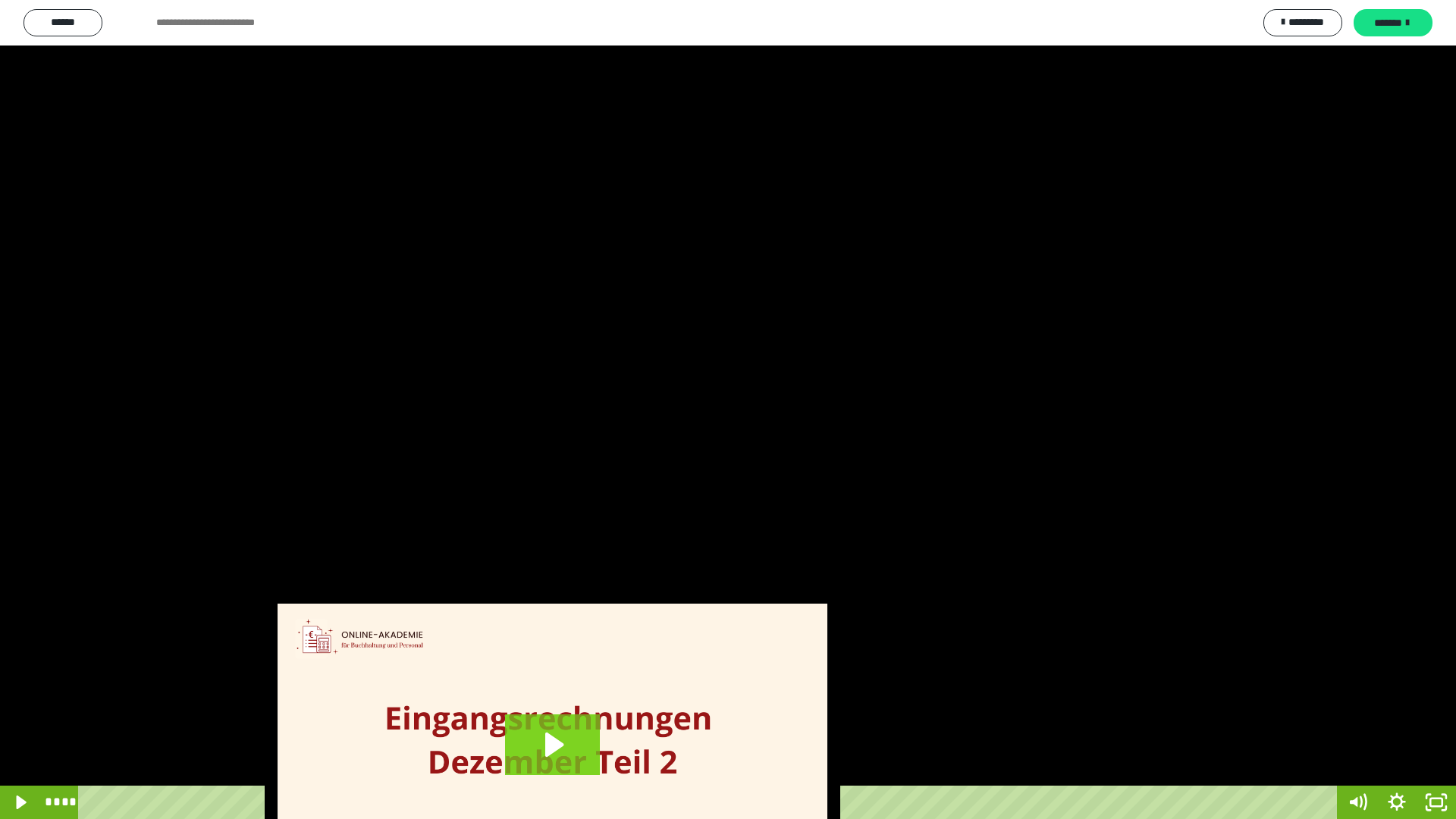 click at bounding box center (728, 410) 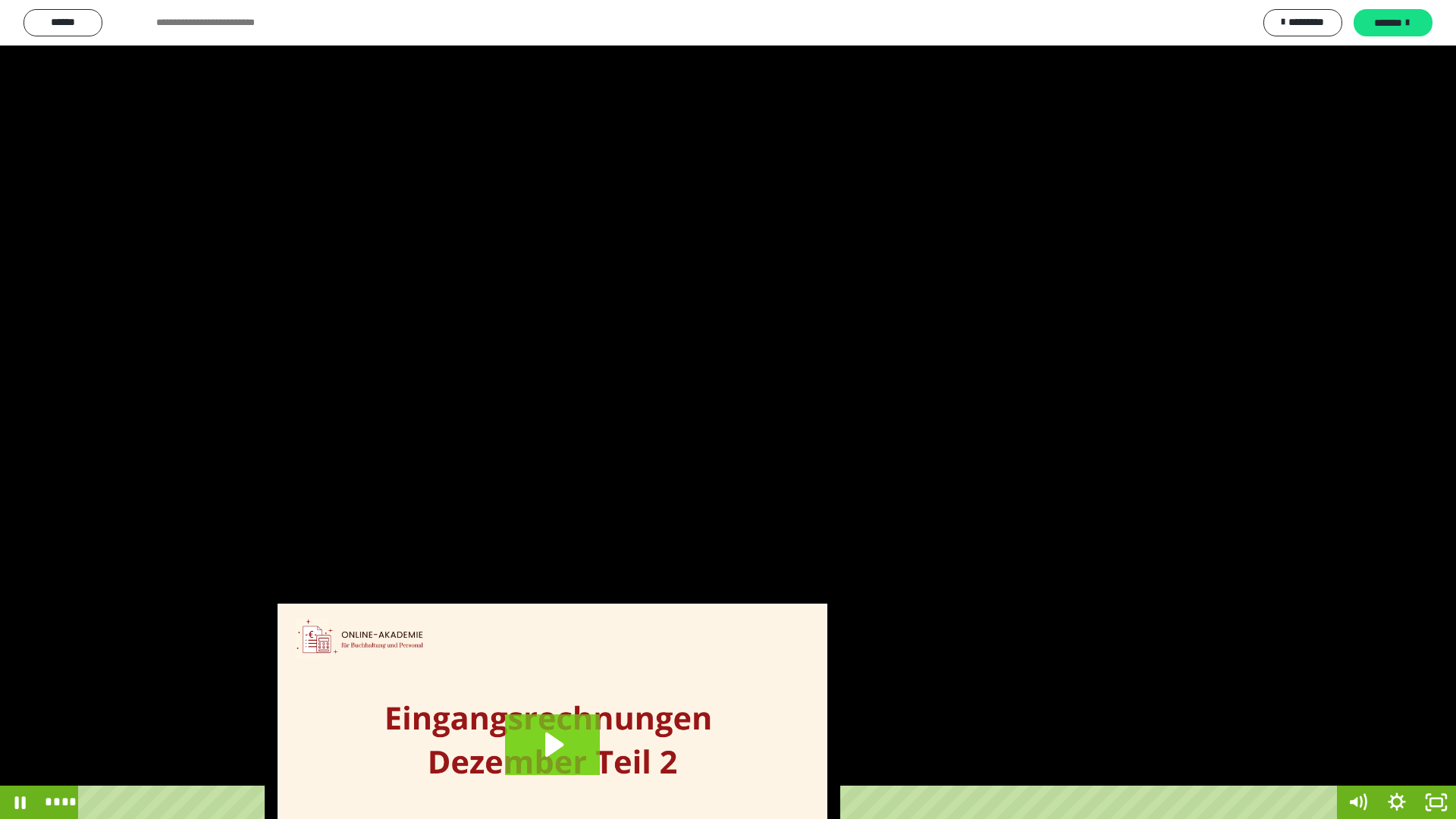 click at bounding box center (728, 410) 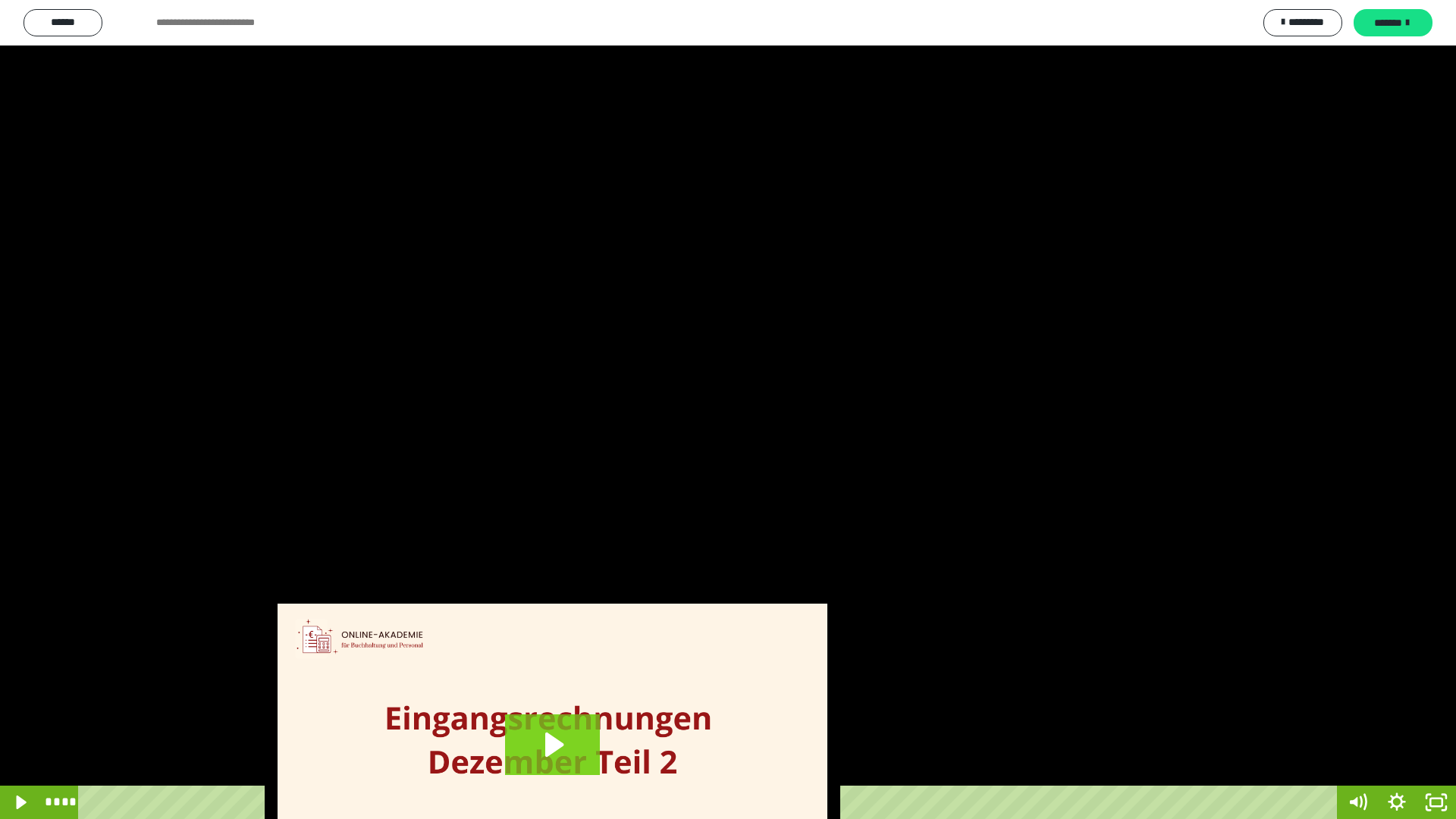 click at bounding box center (728, 410) 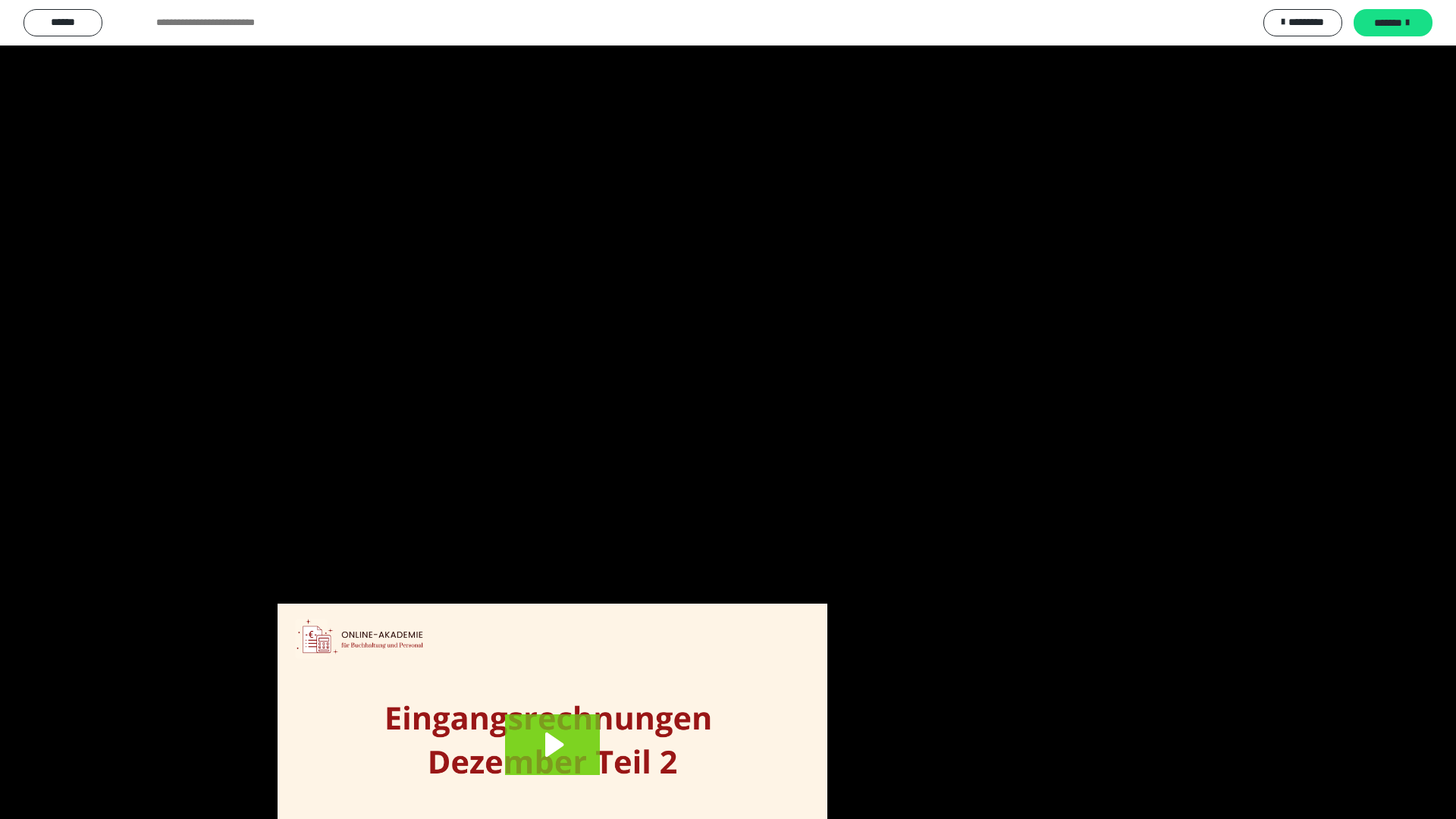 click at bounding box center [728, 410] 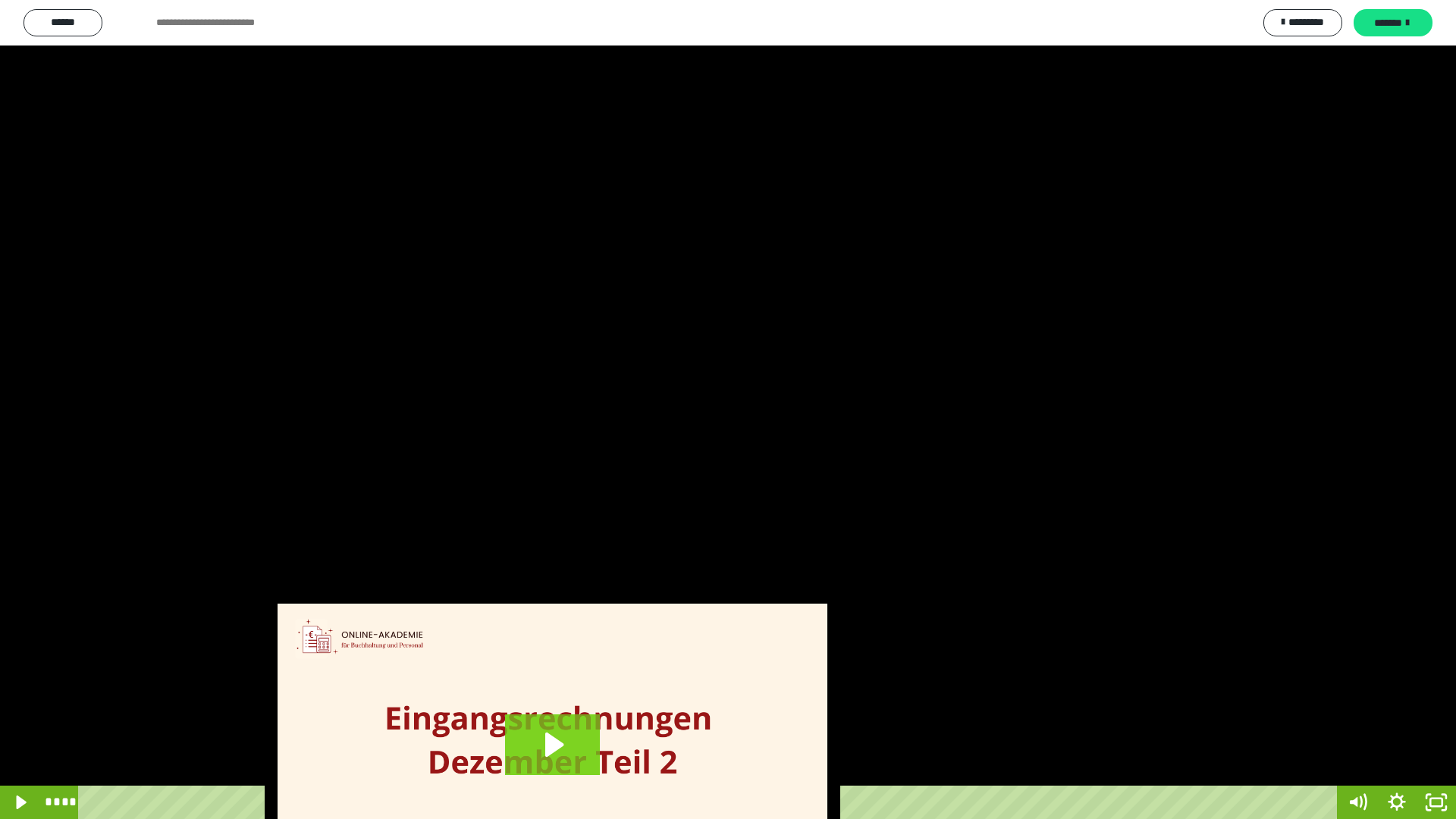 click at bounding box center (728, 410) 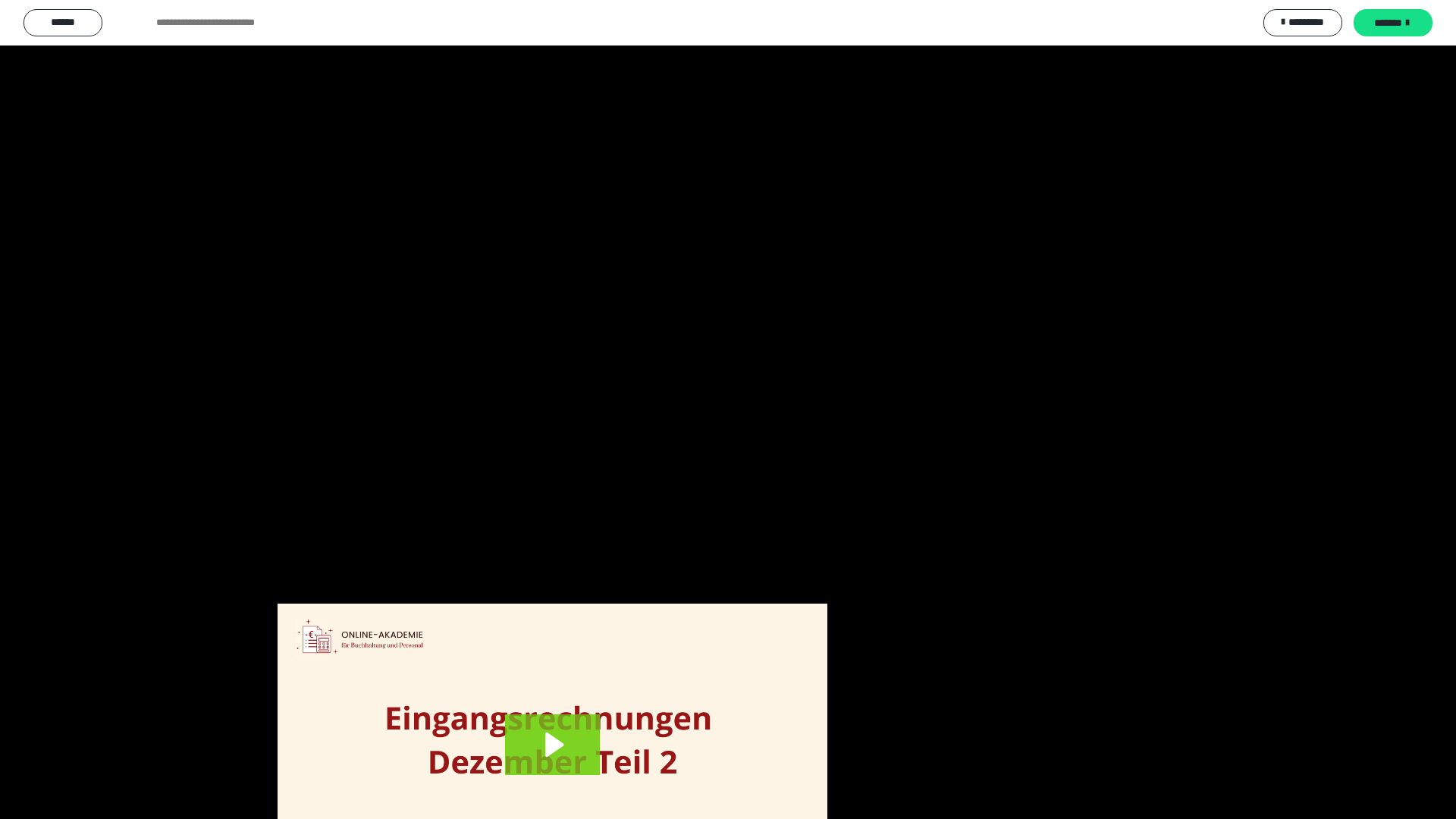 click at bounding box center (728, 410) 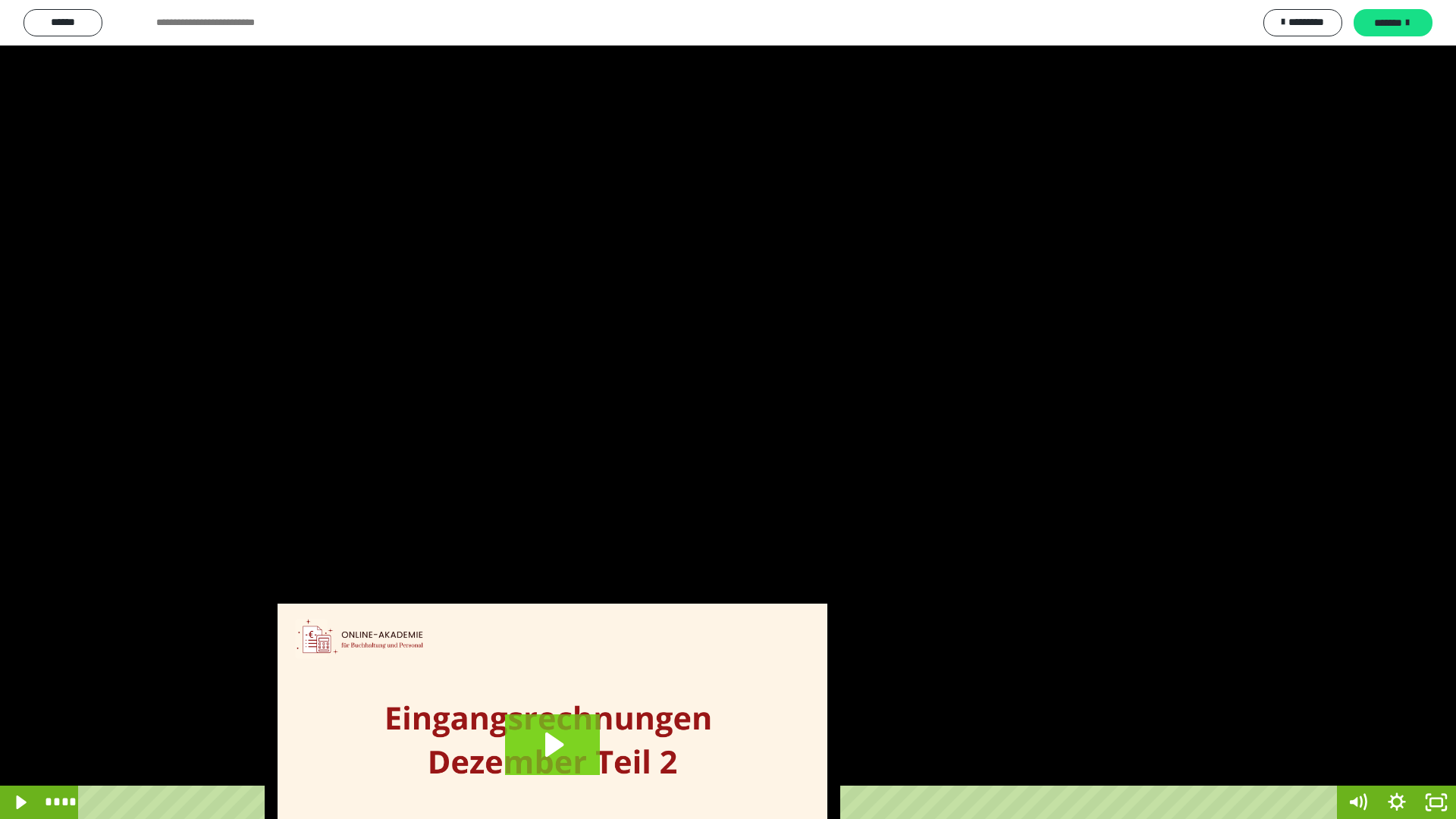 click at bounding box center [468, 802] 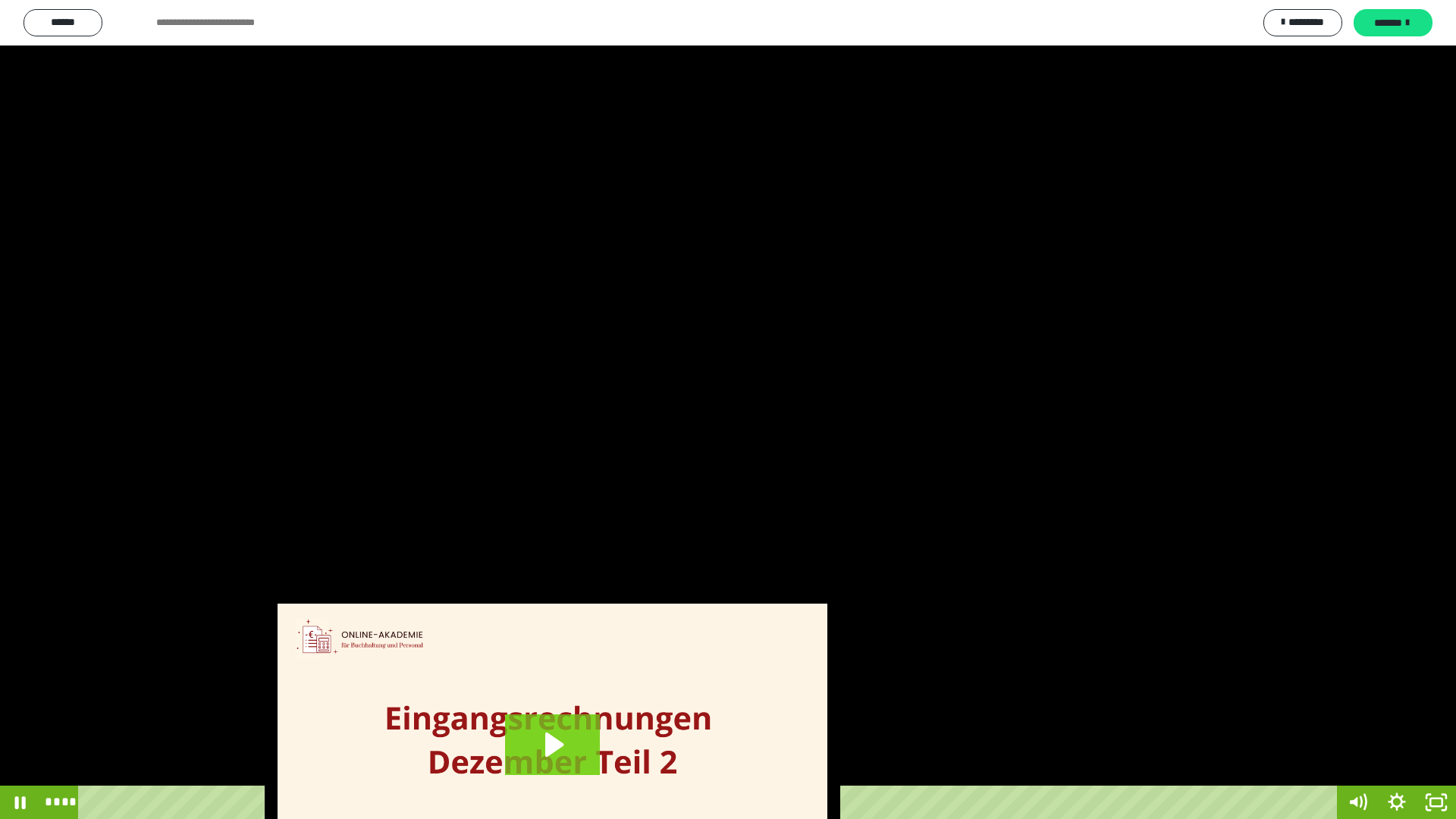 click at bounding box center [728, 410] 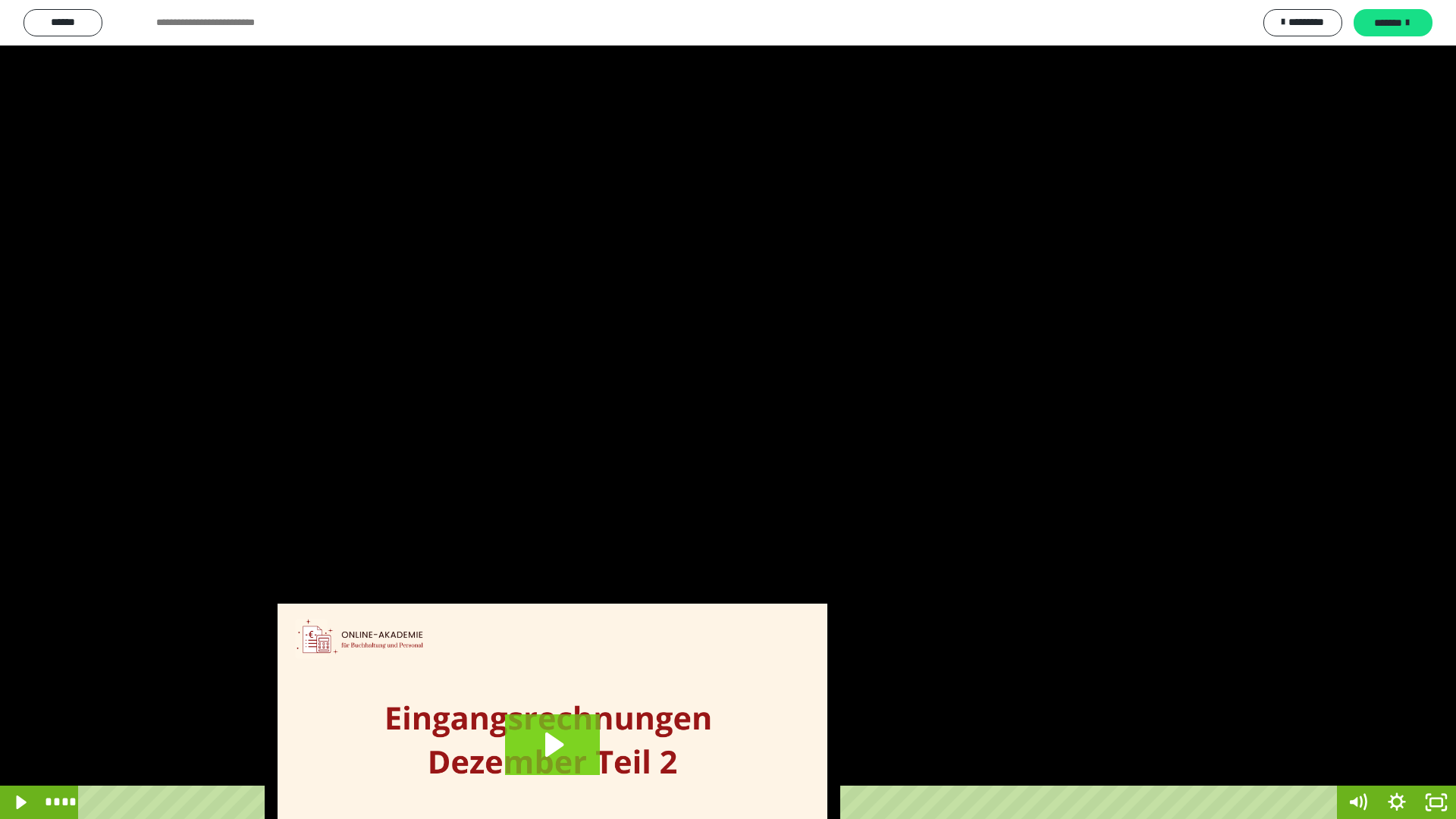 click at bounding box center (728, 410) 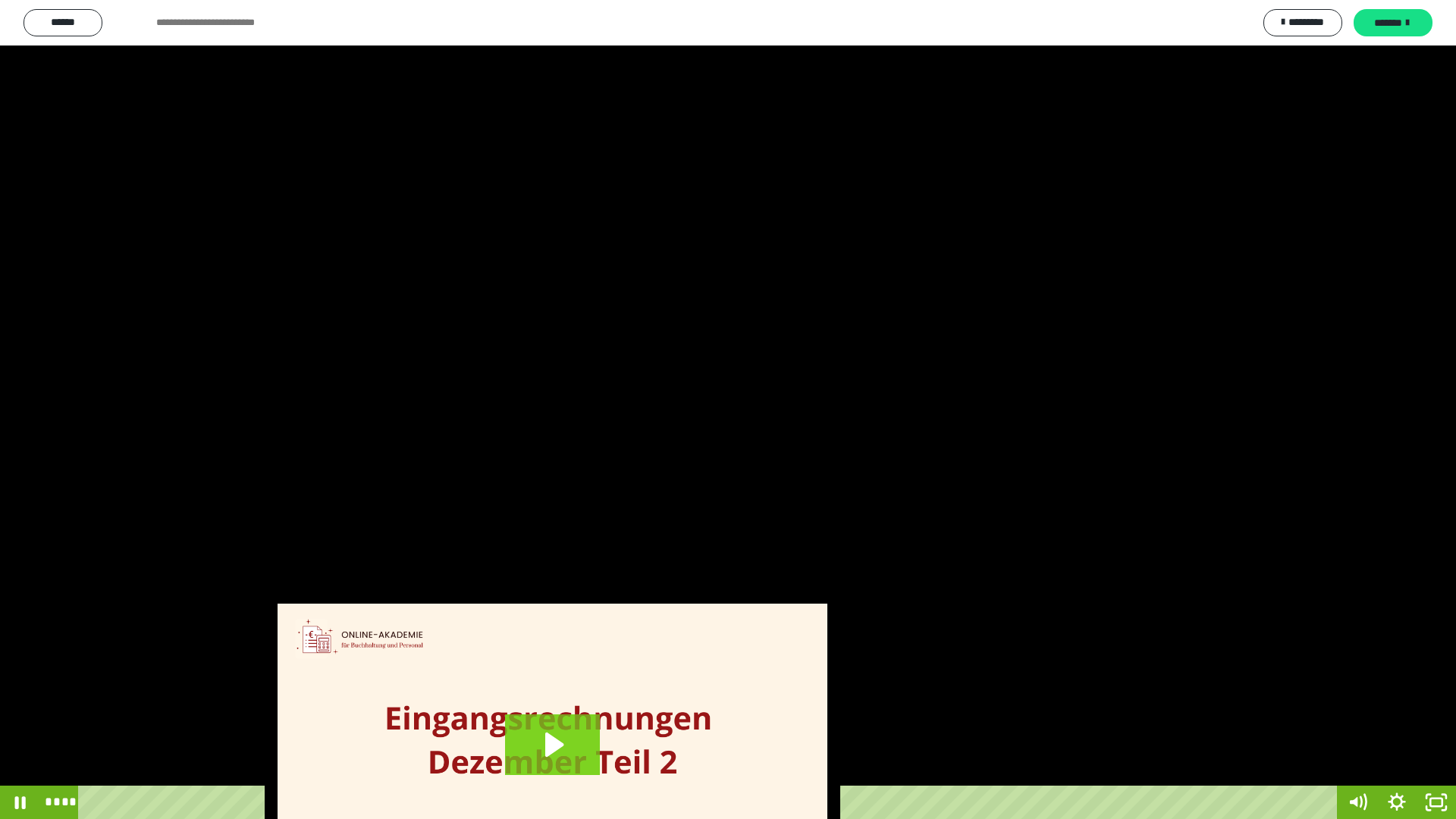 click at bounding box center (728, 410) 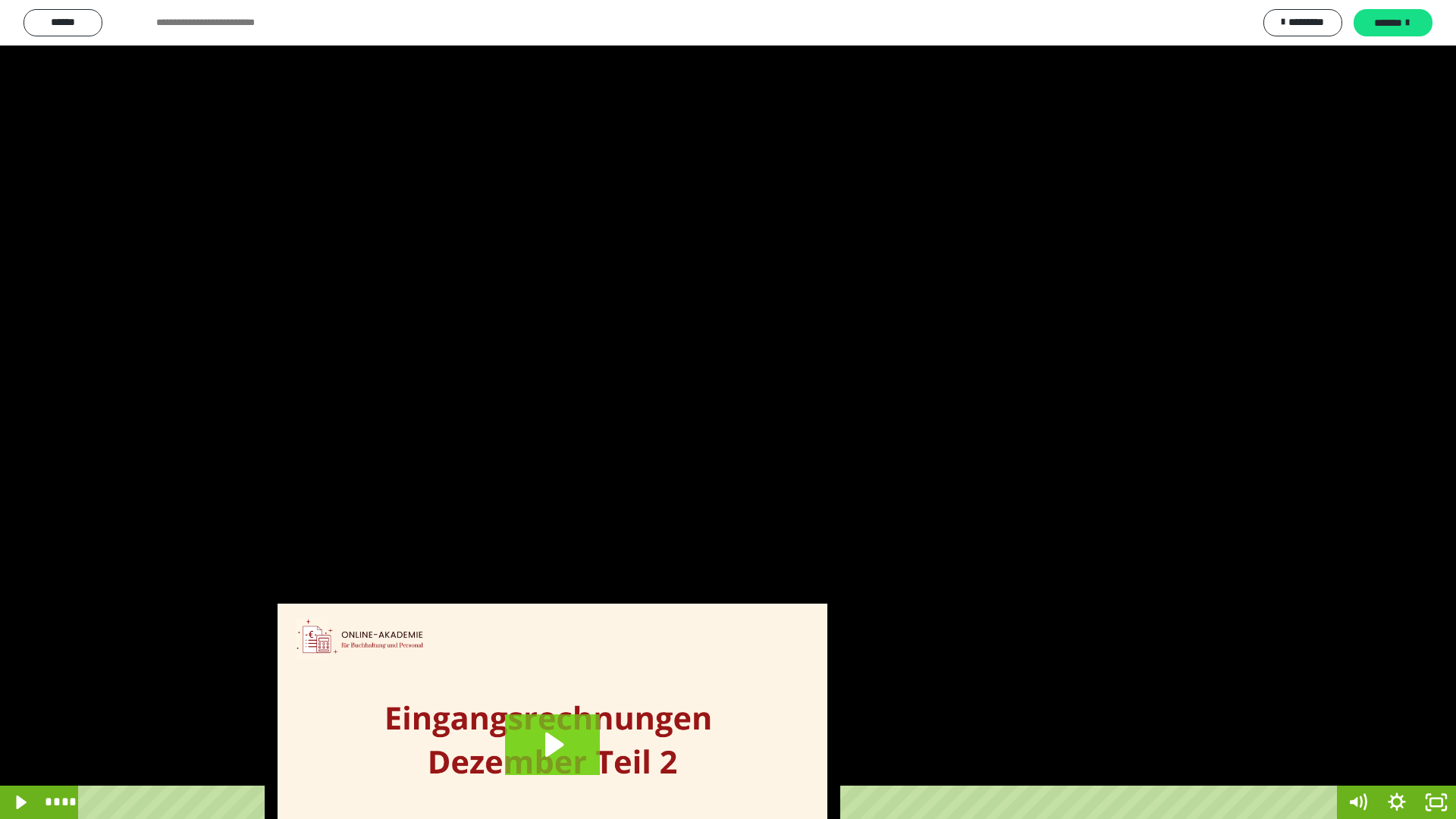 click at bounding box center (728, 410) 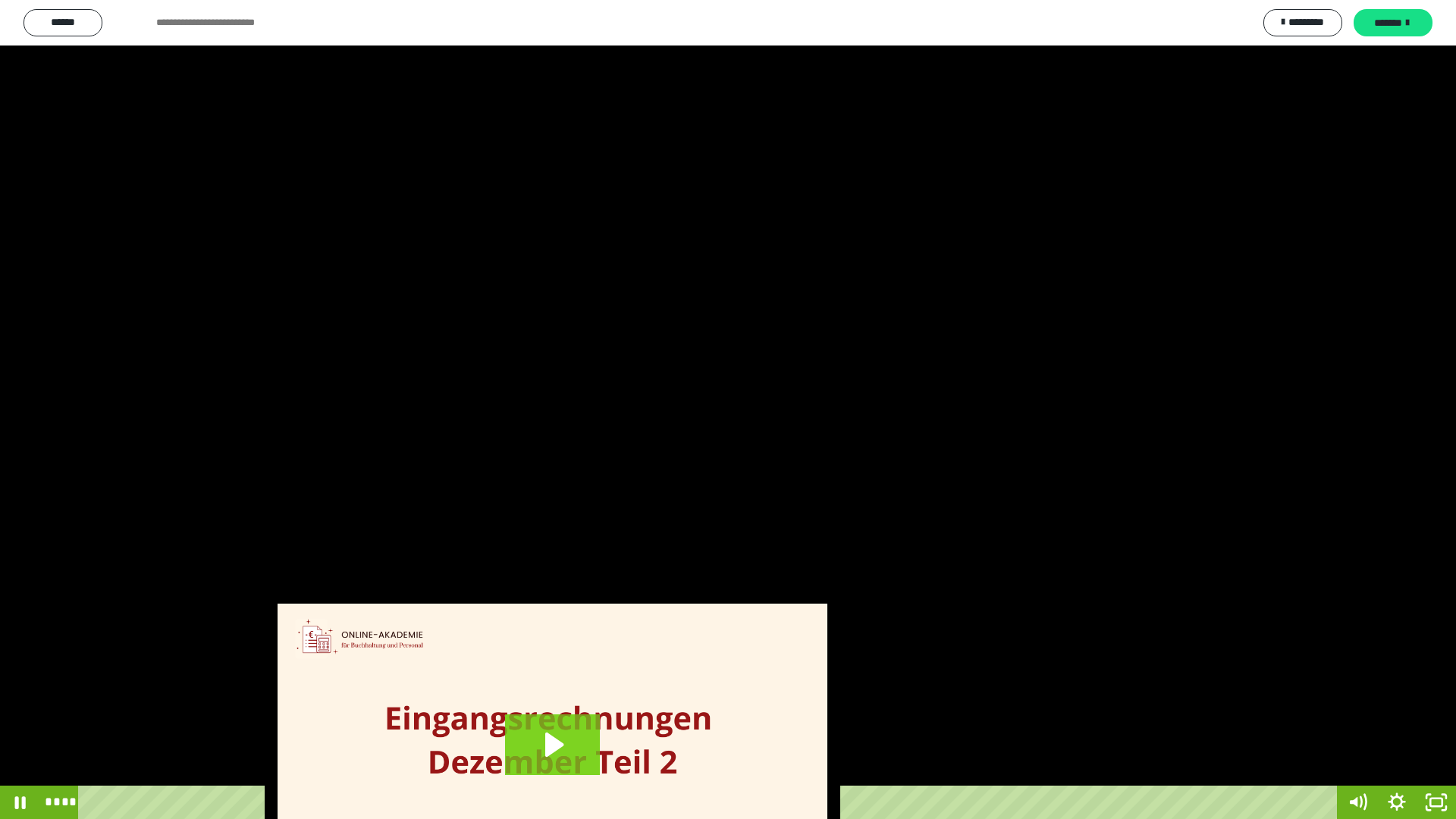 click at bounding box center [728, 410] 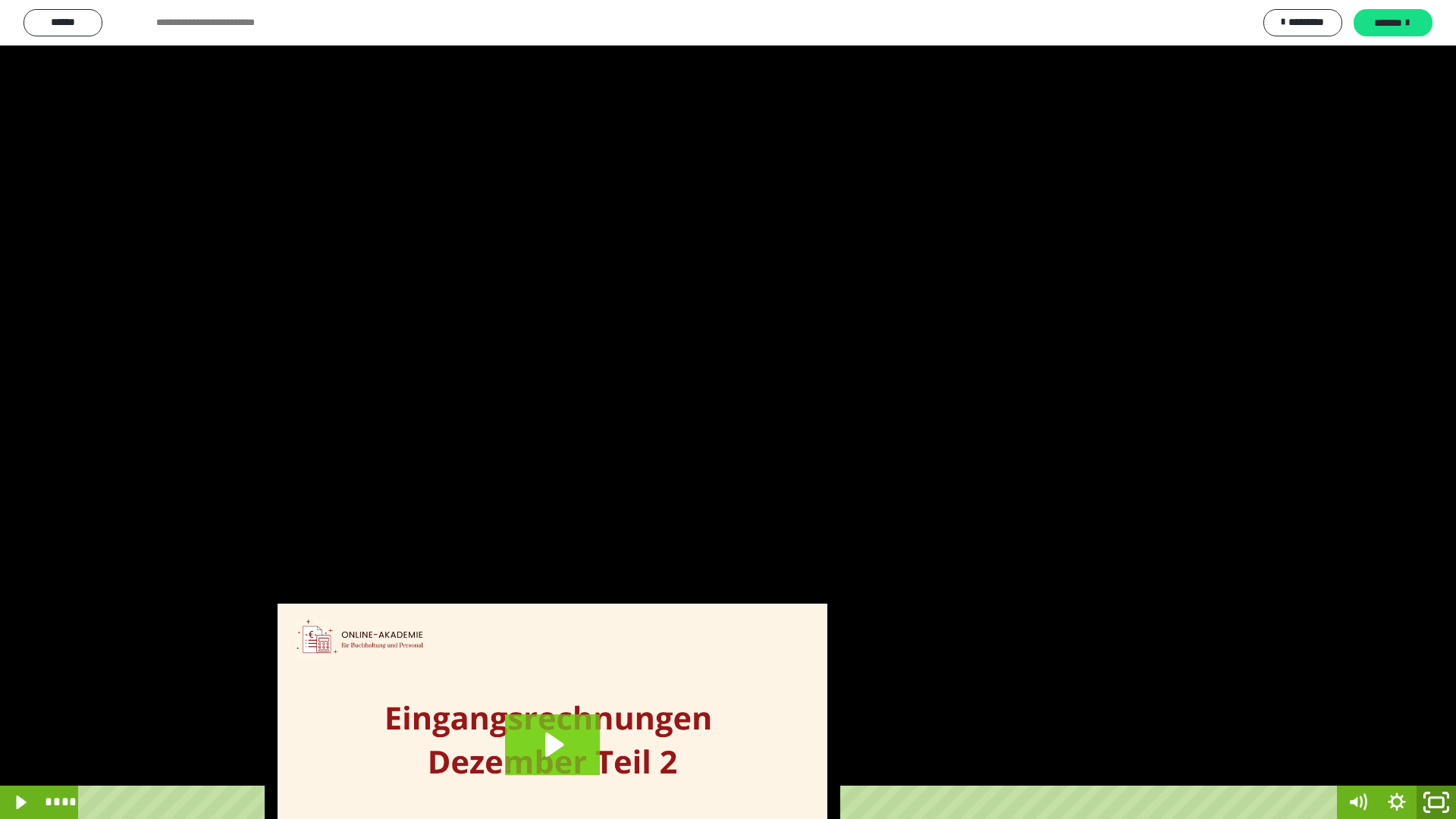 click 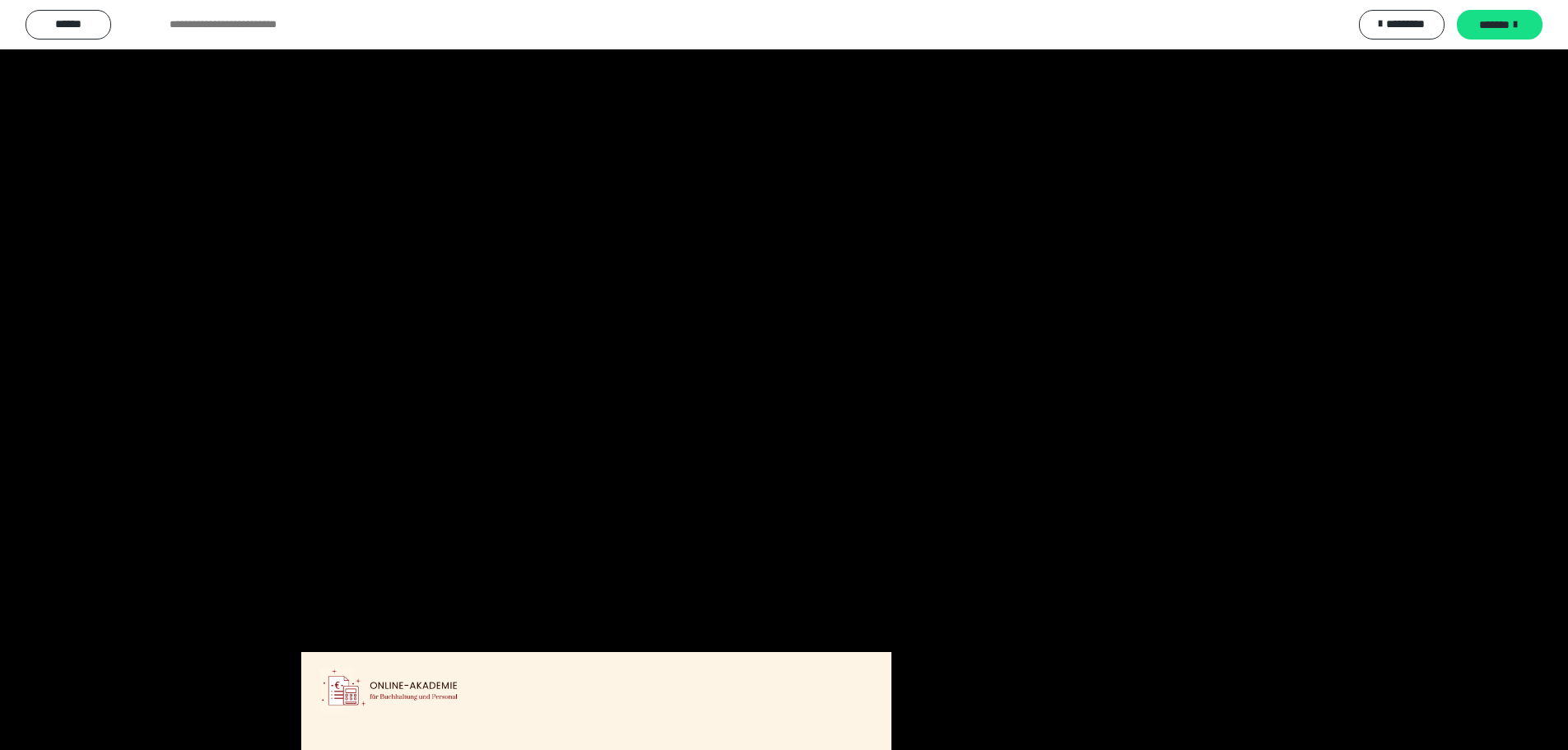 scroll, scrollTop: 3073, scrollLeft: 0, axis: vertical 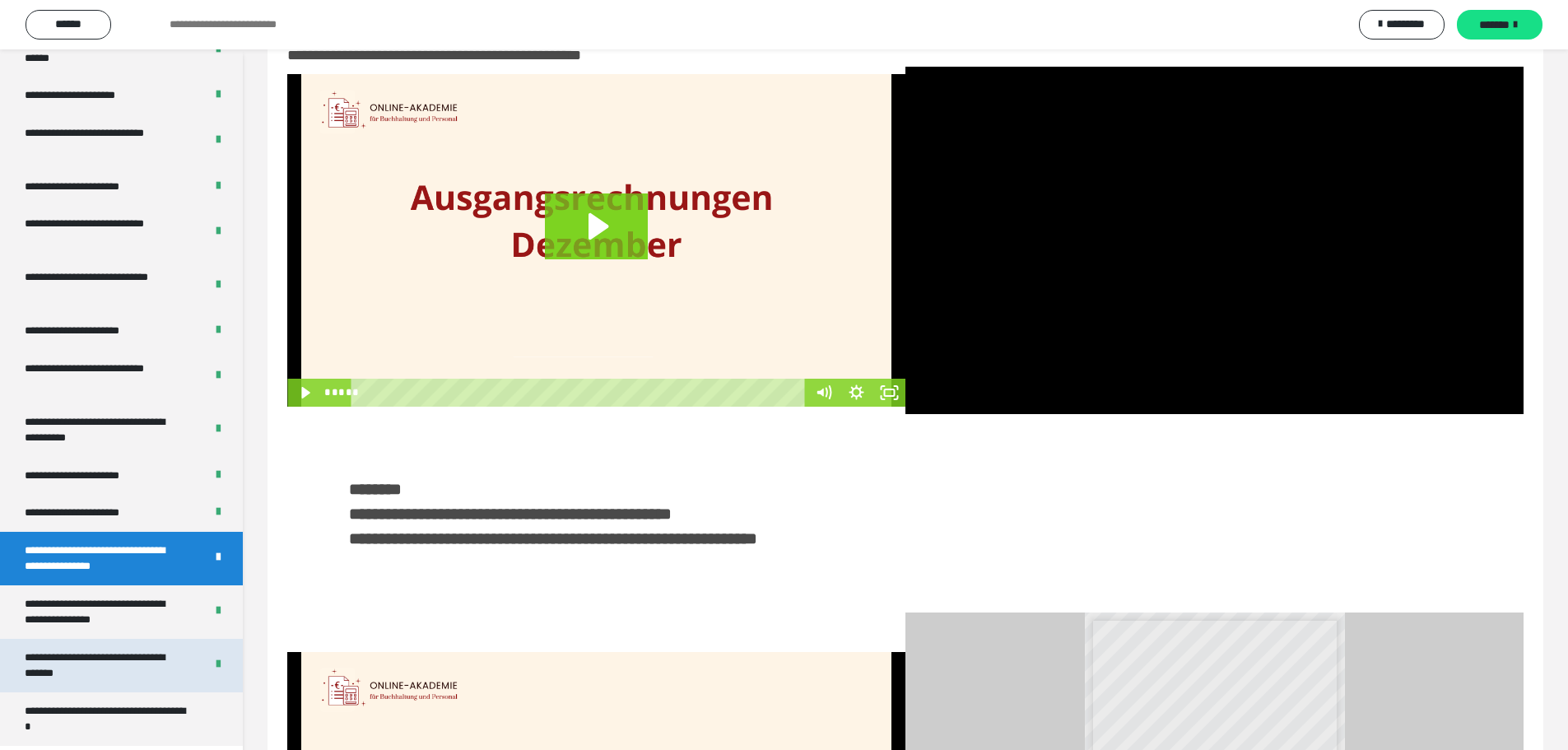 click on "**********" at bounding box center (102, 665) 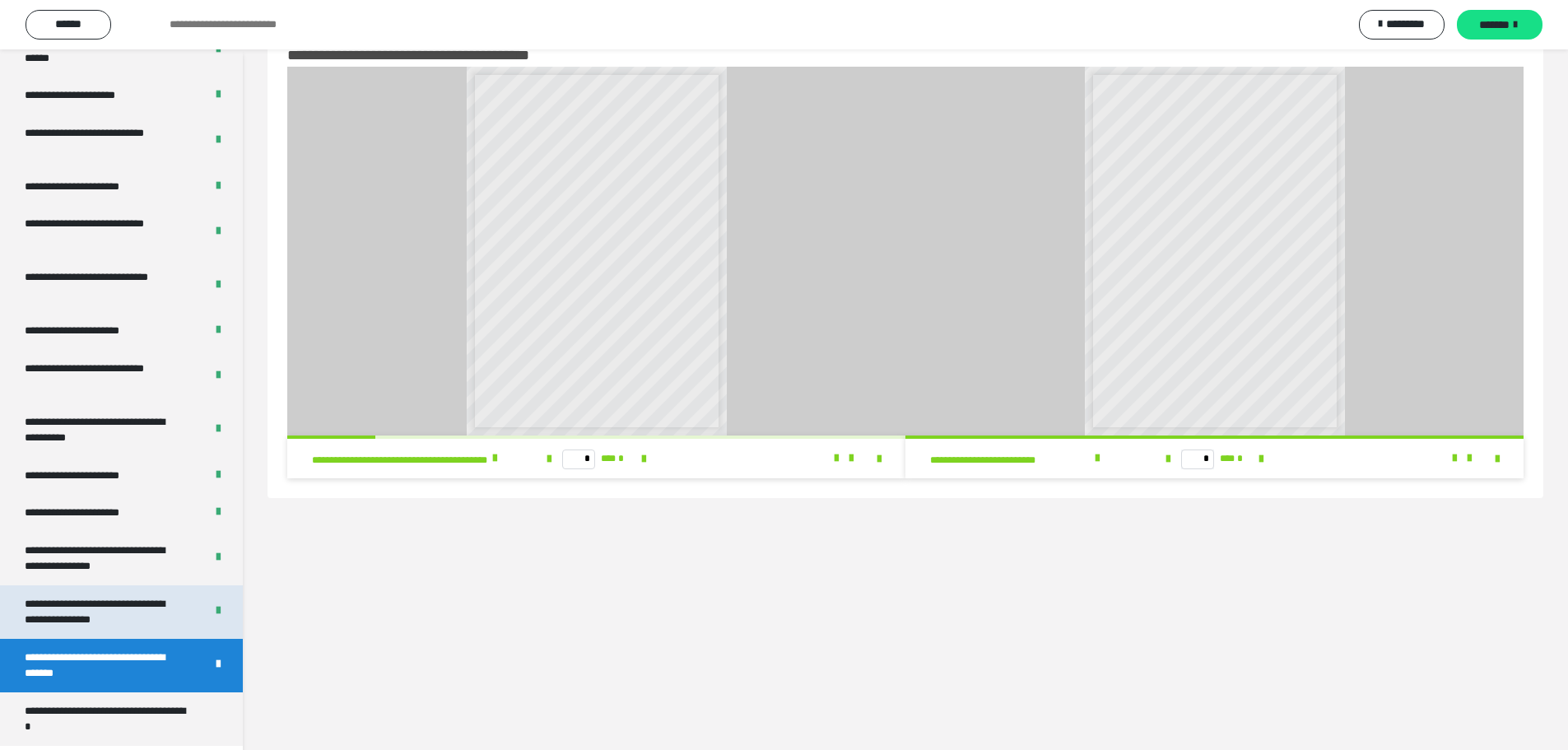 click on "**********" at bounding box center (102, 612) 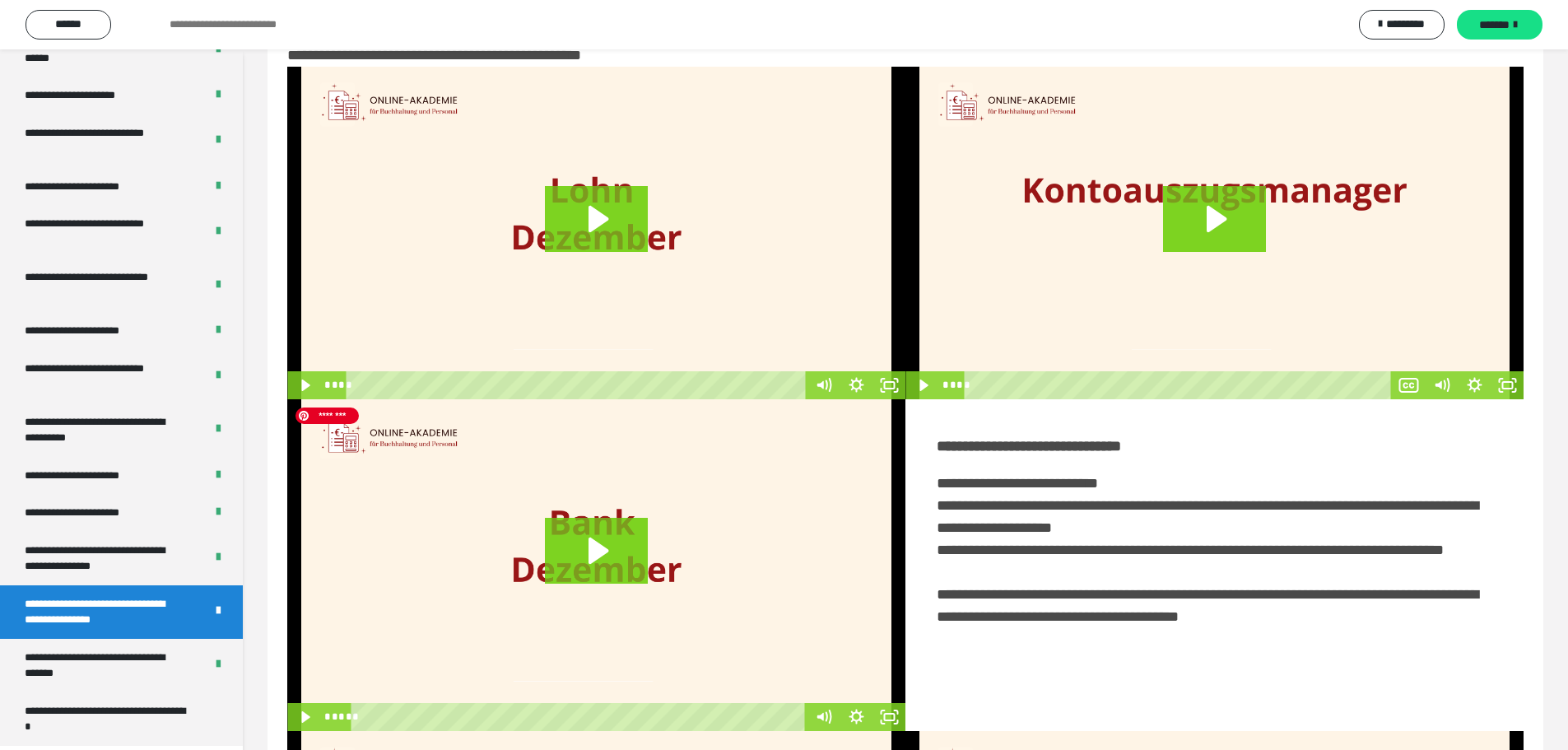 scroll, scrollTop: 408, scrollLeft: 0, axis: vertical 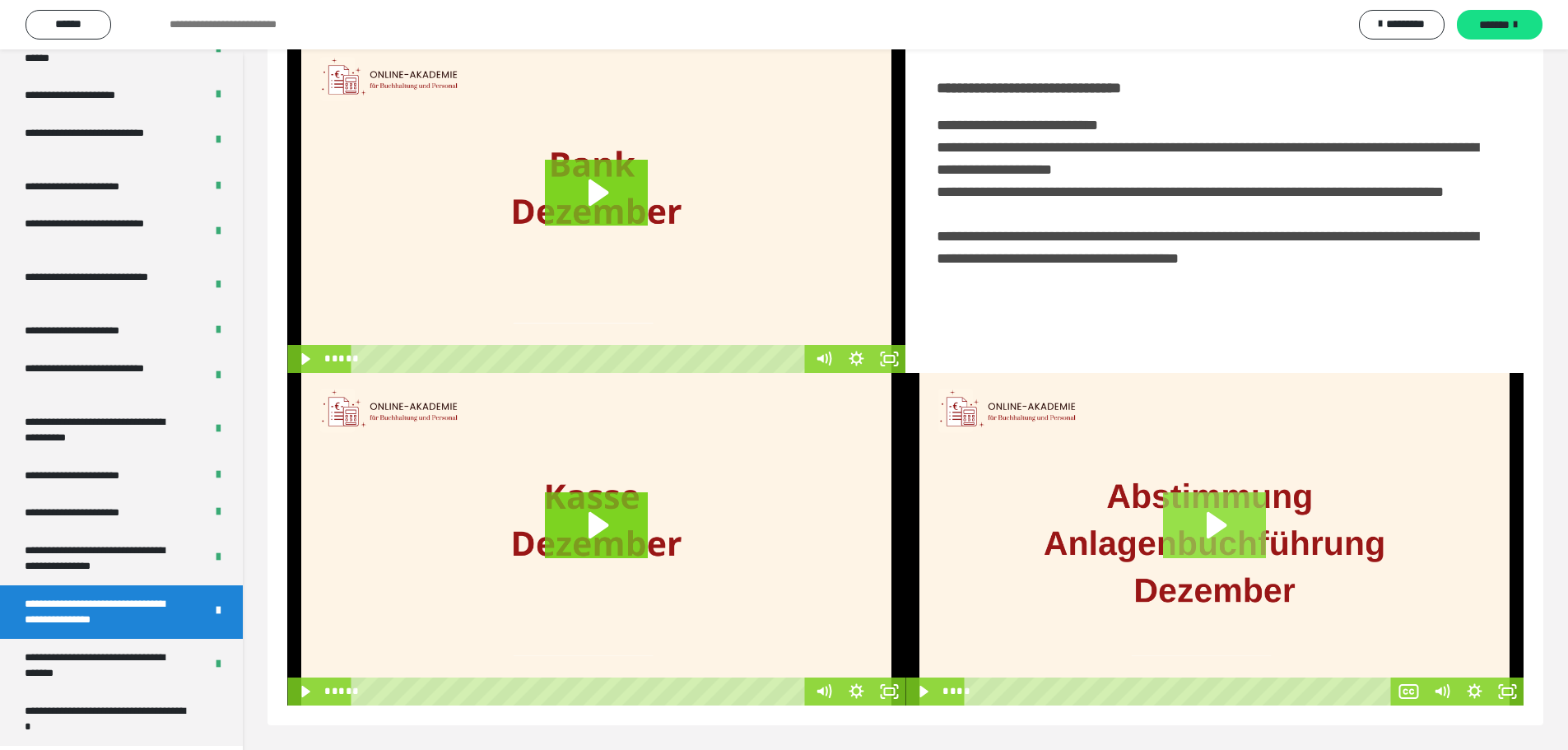 click 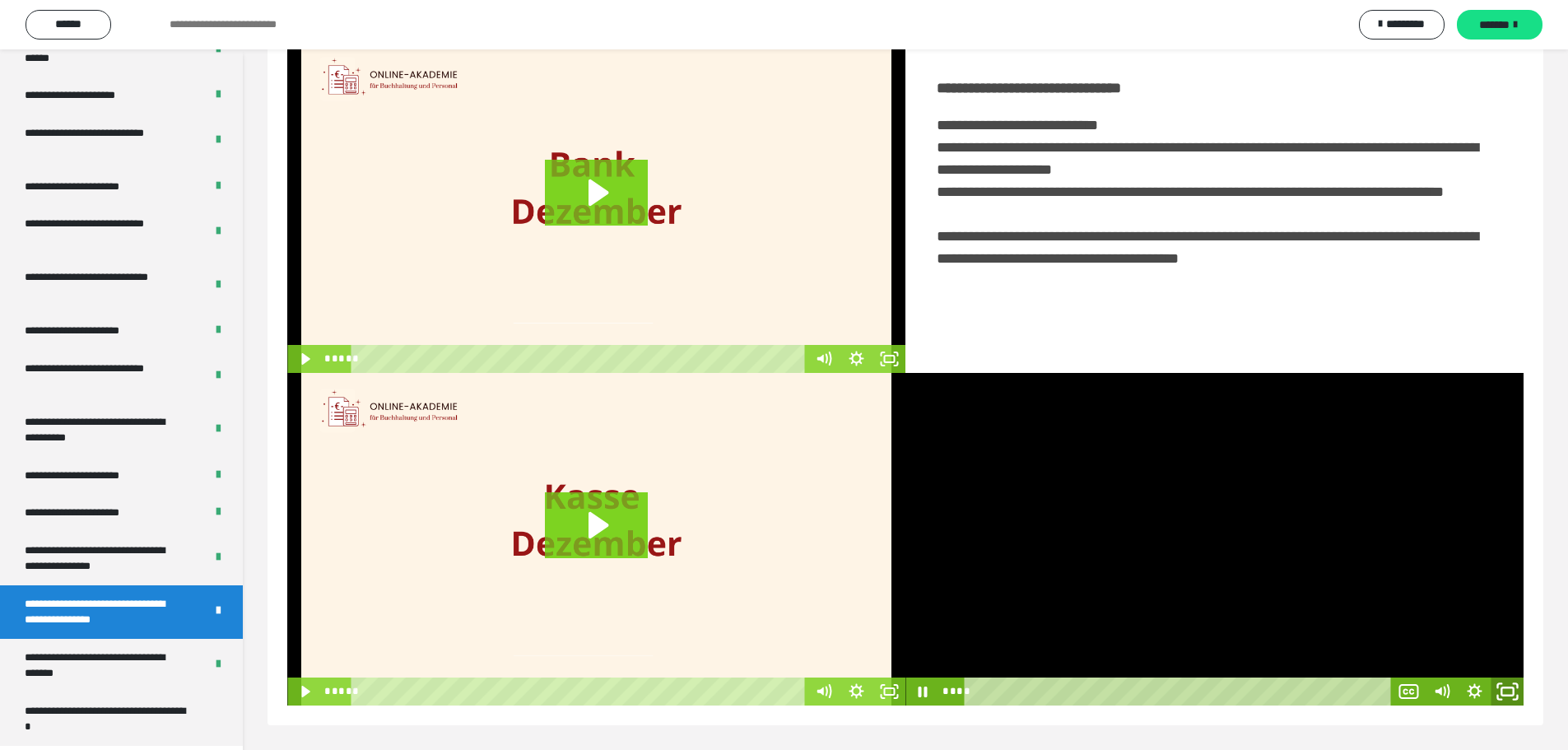 click 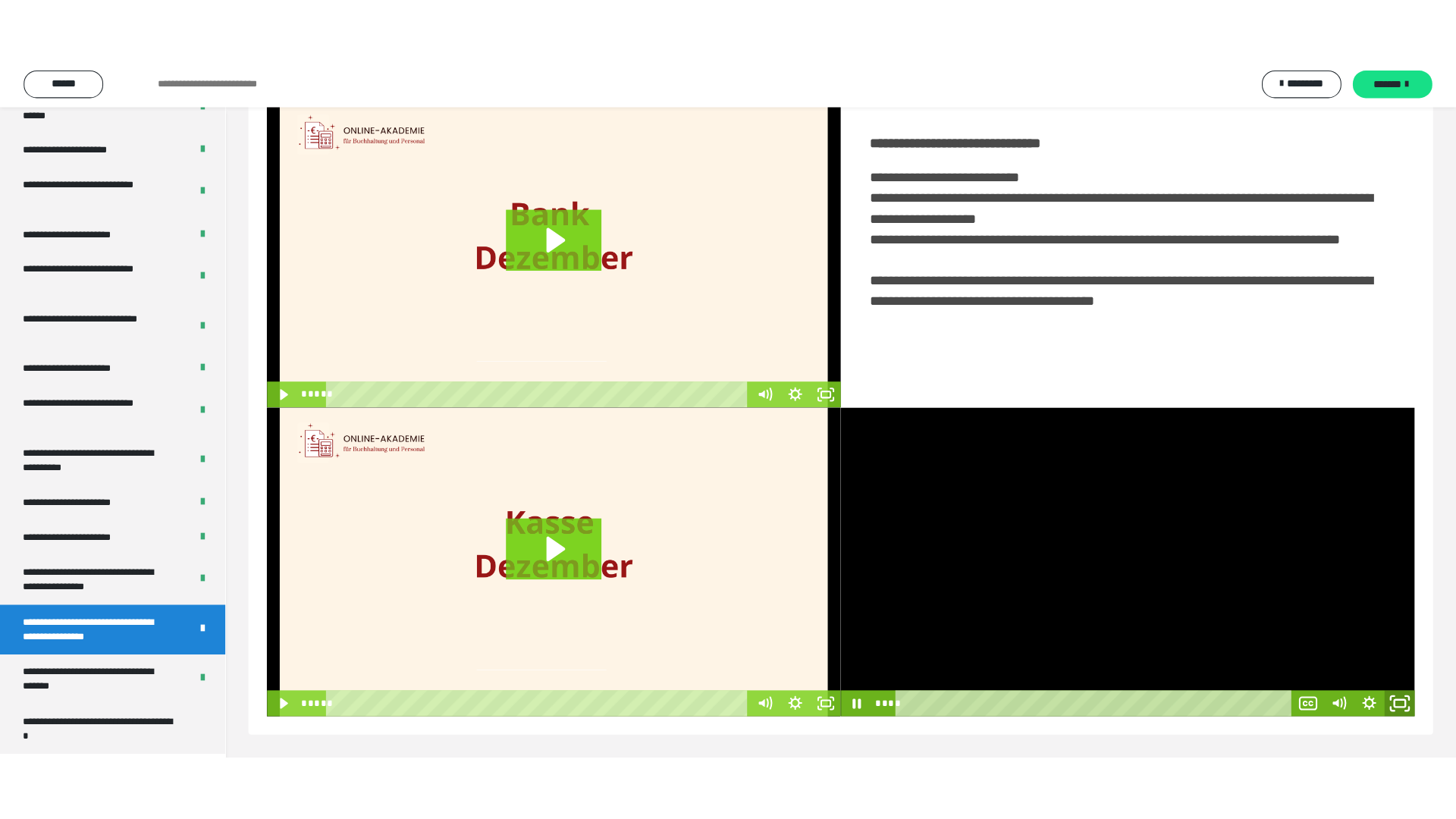 scroll, scrollTop: 256, scrollLeft: 0, axis: vertical 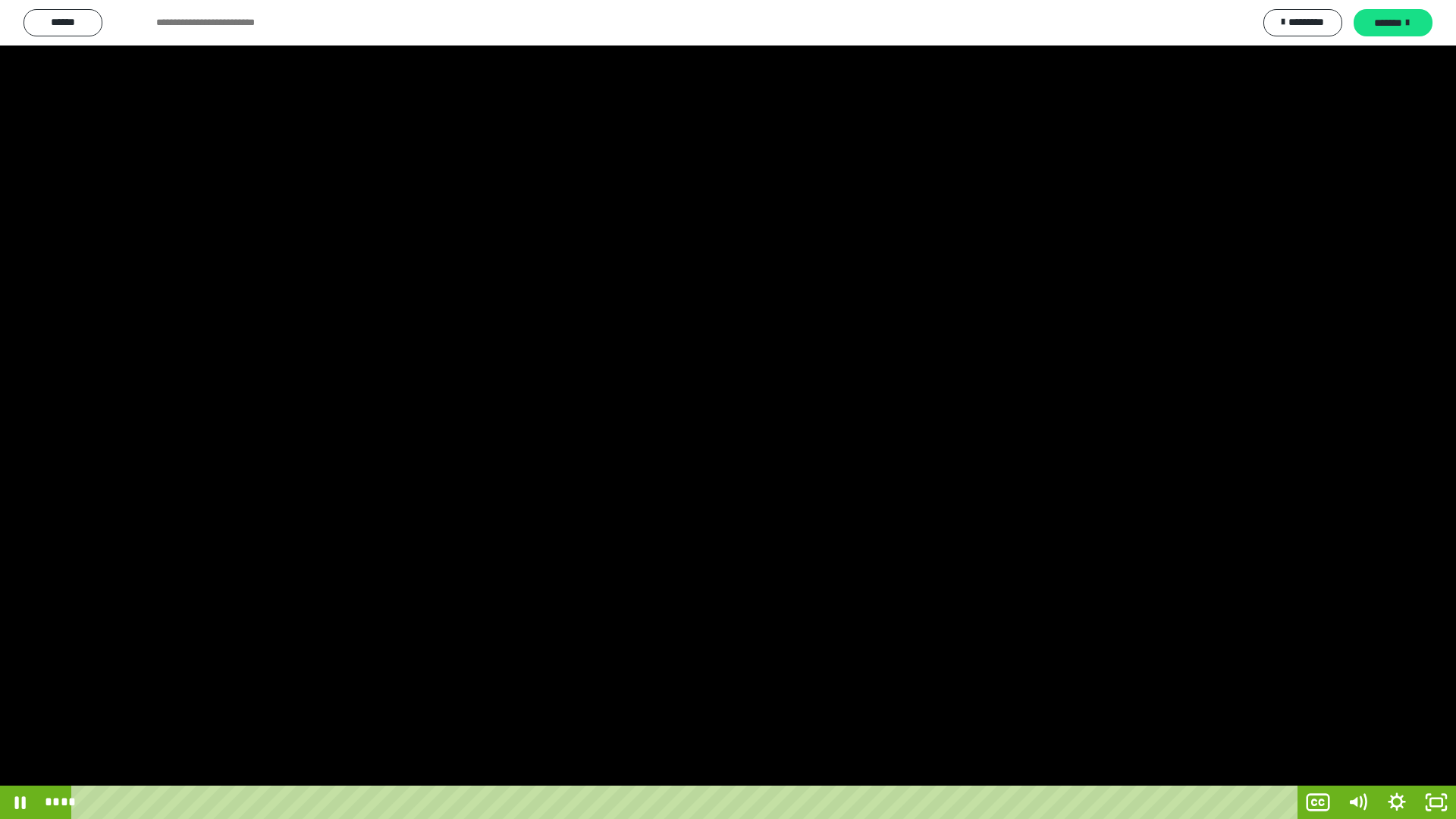 click at bounding box center (728, 410) 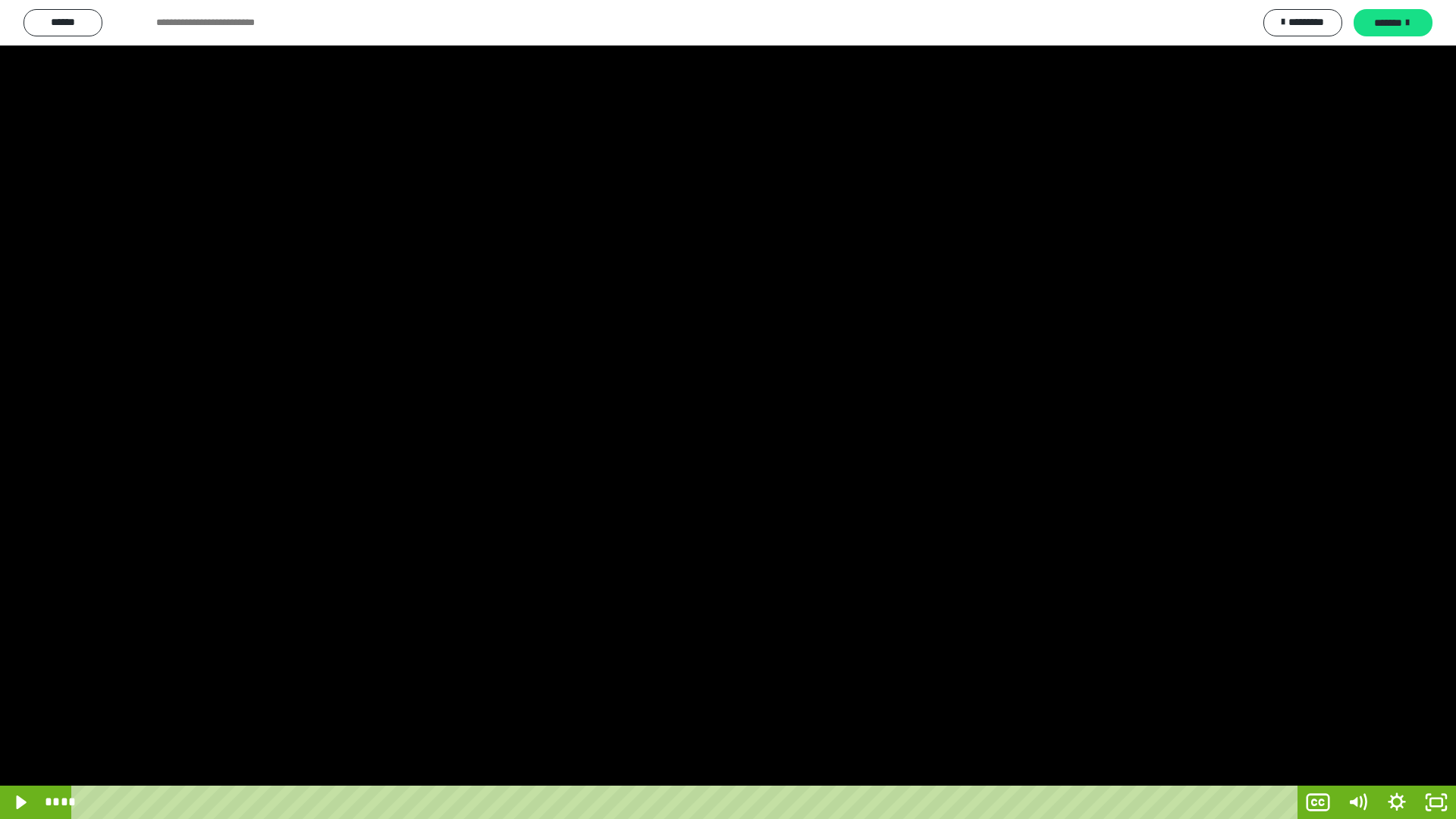 click at bounding box center [728, 410] 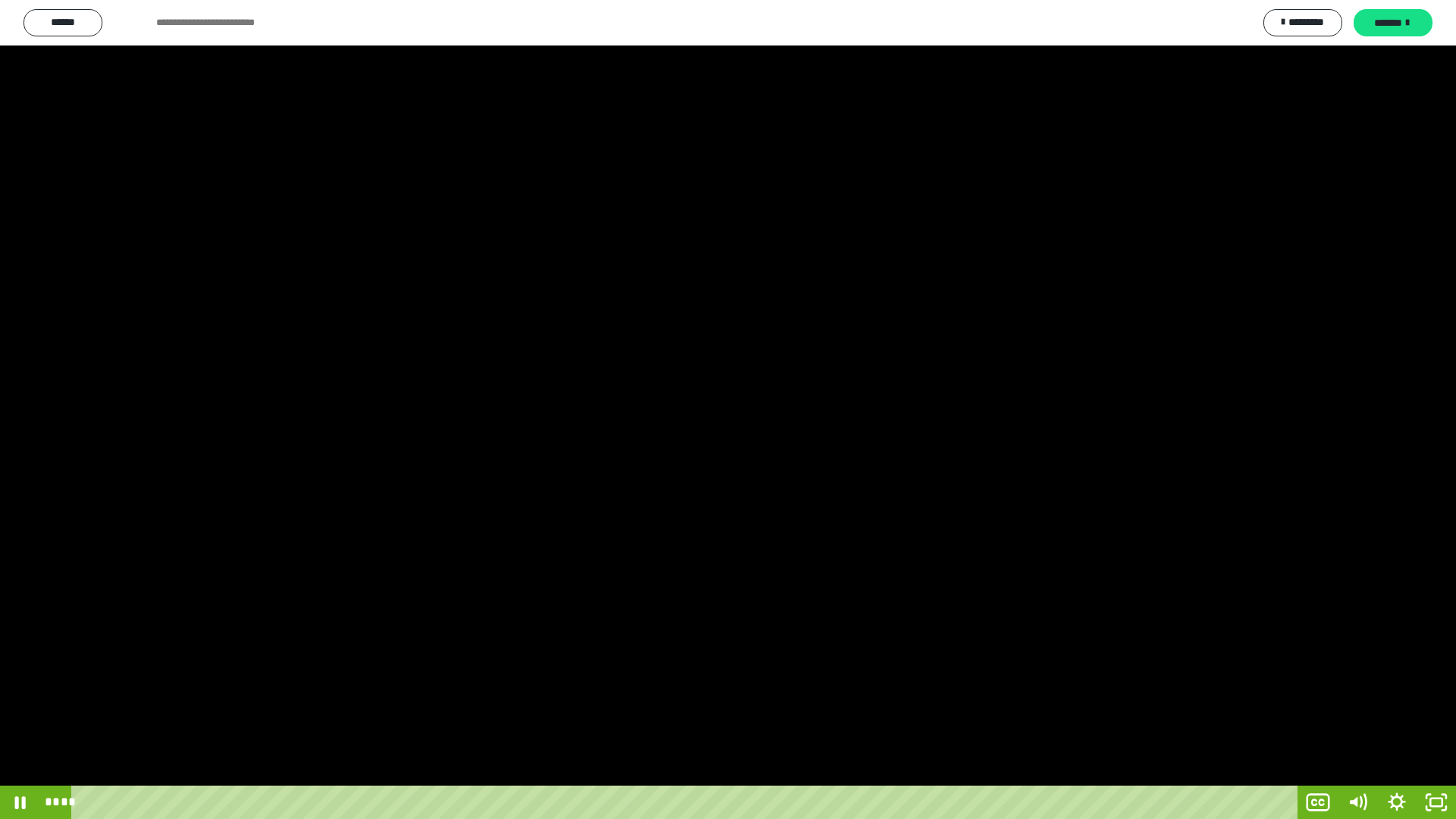 click at bounding box center [728, 410] 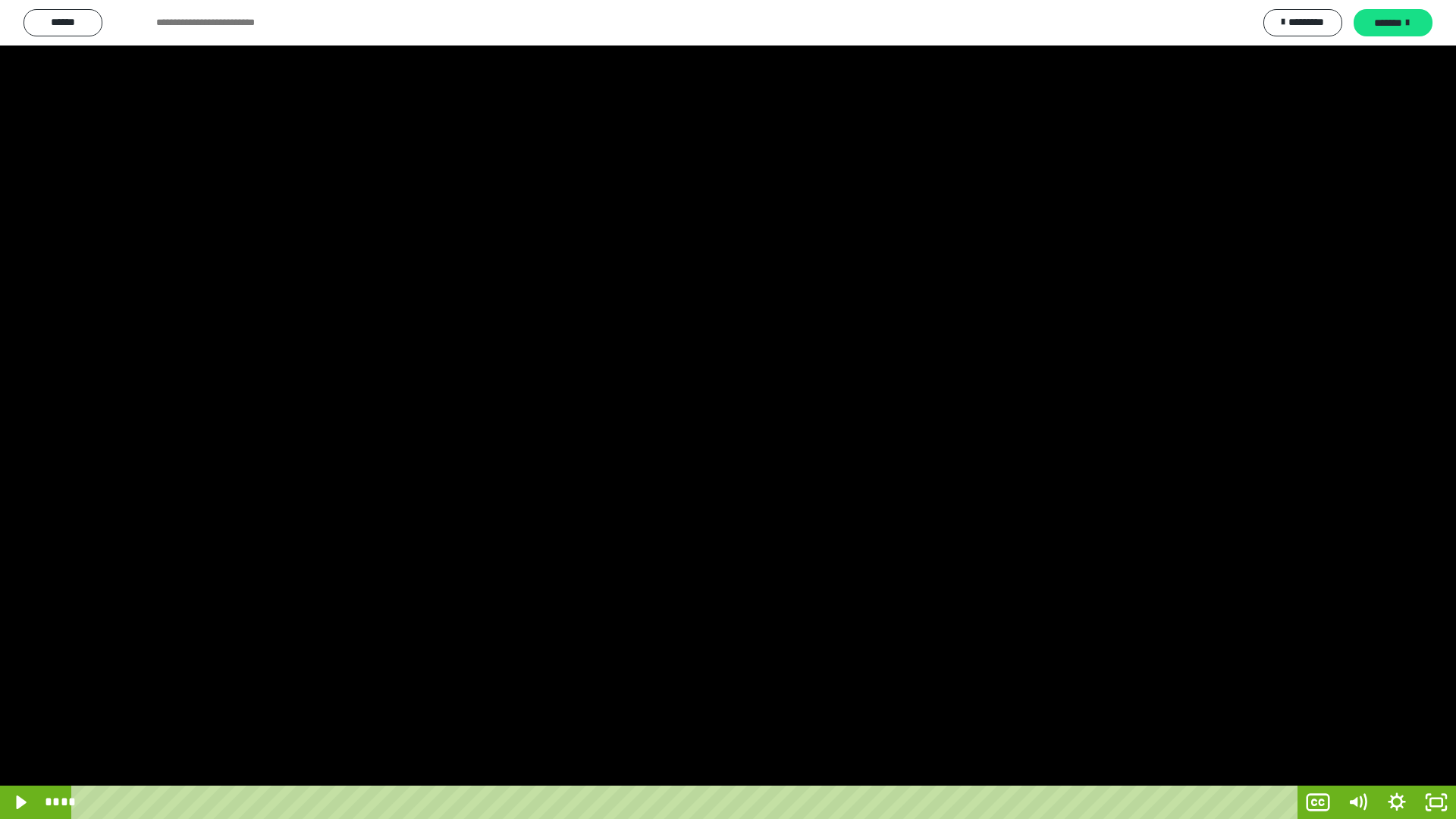 click at bounding box center [728, 410] 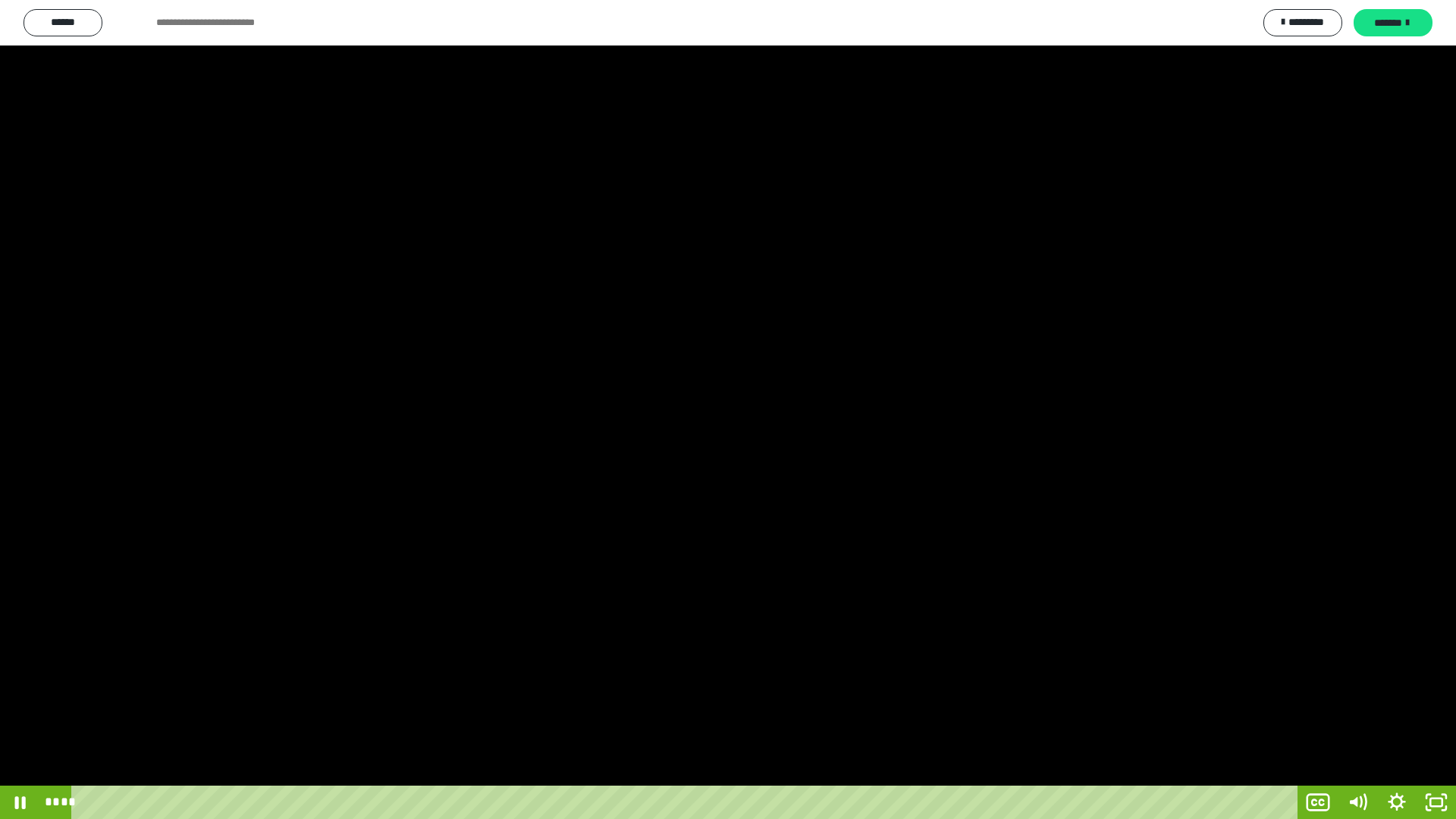 click at bounding box center [728, 410] 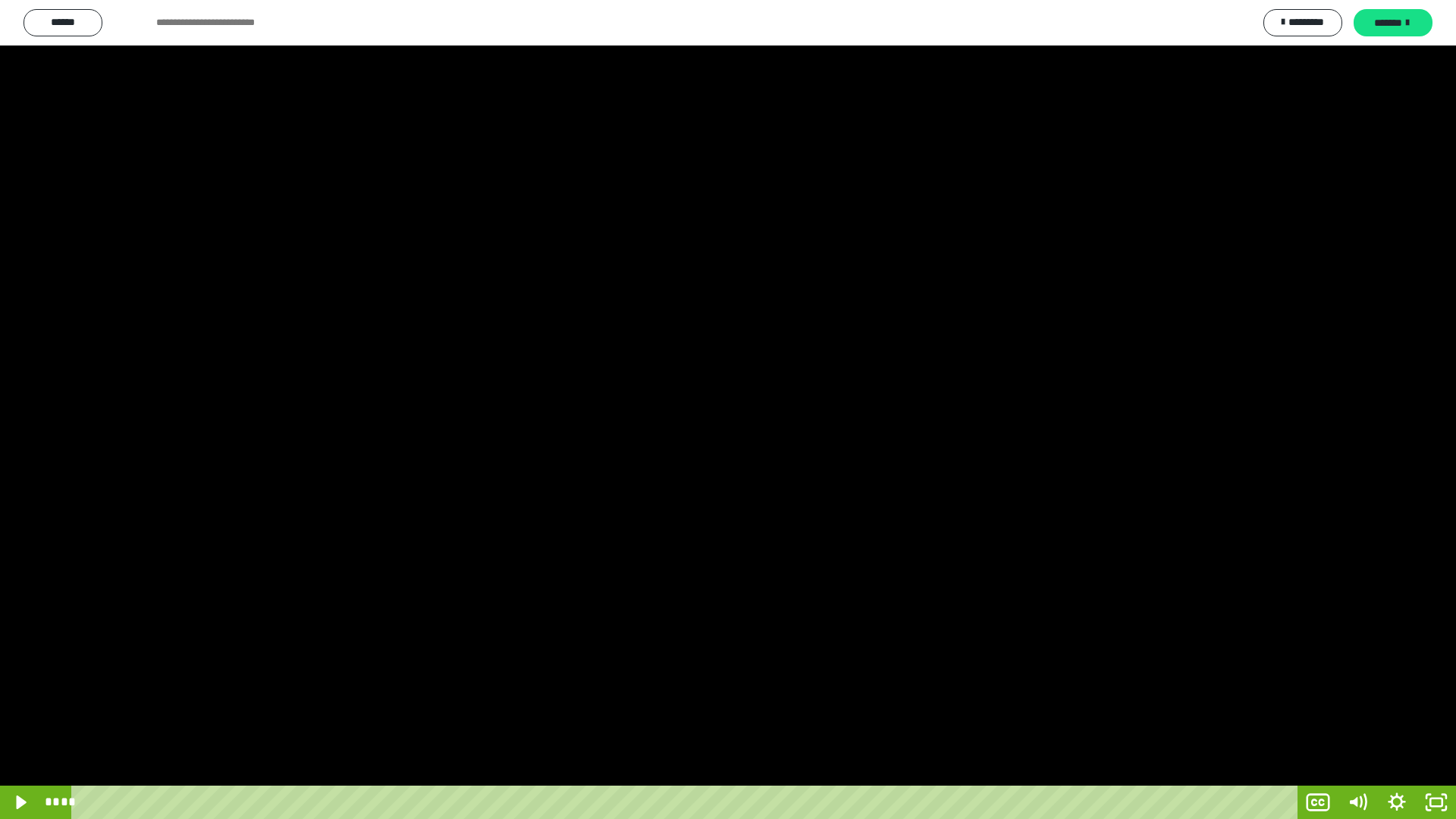 click at bounding box center (728, 410) 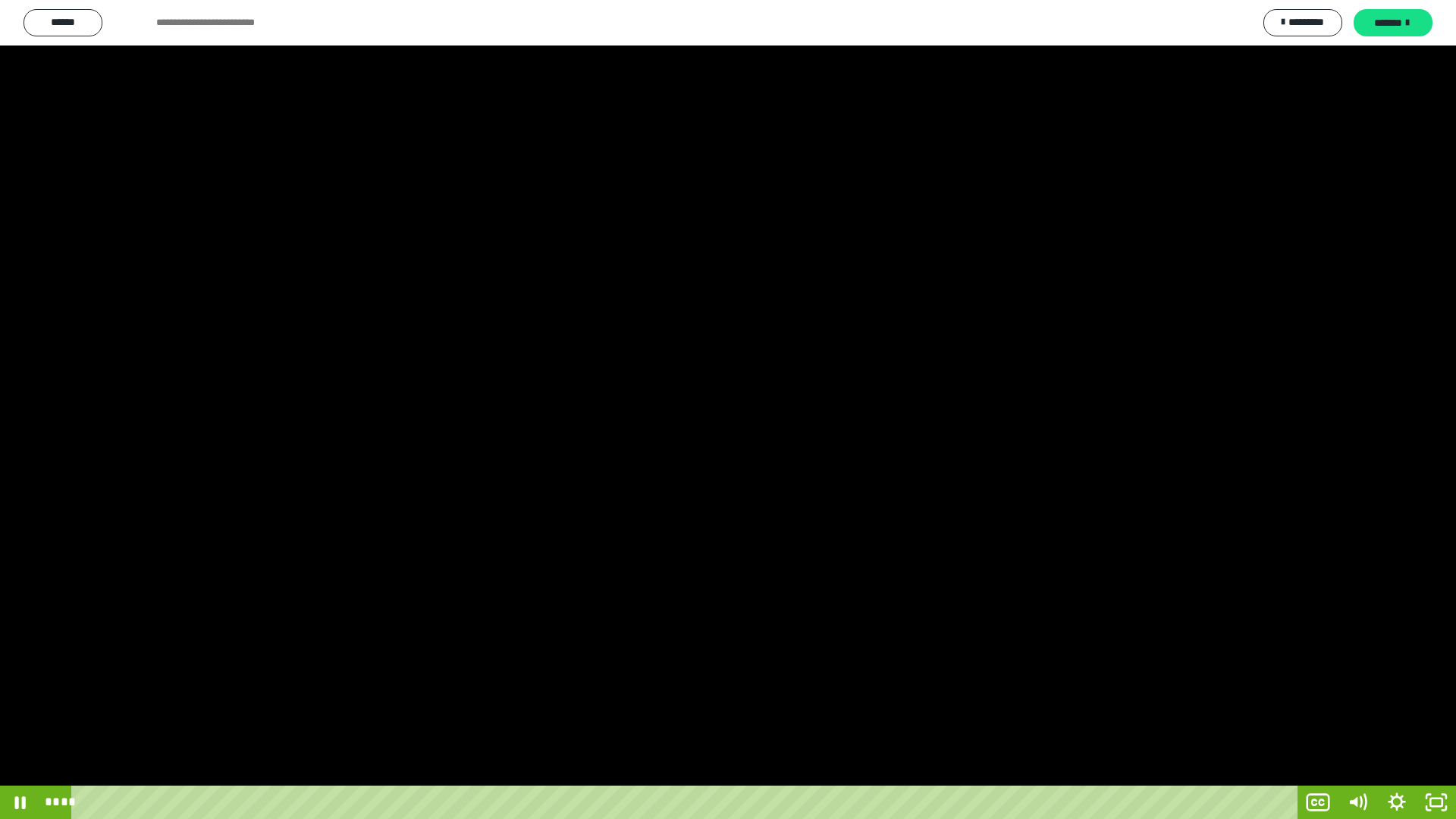 click at bounding box center [728, 410] 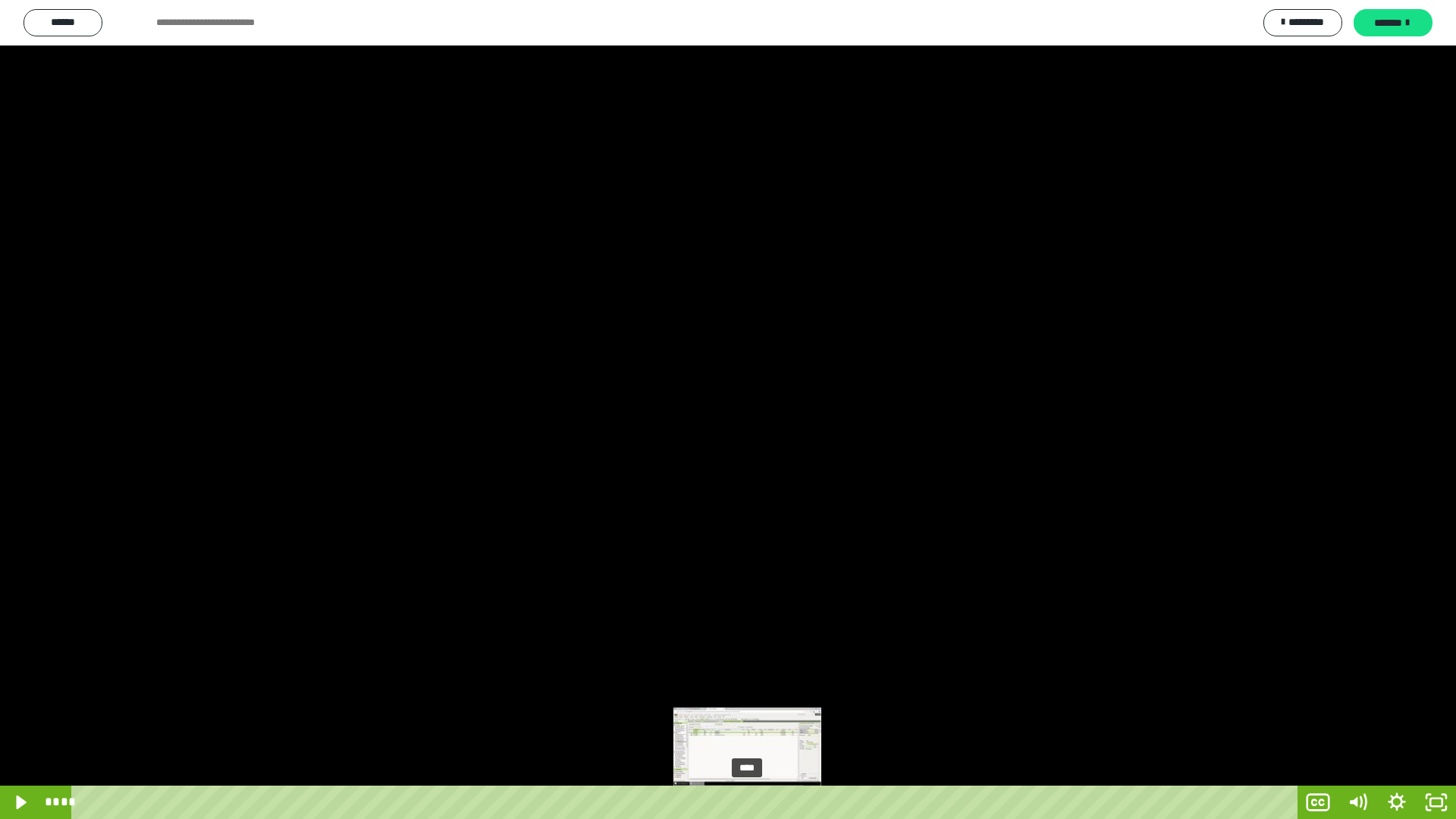 drag, startPoint x: 780, startPoint y: 802, endPoint x: 746, endPoint y: 799, distance: 34.1321 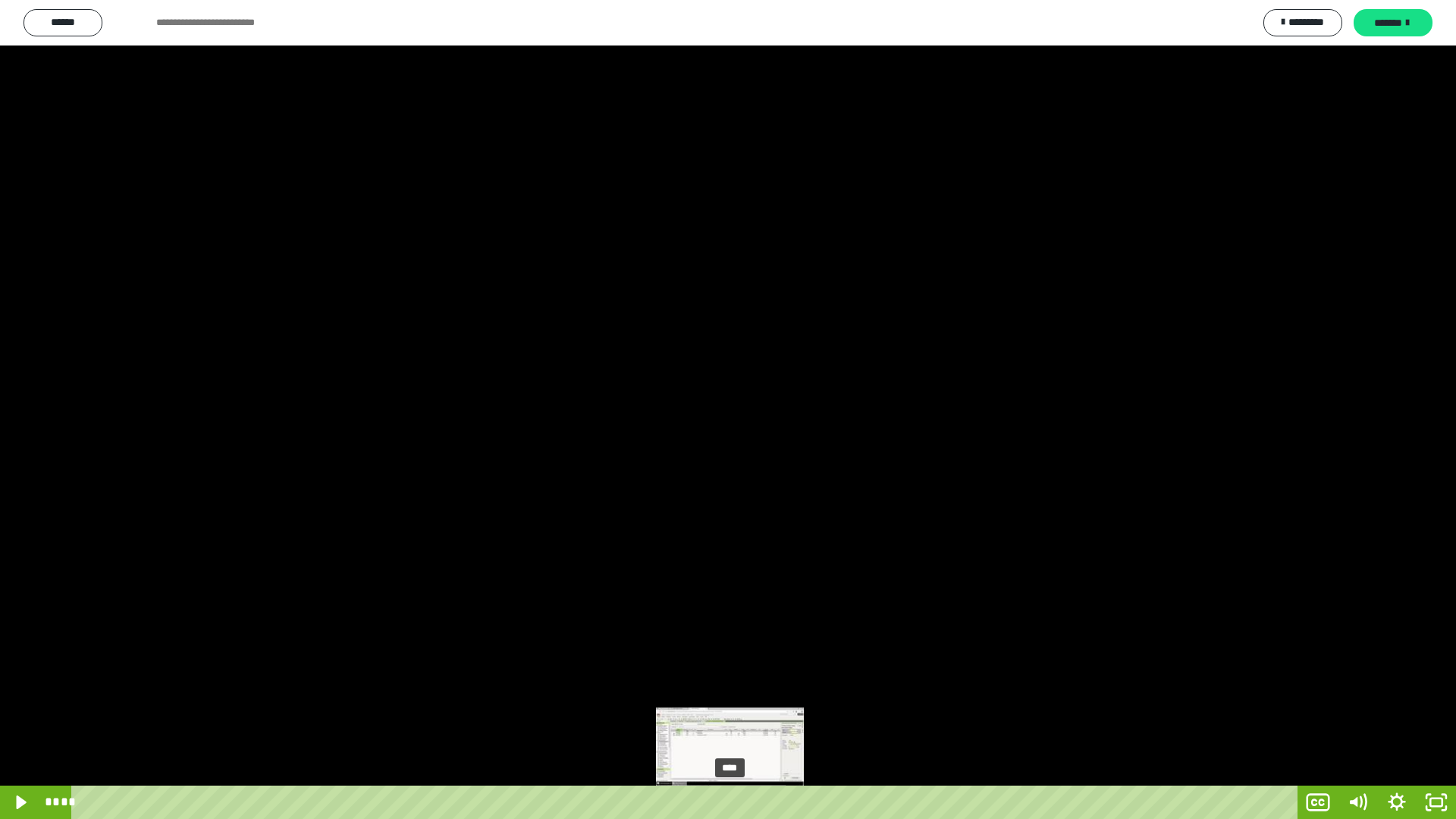drag, startPoint x: 744, startPoint y: 803, endPoint x: 729, endPoint y: 799, distance: 15.524175 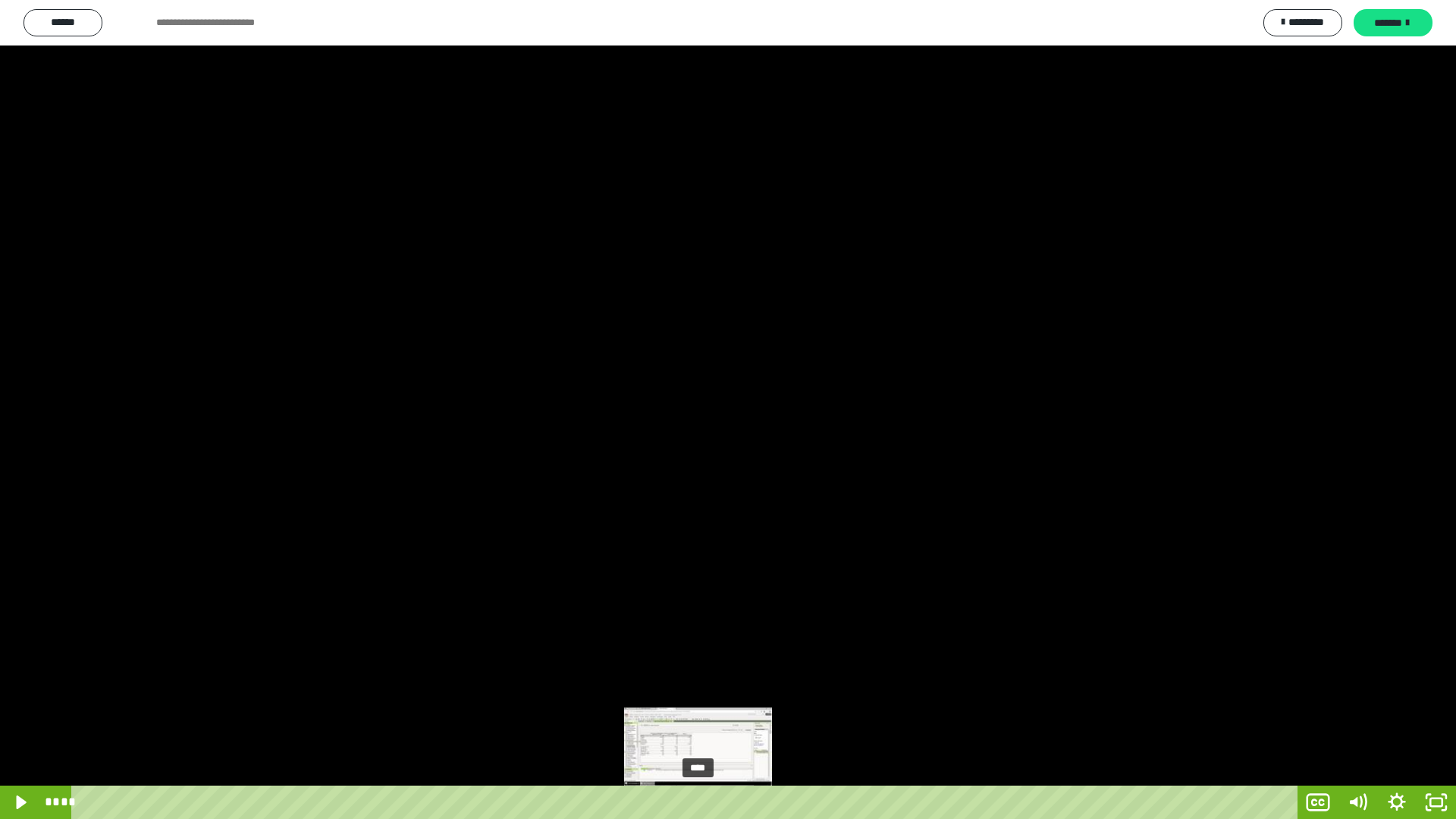 click on "****" at bounding box center [687, 802] 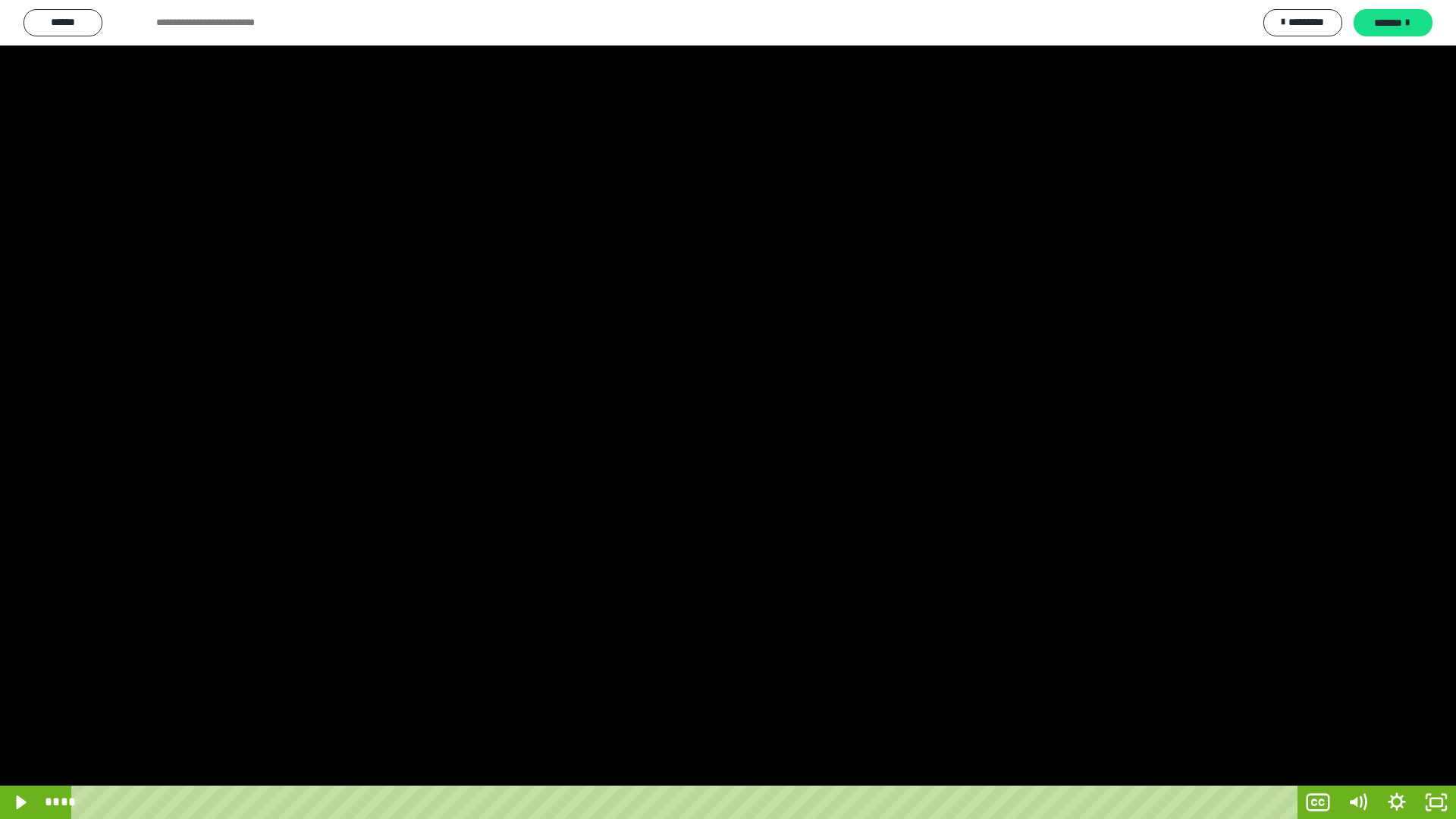 click at bounding box center (728, 410) 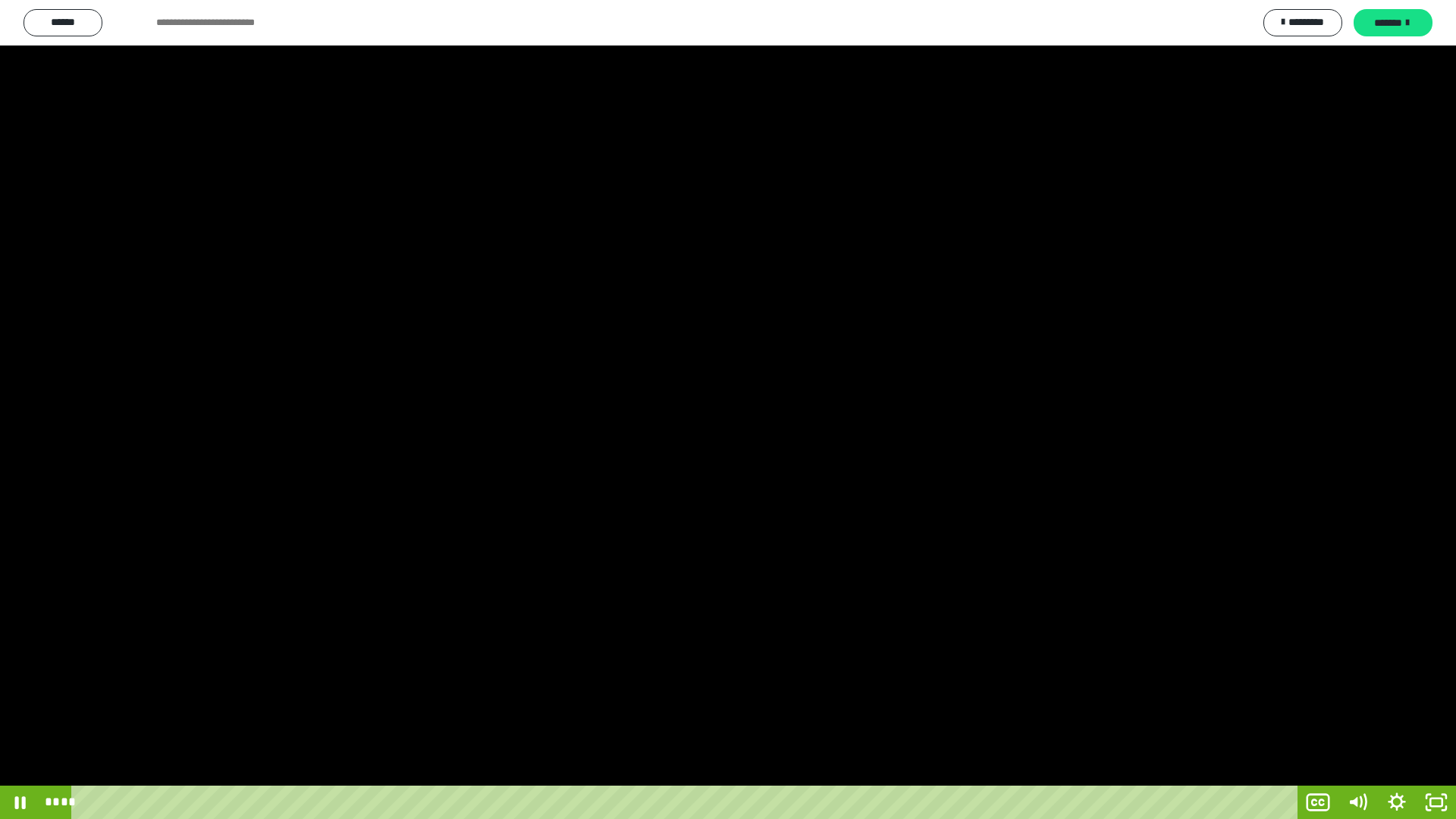 click at bounding box center (728, 410) 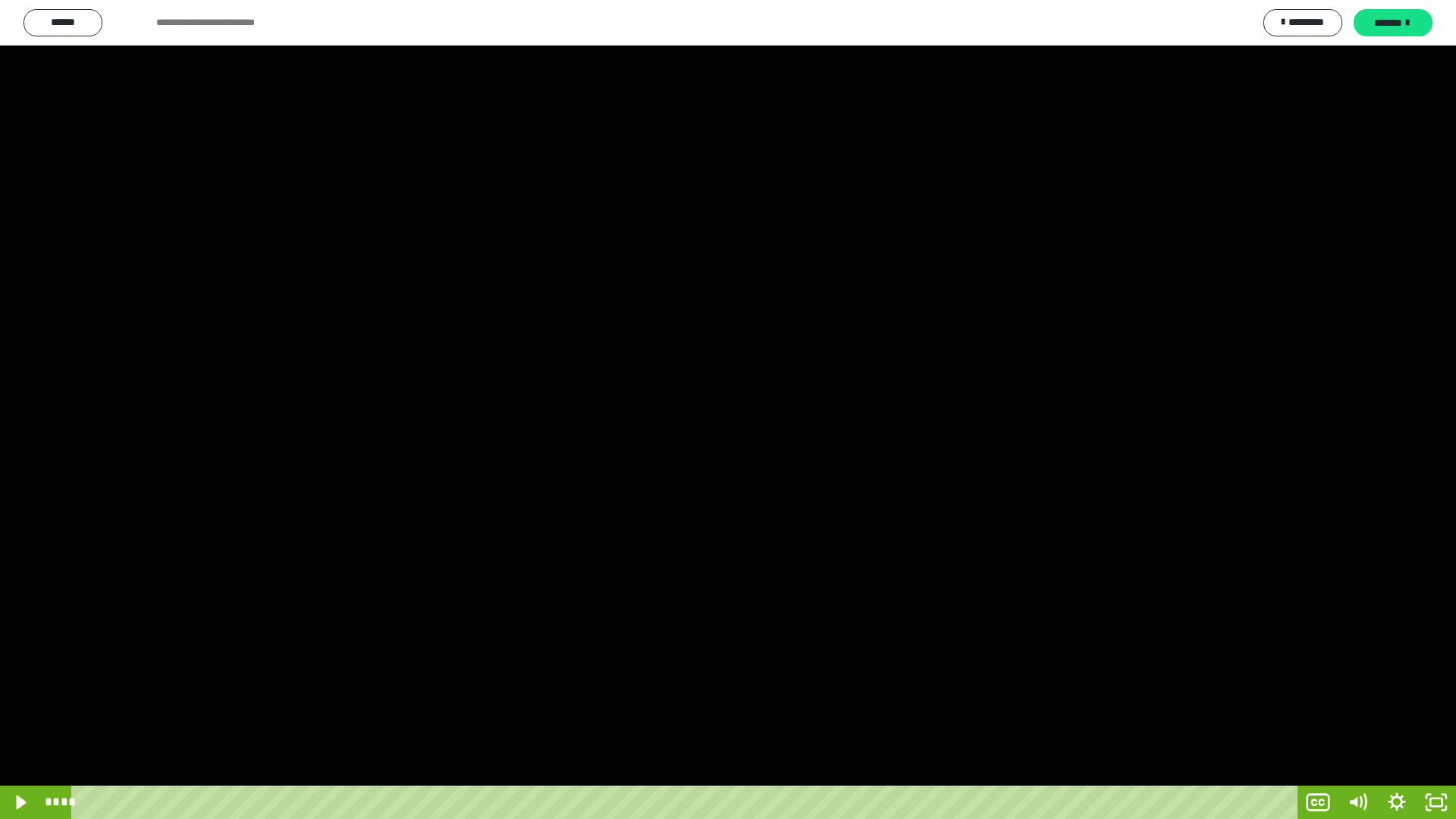 click at bounding box center [728, 410] 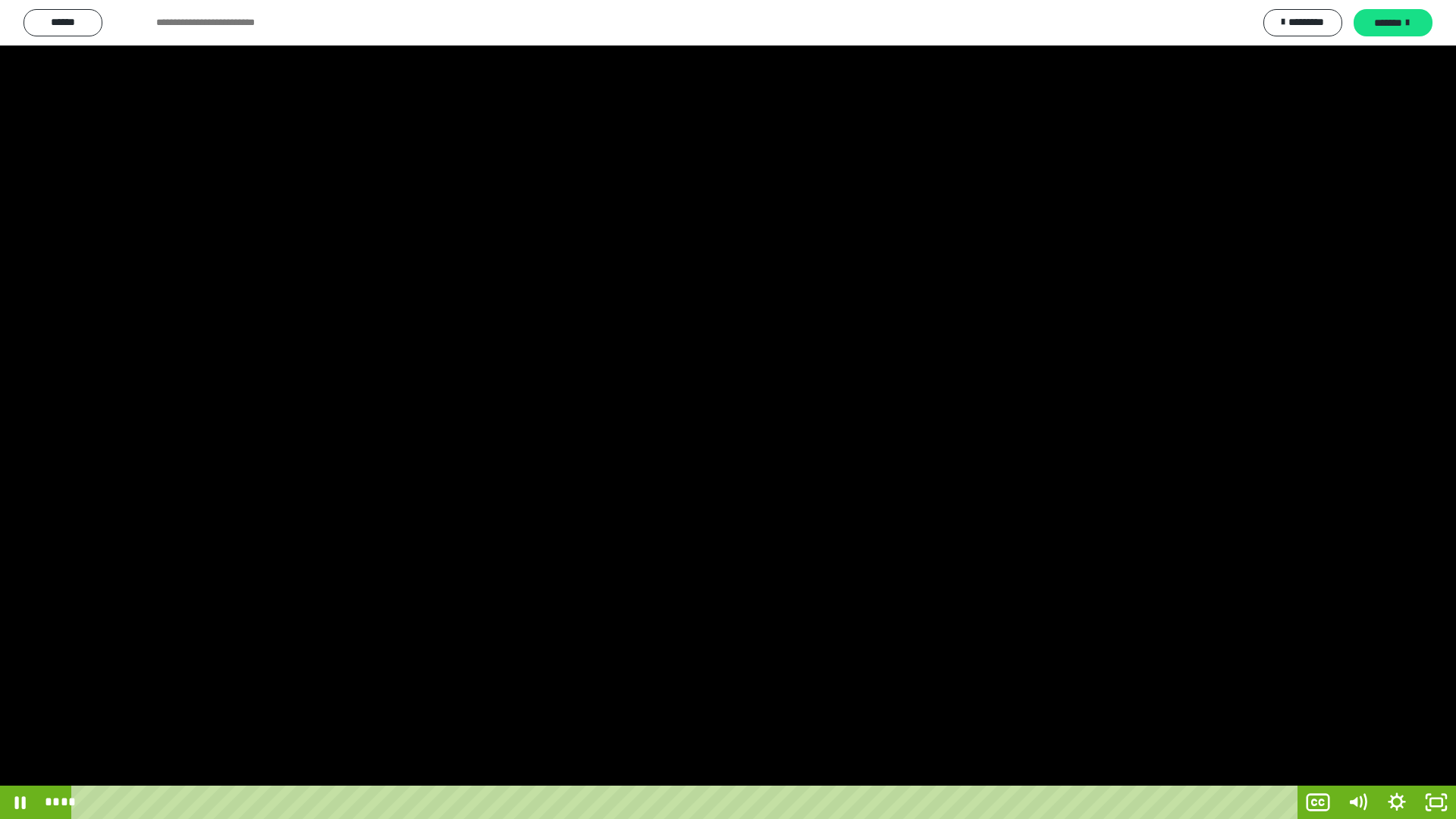 click at bounding box center (728, 410) 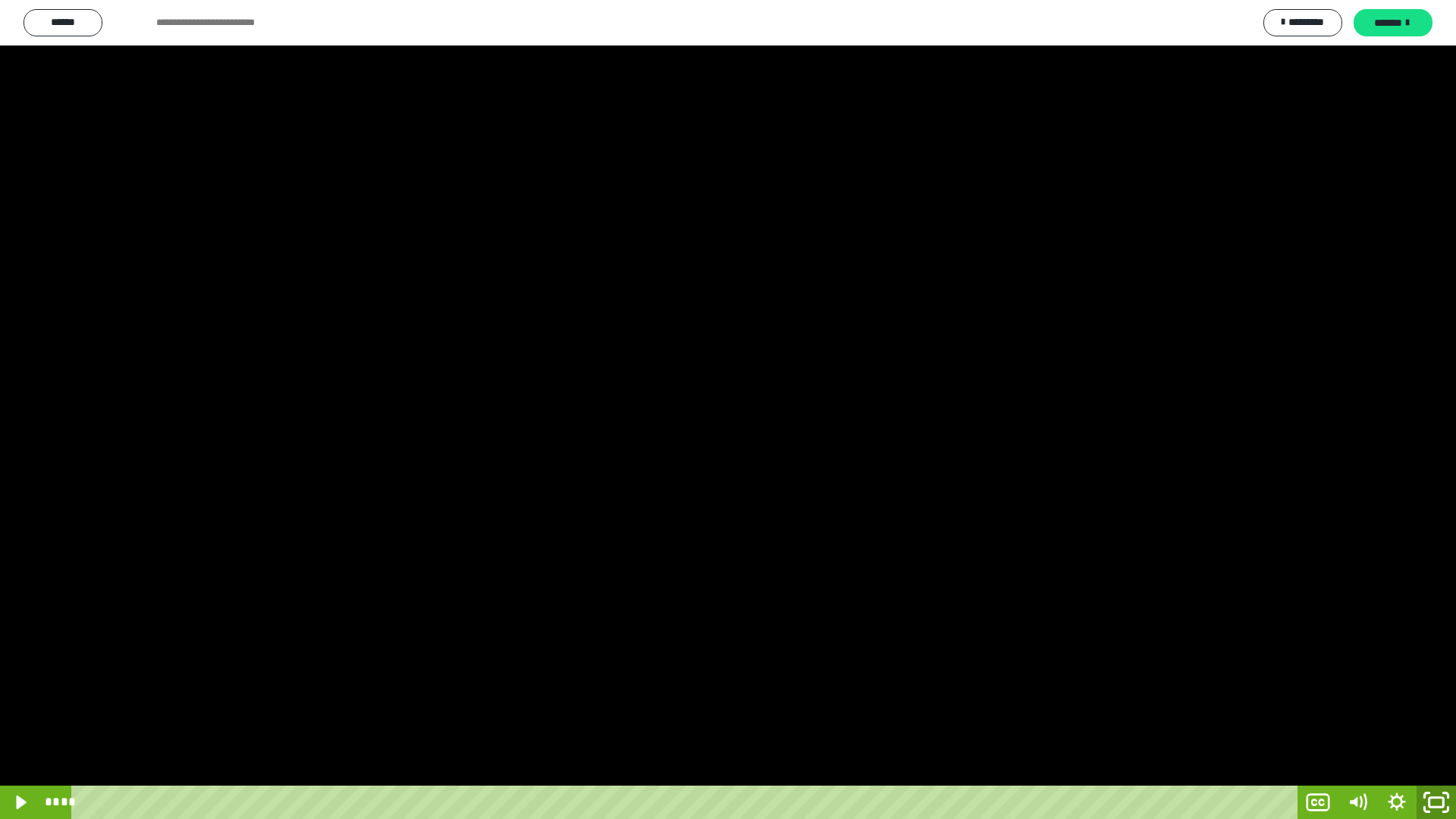 click 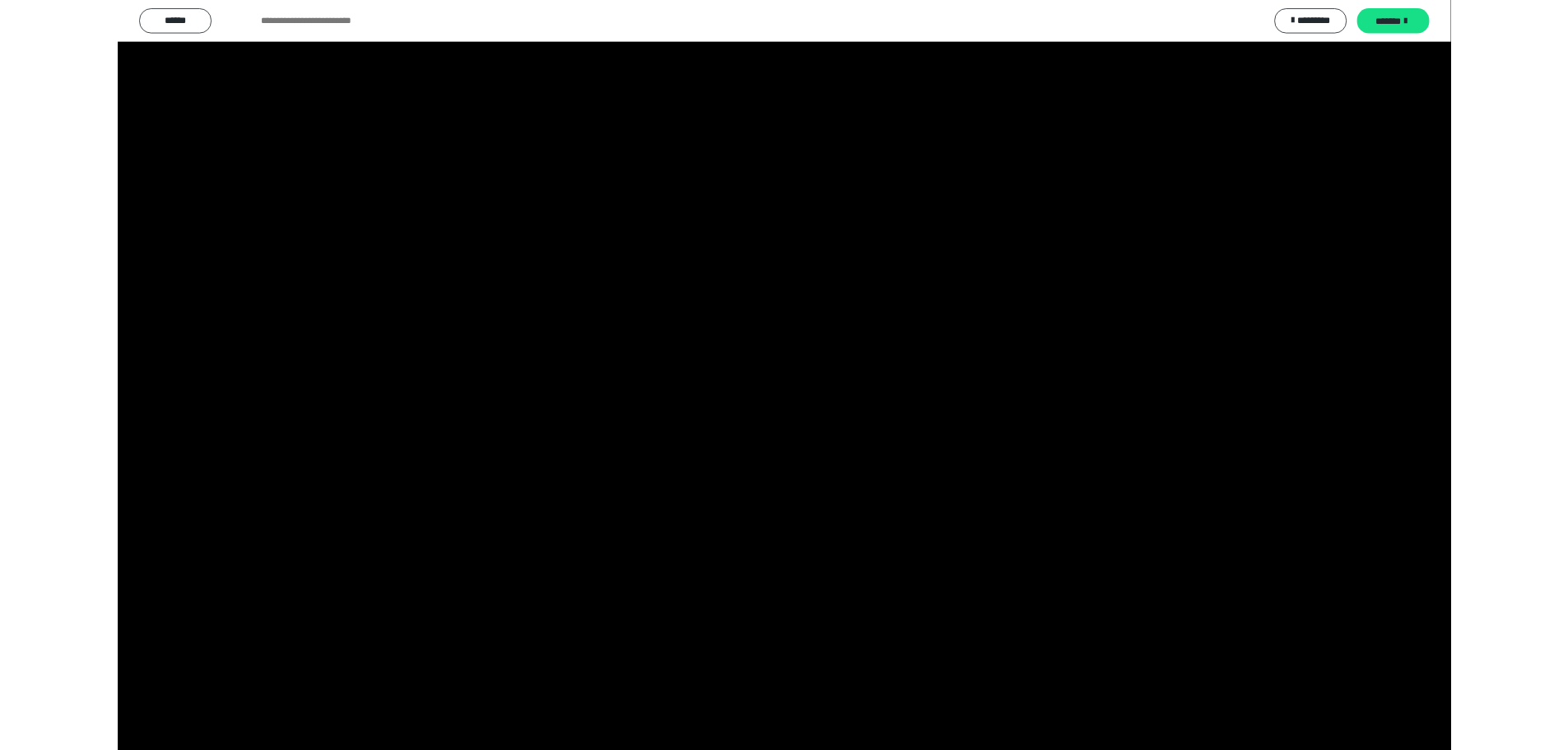 scroll, scrollTop: 3073, scrollLeft: 0, axis: vertical 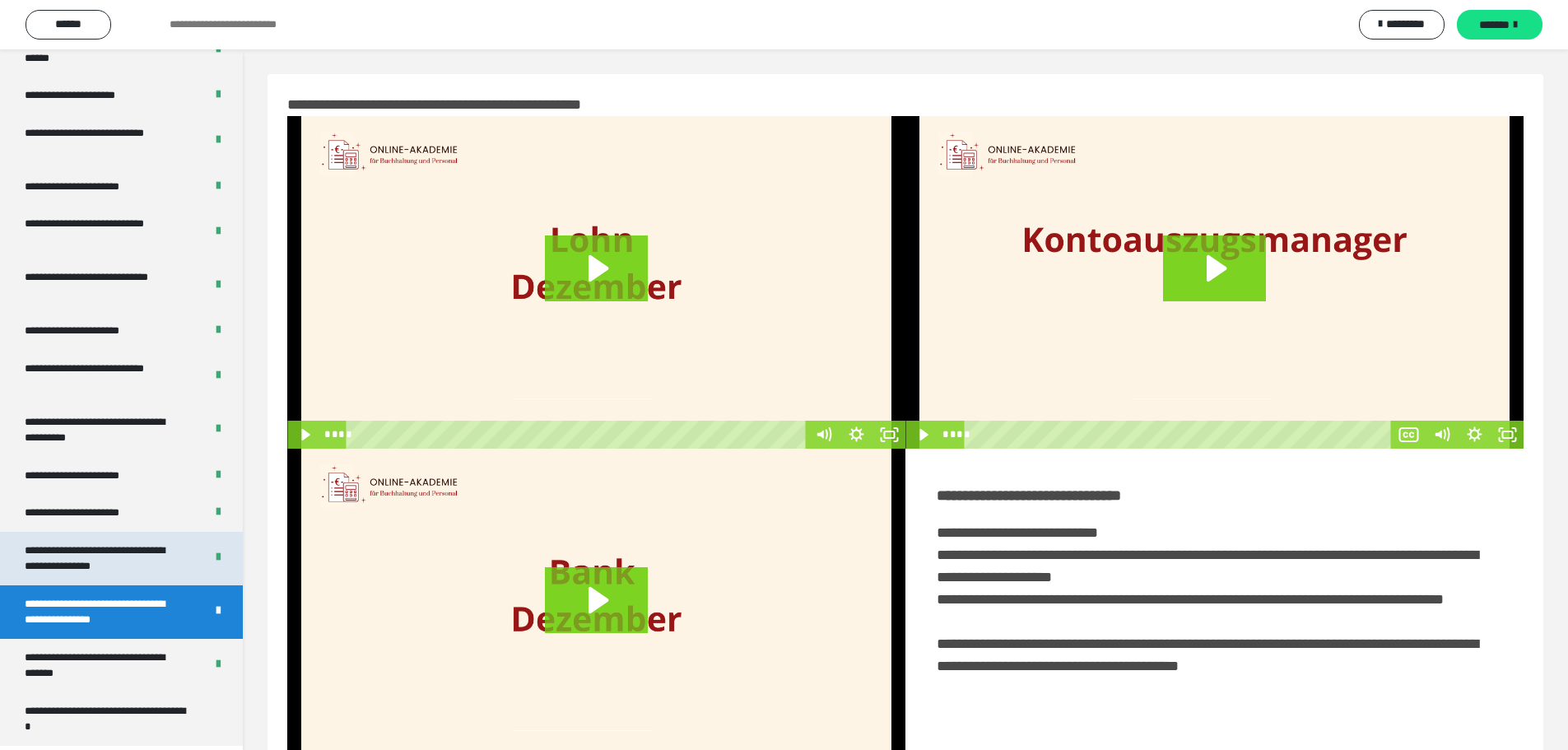 click on "**********" at bounding box center [102, 558] 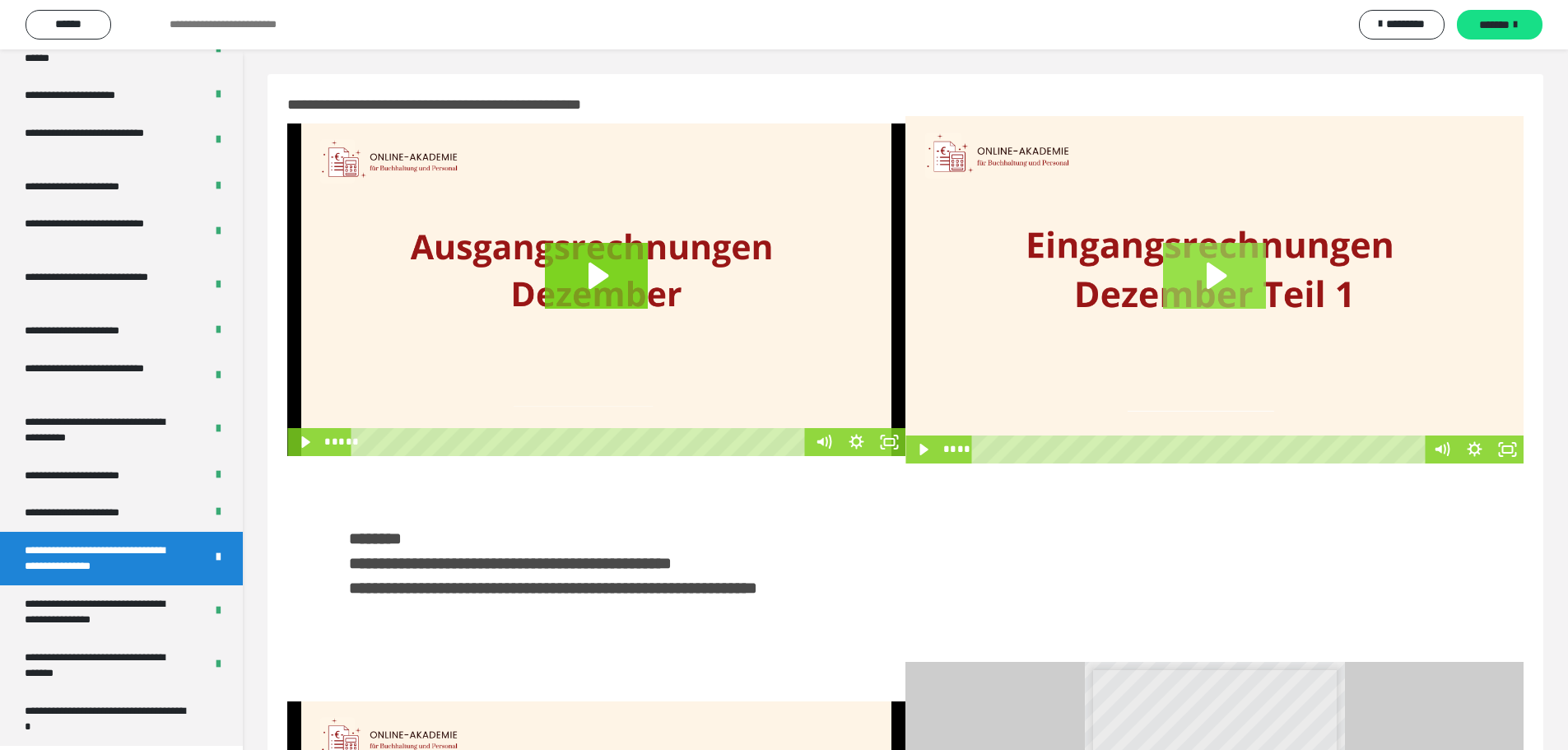 click 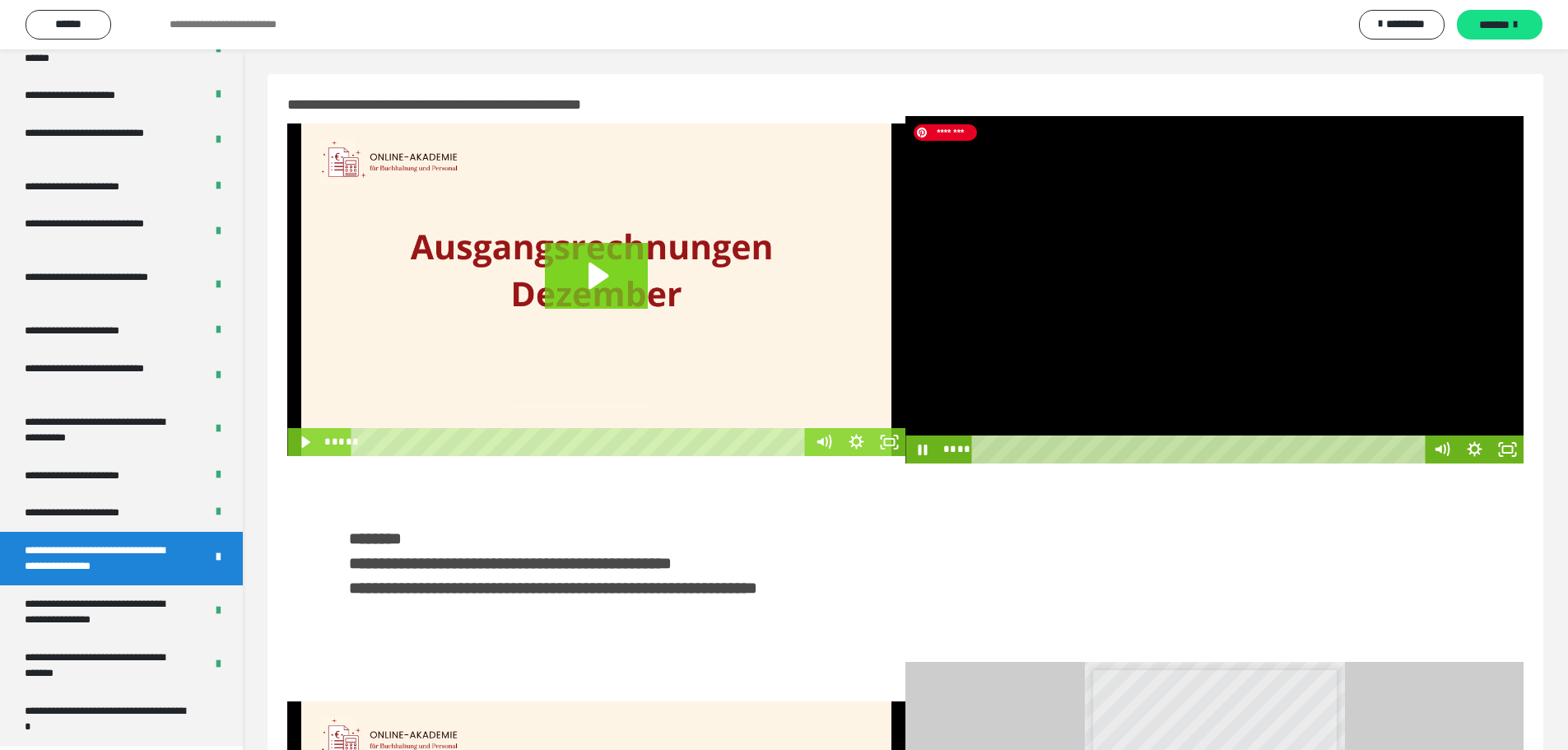 click at bounding box center [1214, 290] 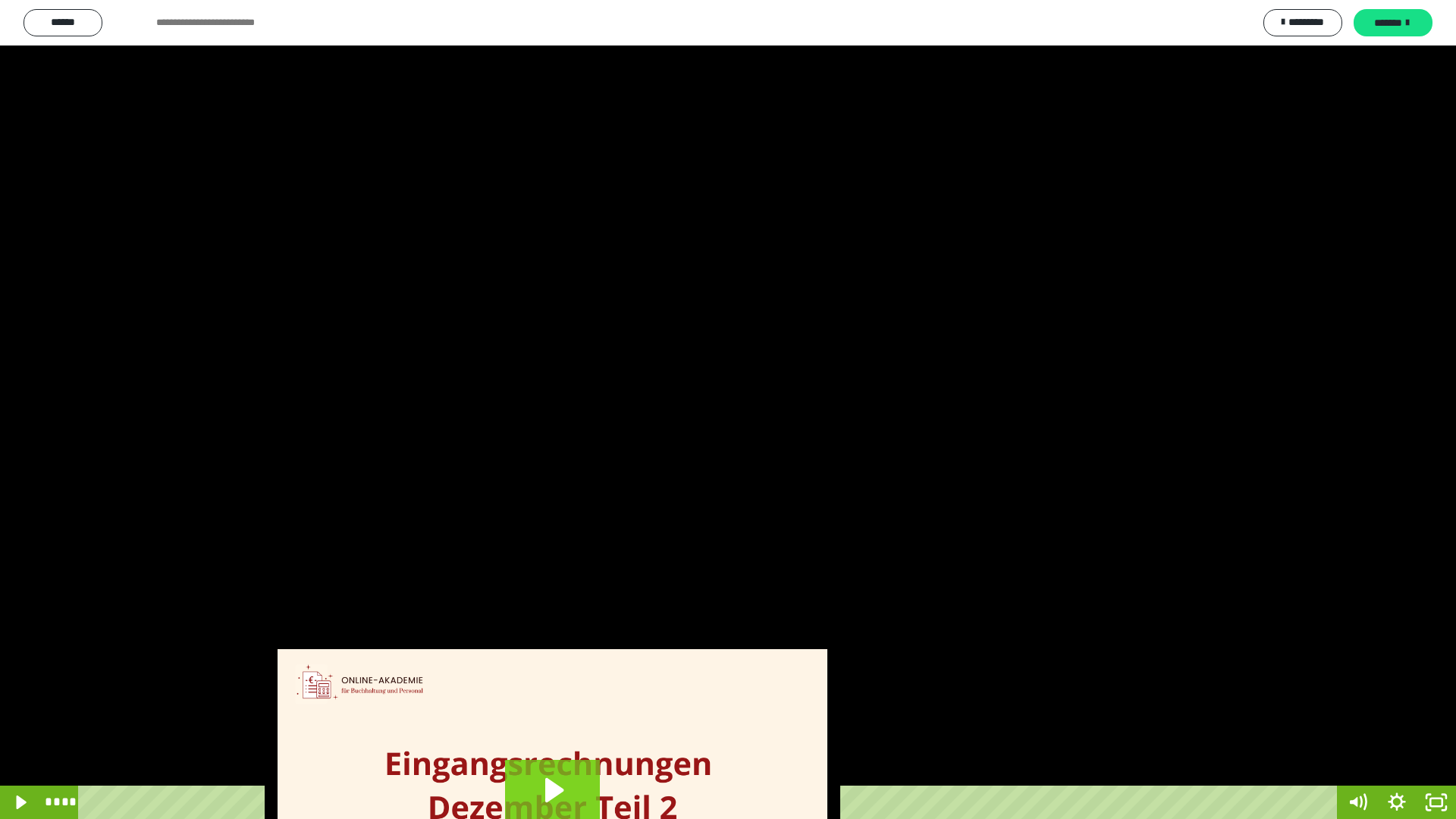 click on "****" at bounding box center [710, 802] 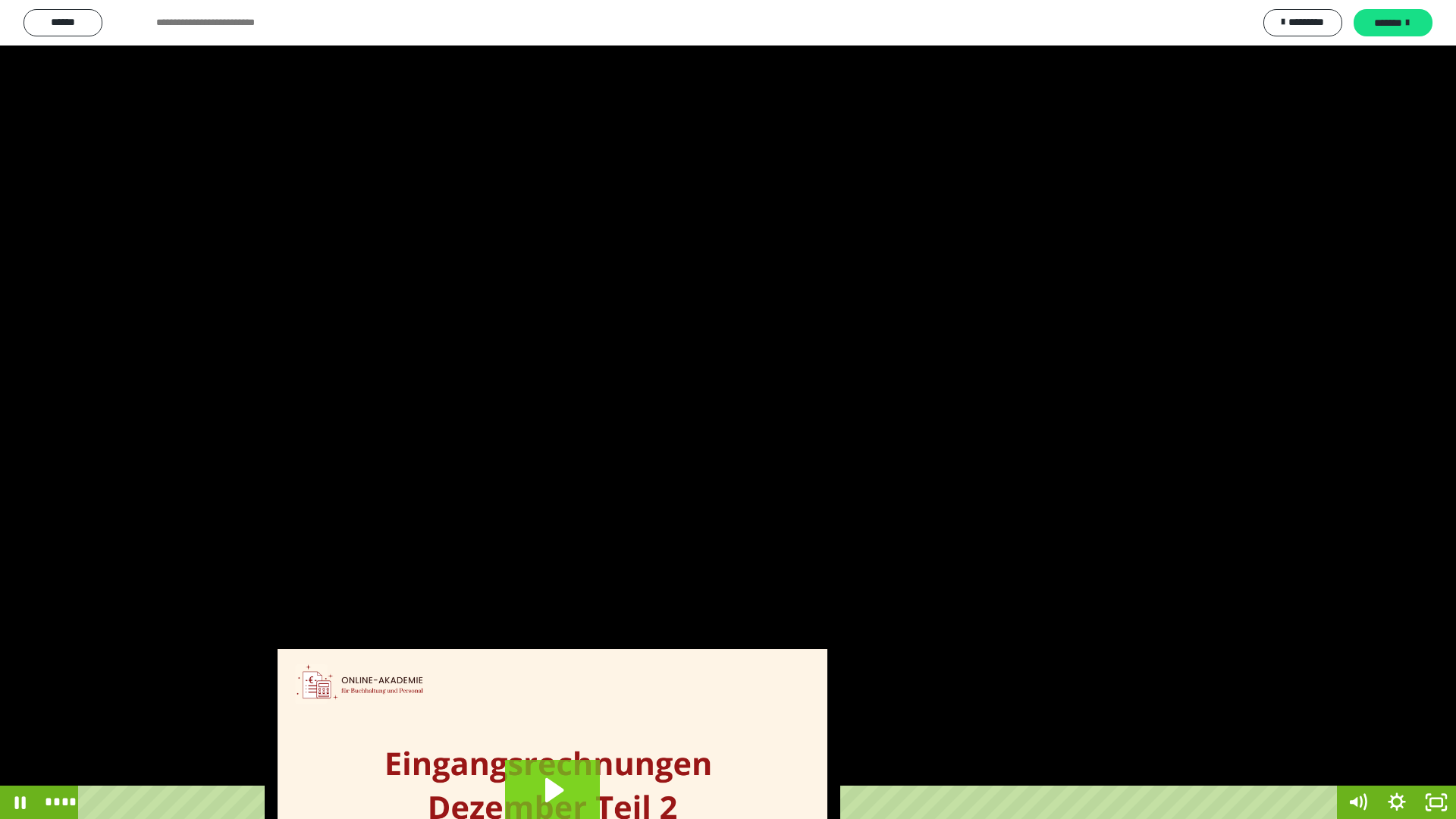 click at bounding box center (728, 410) 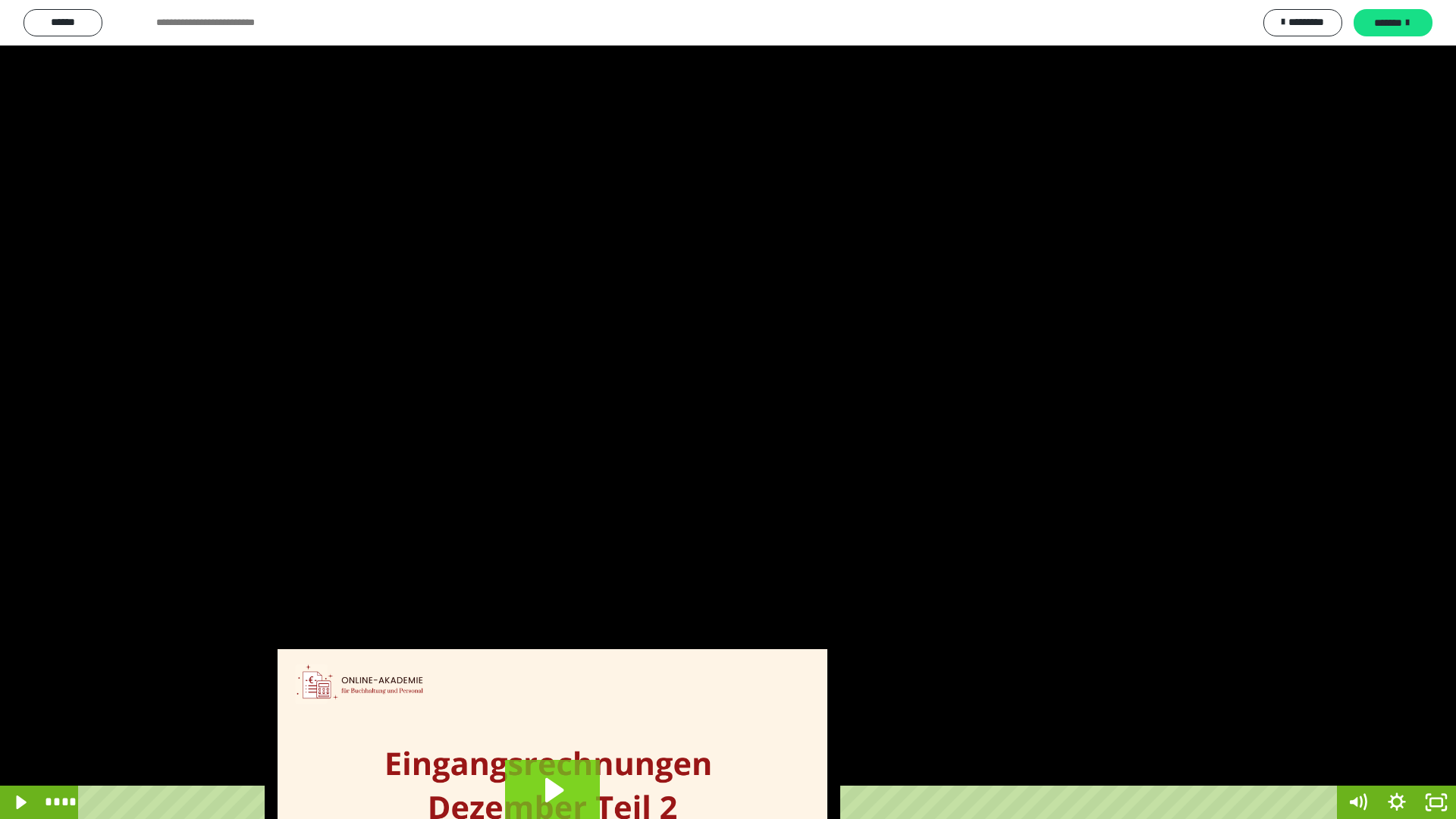 click at bounding box center [728, 410] 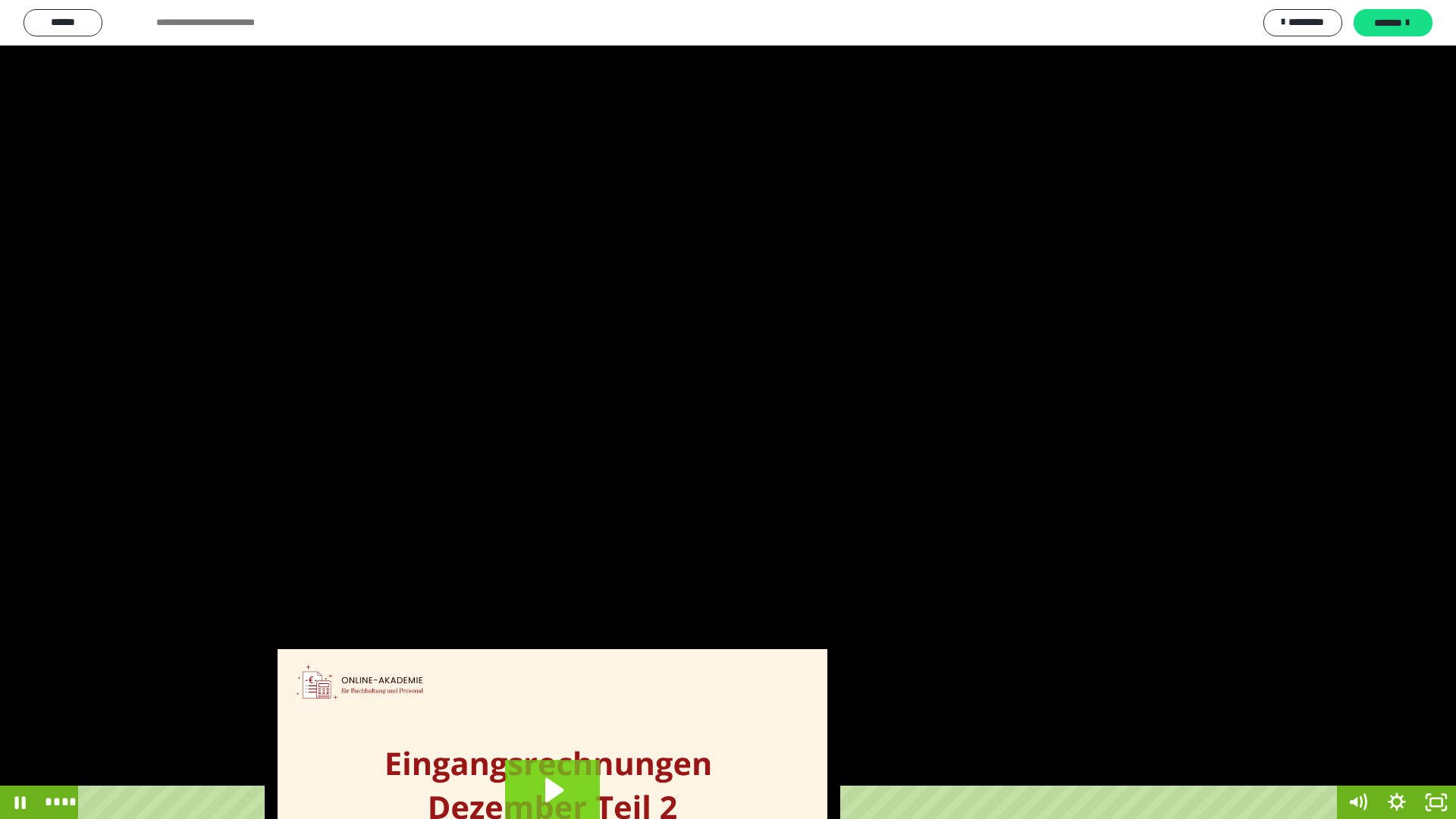 click at bounding box center (728, 410) 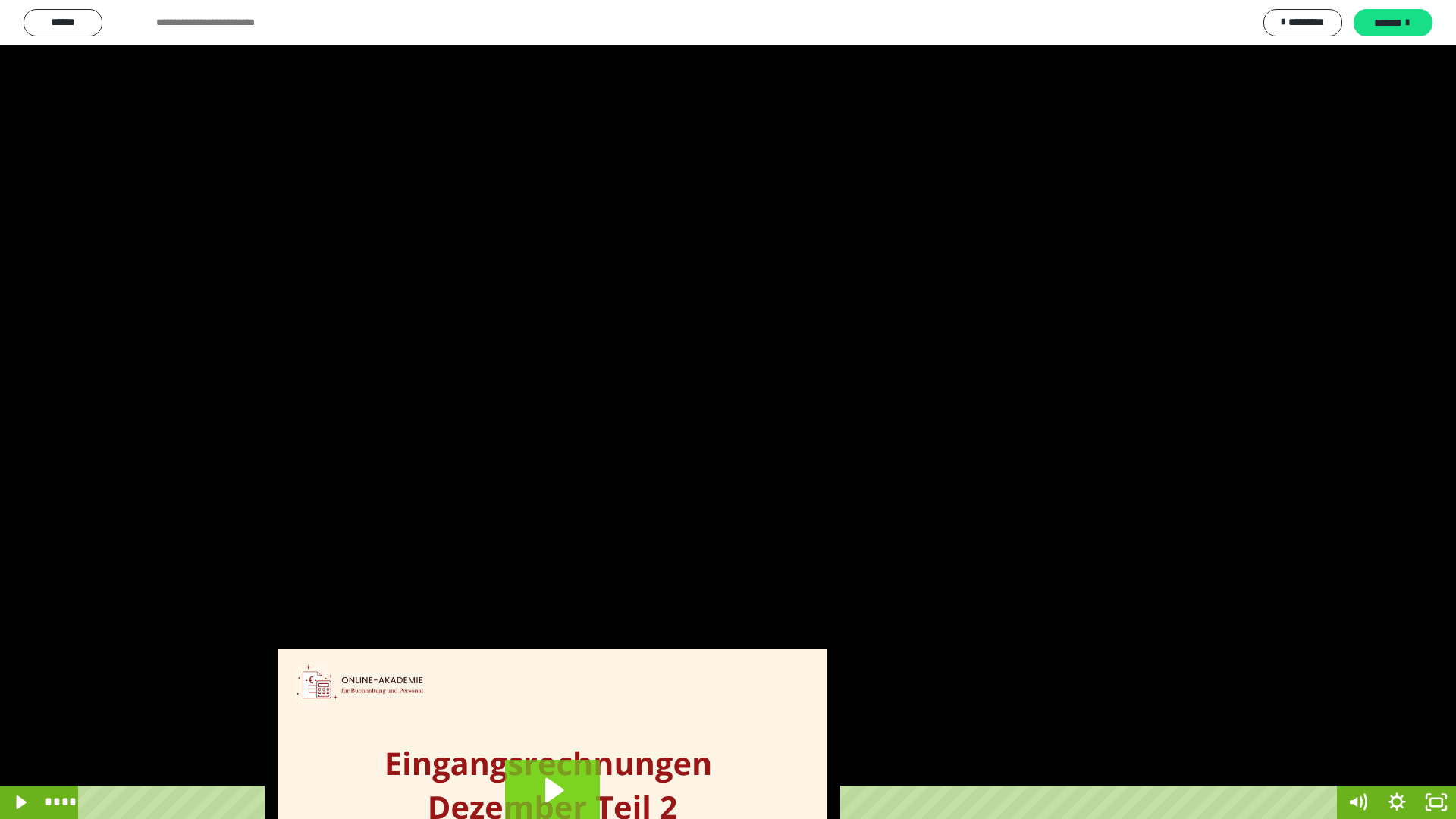 click at bounding box center (728, 410) 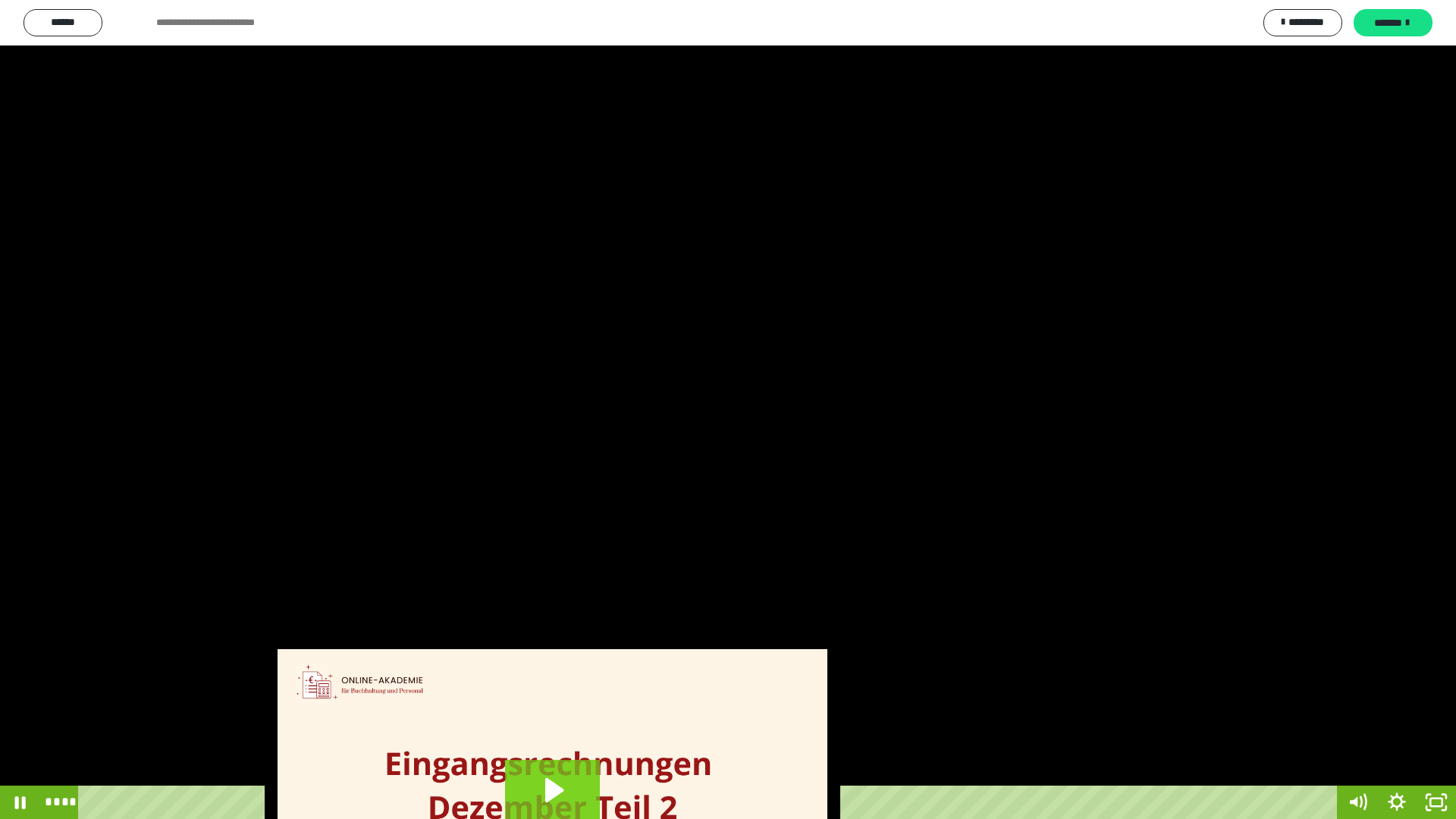 click at bounding box center (728, 410) 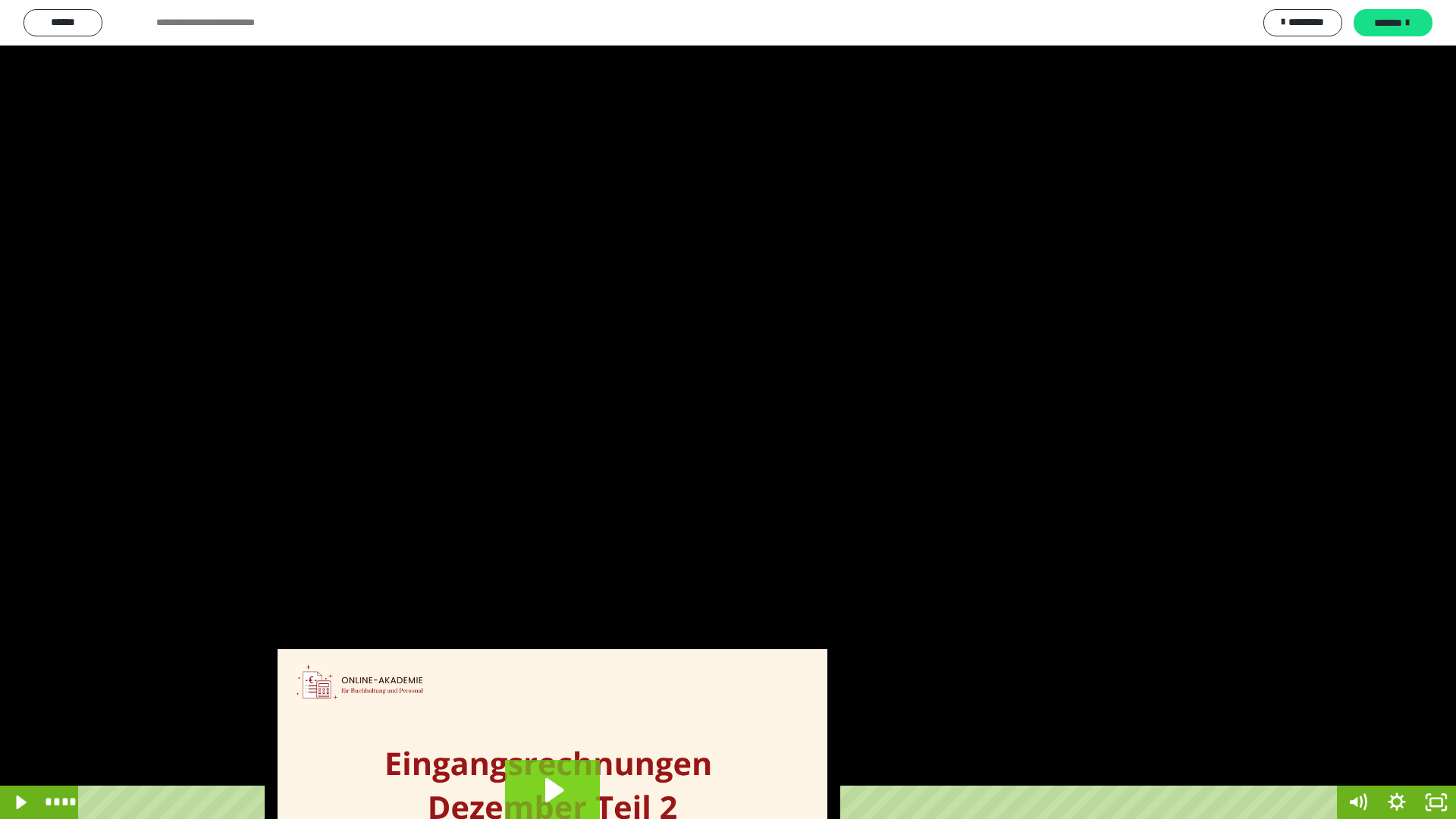 click at bounding box center (728, 410) 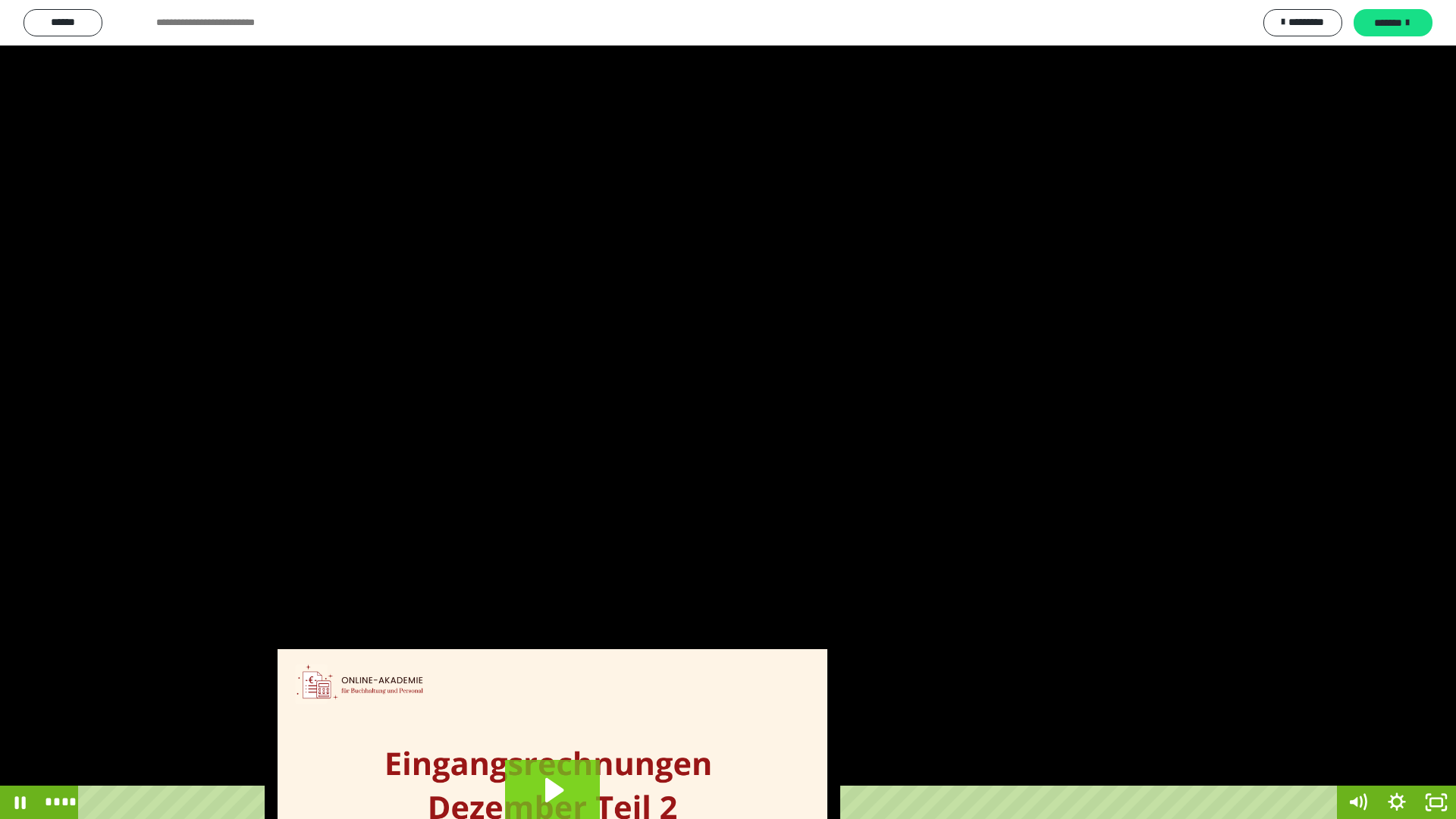 click at bounding box center (728, 410) 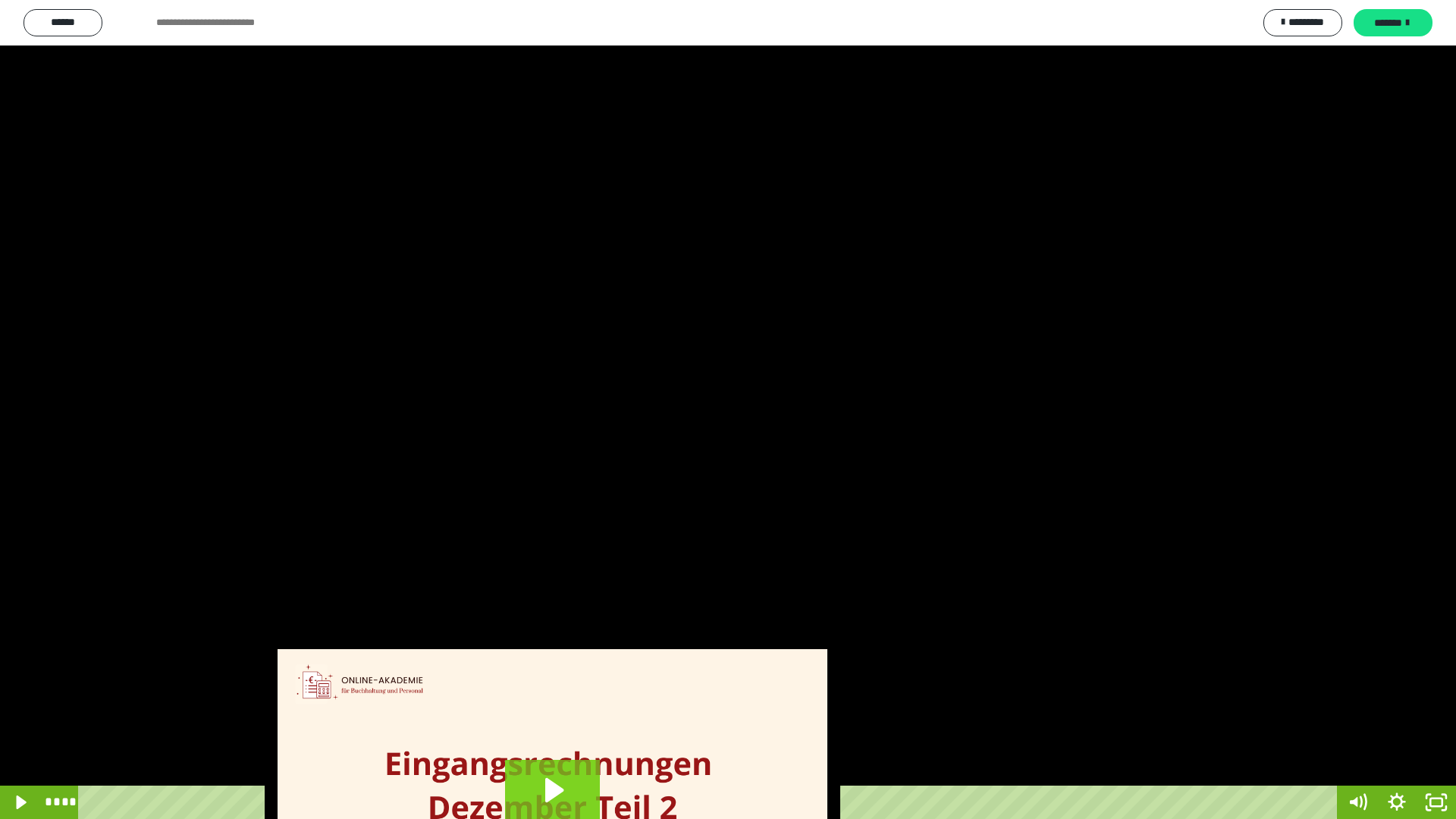 click at bounding box center [728, 410] 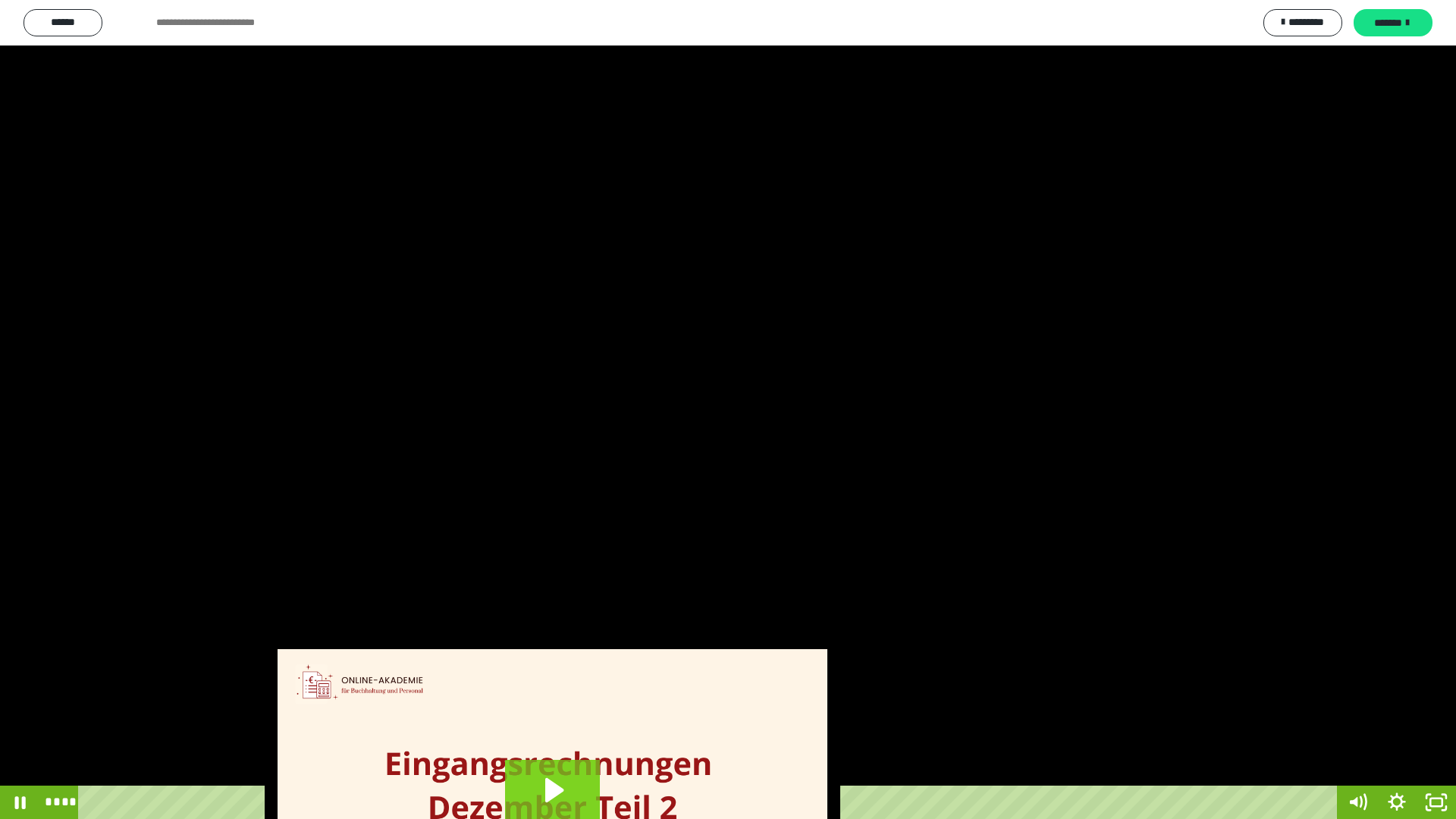 click at bounding box center (728, 410) 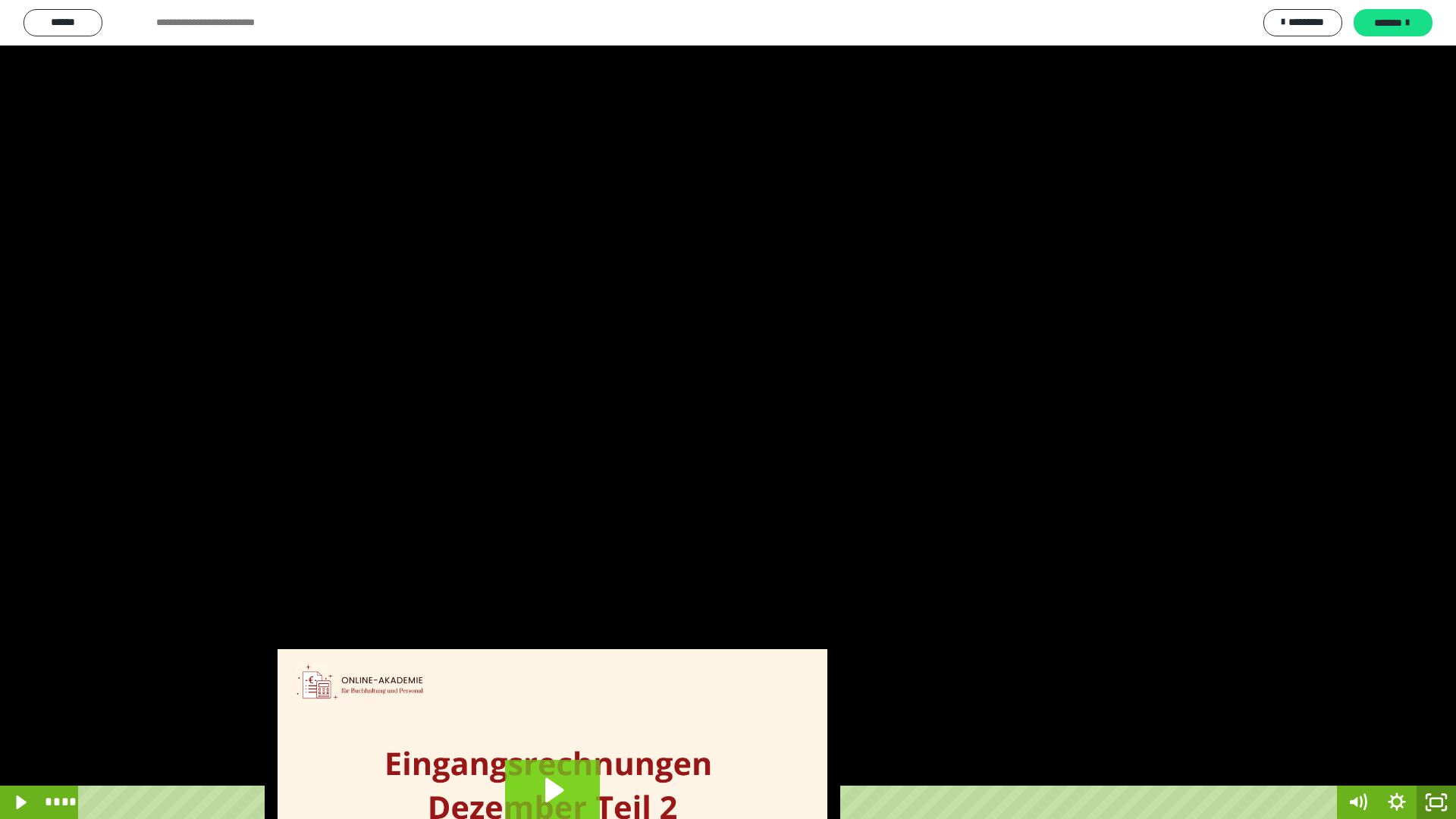click 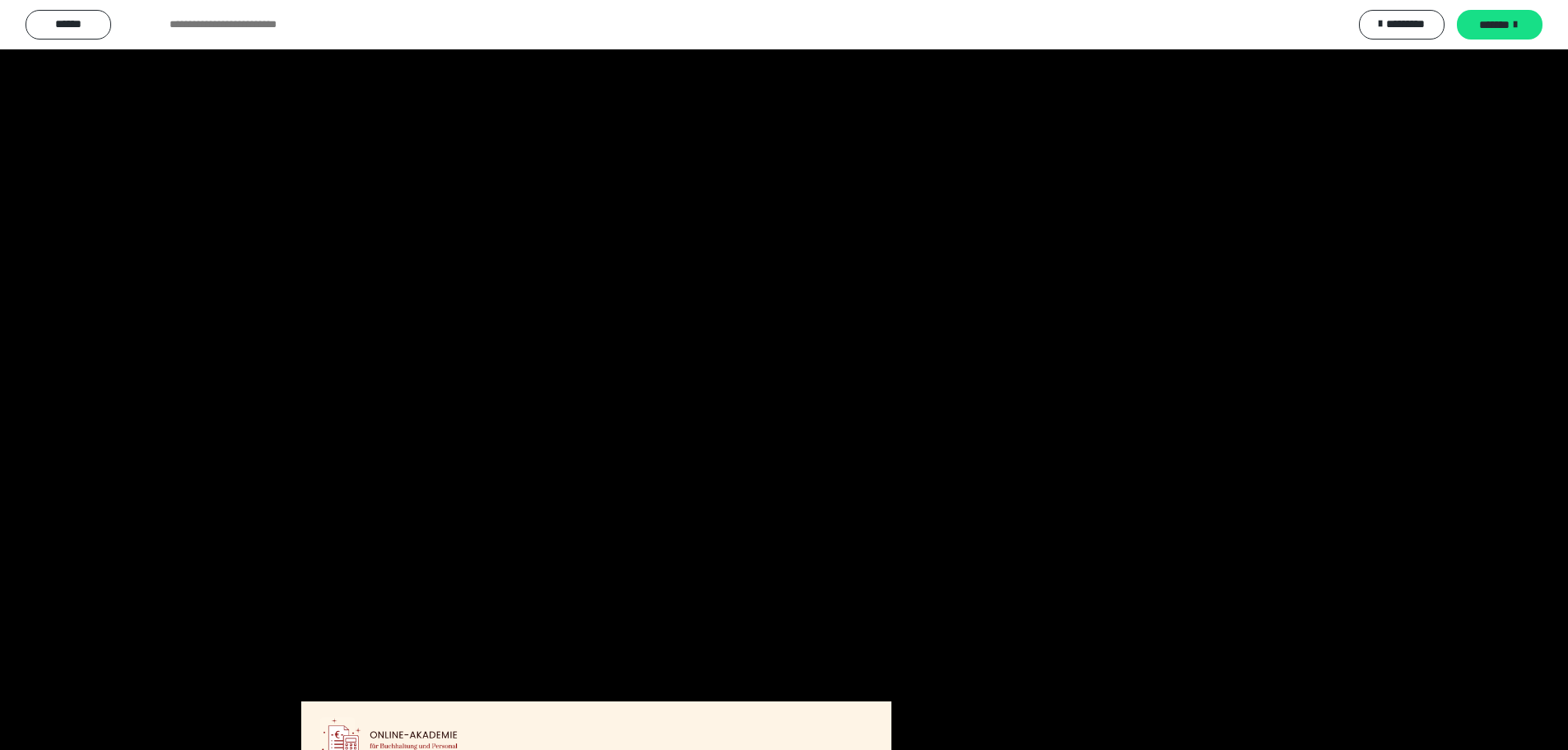 scroll, scrollTop: 3073, scrollLeft: 0, axis: vertical 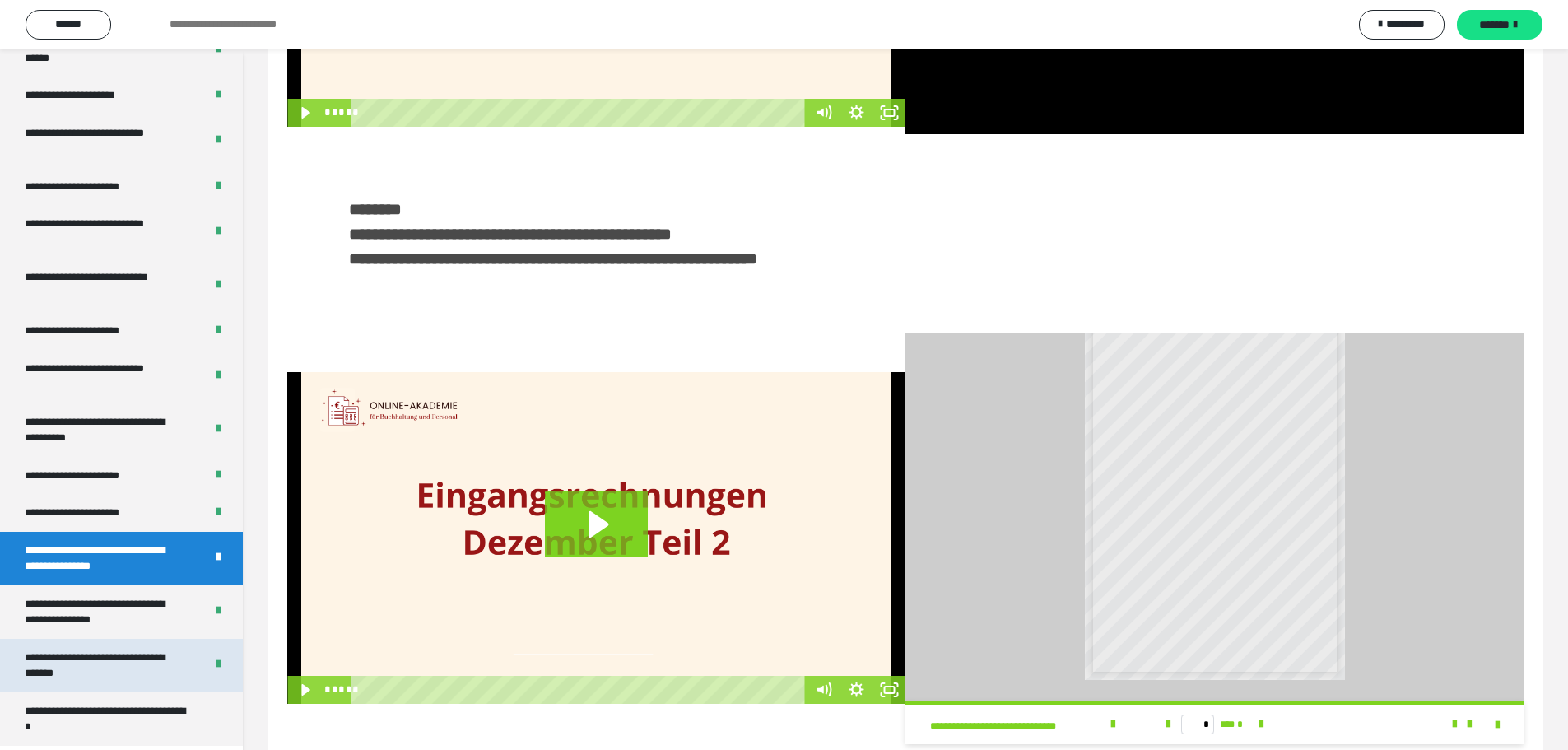 click on "**********" at bounding box center [102, 665] 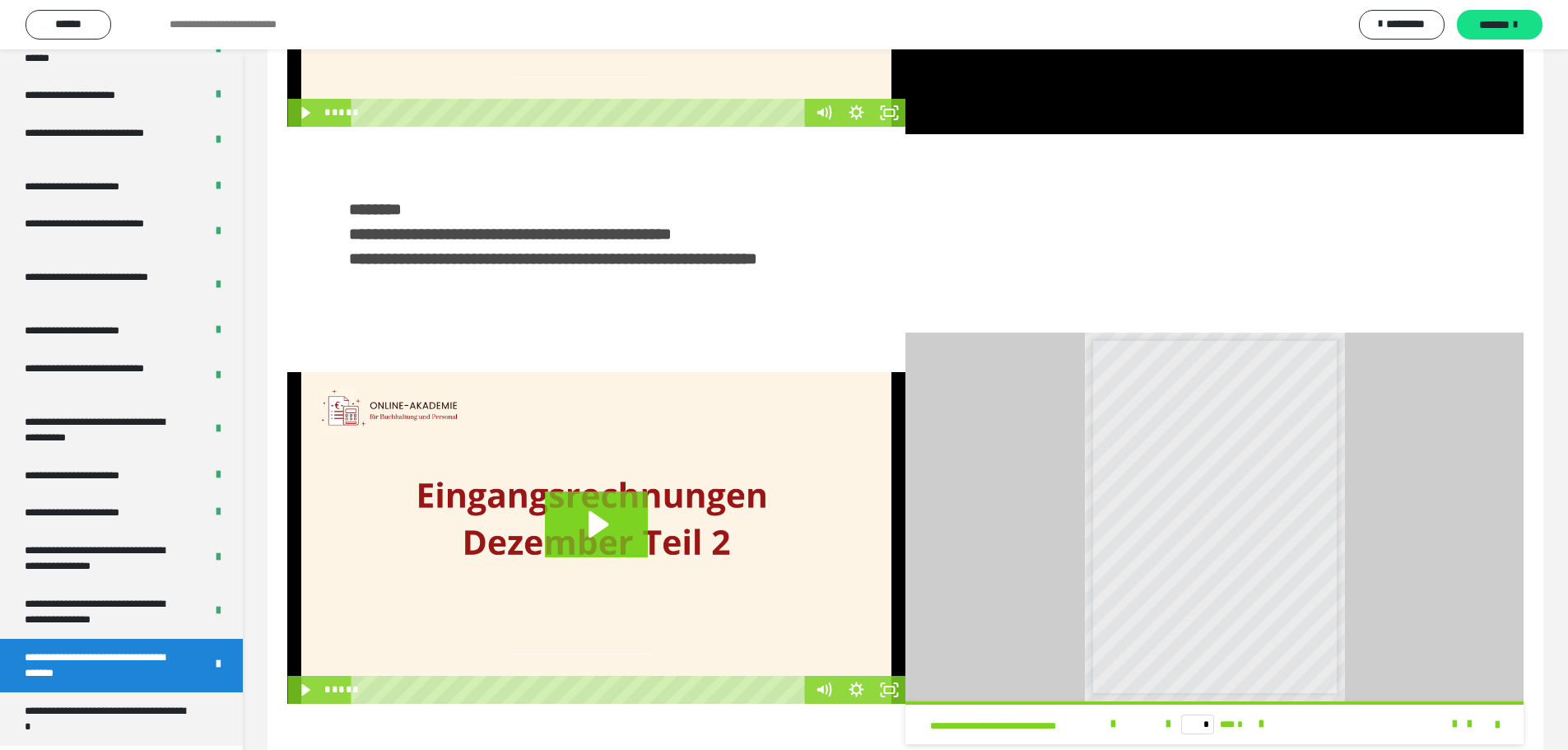 scroll, scrollTop: 0, scrollLeft: 0, axis: both 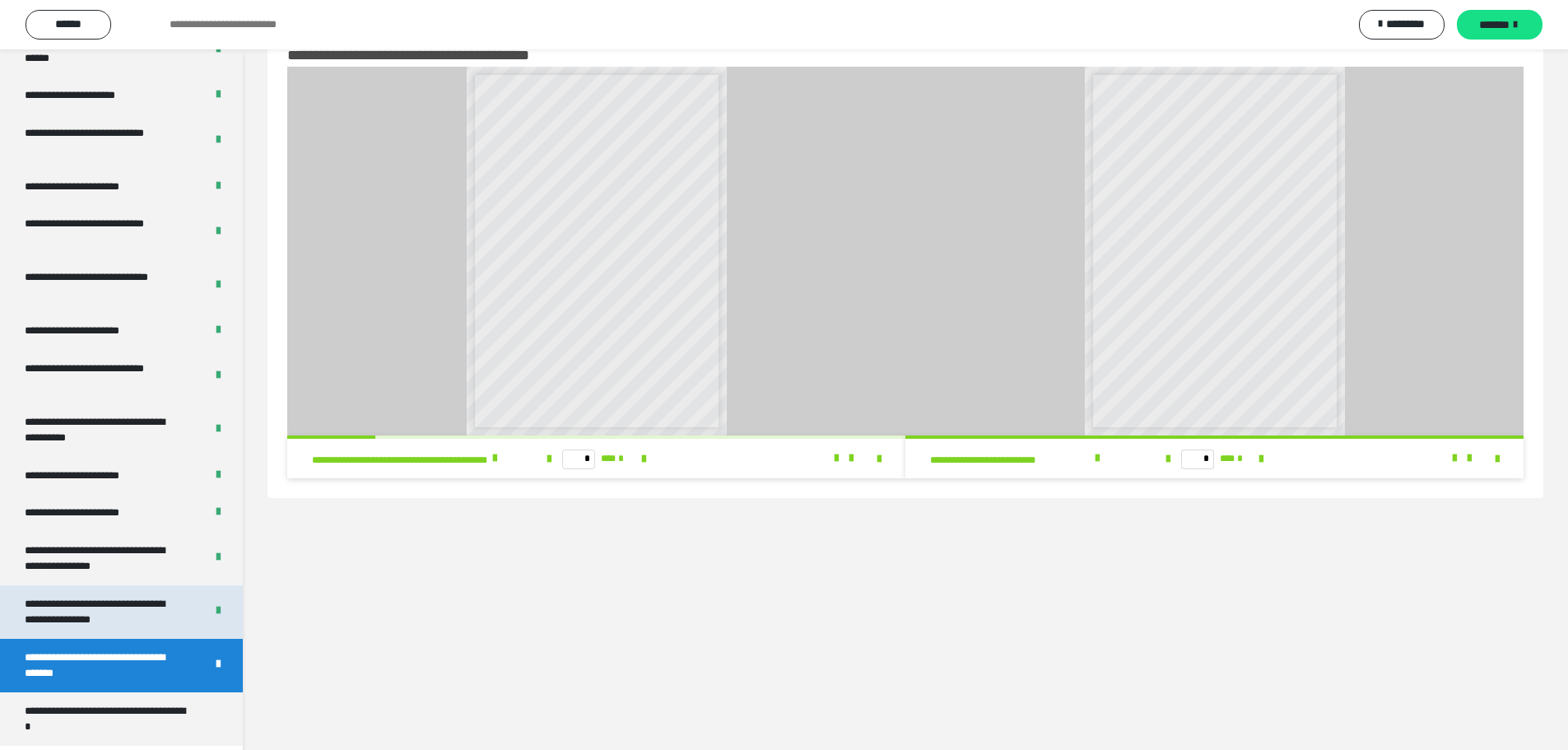 click on "**********" at bounding box center (102, 612) 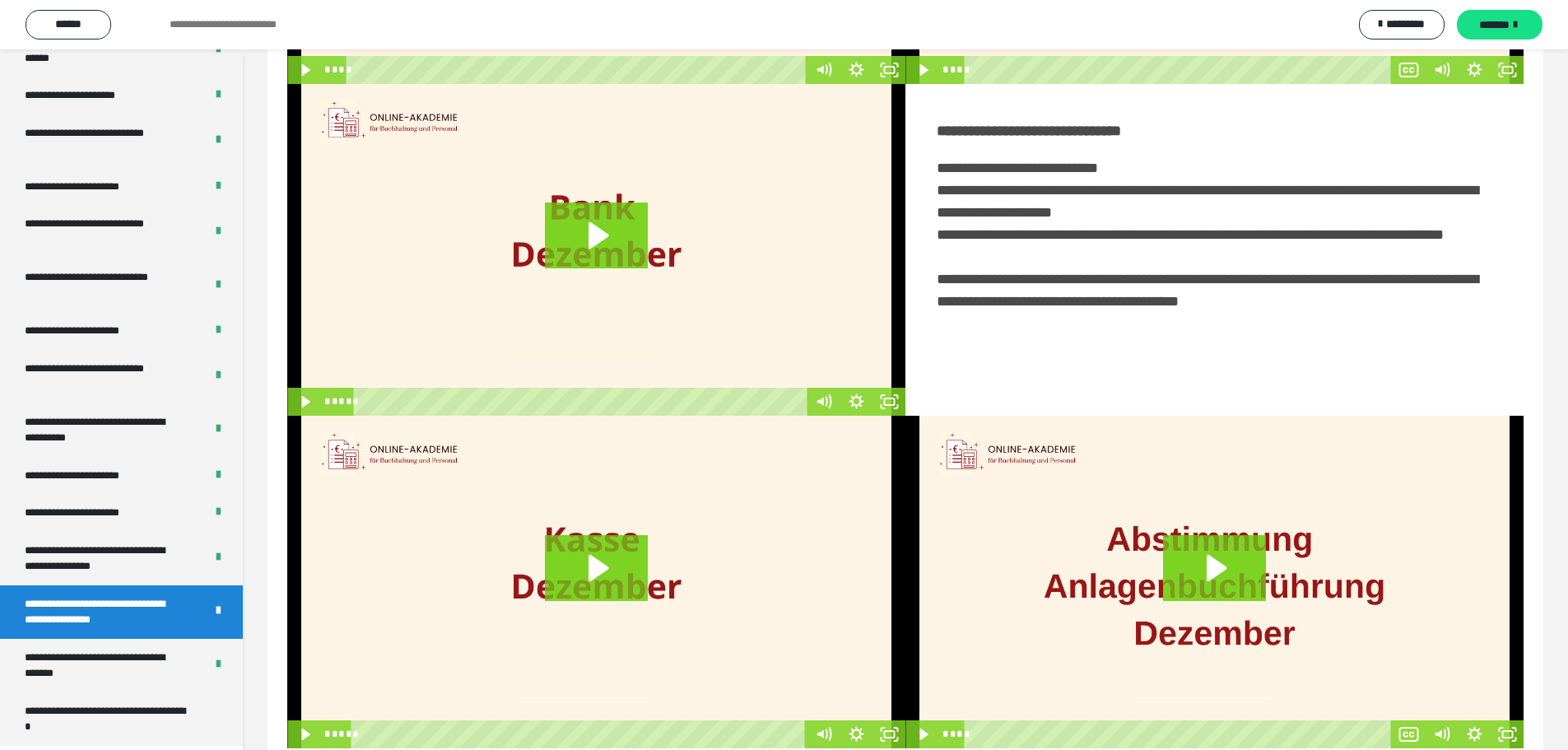 scroll, scrollTop: 408, scrollLeft: 0, axis: vertical 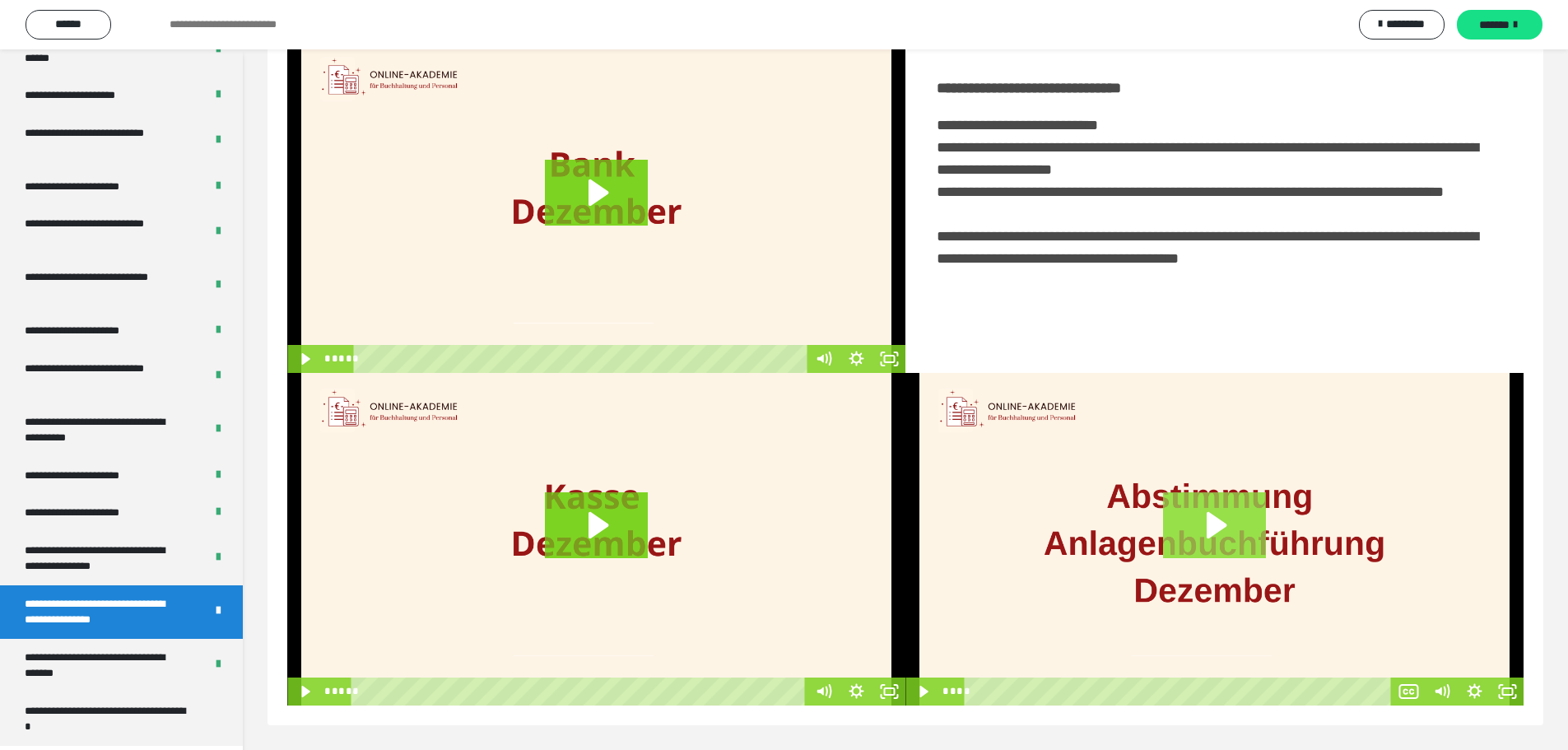 click 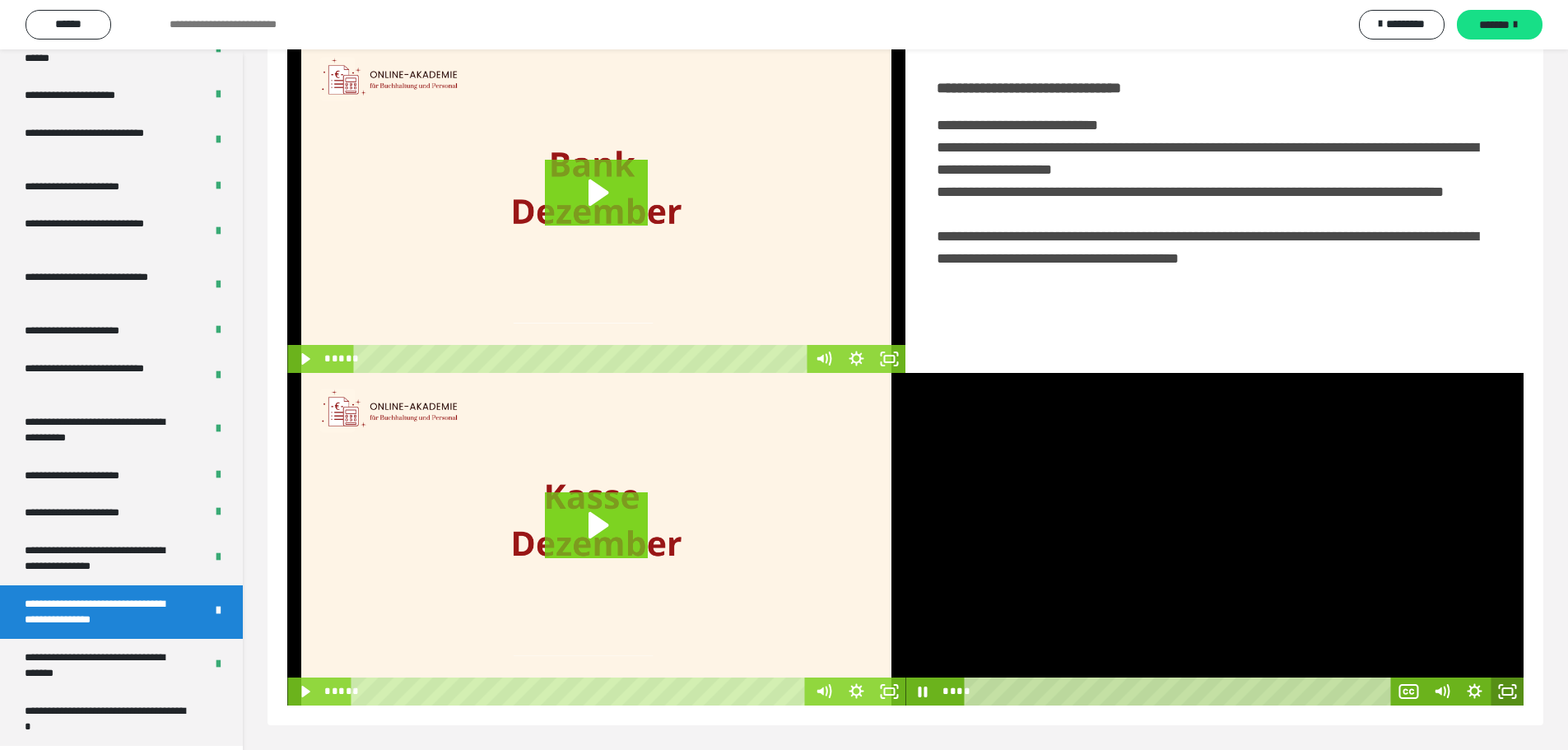 click 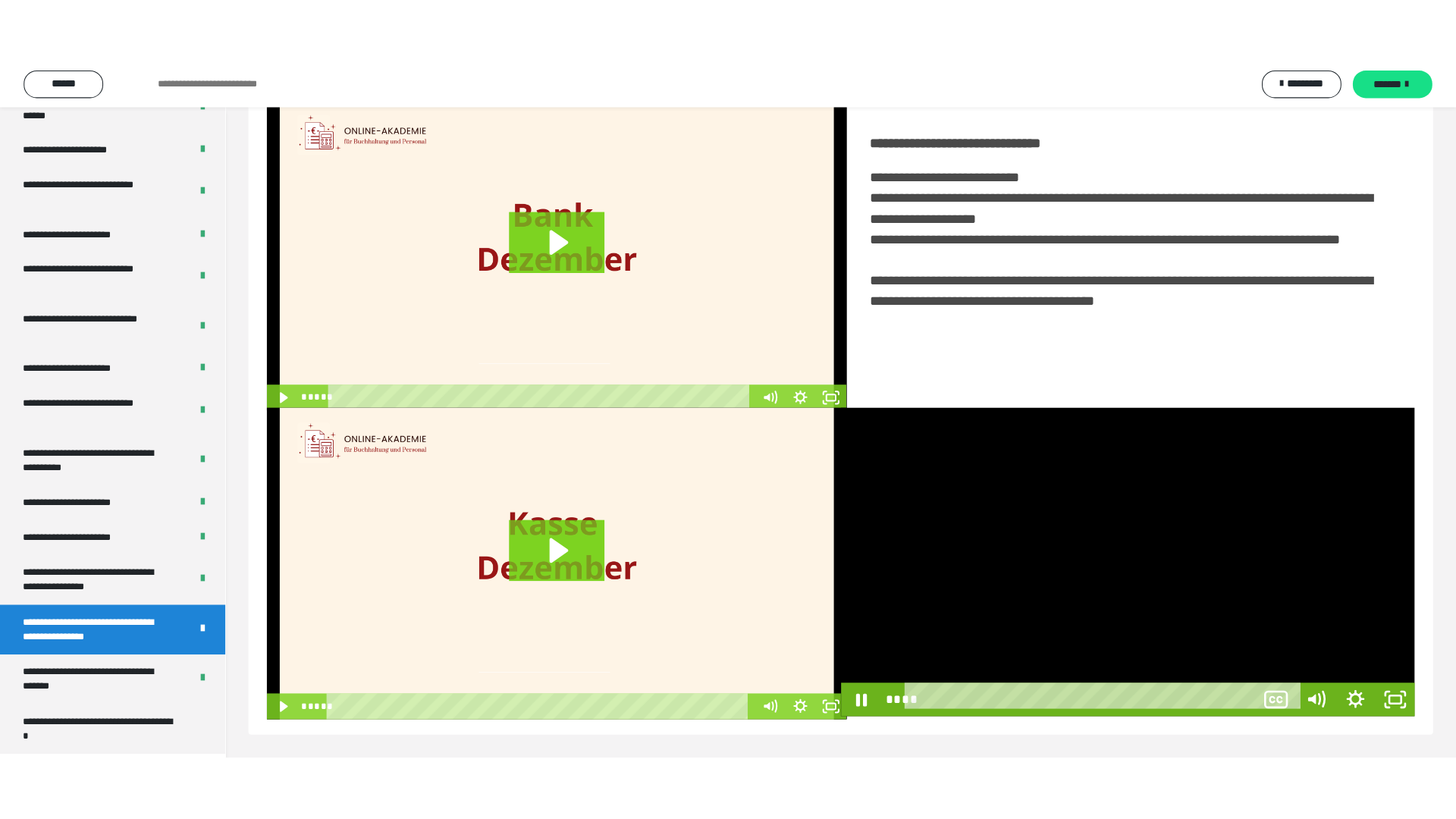 scroll, scrollTop: 256, scrollLeft: 0, axis: vertical 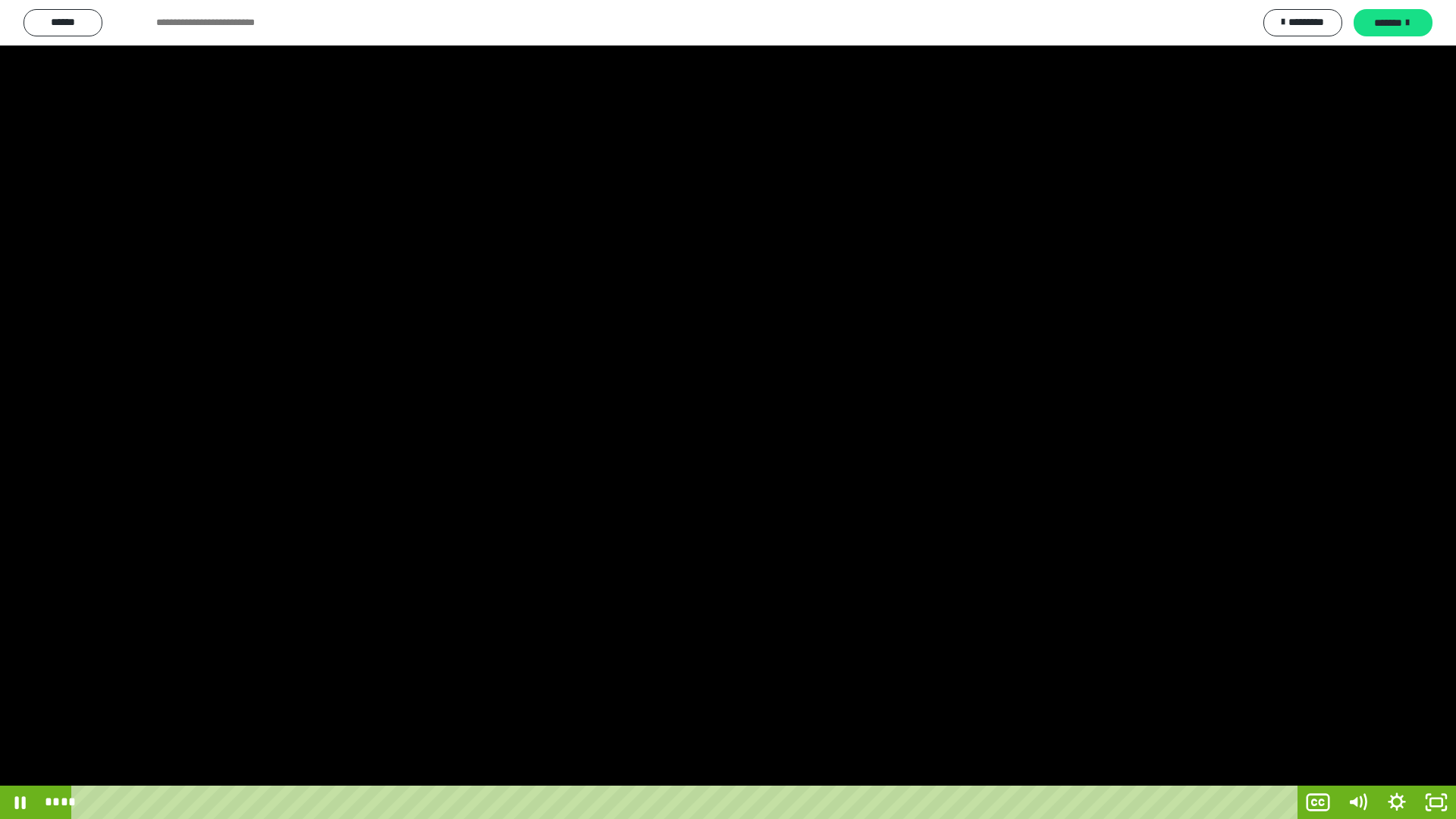 click at bounding box center (728, 410) 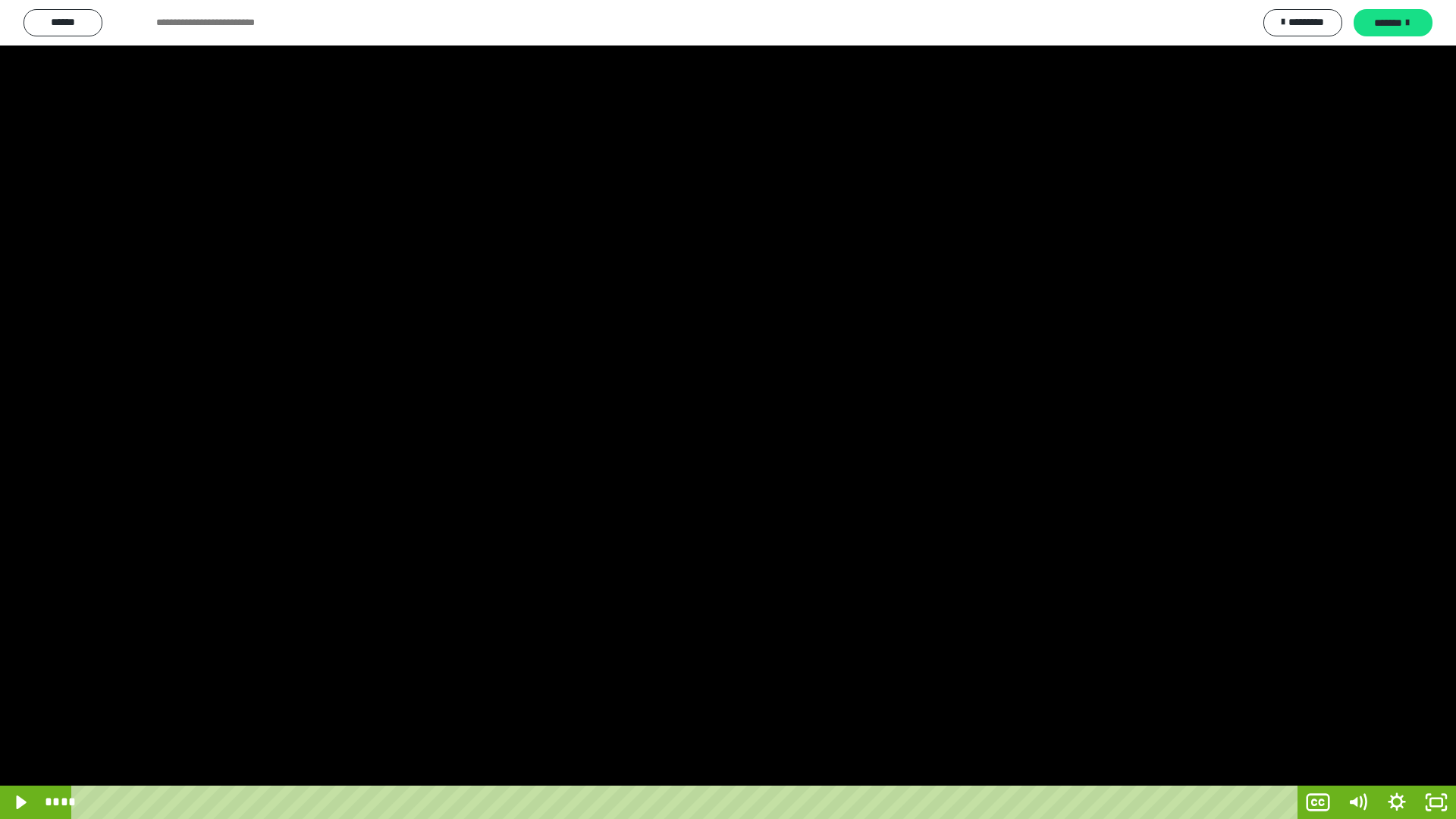 click at bounding box center [728, 410] 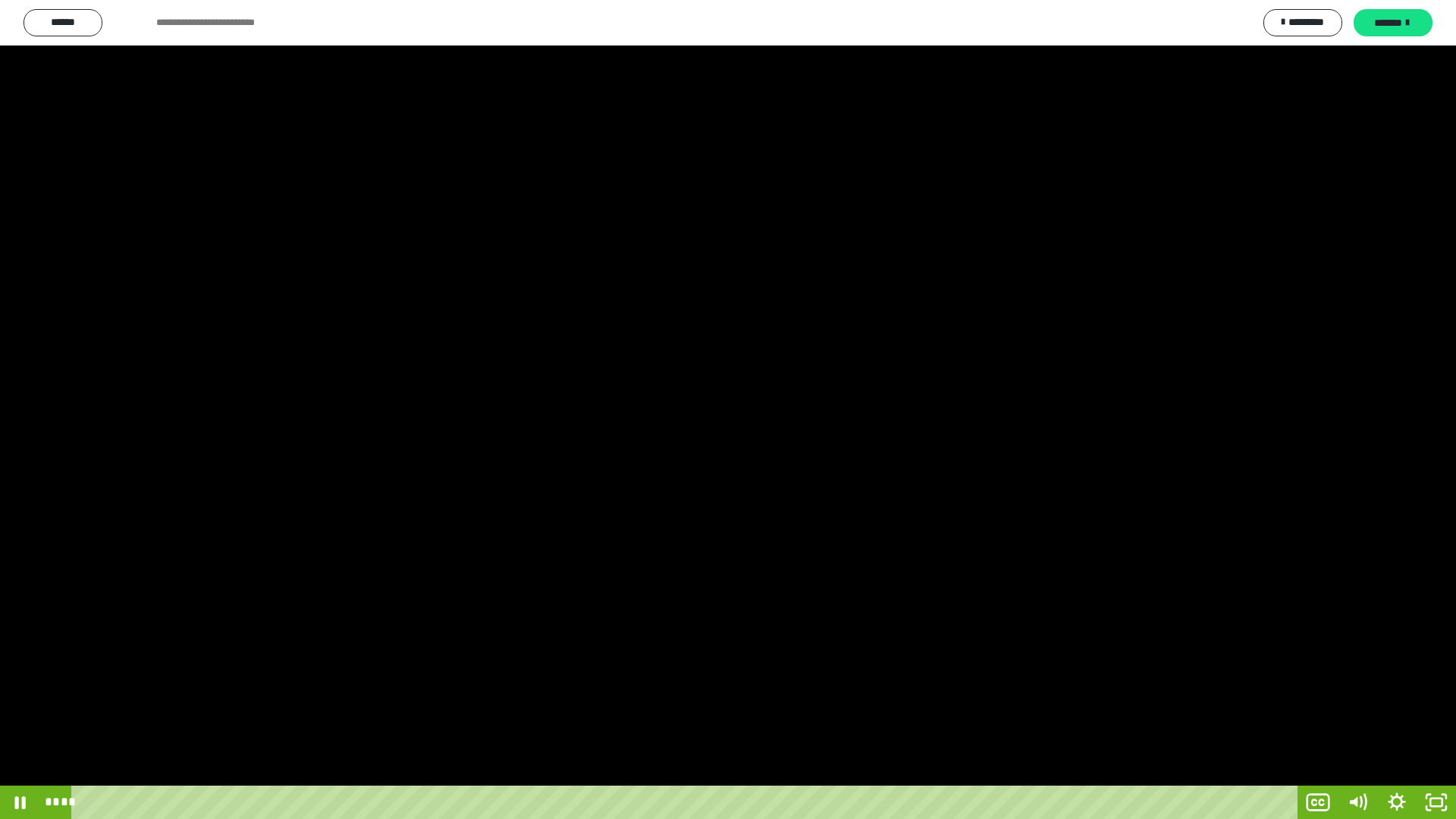 click at bounding box center [728, 410] 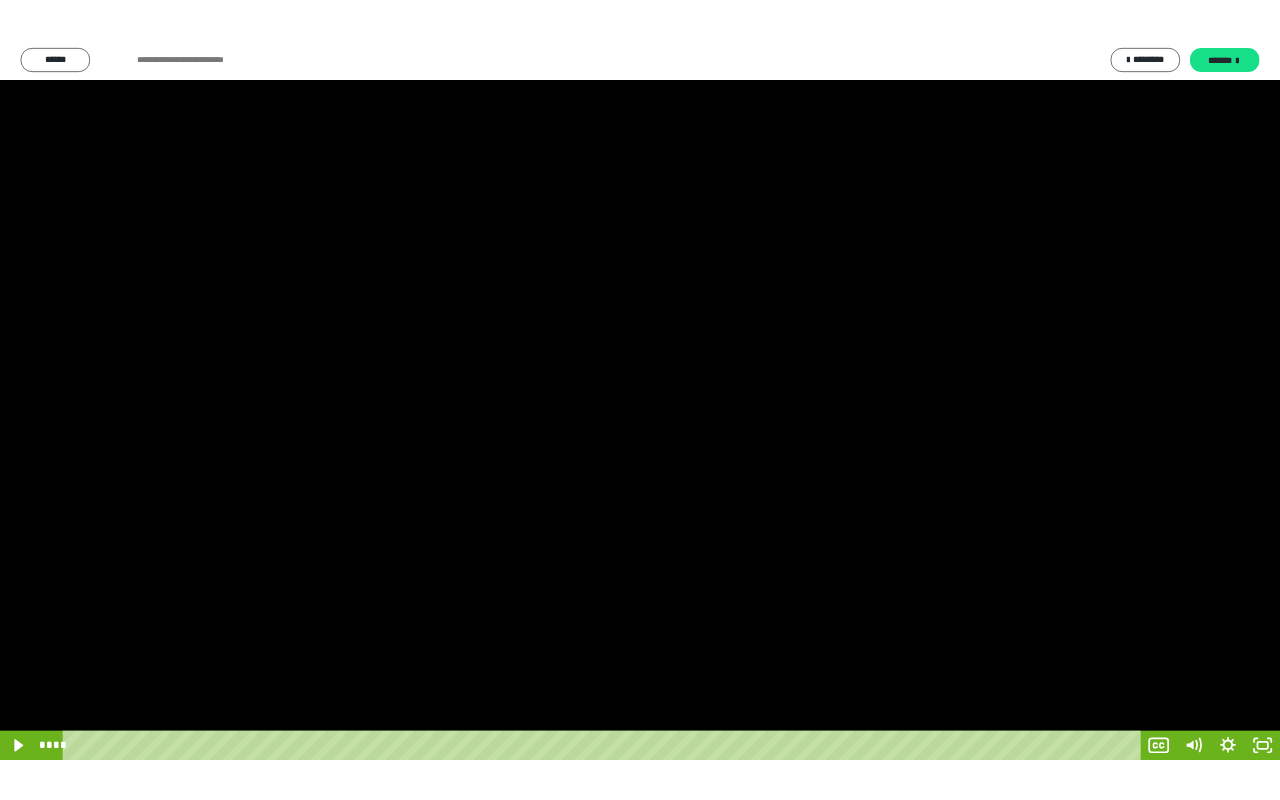 scroll, scrollTop: 302, scrollLeft: 0, axis: vertical 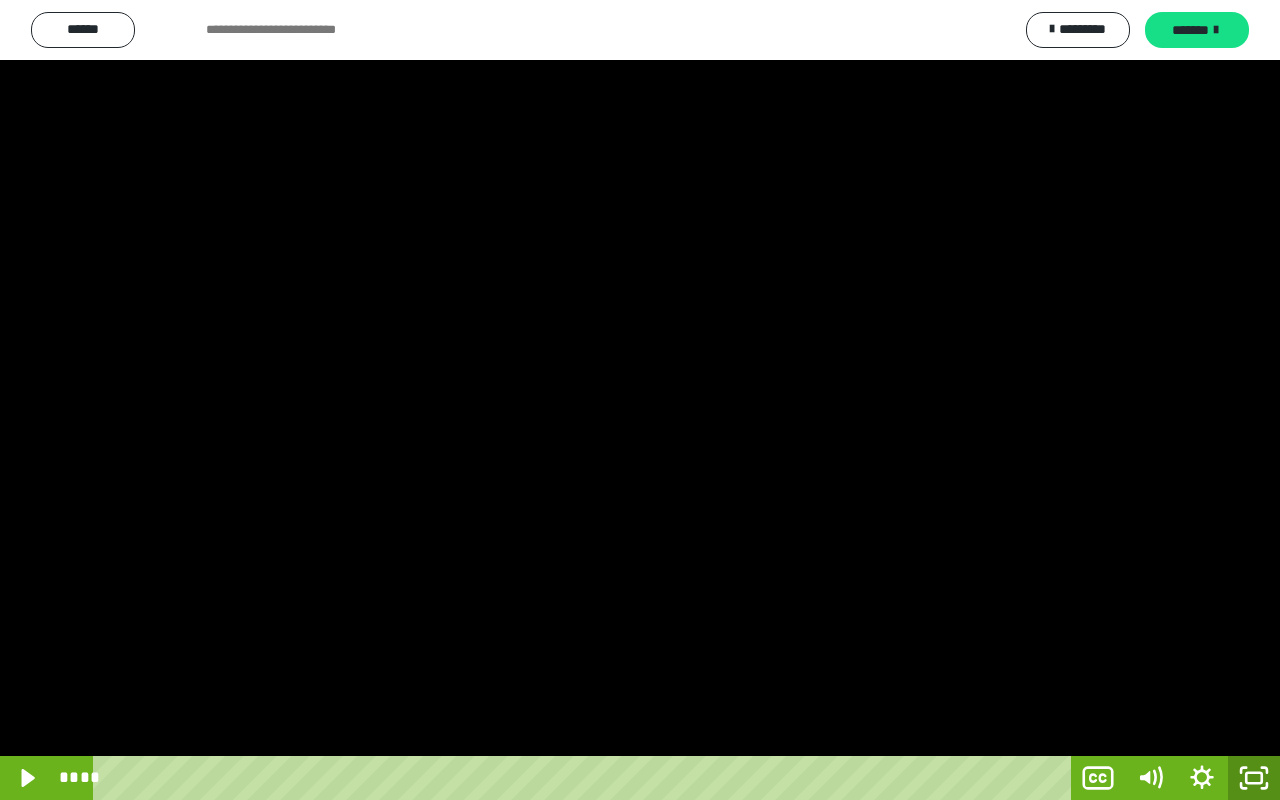click 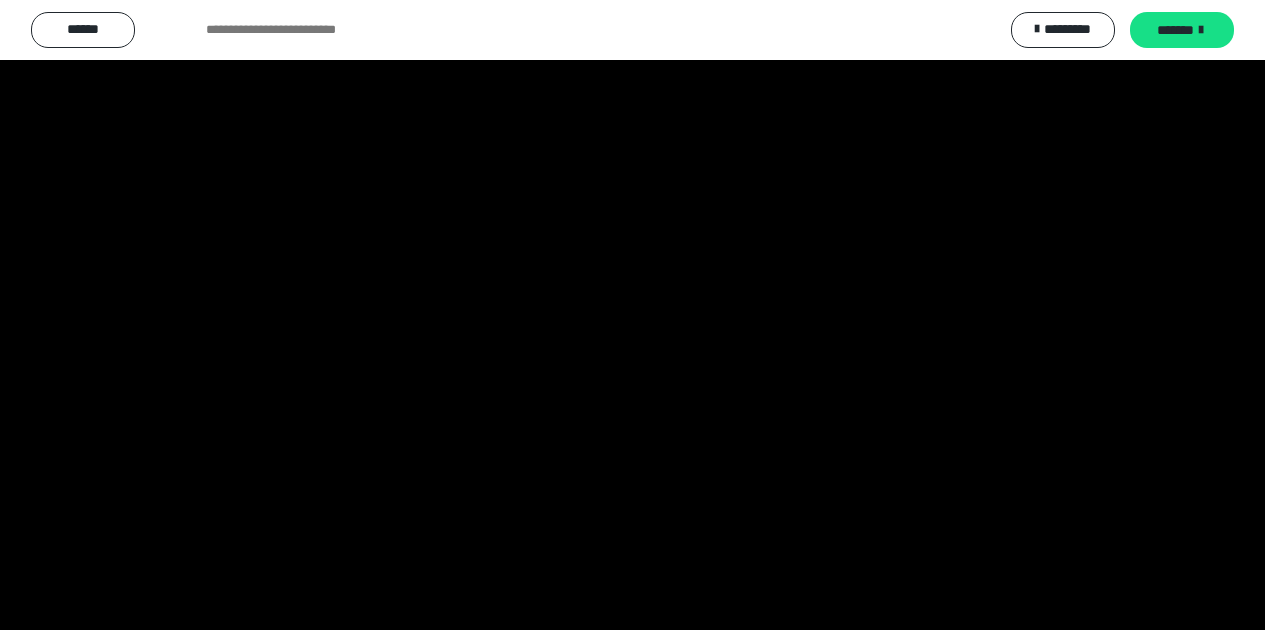 scroll, scrollTop: 3044, scrollLeft: 0, axis: vertical 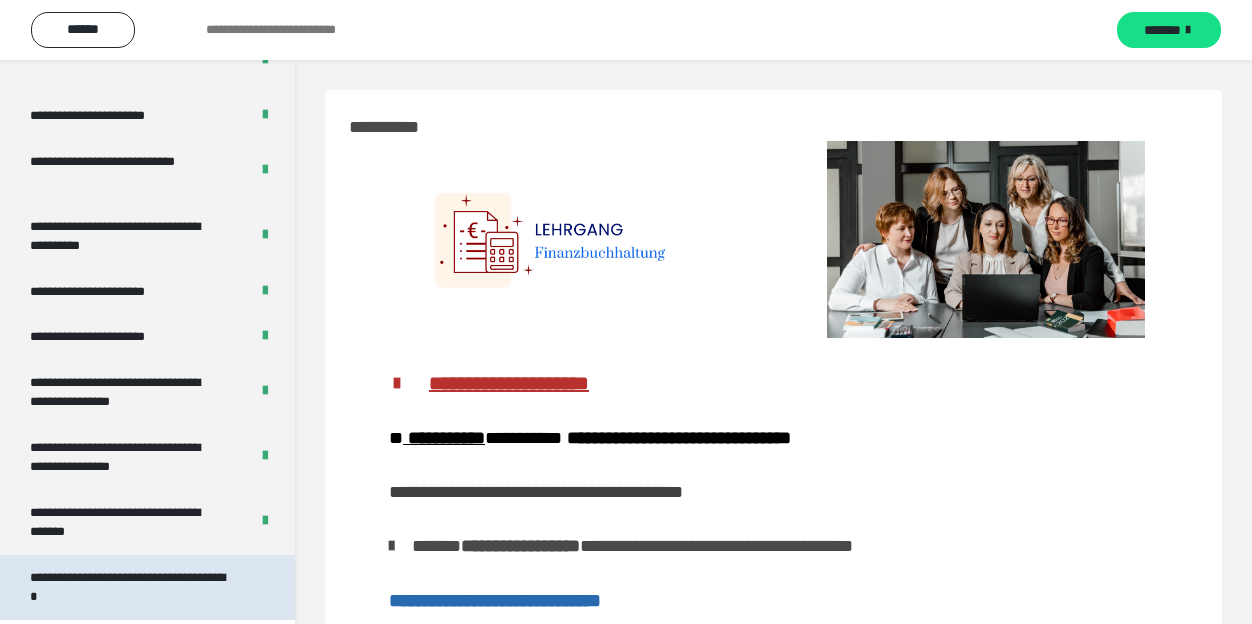click on "**********" at bounding box center [132, 587] 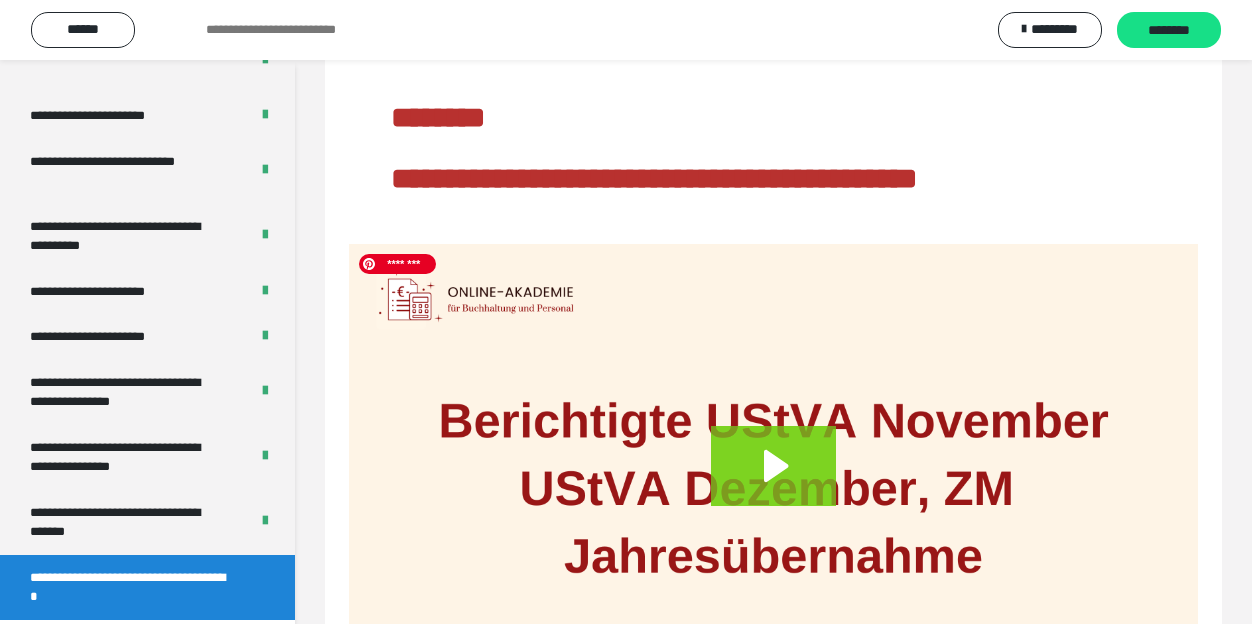 scroll, scrollTop: 239, scrollLeft: 0, axis: vertical 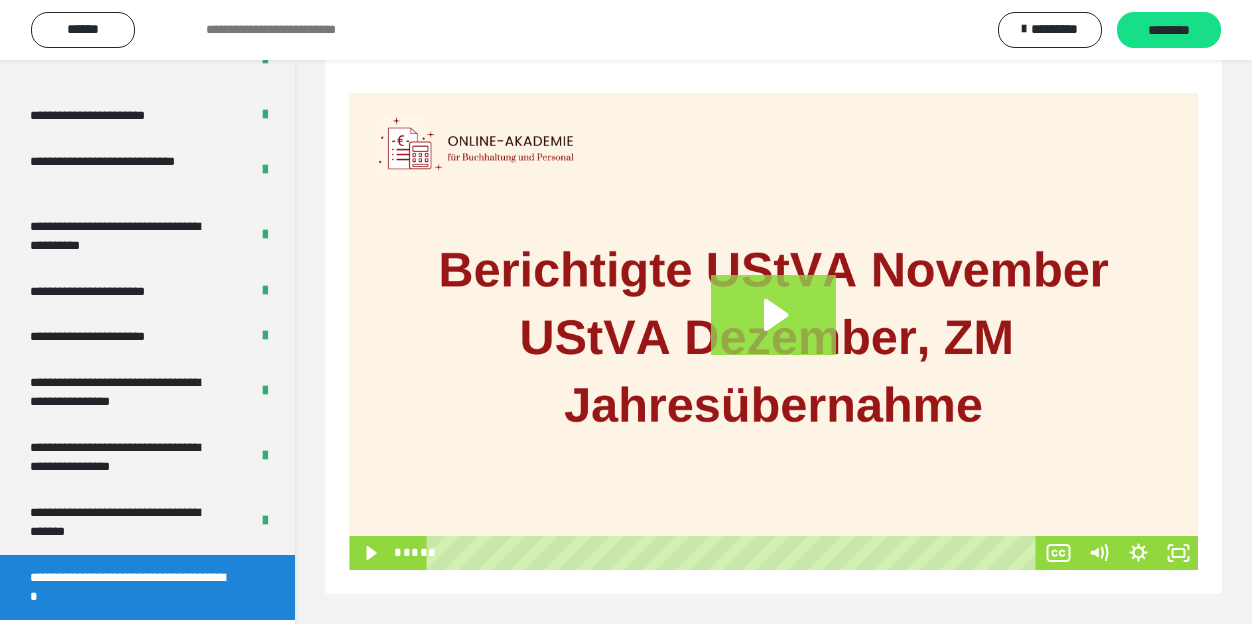 click 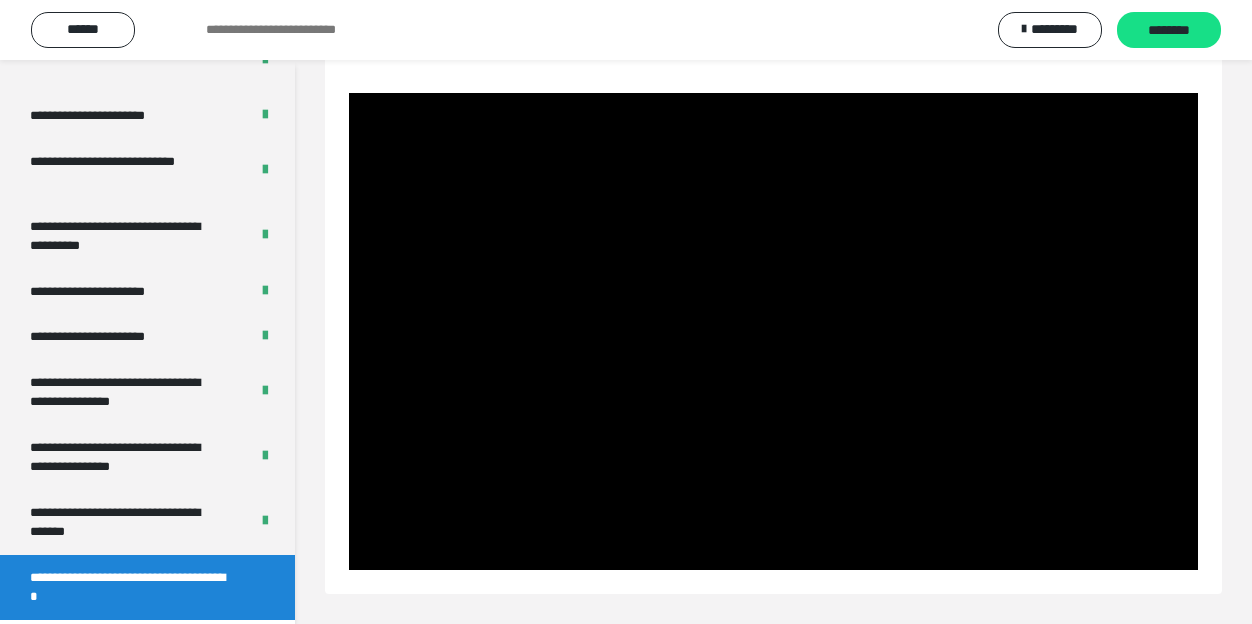 click on "**********" at bounding box center (626, 30) 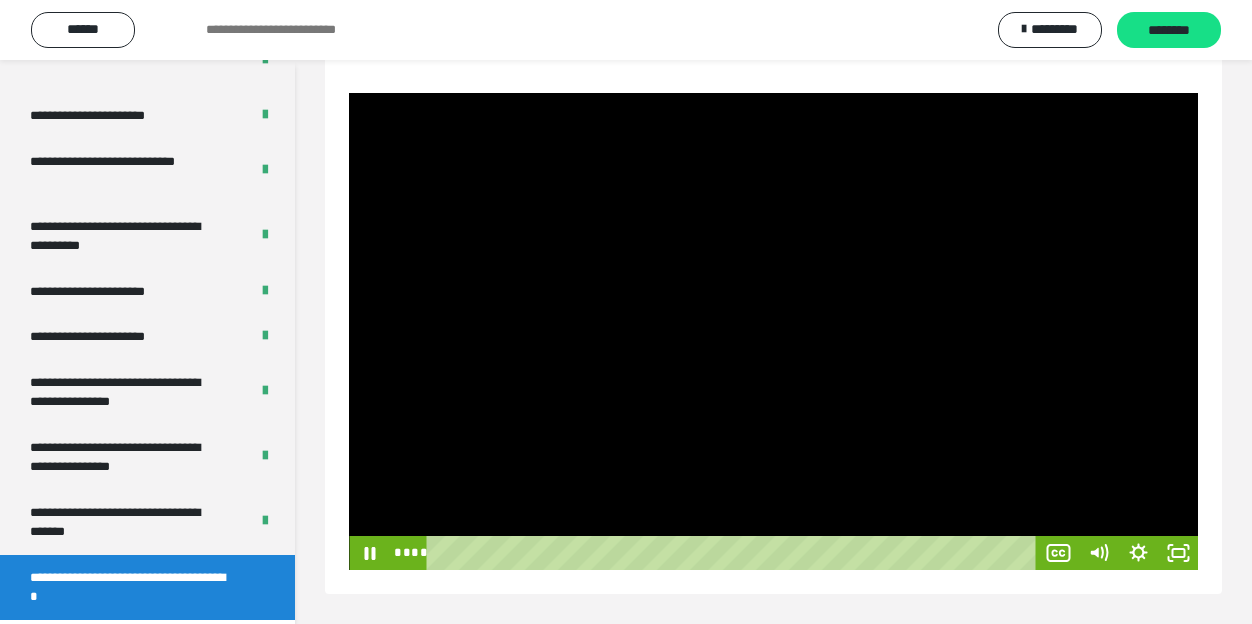 click at bounding box center [773, 332] 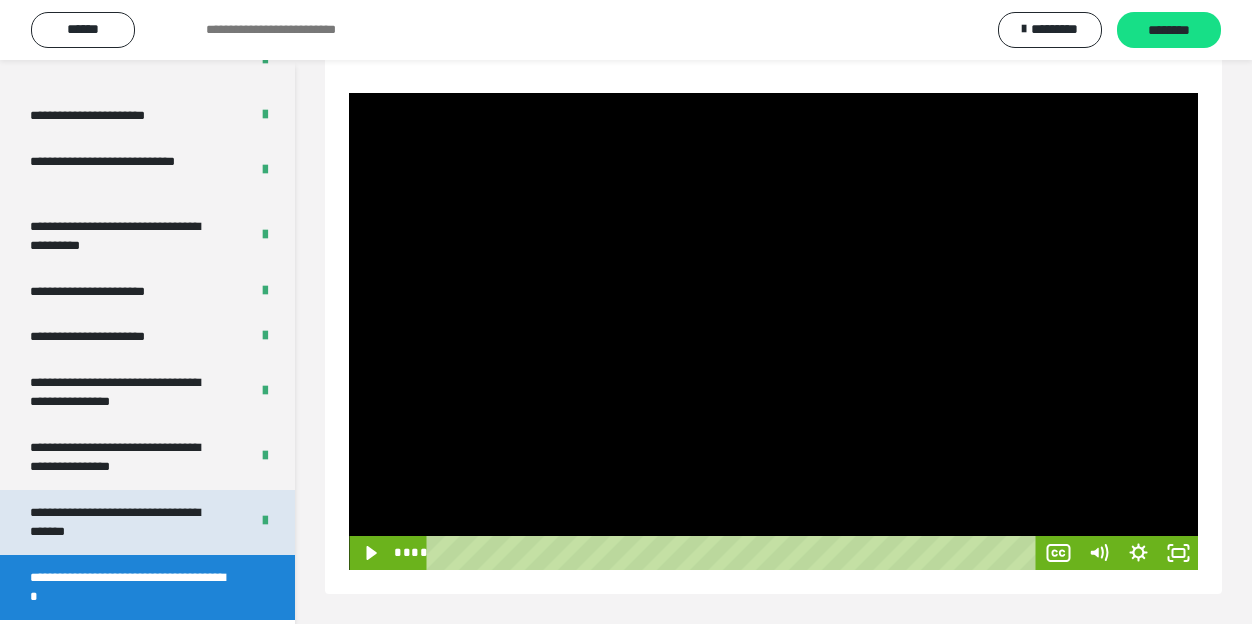 click on "**********" at bounding box center (124, 522) 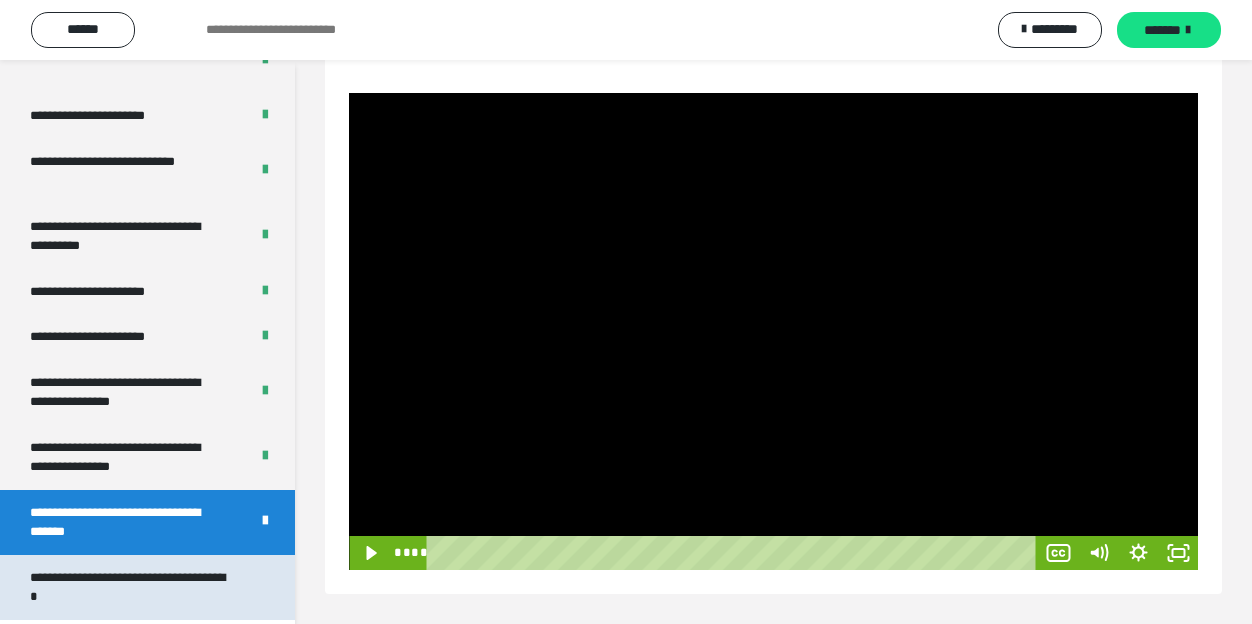 scroll, scrollTop: 71, scrollLeft: 0, axis: vertical 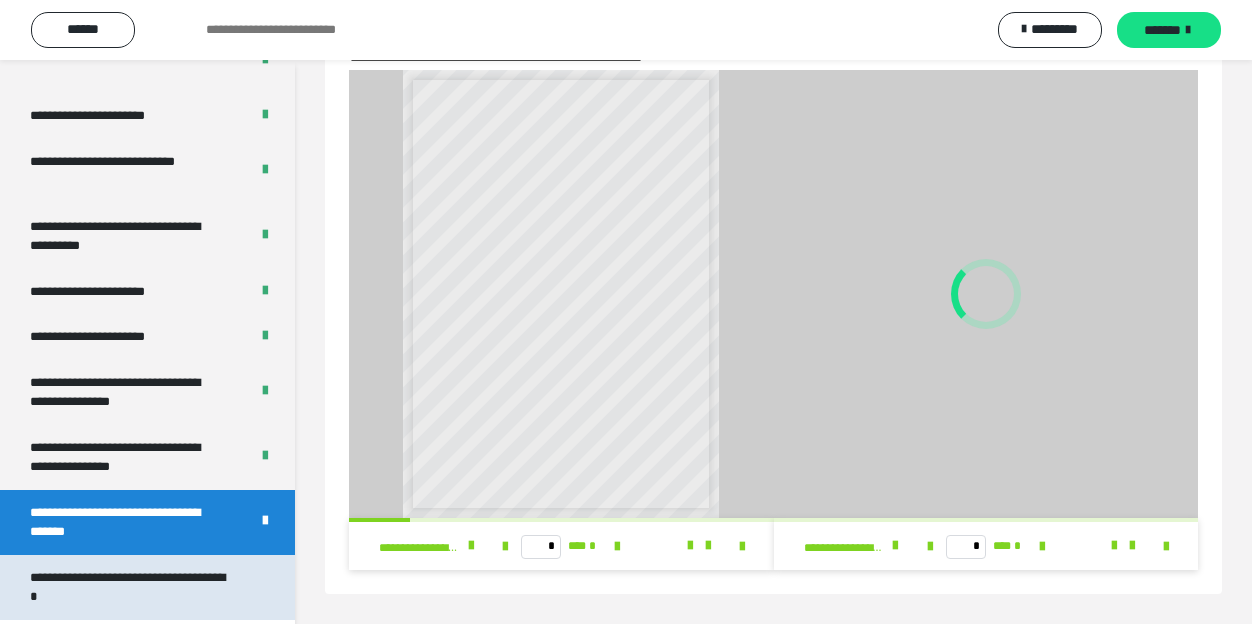 click on "**********" at bounding box center (132, 587) 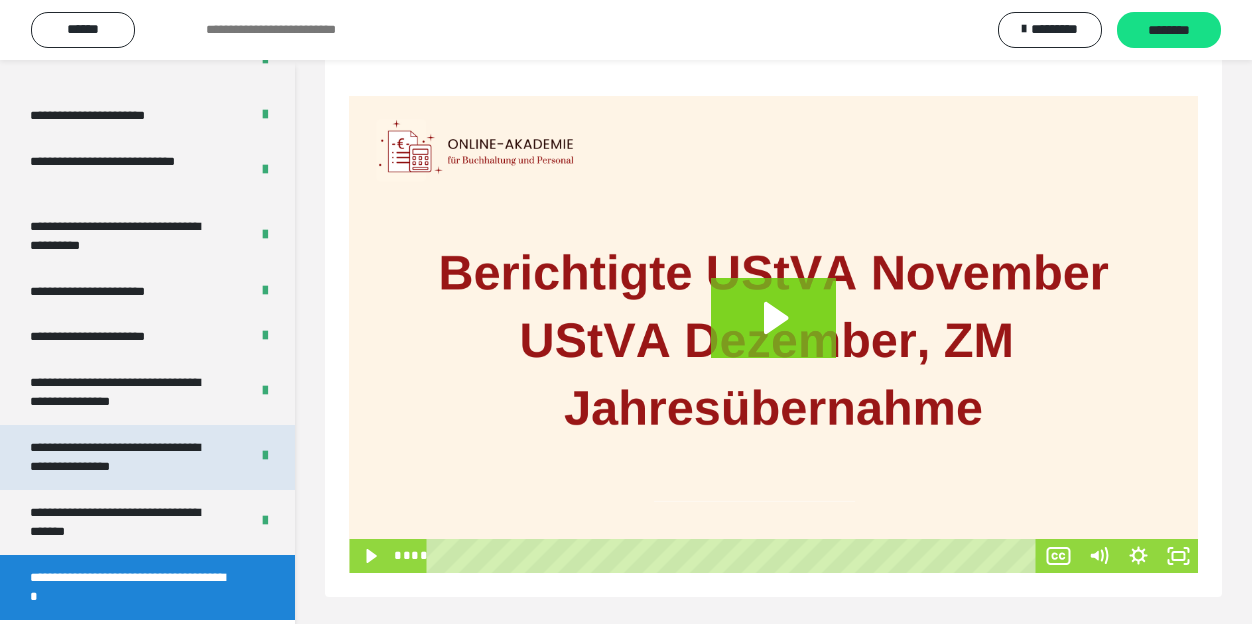 scroll, scrollTop: 239, scrollLeft: 0, axis: vertical 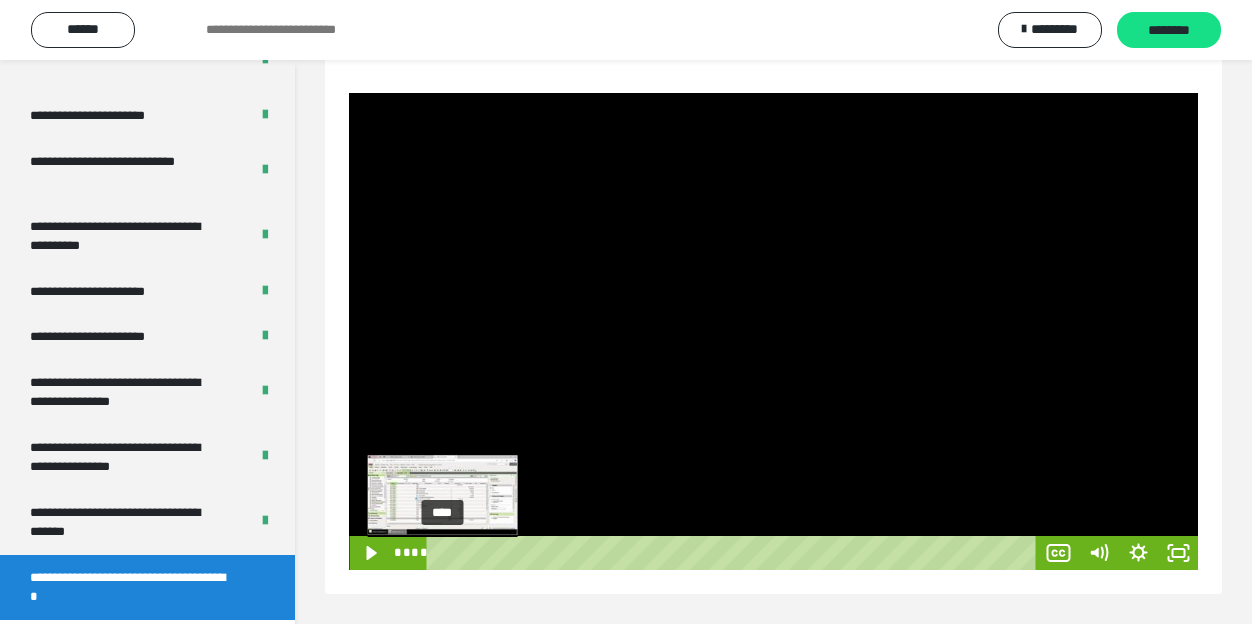 click on "****" at bounding box center [735, 553] 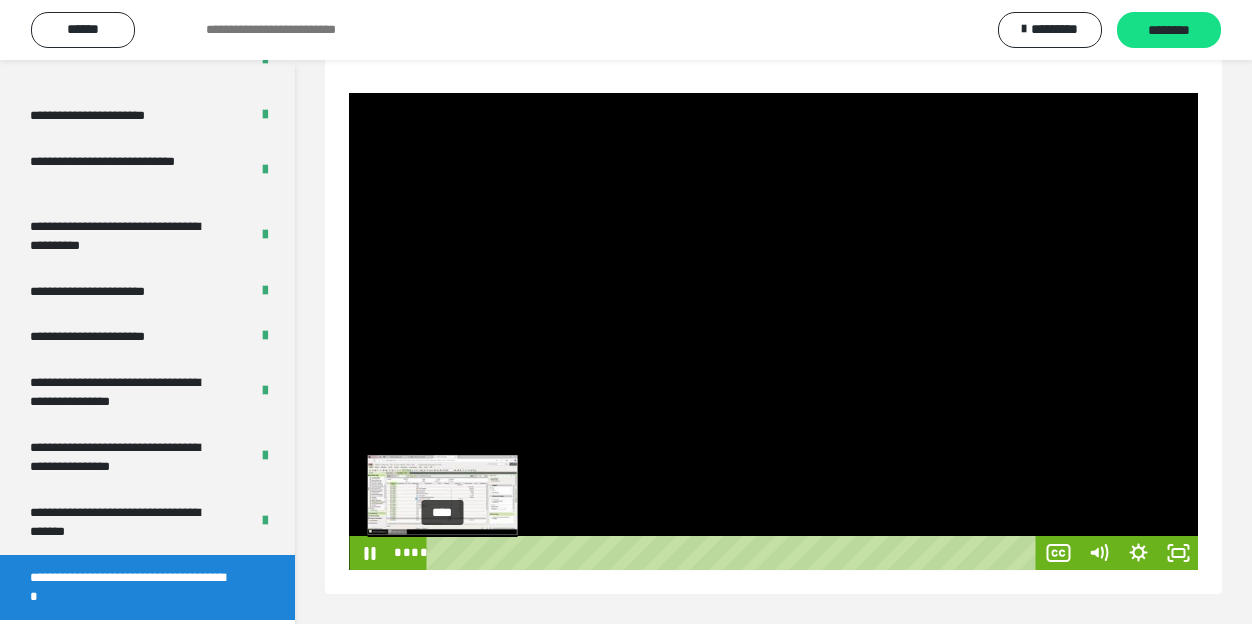 drag, startPoint x: 445, startPoint y: 552, endPoint x: 389, endPoint y: 558, distance: 56.32051 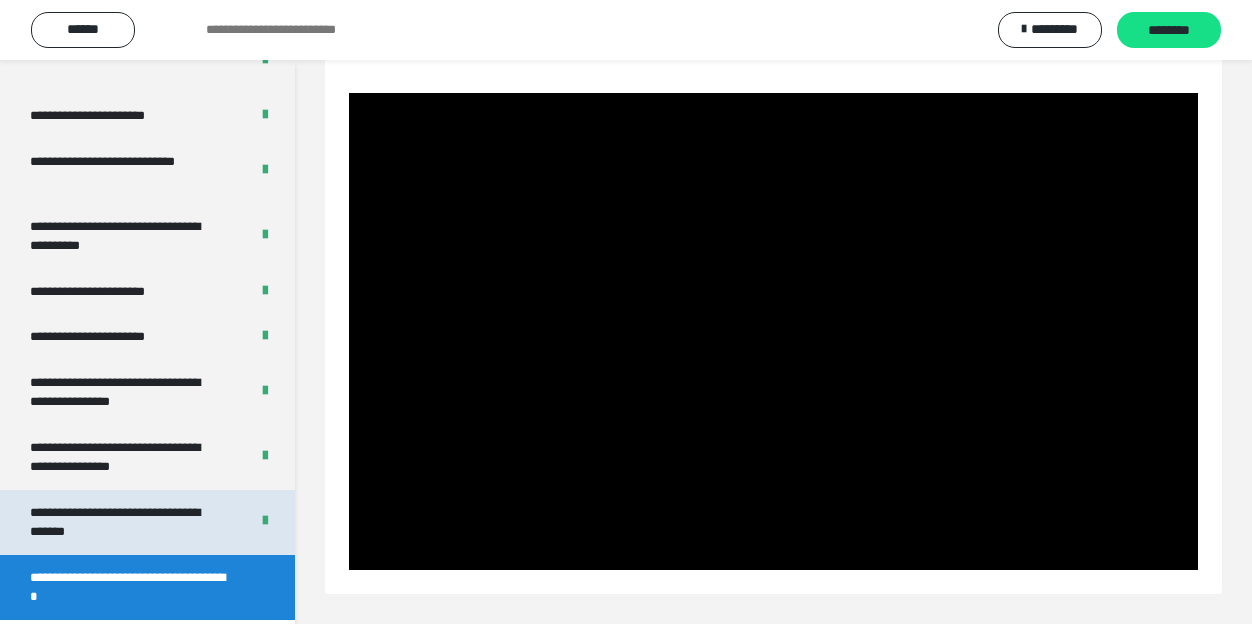 click on "**********" at bounding box center [124, 522] 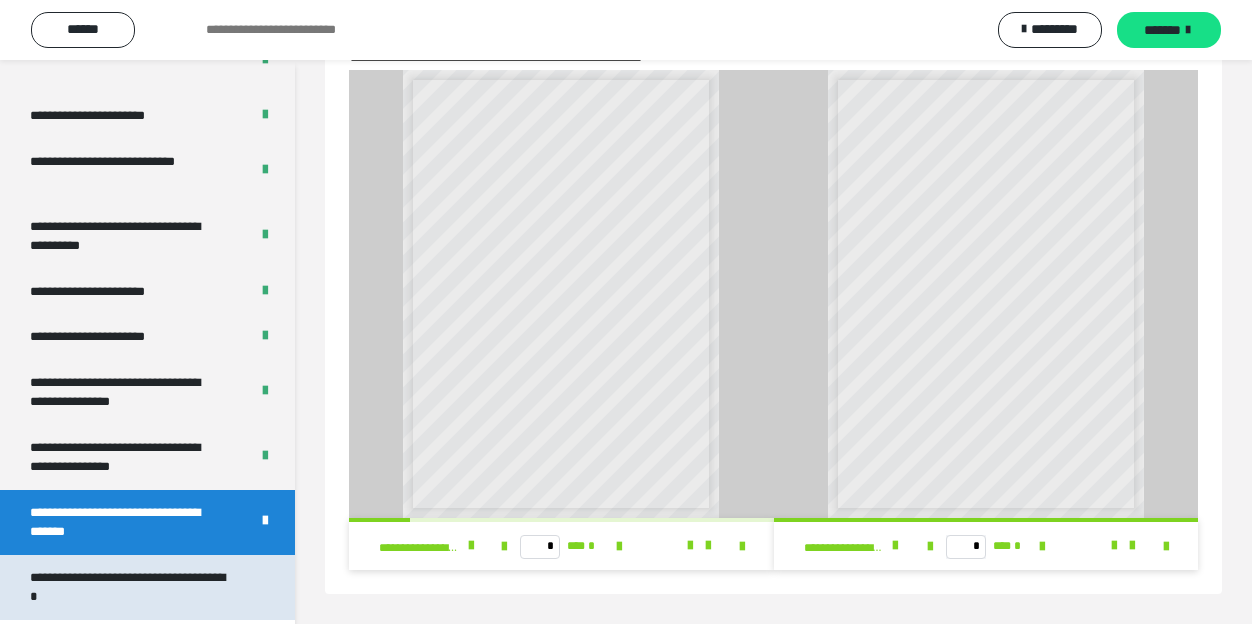 click on "**********" at bounding box center [132, 587] 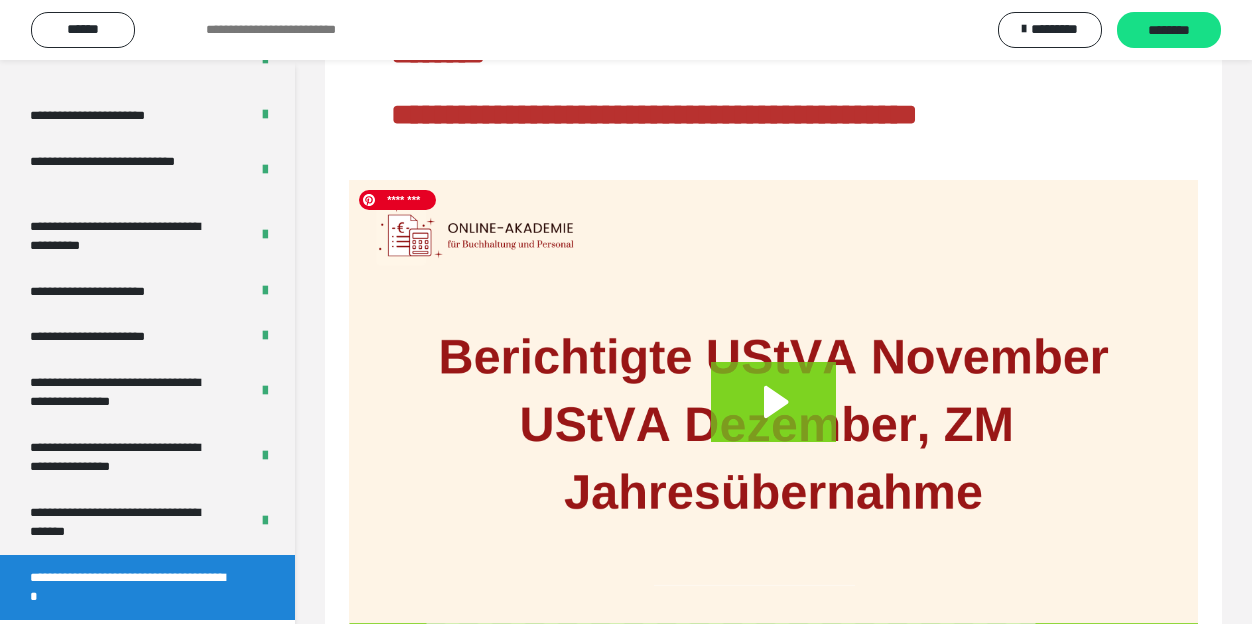 scroll, scrollTop: 239, scrollLeft: 0, axis: vertical 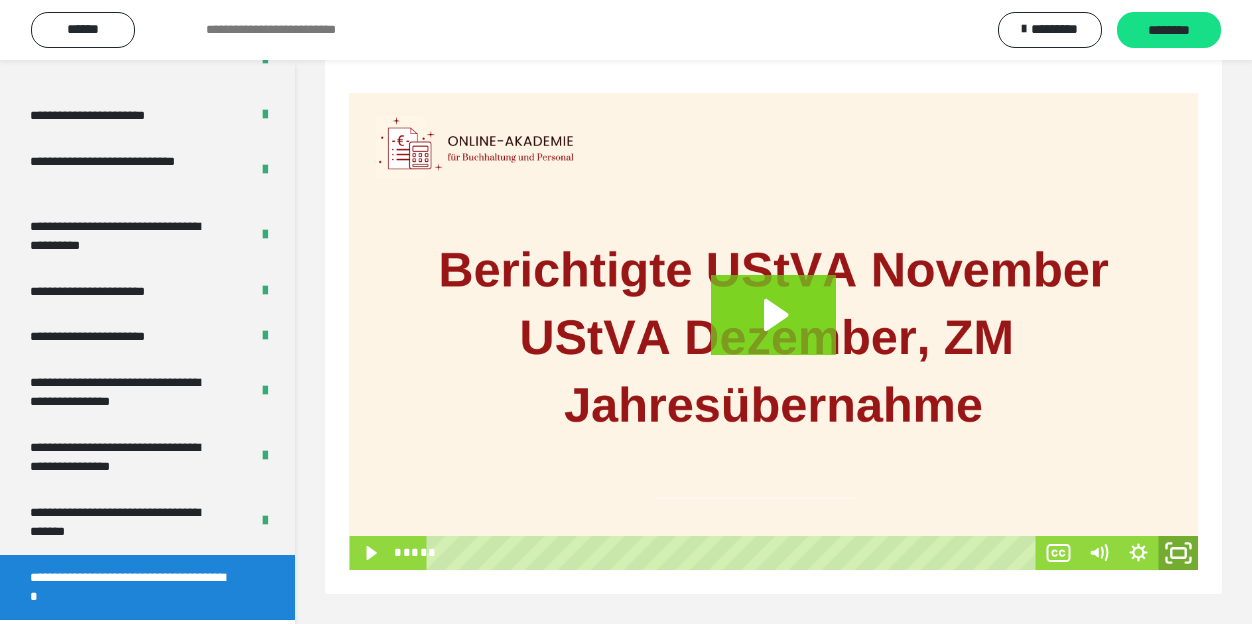 click 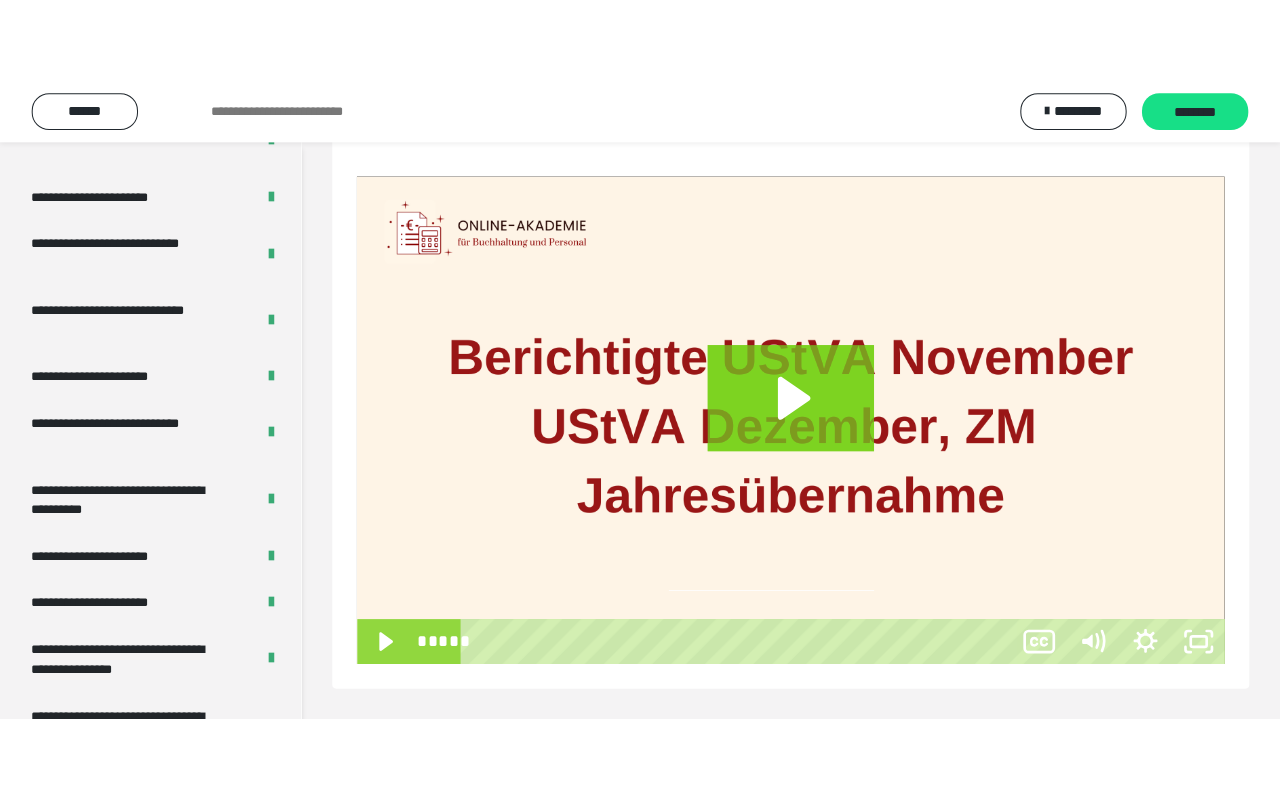 scroll, scrollTop: 82, scrollLeft: 0, axis: vertical 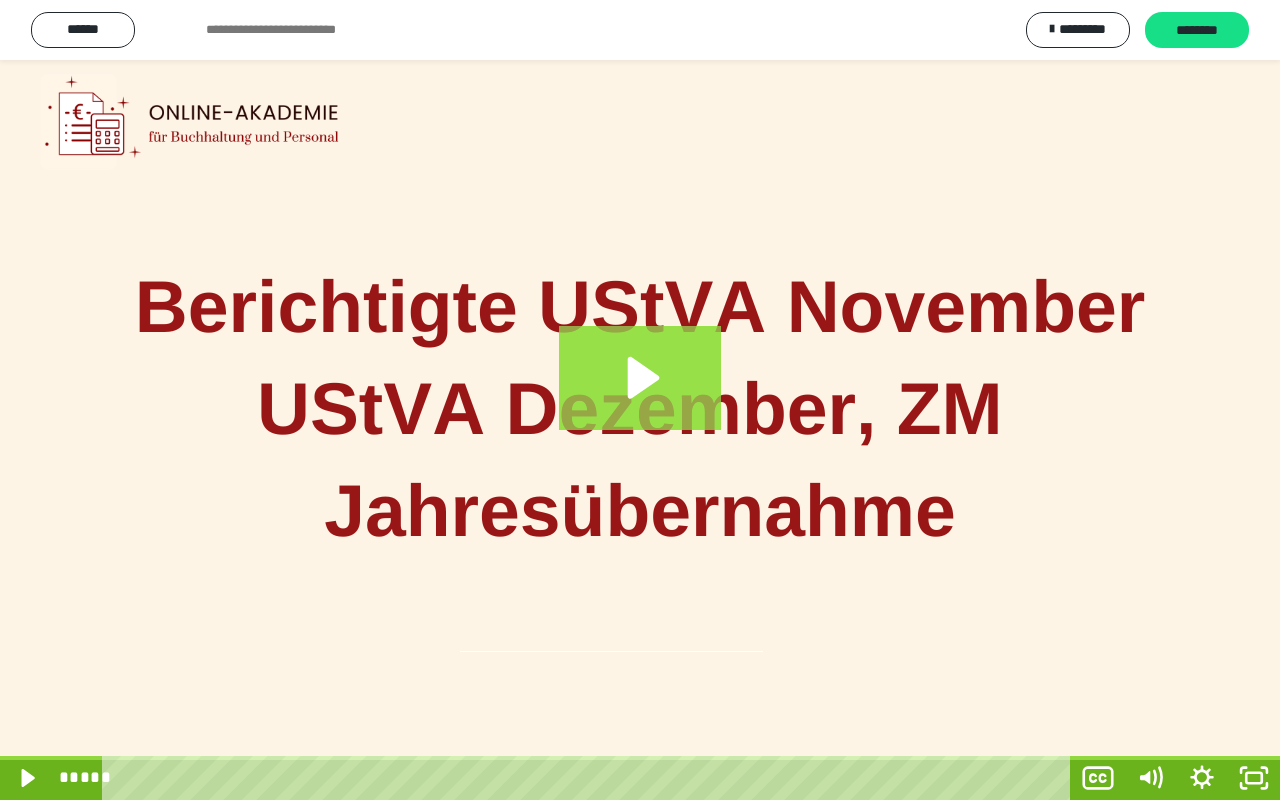 click 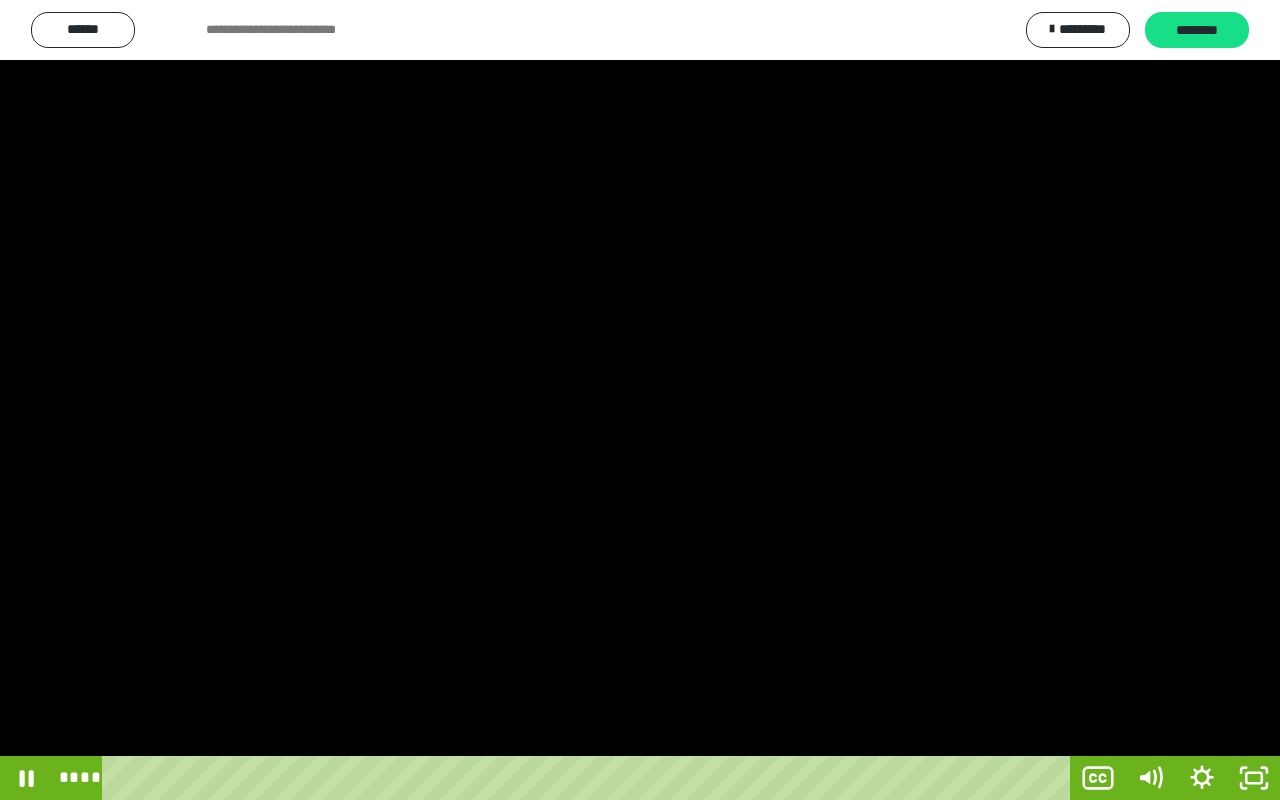 click at bounding box center [640, 400] 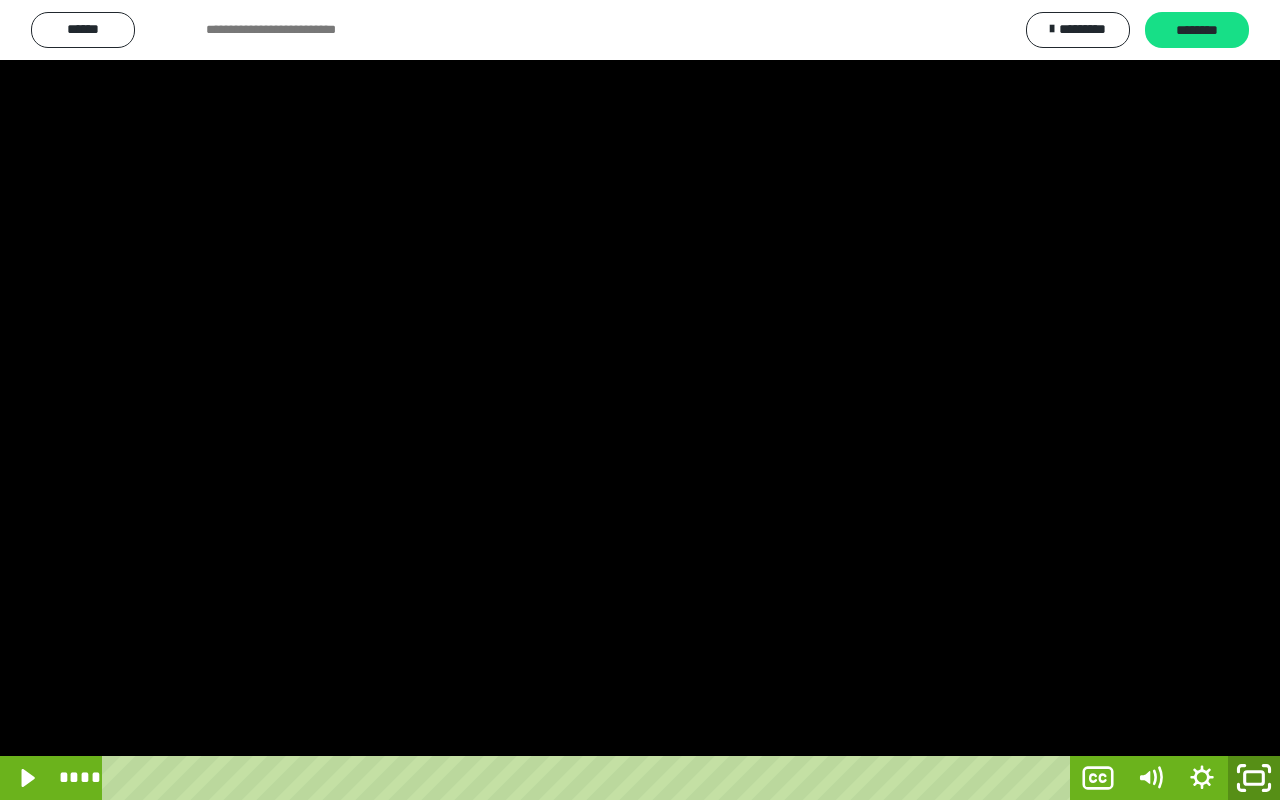 click 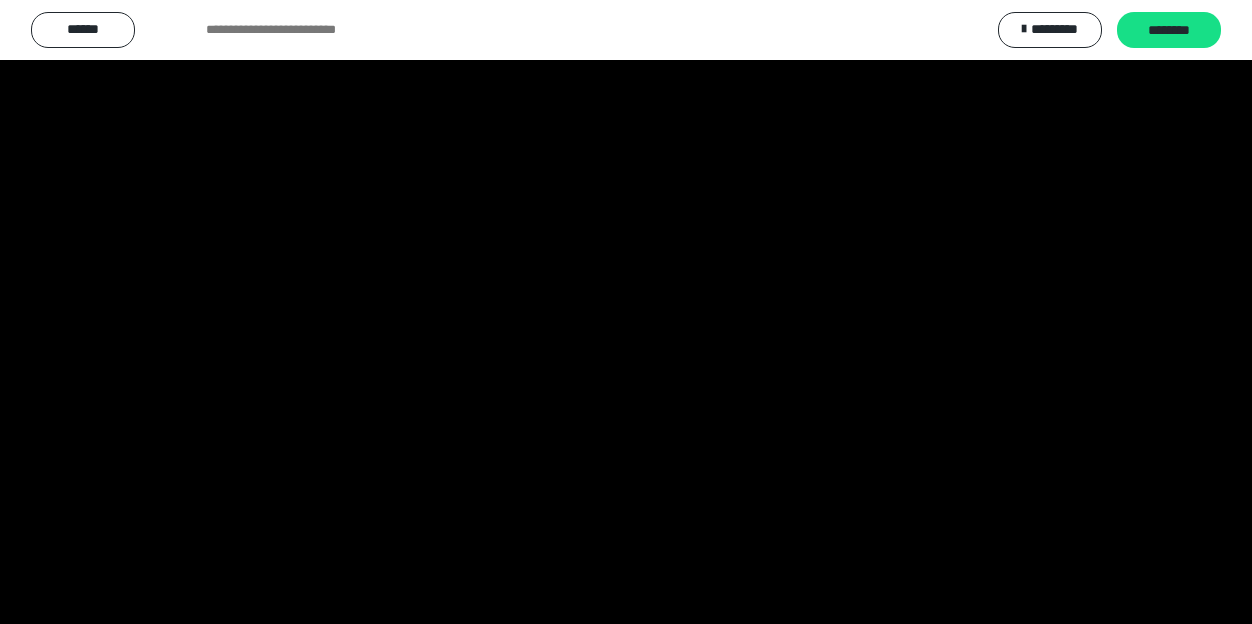 scroll, scrollTop: 4019, scrollLeft: 0, axis: vertical 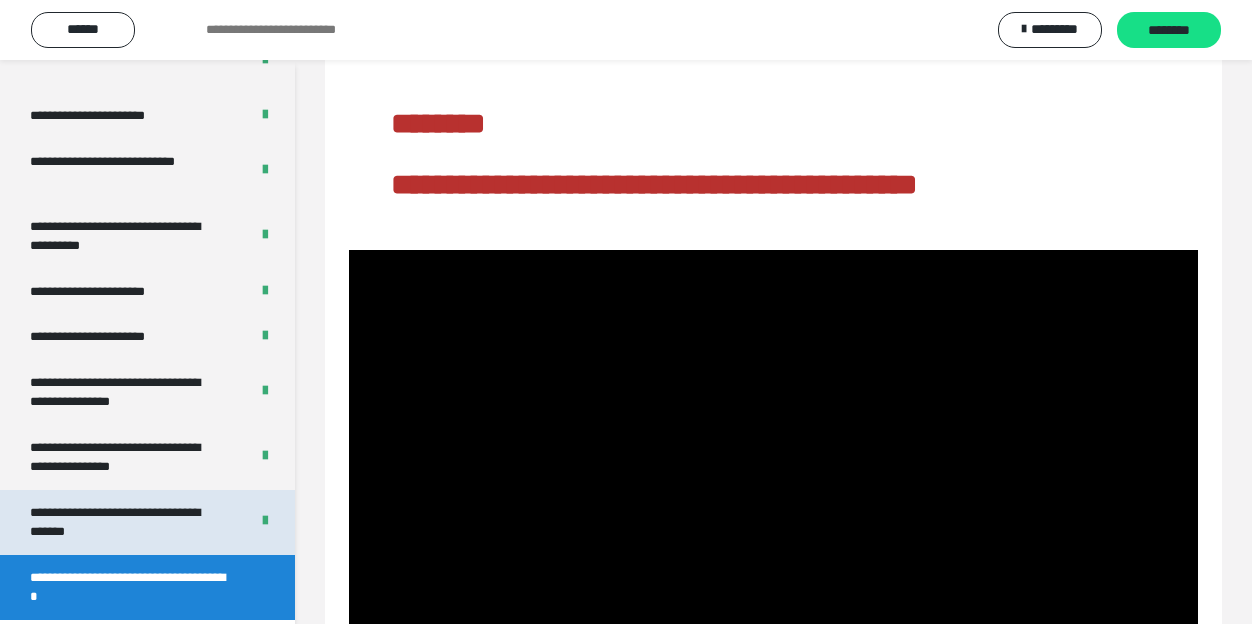 click on "**********" at bounding box center (124, 522) 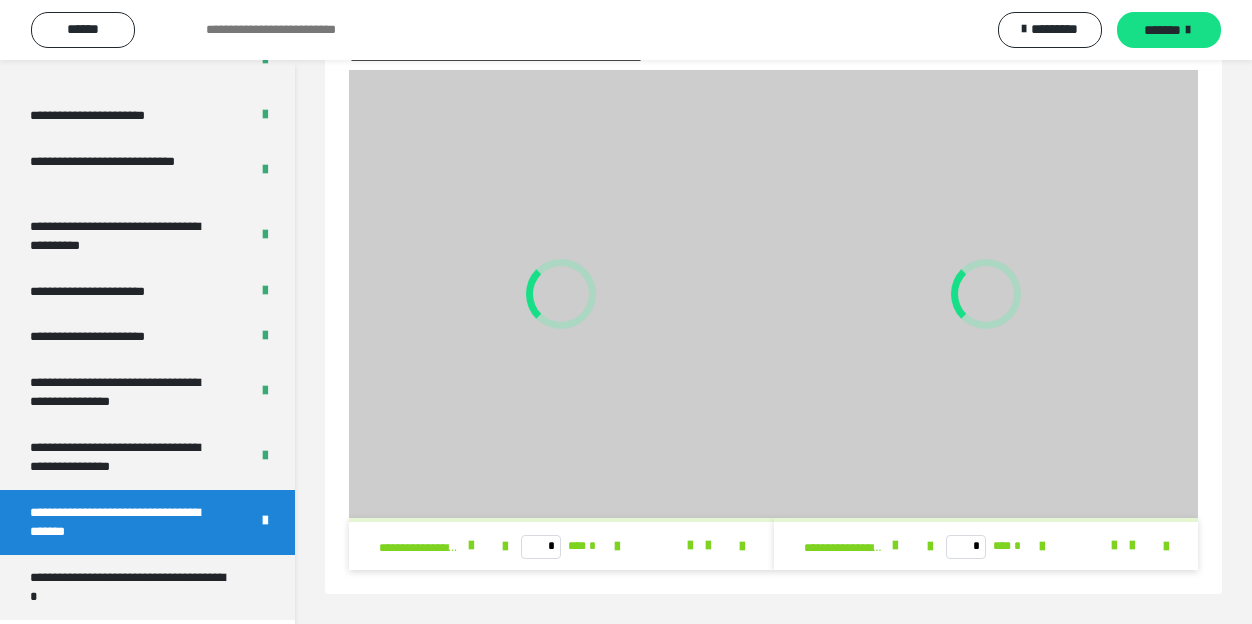 scroll, scrollTop: 71, scrollLeft: 0, axis: vertical 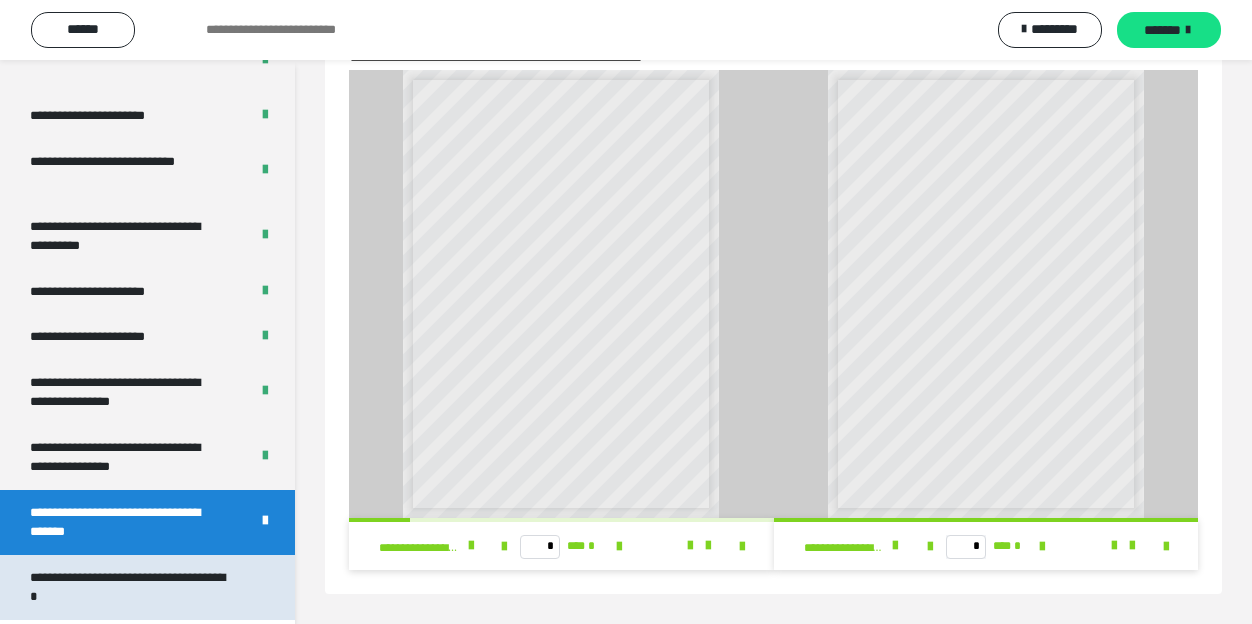 click on "**********" at bounding box center (132, 587) 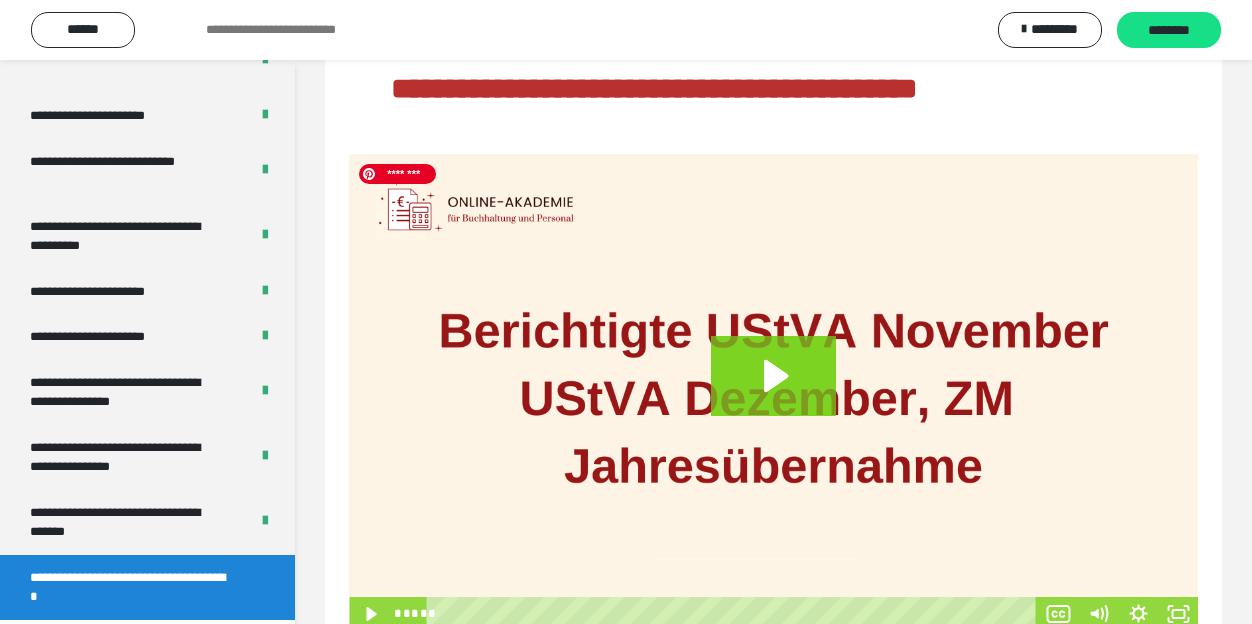 scroll, scrollTop: 239, scrollLeft: 0, axis: vertical 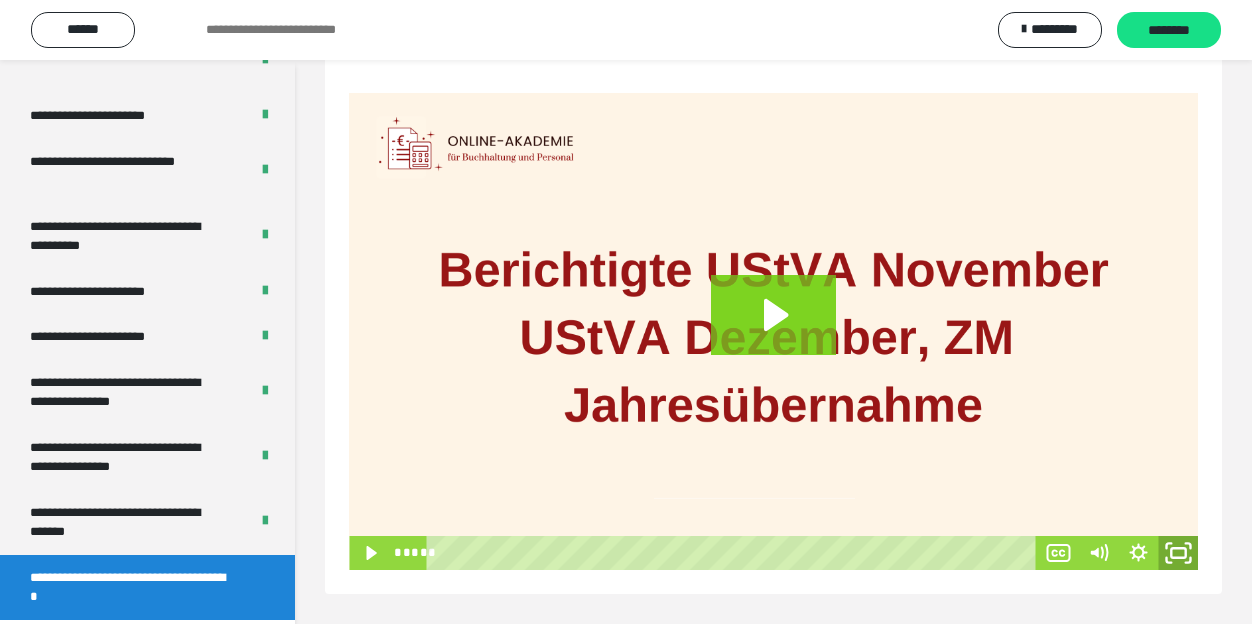 drag, startPoint x: 1178, startPoint y: 554, endPoint x: 1184, endPoint y: 676, distance: 122.14745 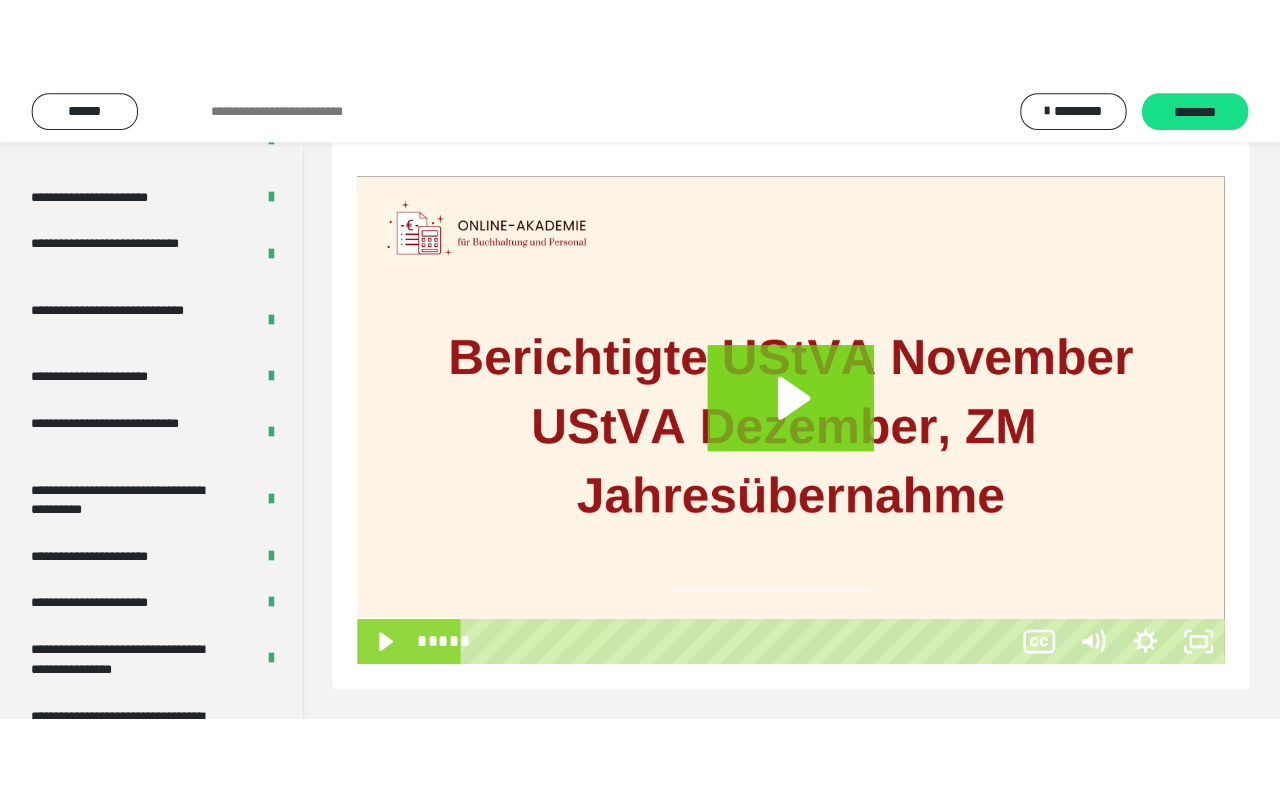 scroll, scrollTop: 82, scrollLeft: 0, axis: vertical 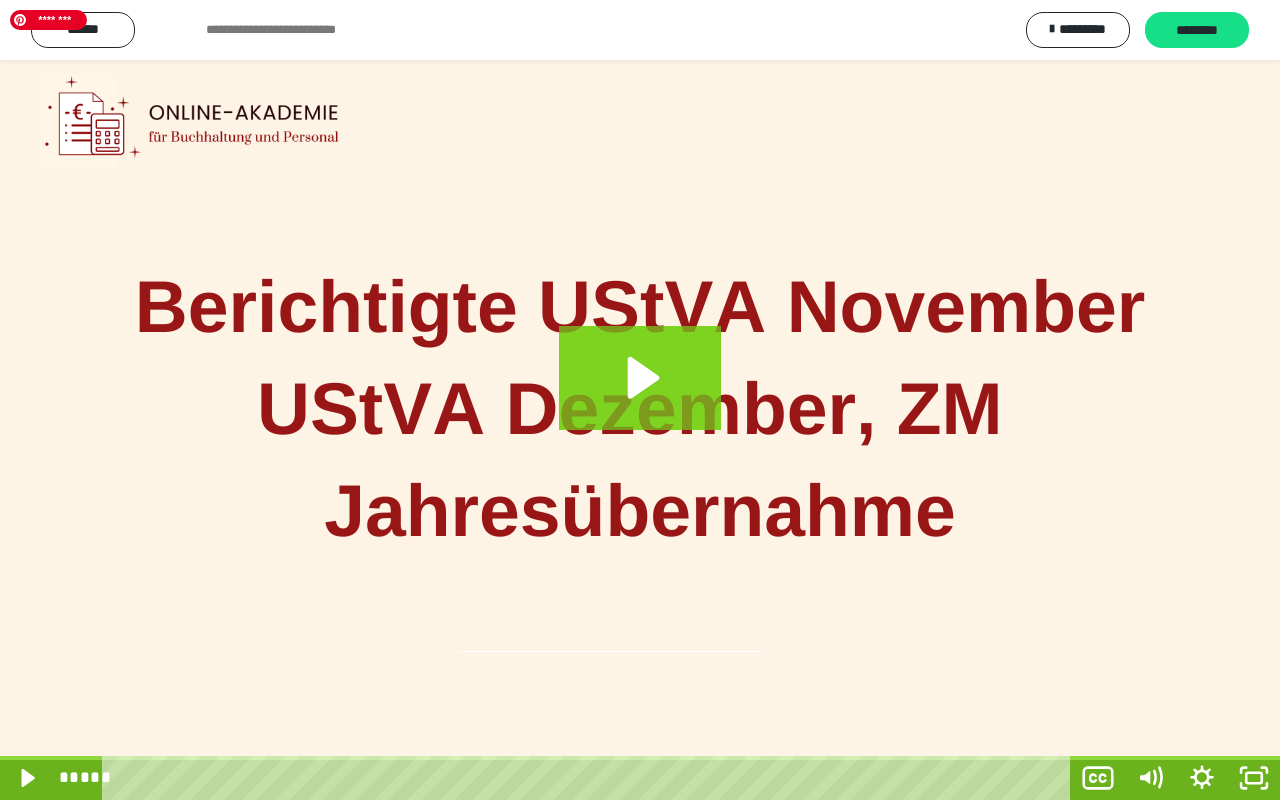 type 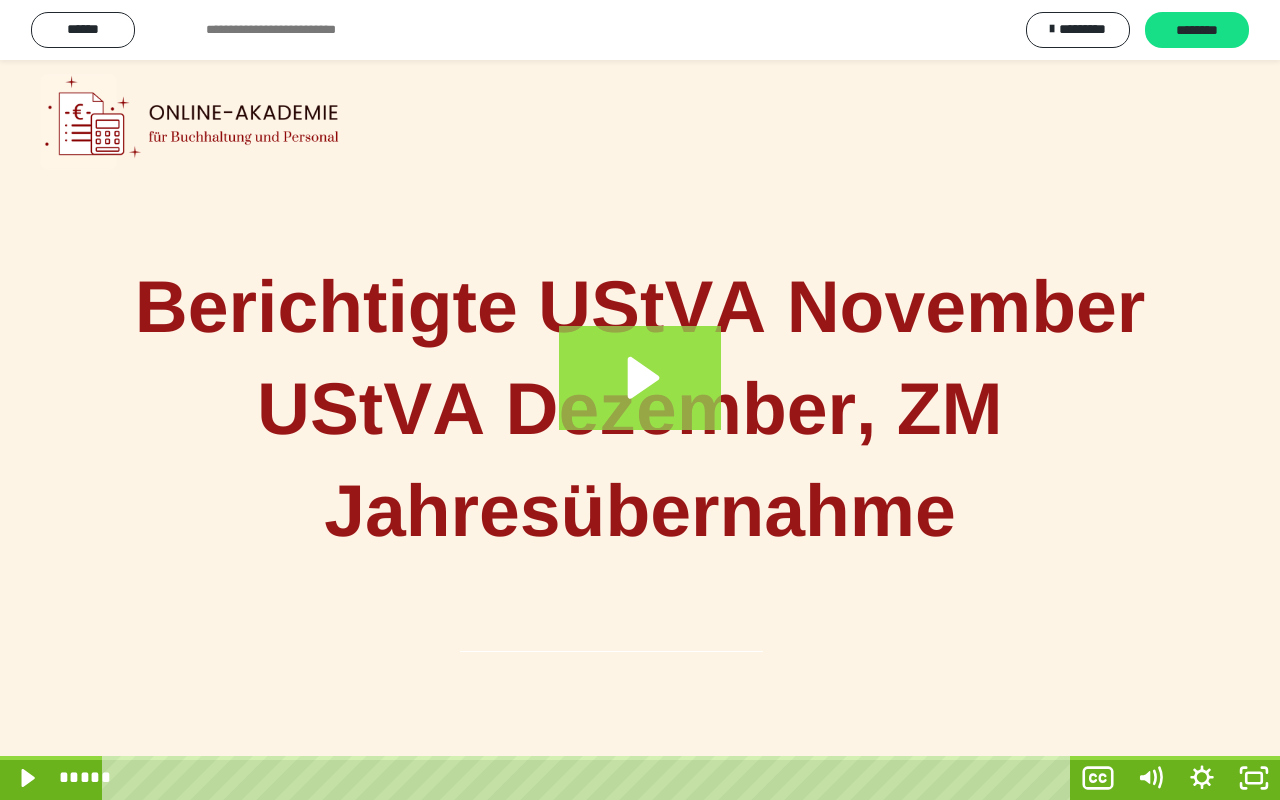 click 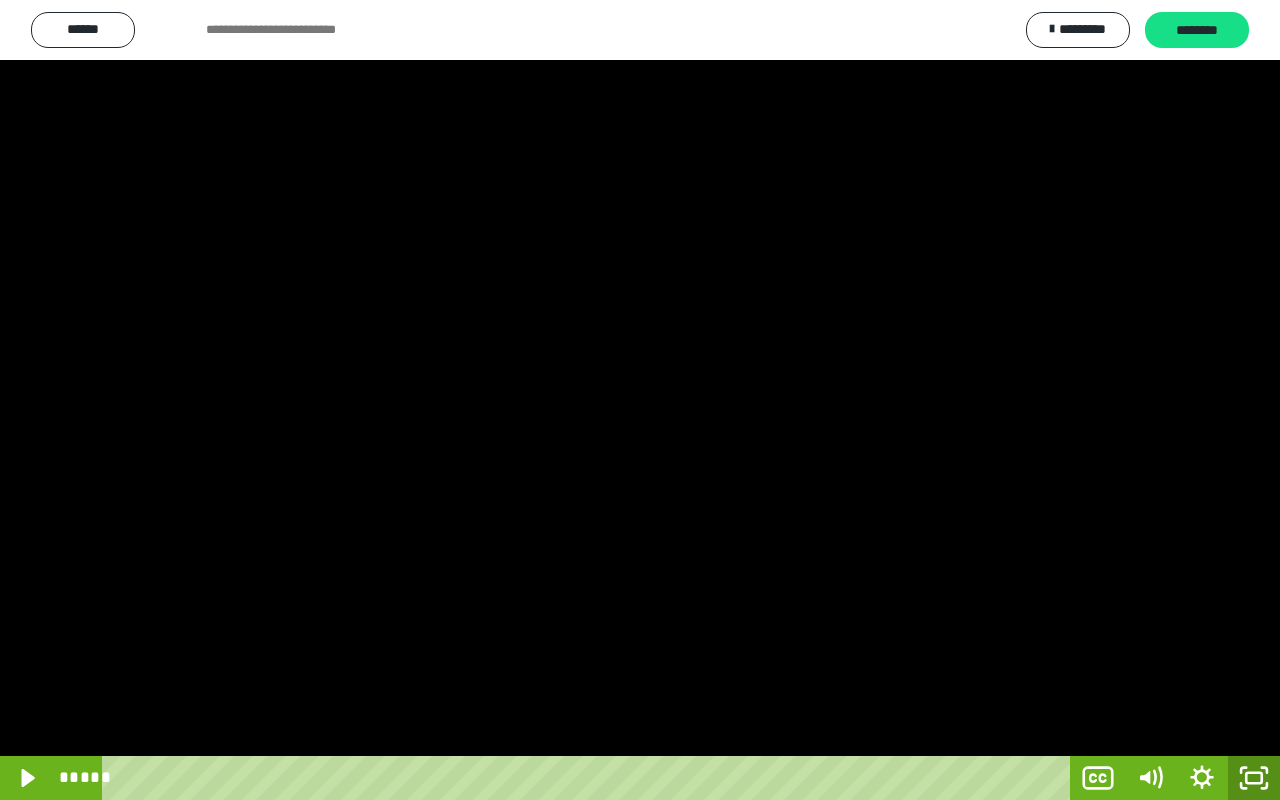 click 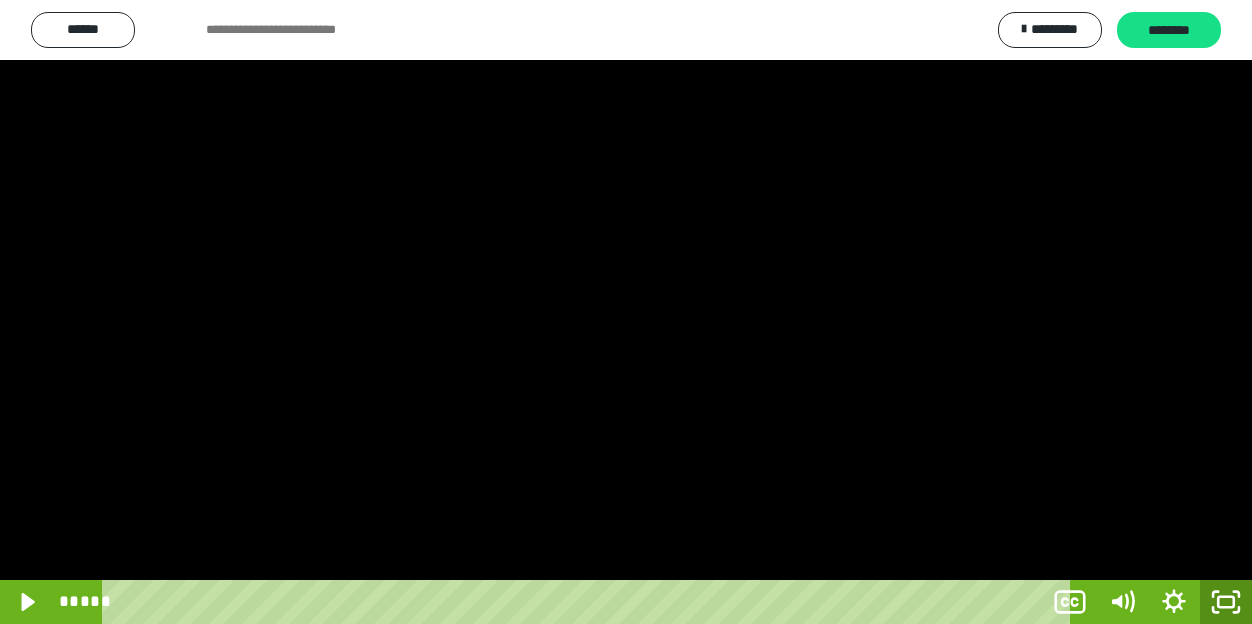 scroll, scrollTop: 4019, scrollLeft: 0, axis: vertical 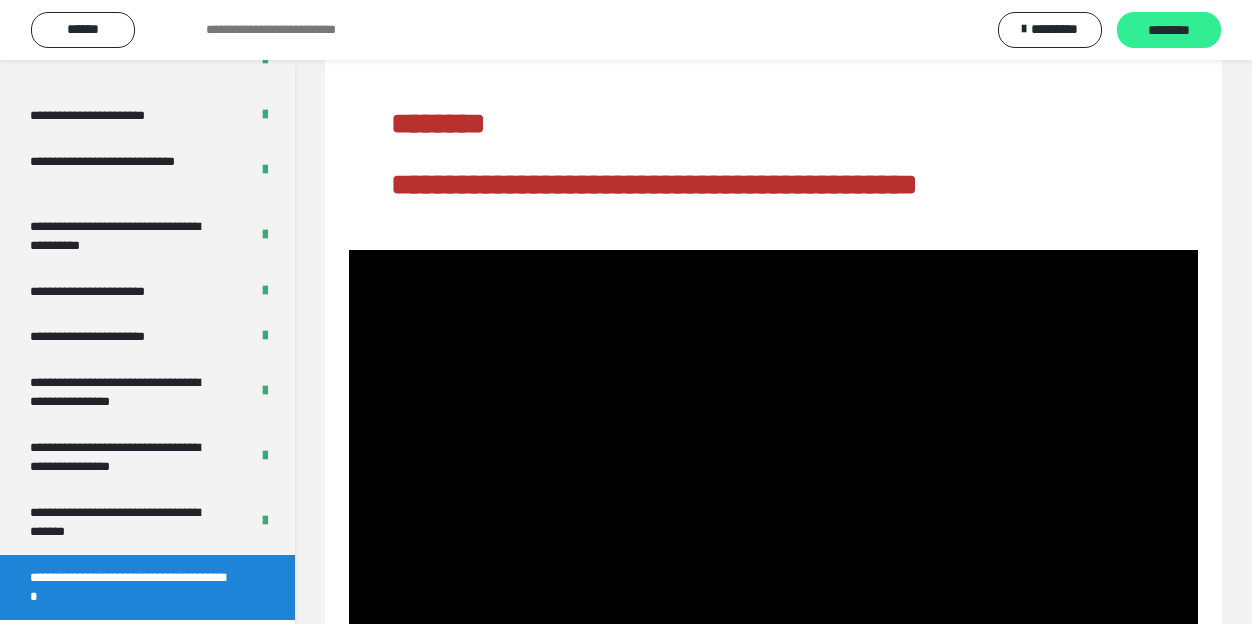 click on "********" at bounding box center (1169, 31) 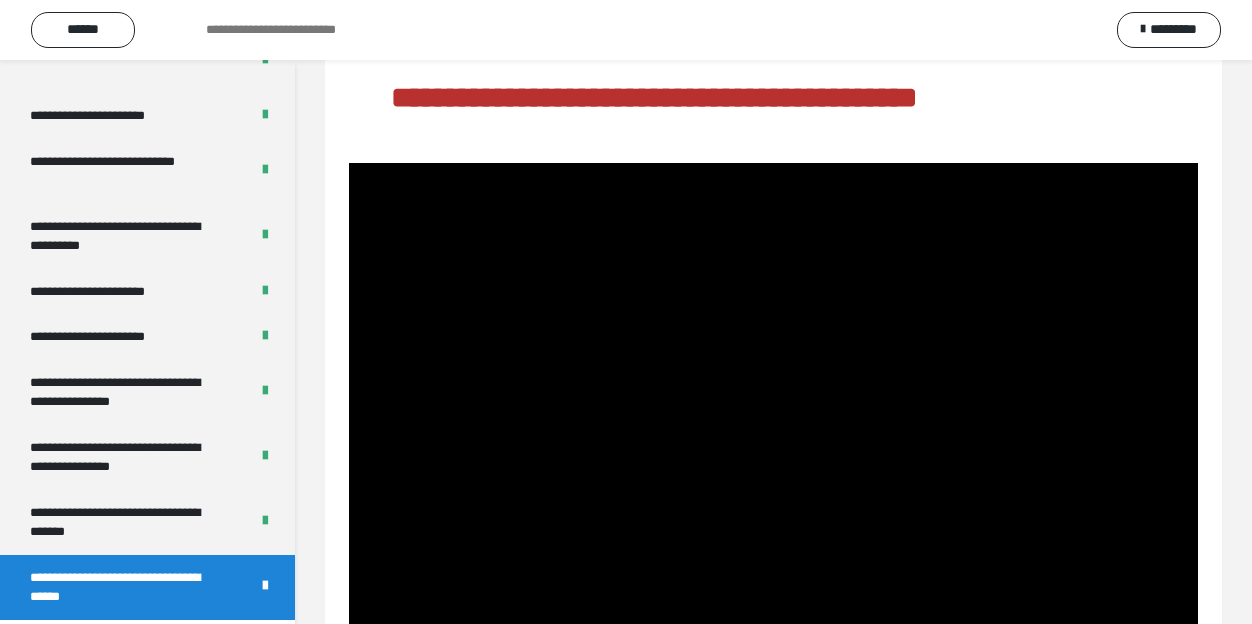 scroll, scrollTop: 239, scrollLeft: 0, axis: vertical 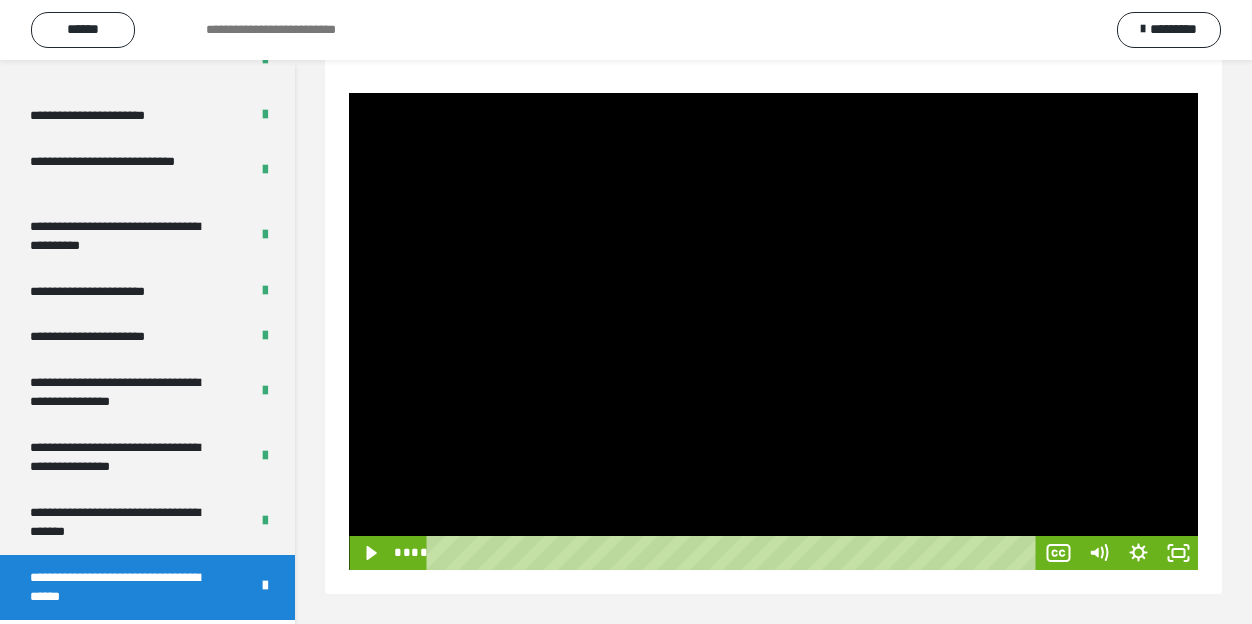 drag, startPoint x: 1020, startPoint y: 550, endPoint x: 361, endPoint y: 594, distance: 660.4673 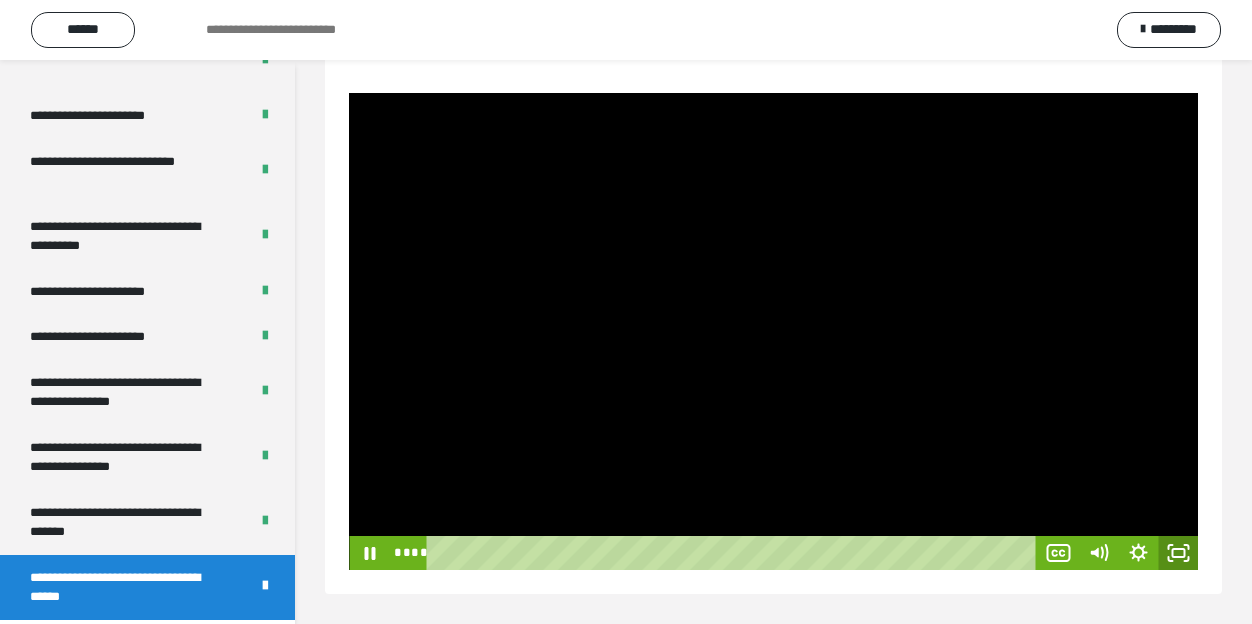 click 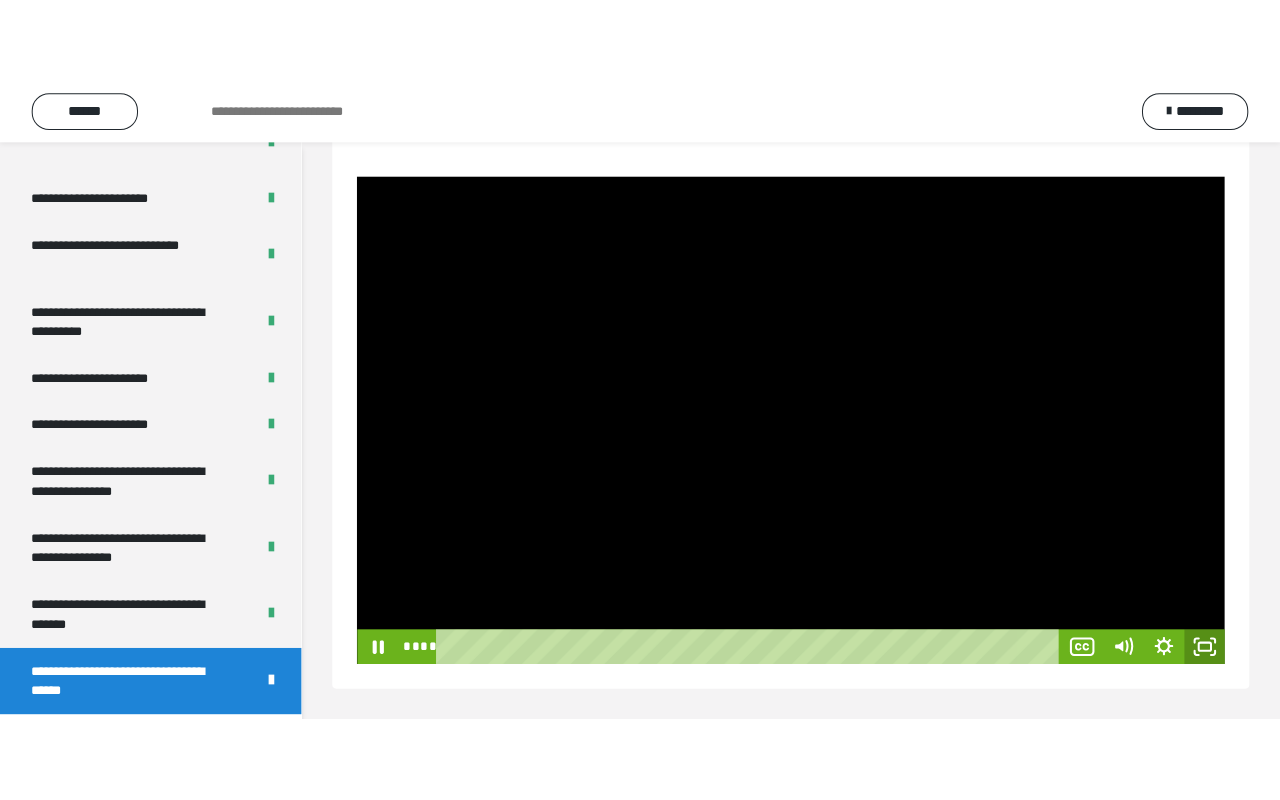 scroll, scrollTop: 82, scrollLeft: 0, axis: vertical 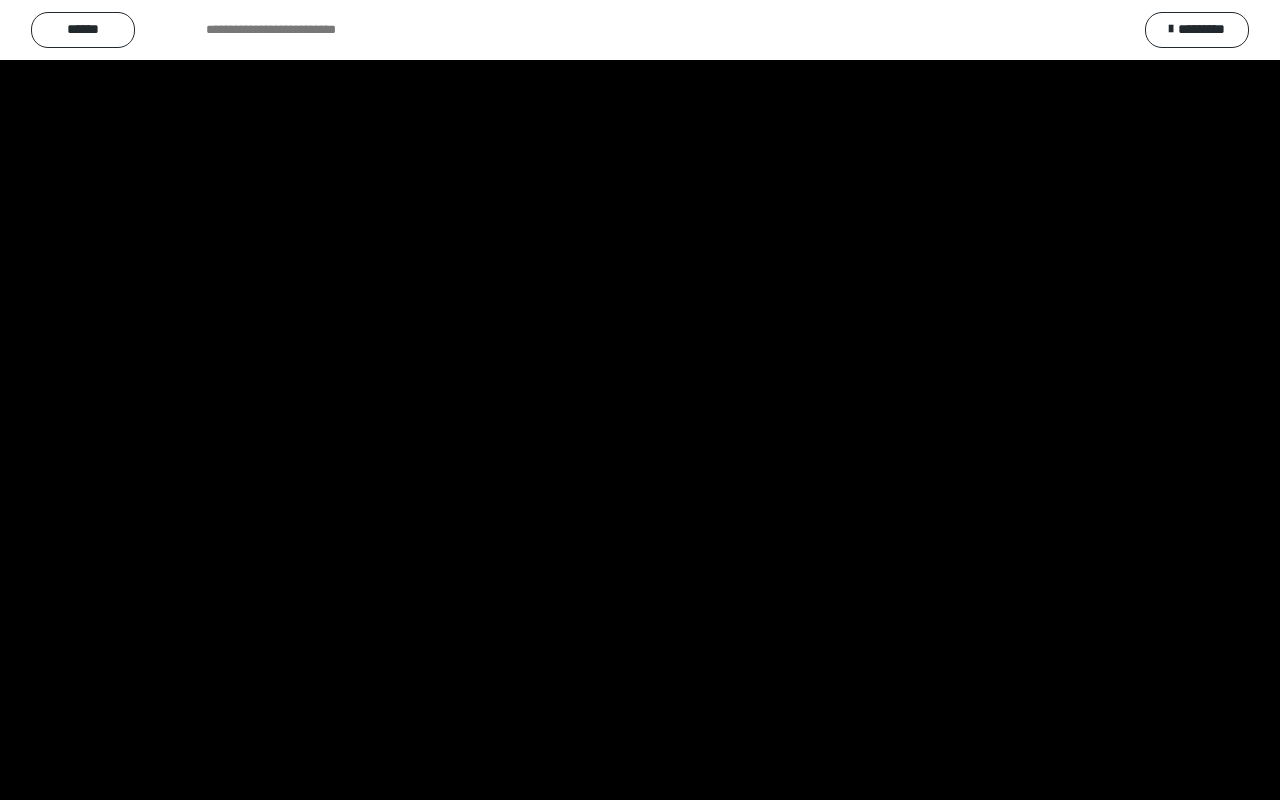 click at bounding box center (640, 400) 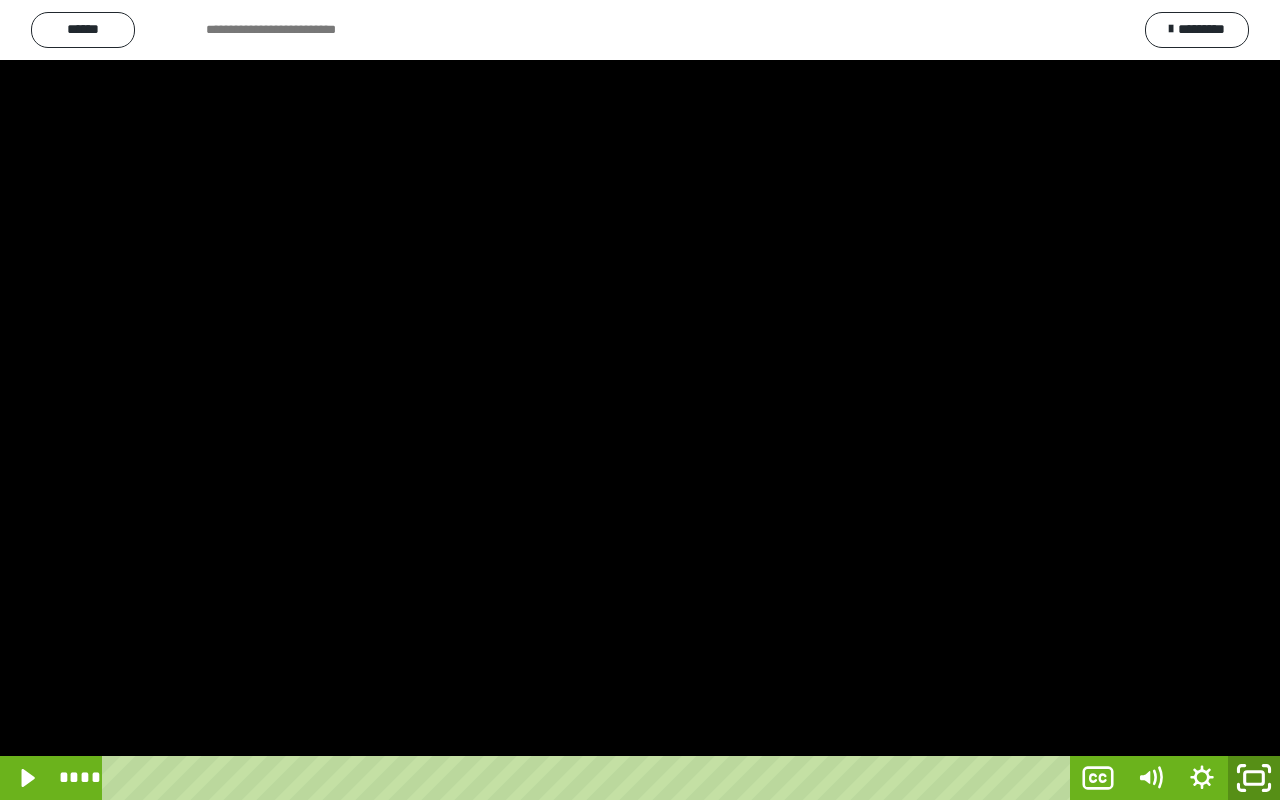 click 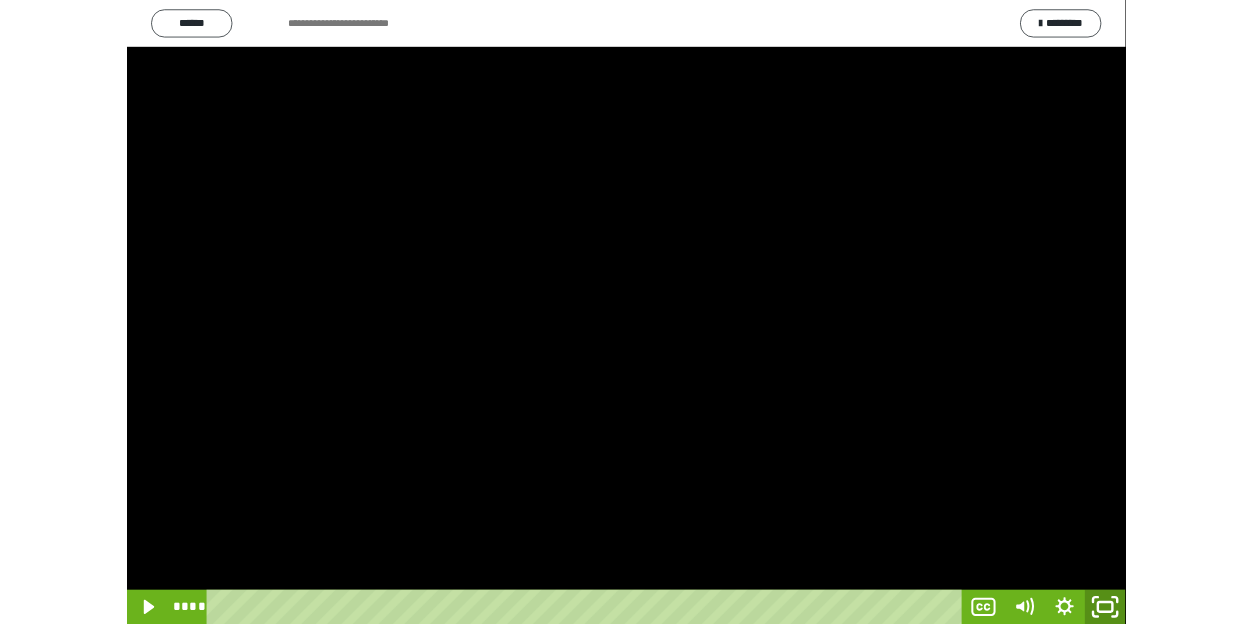 scroll, scrollTop: 4019, scrollLeft: 0, axis: vertical 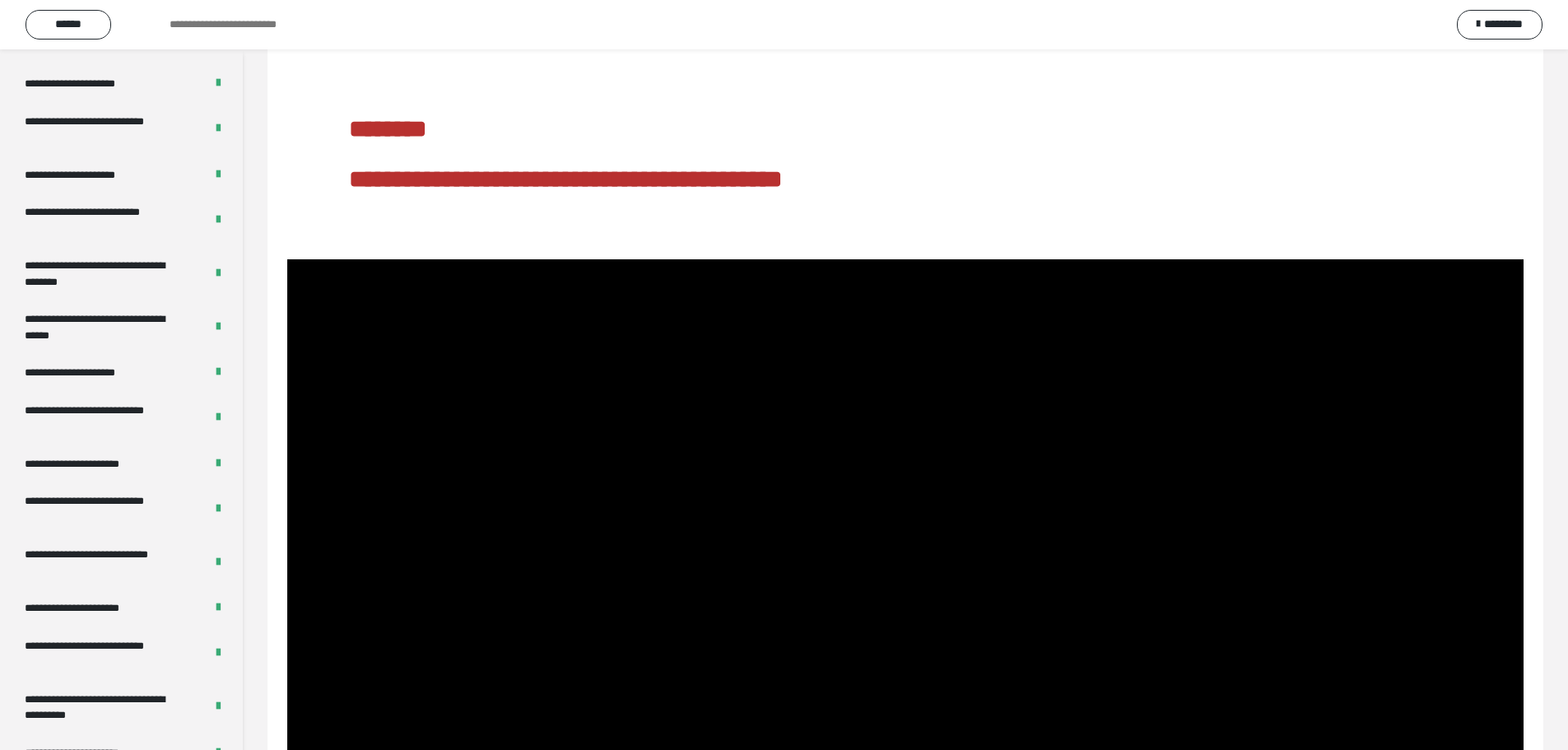 click at bounding box center (905, 607) 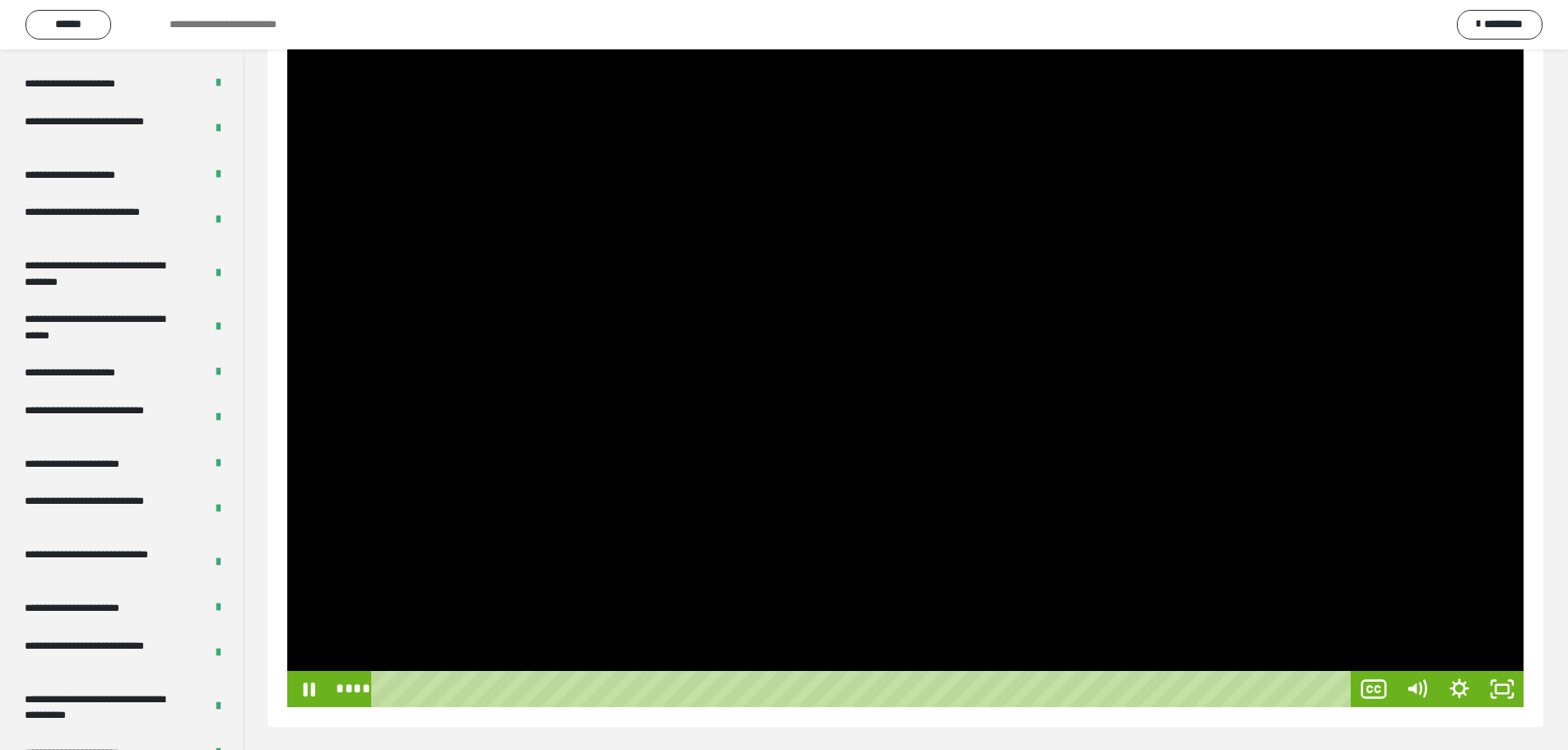 scroll, scrollTop: 317, scrollLeft: 0, axis: vertical 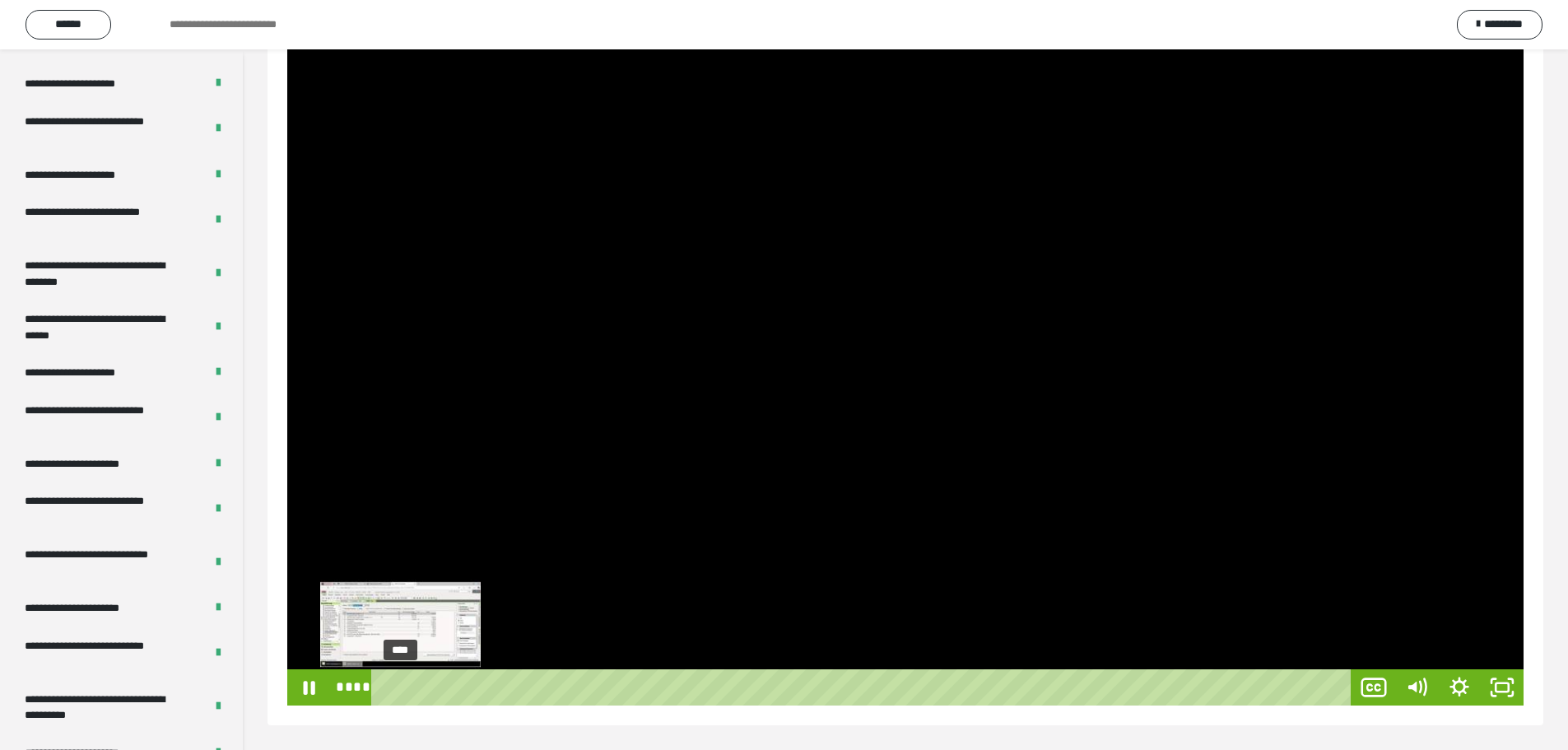 click at bounding box center (400, 687) 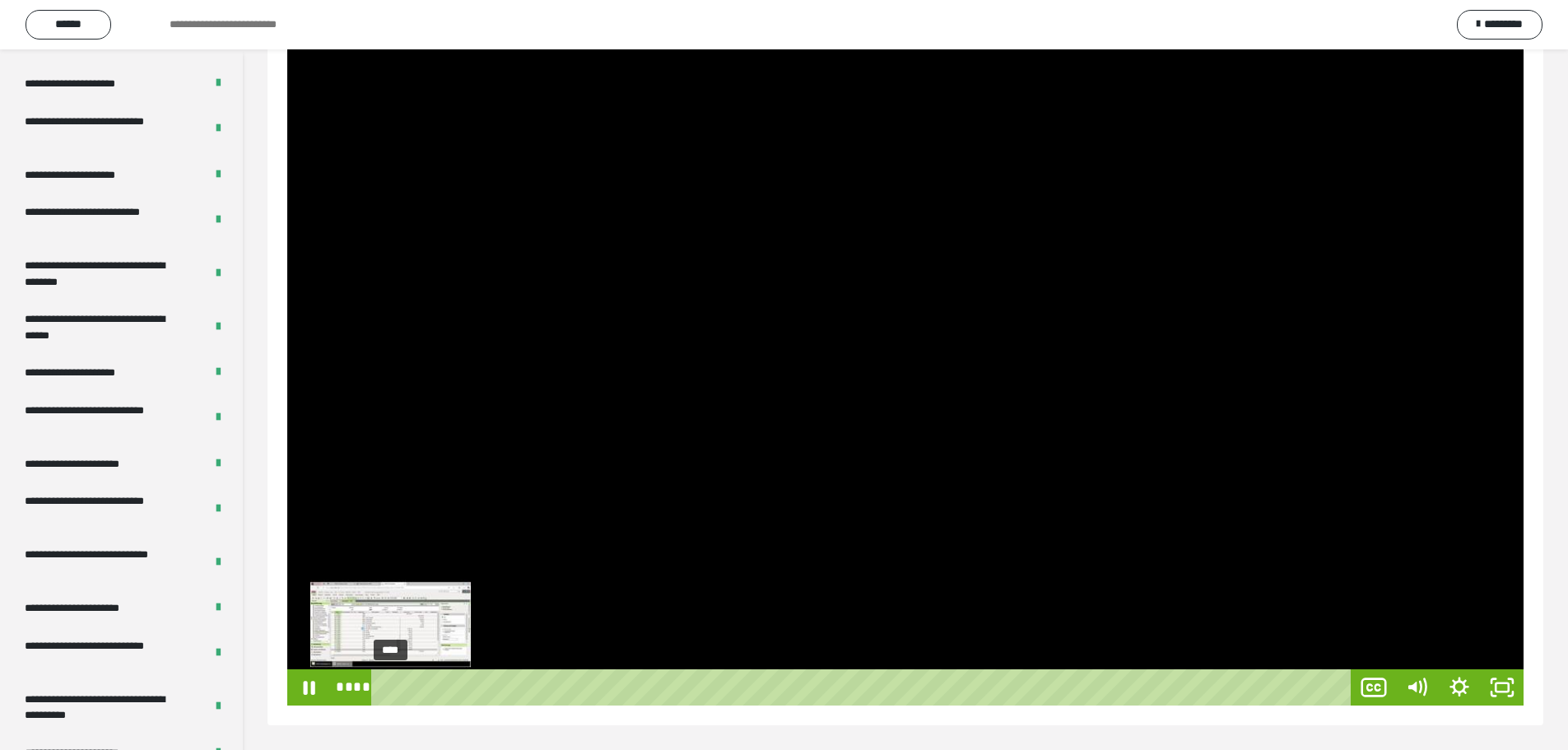 click on "****" at bounding box center (864, 687) 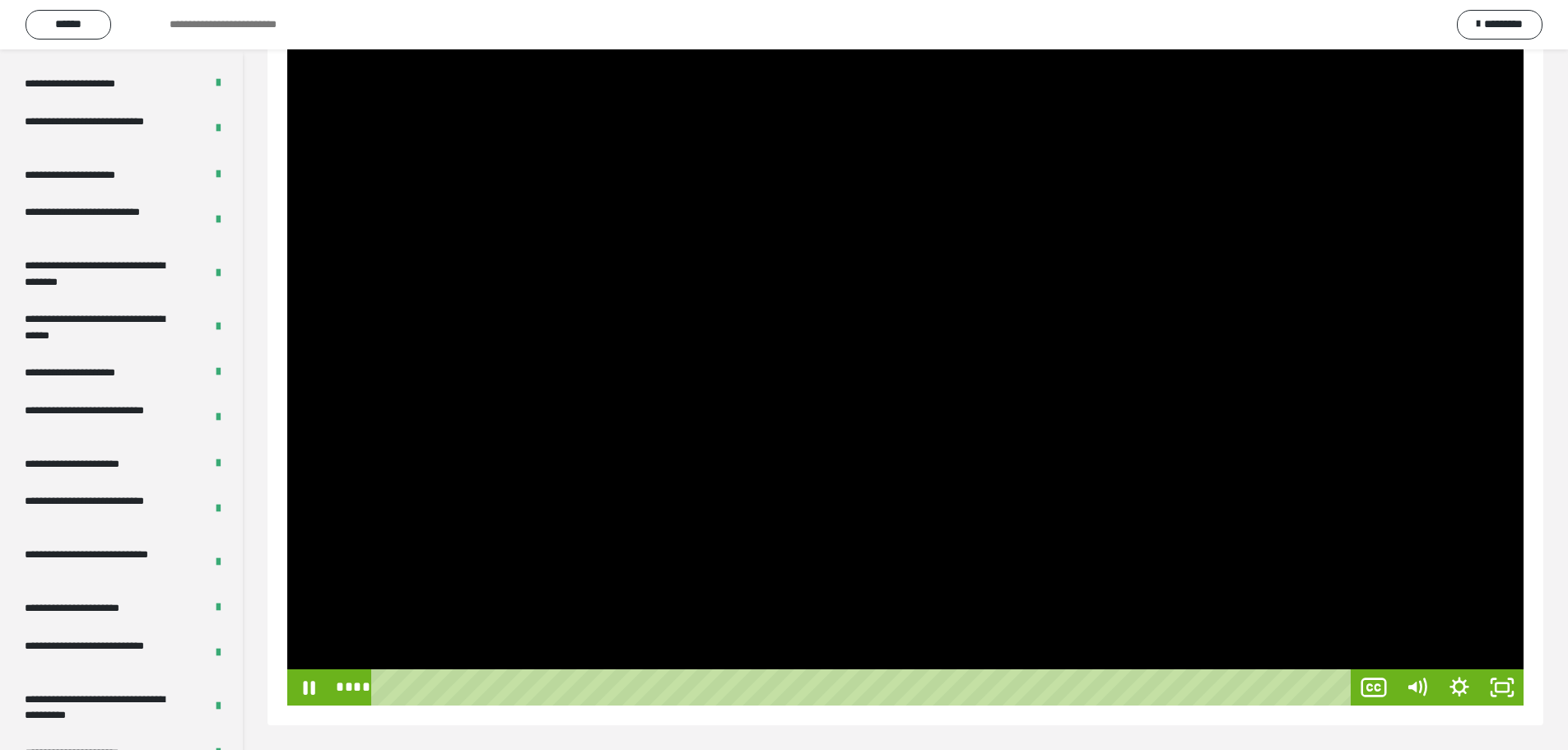 click at bounding box center [905, 357] 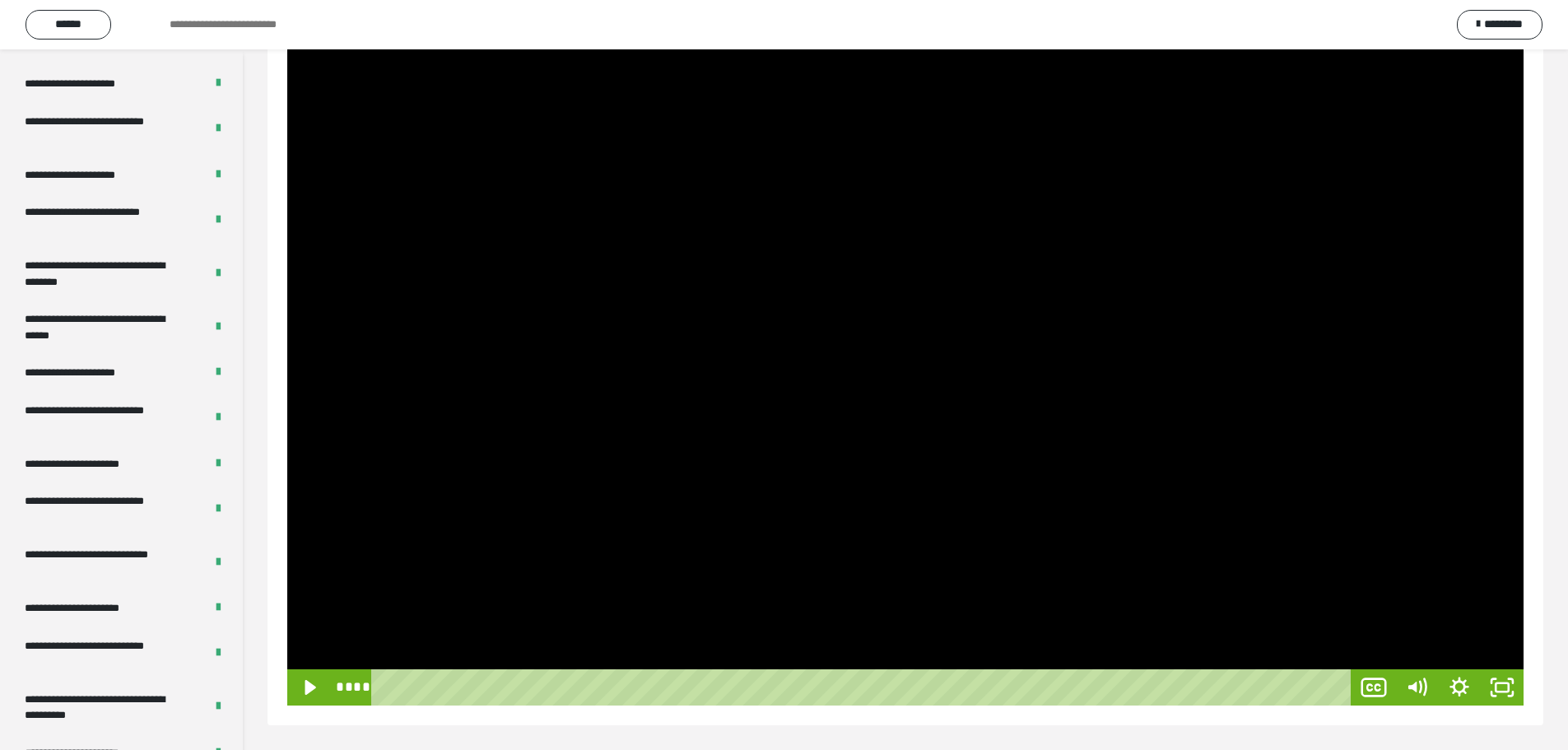 click at bounding box center (905, 357) 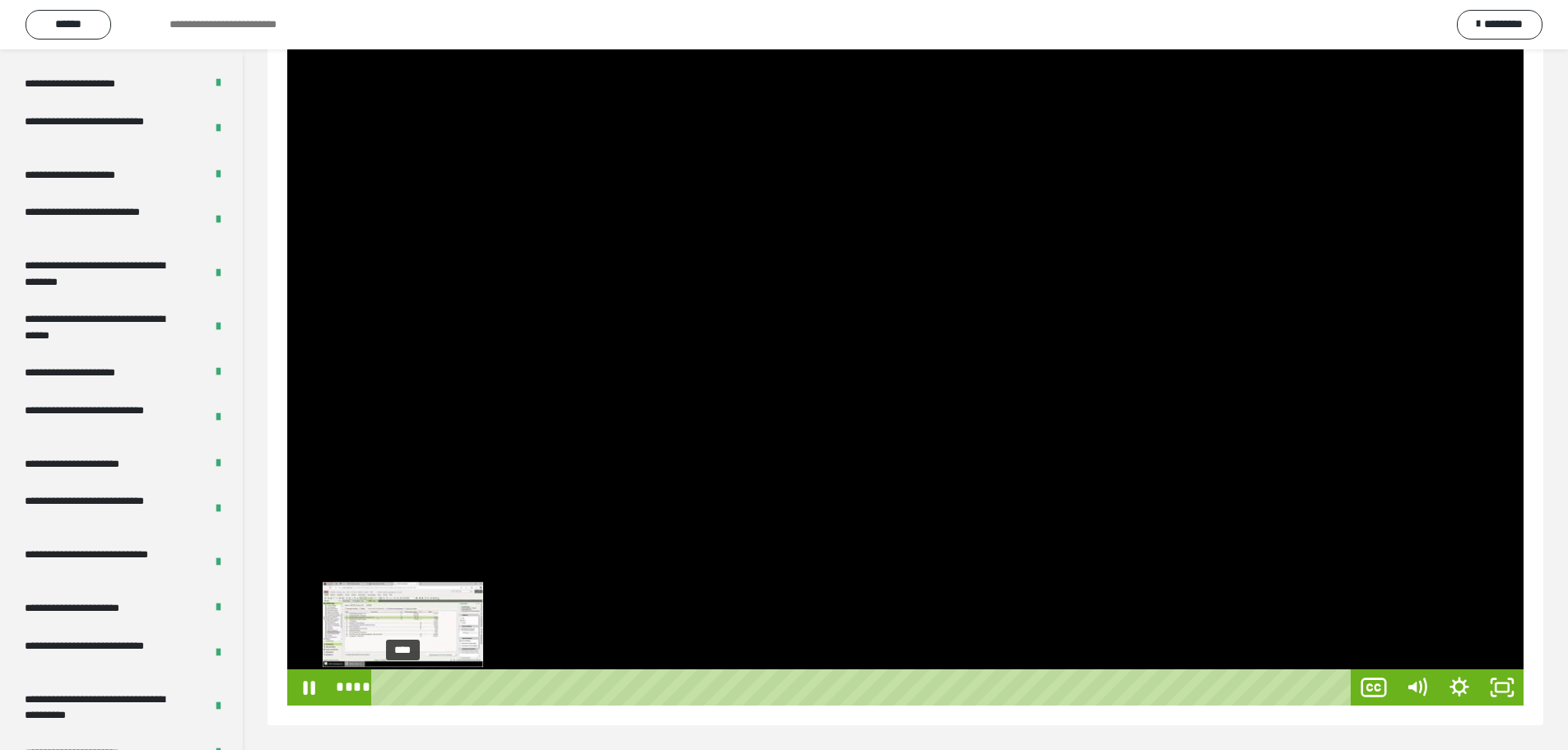 click at bounding box center (402, 687) 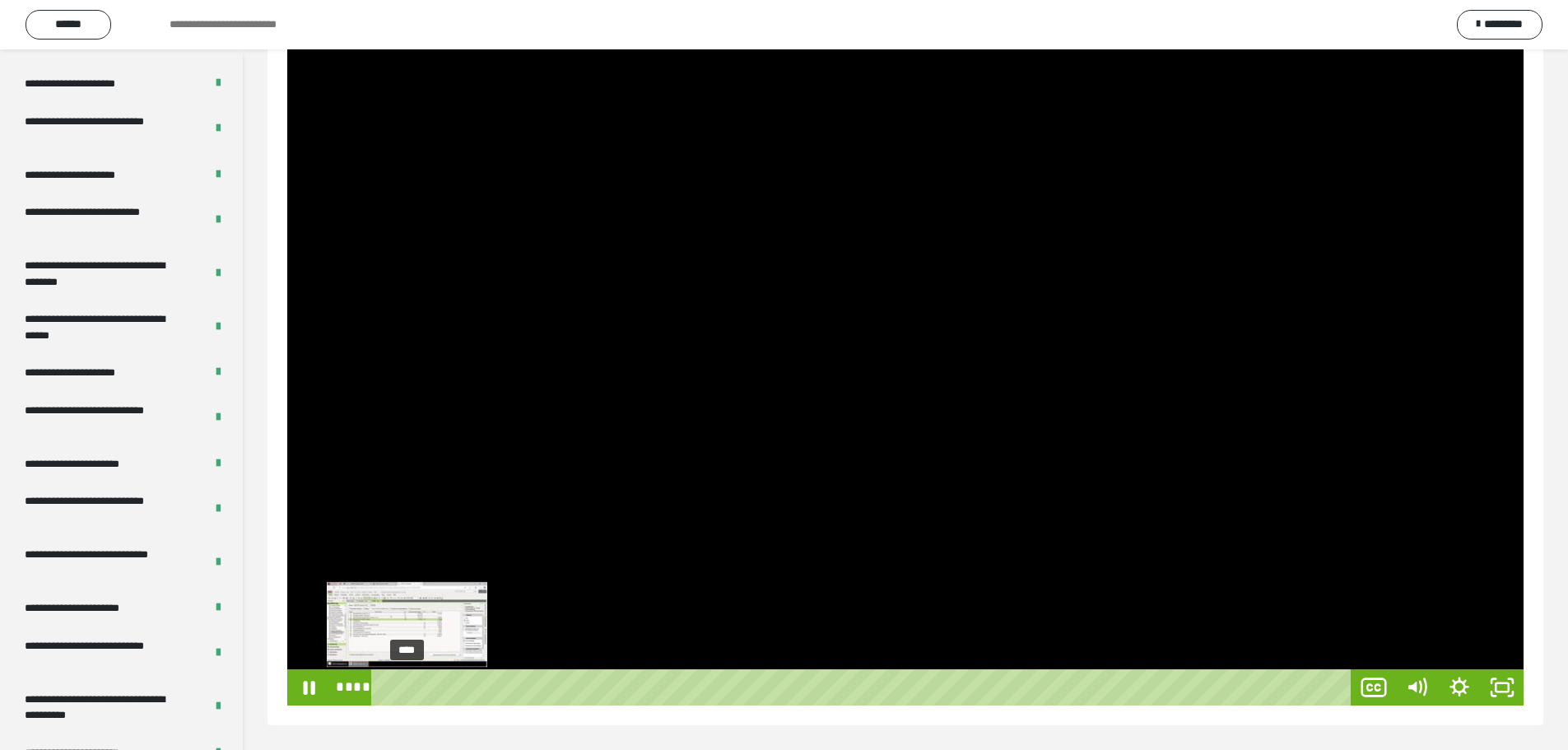 click at bounding box center [407, 687] 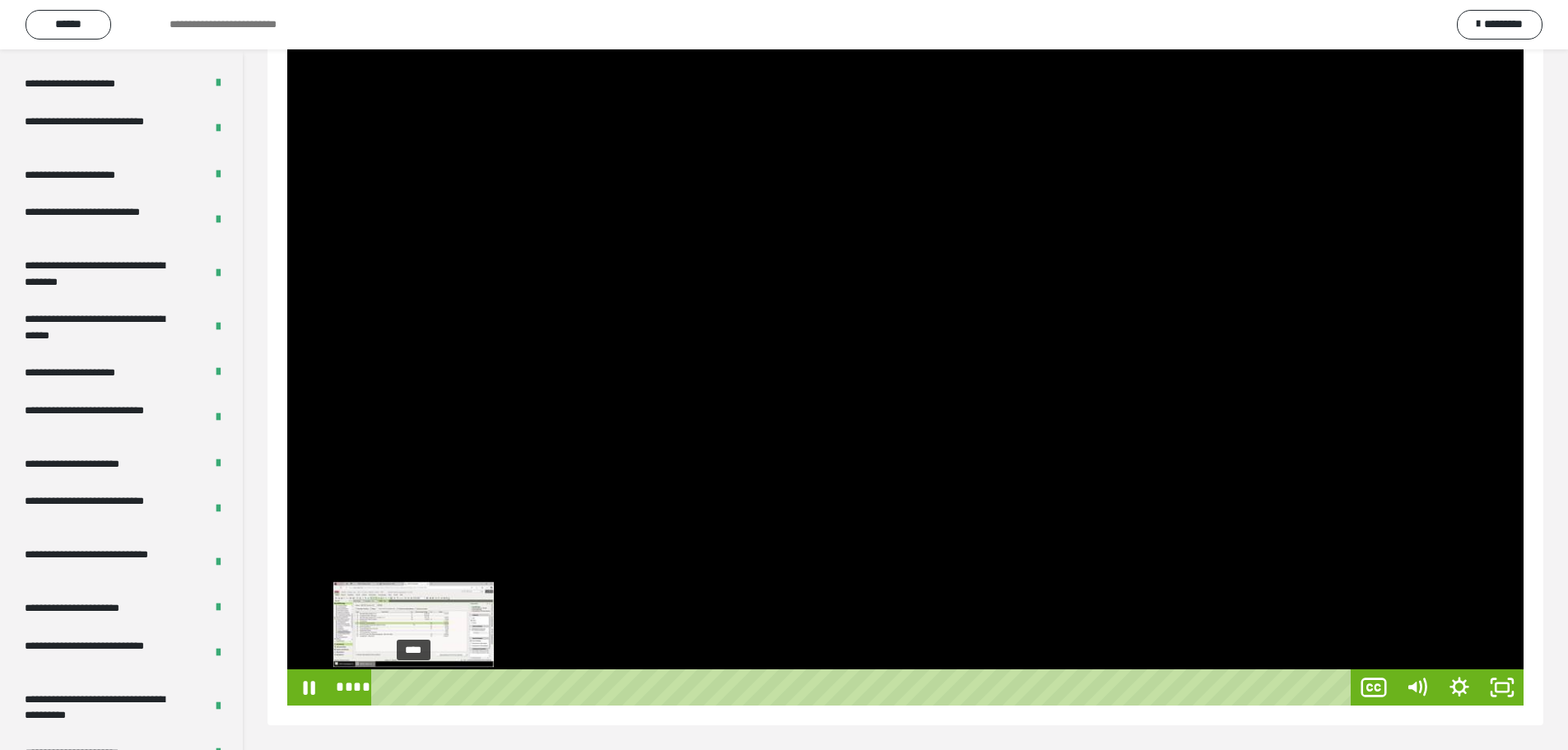 click at bounding box center [413, 687] 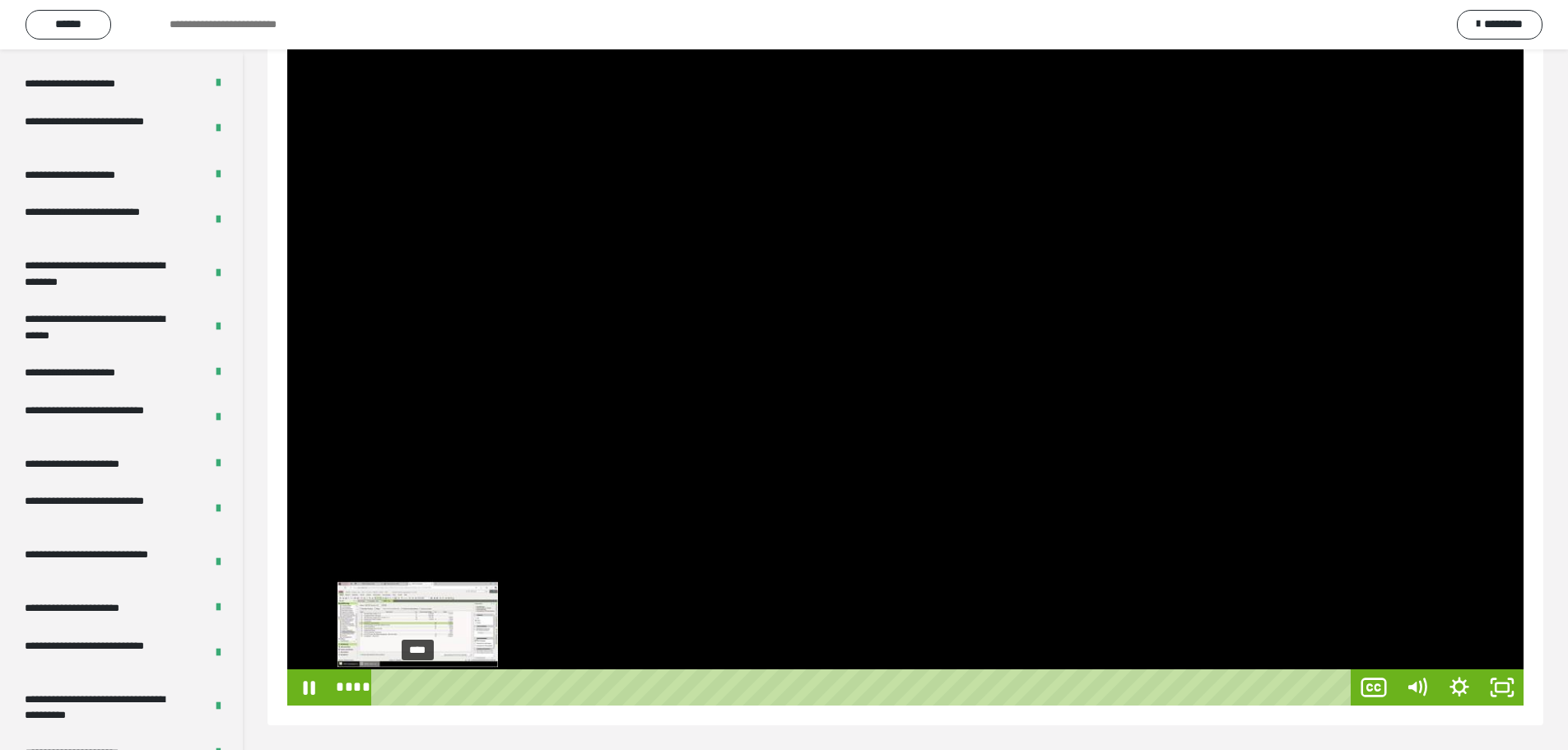 click at bounding box center (417, 687) 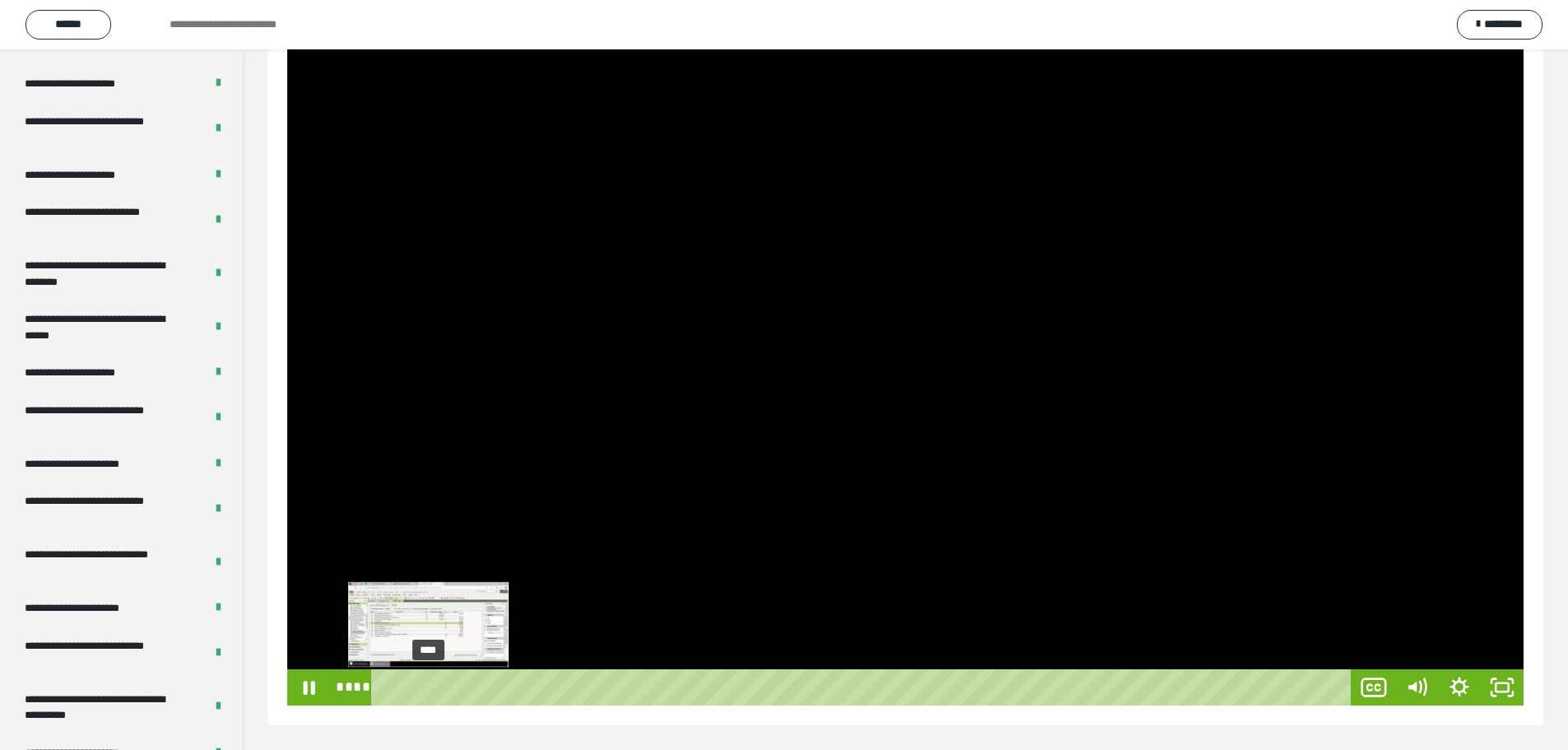 click at bounding box center [428, 687] 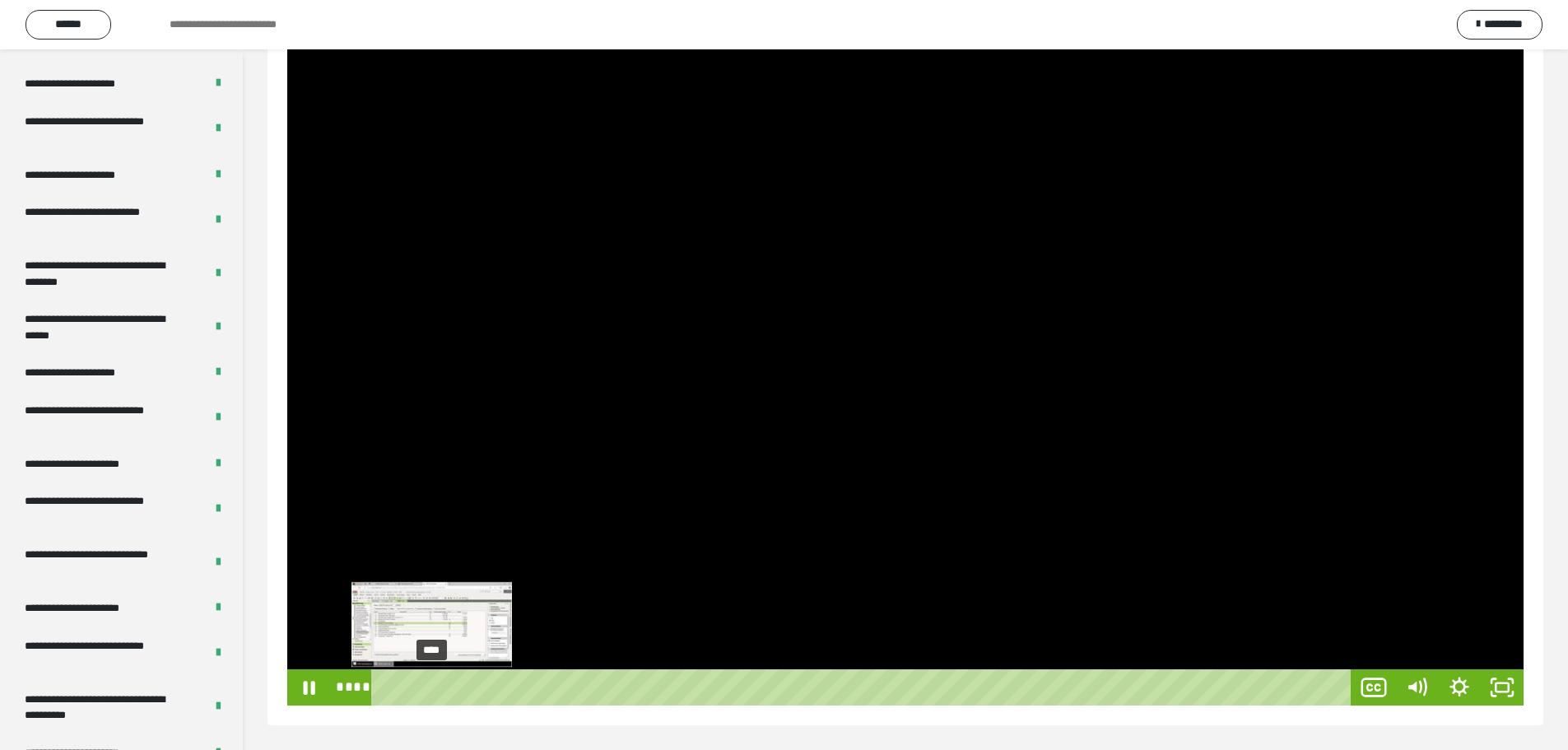 click at bounding box center [431, 687] 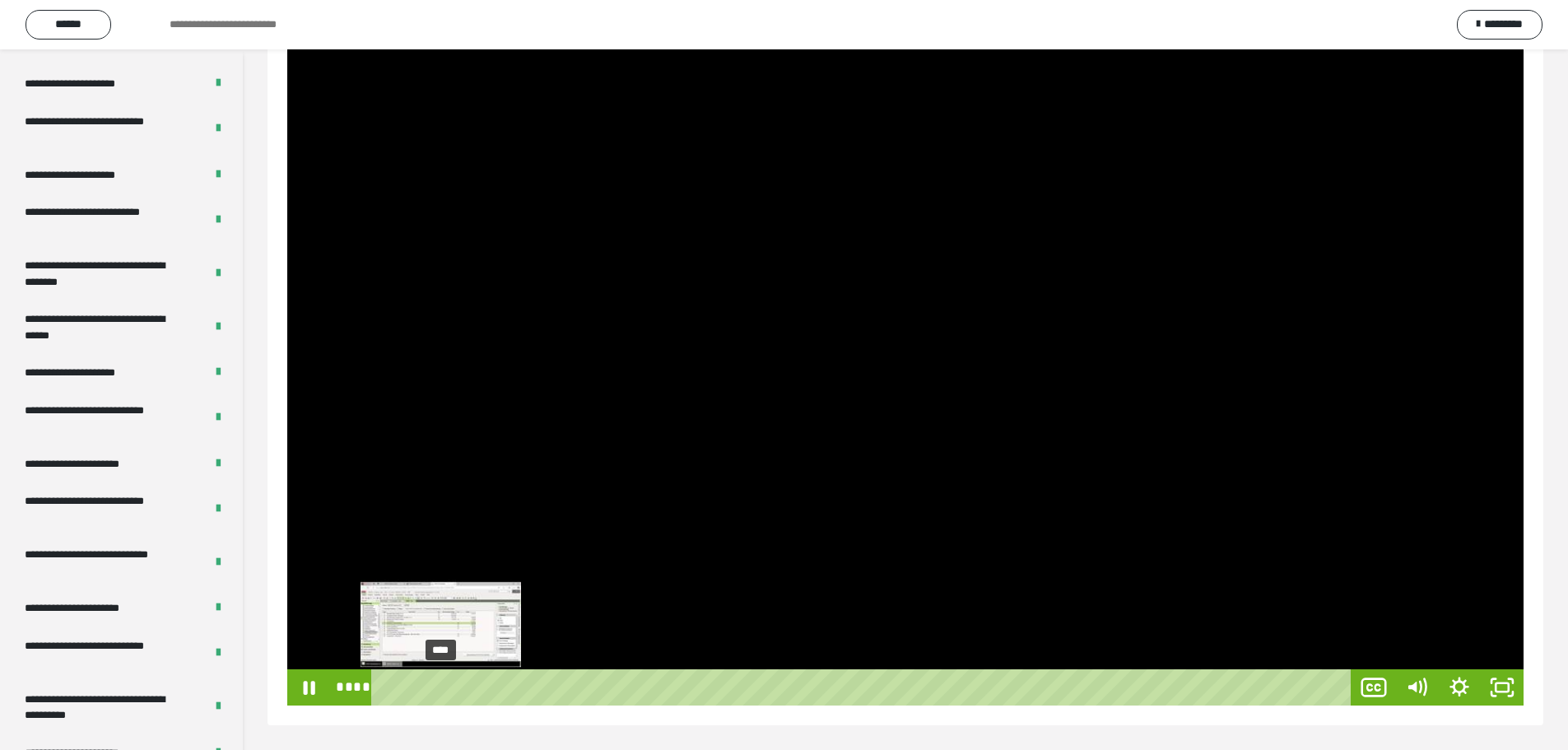 click at bounding box center (440, 687) 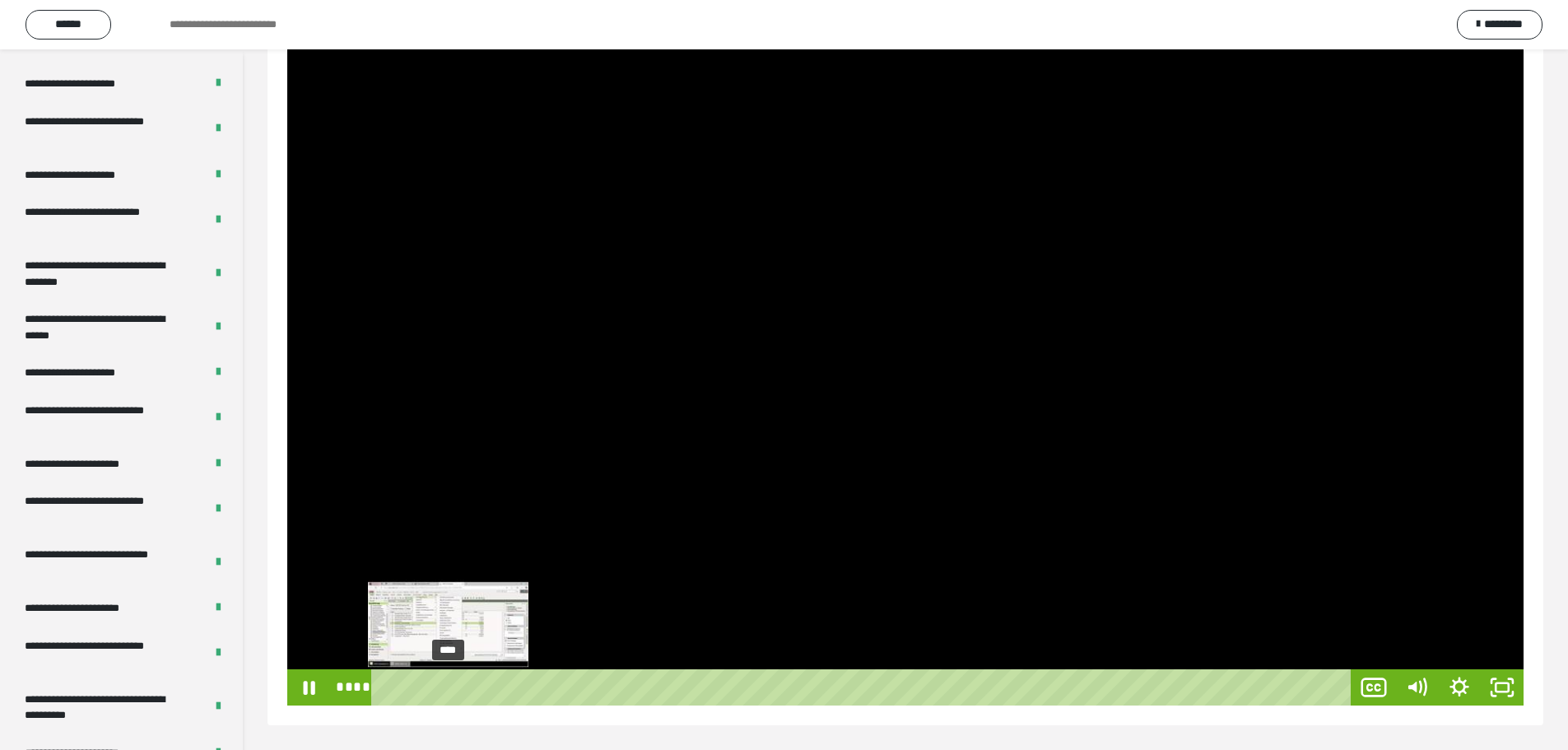 click at bounding box center (448, 687) 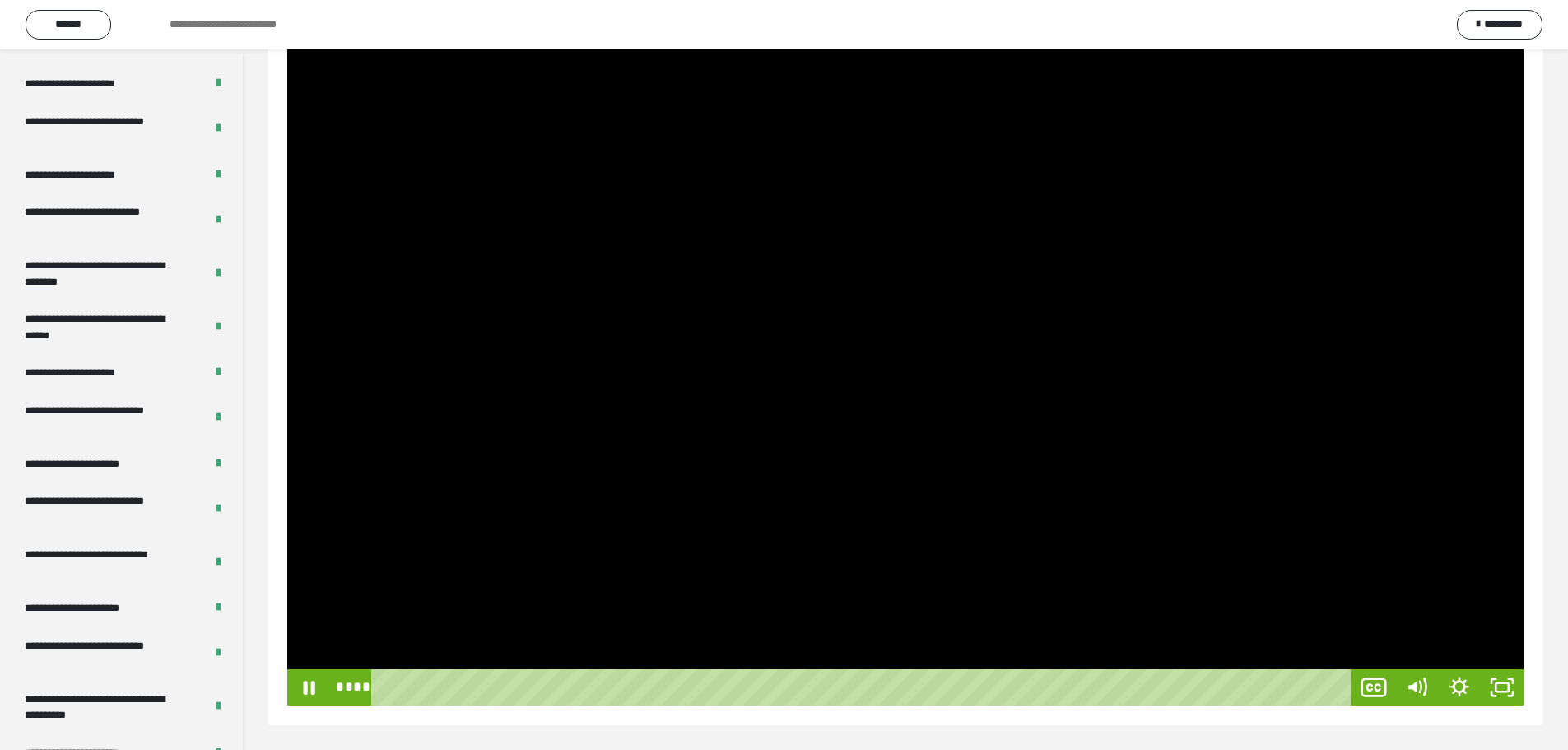 click at bounding box center (905, 357) 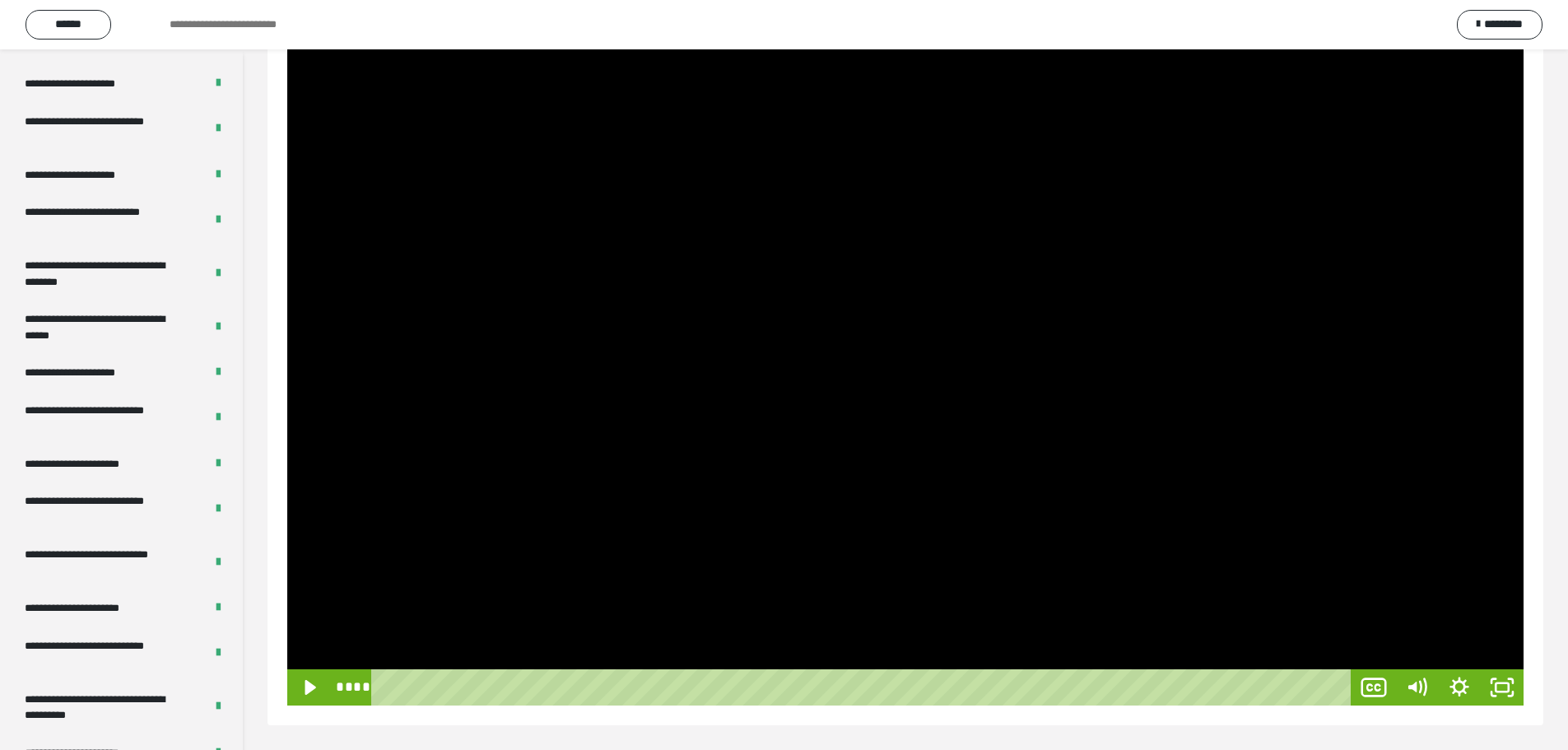 click at bounding box center [905, 357] 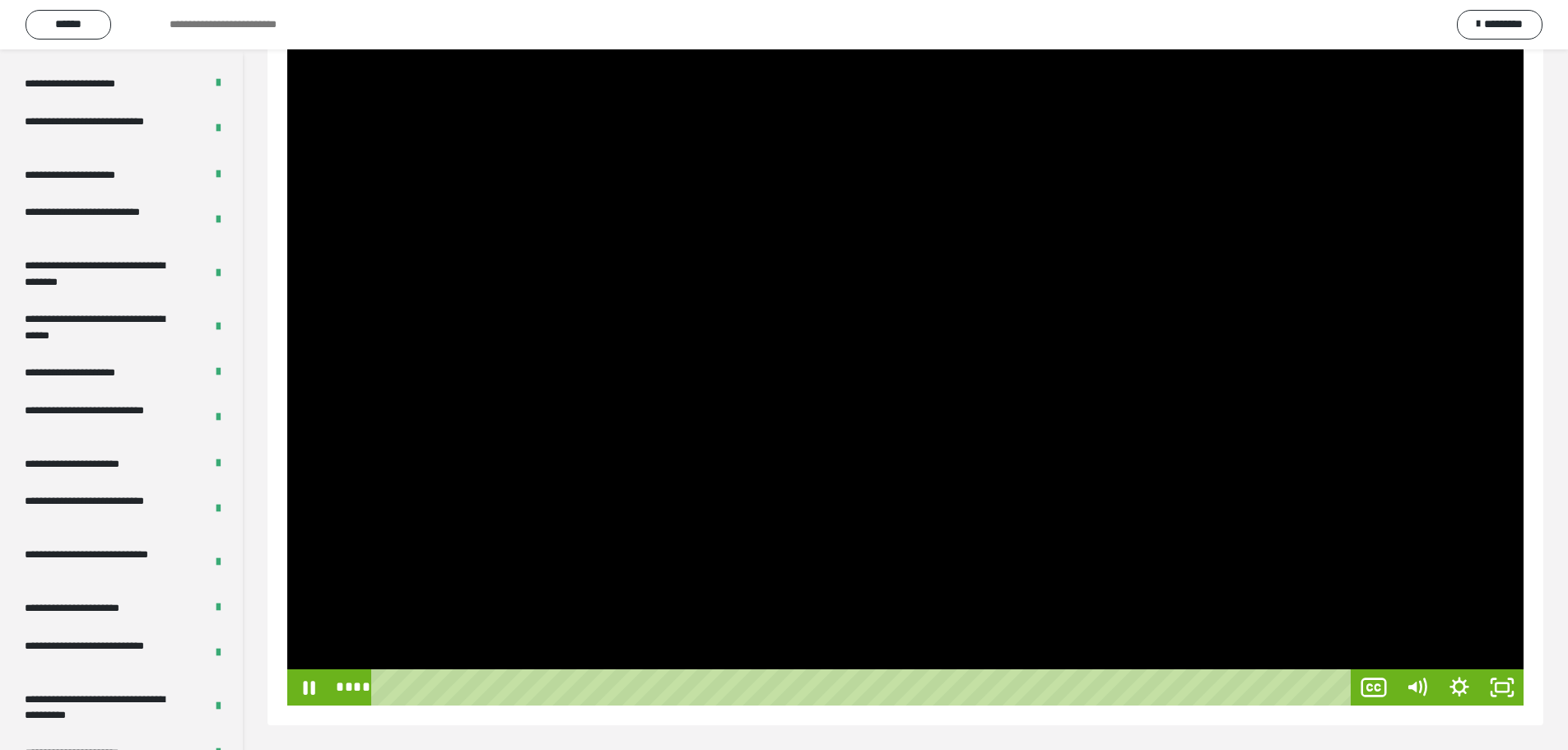 click at bounding box center [905, 357] 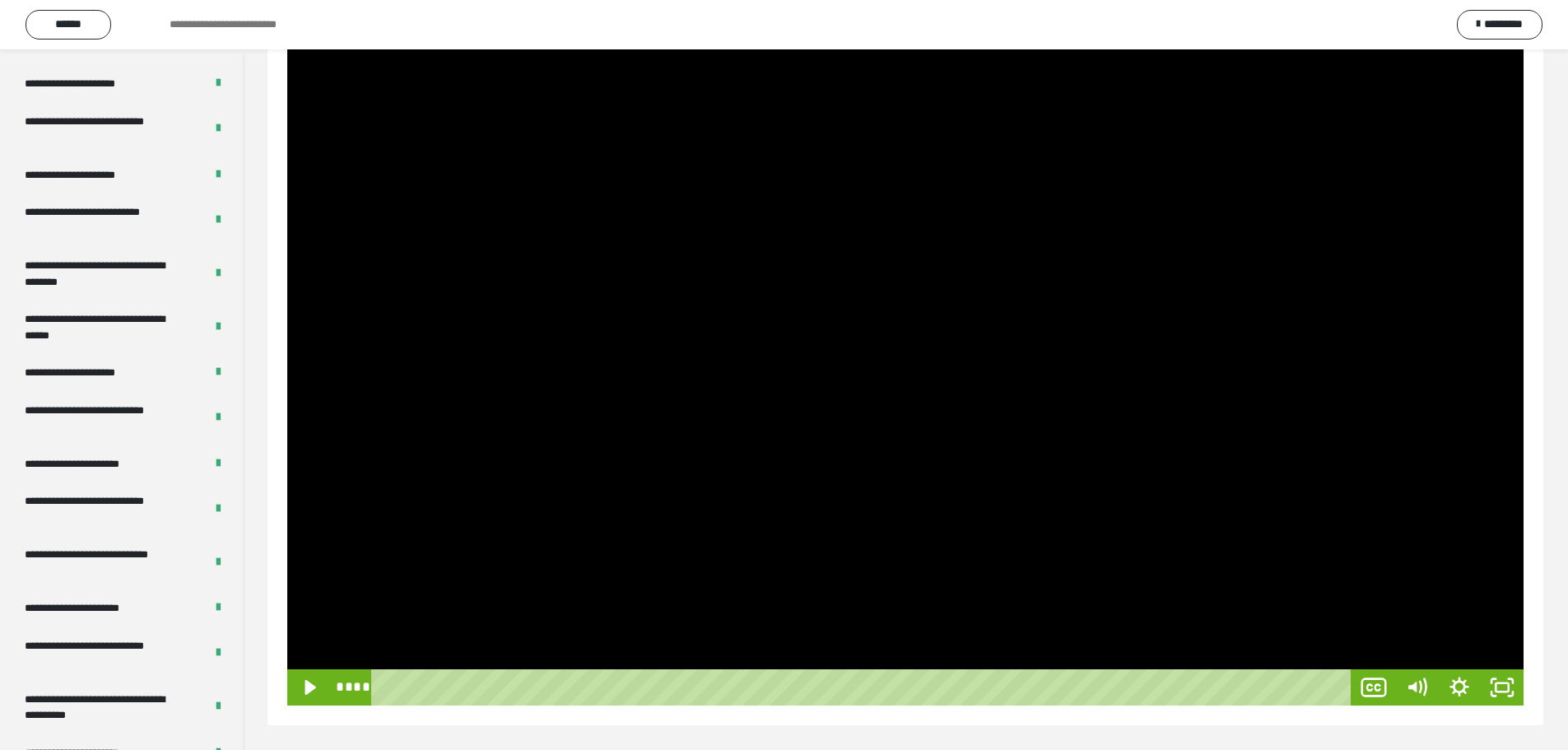 click at bounding box center [905, 357] 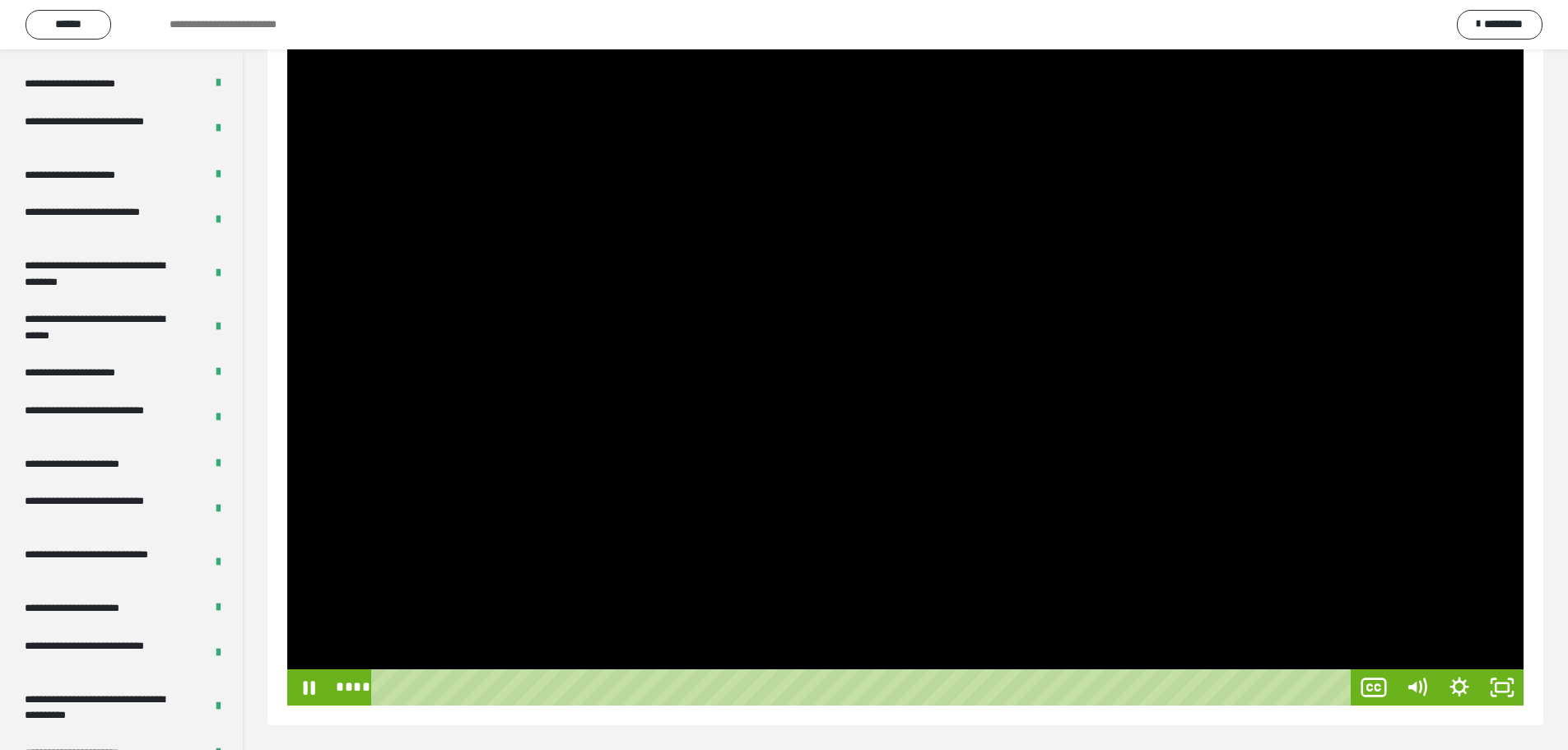 click at bounding box center (905, 357) 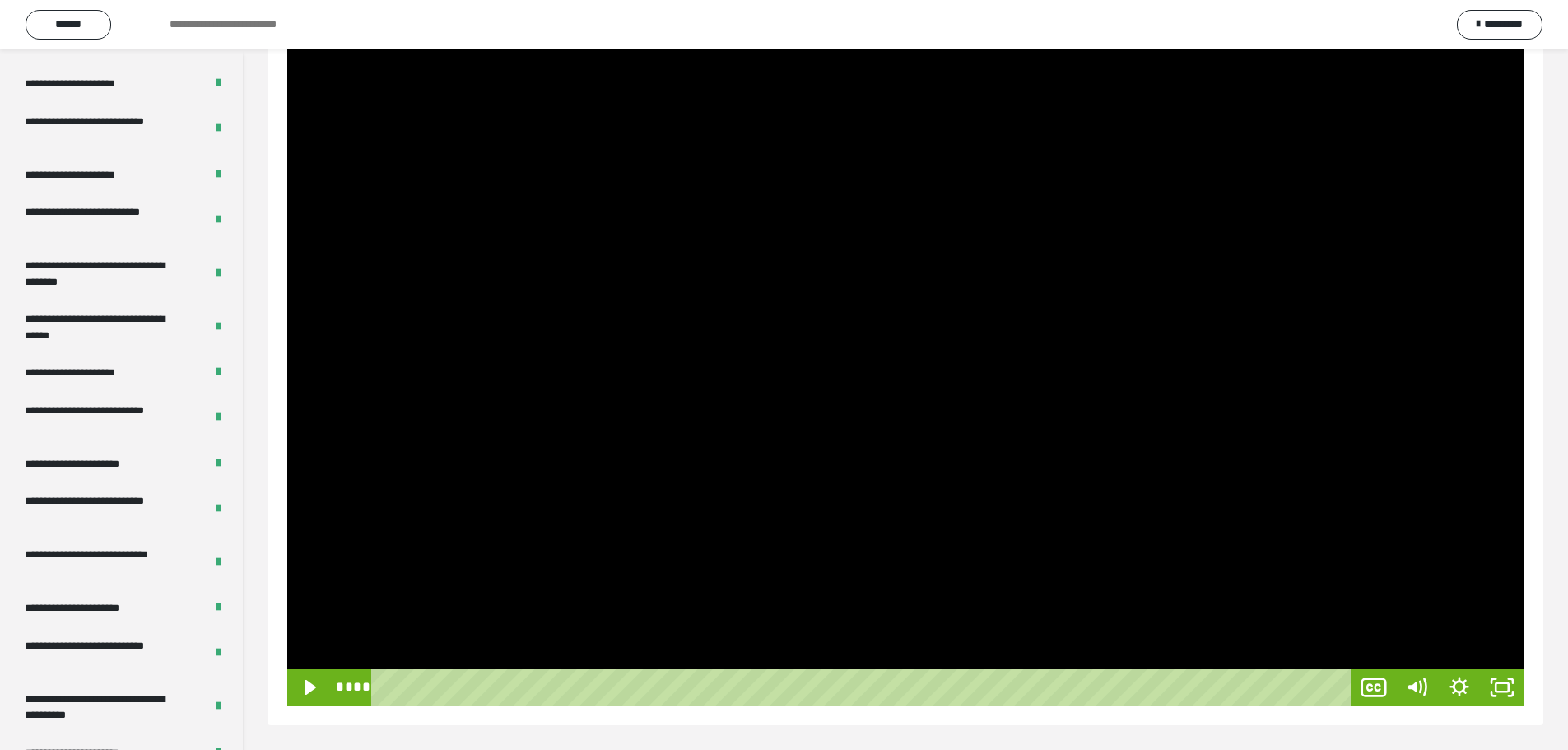 click at bounding box center [905, 357] 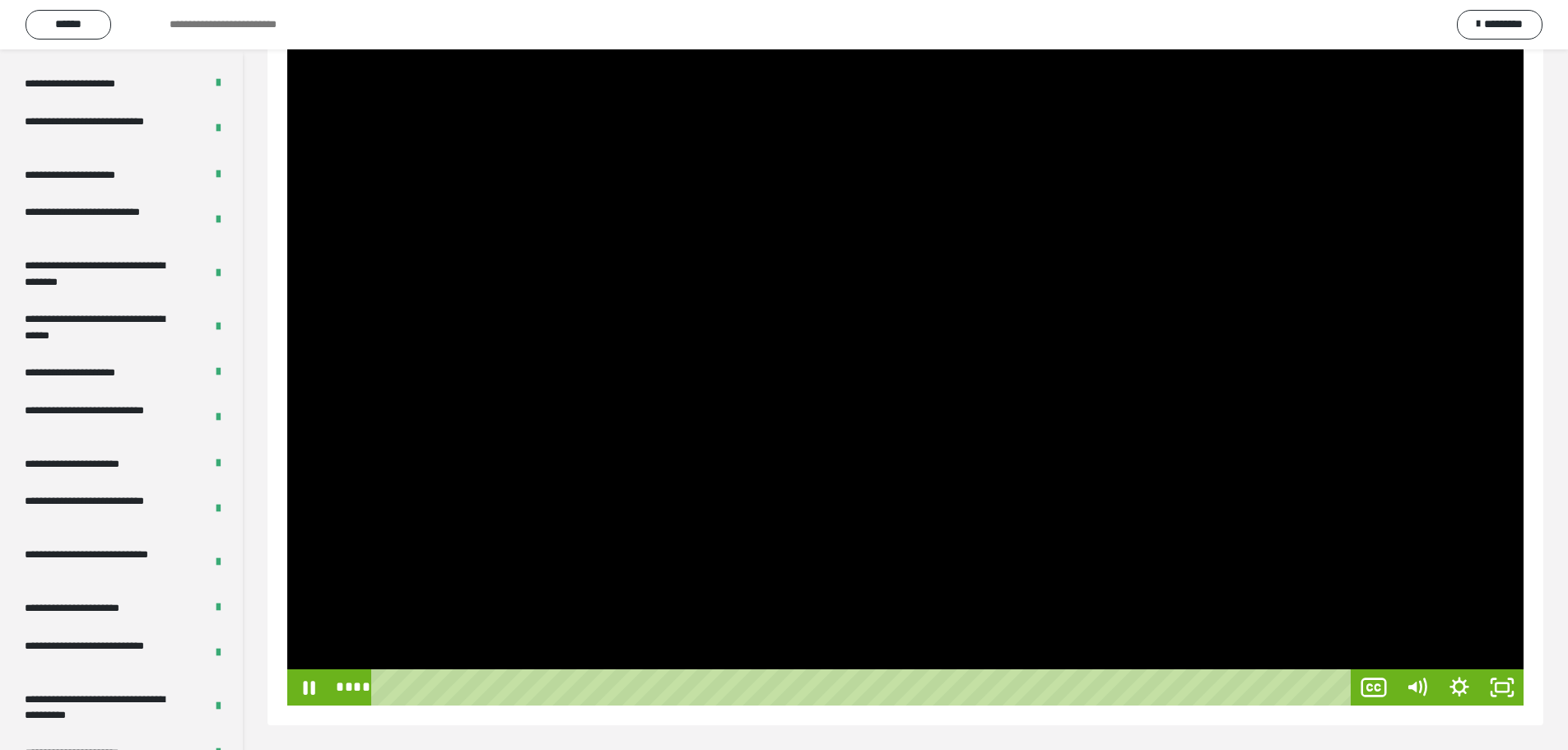 click at bounding box center (905, 357) 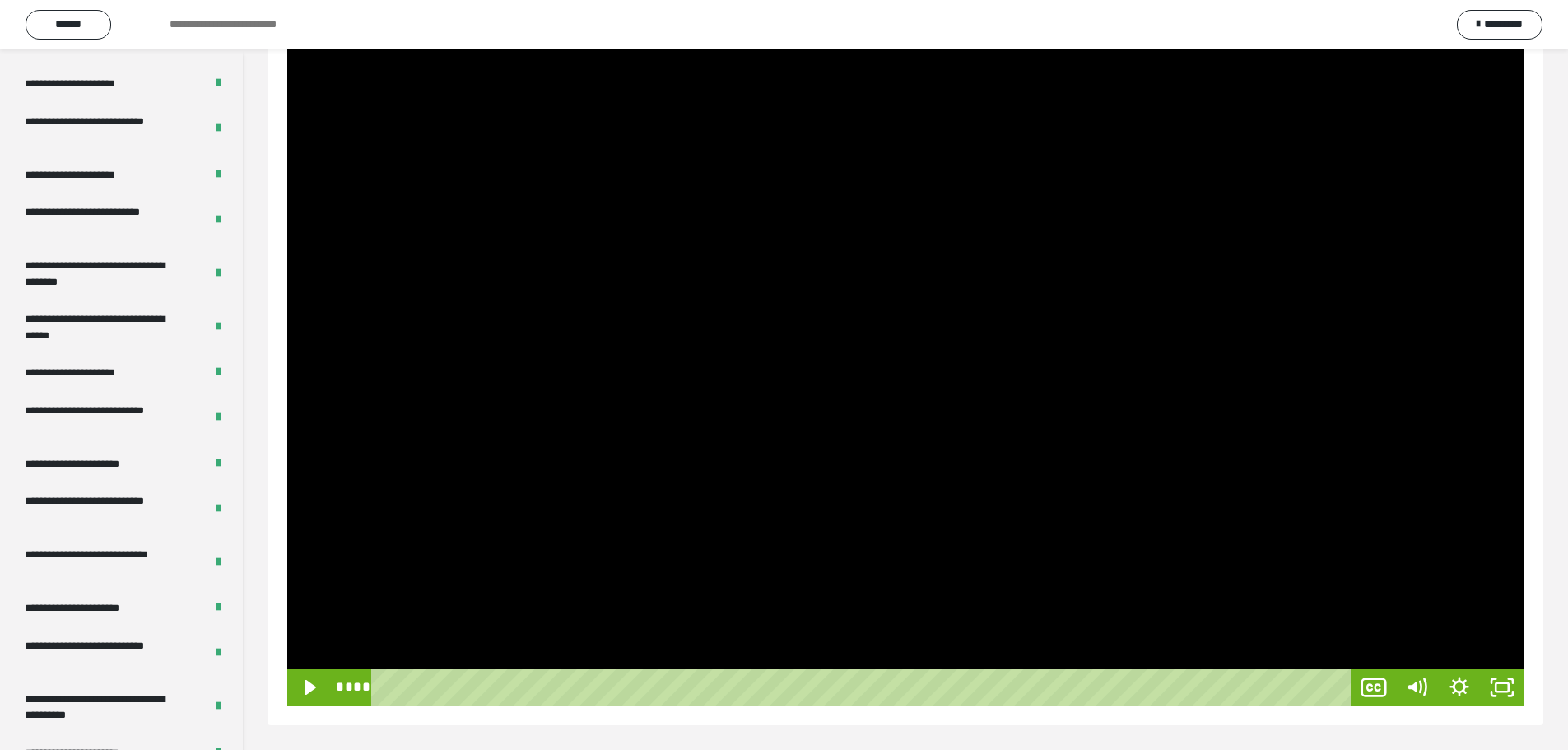 click at bounding box center (905, 357) 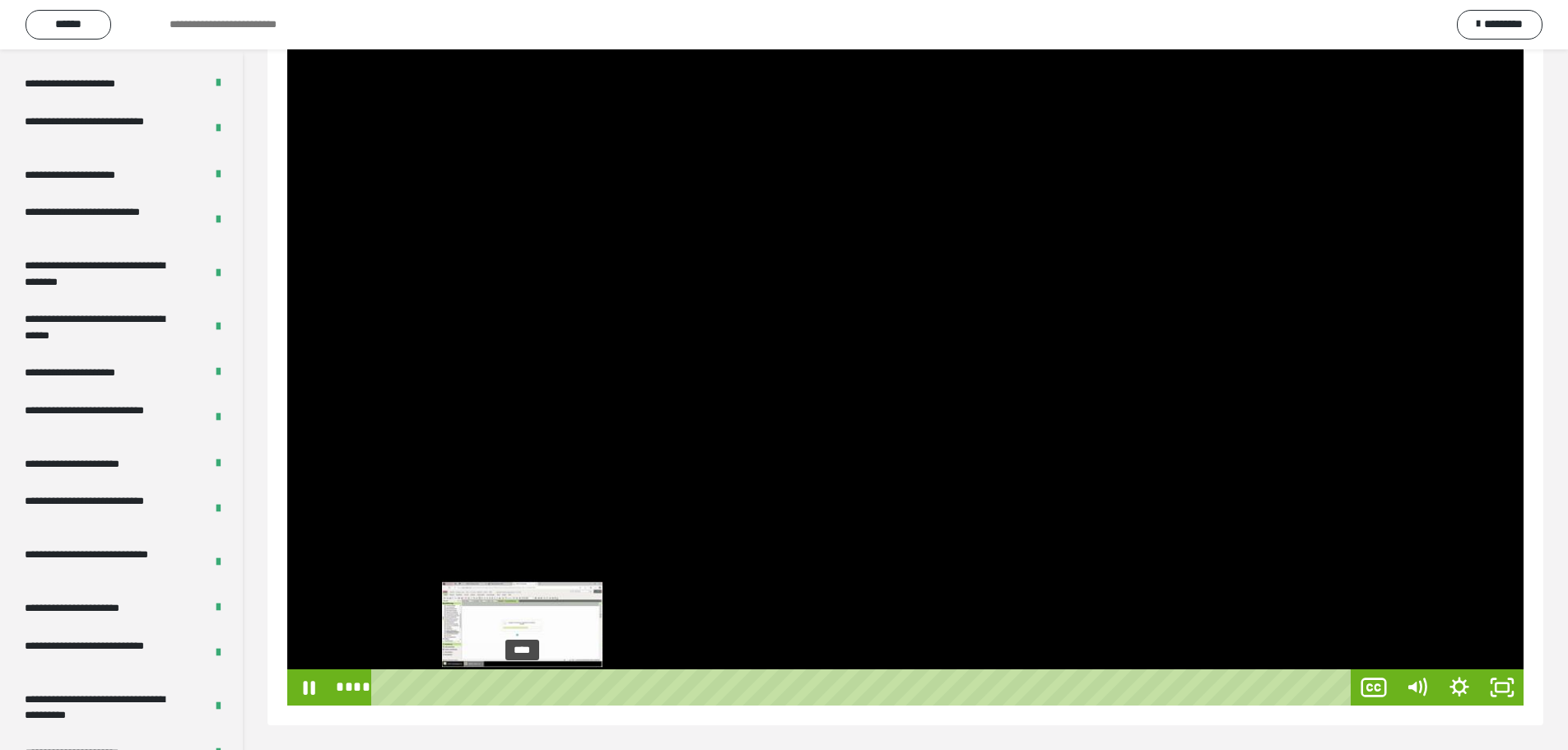 click on "****" at bounding box center [864, 687] 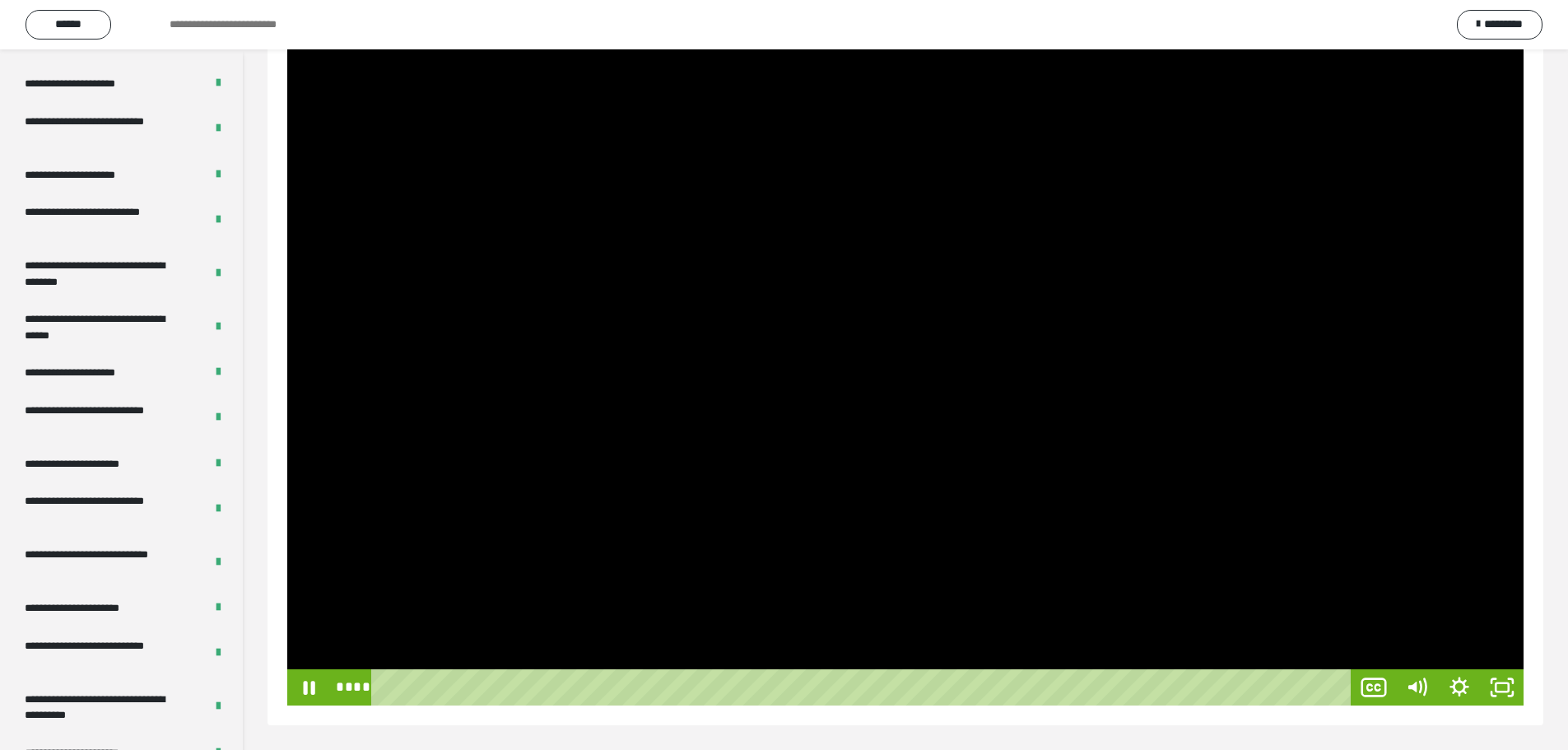 click at bounding box center (905, 357) 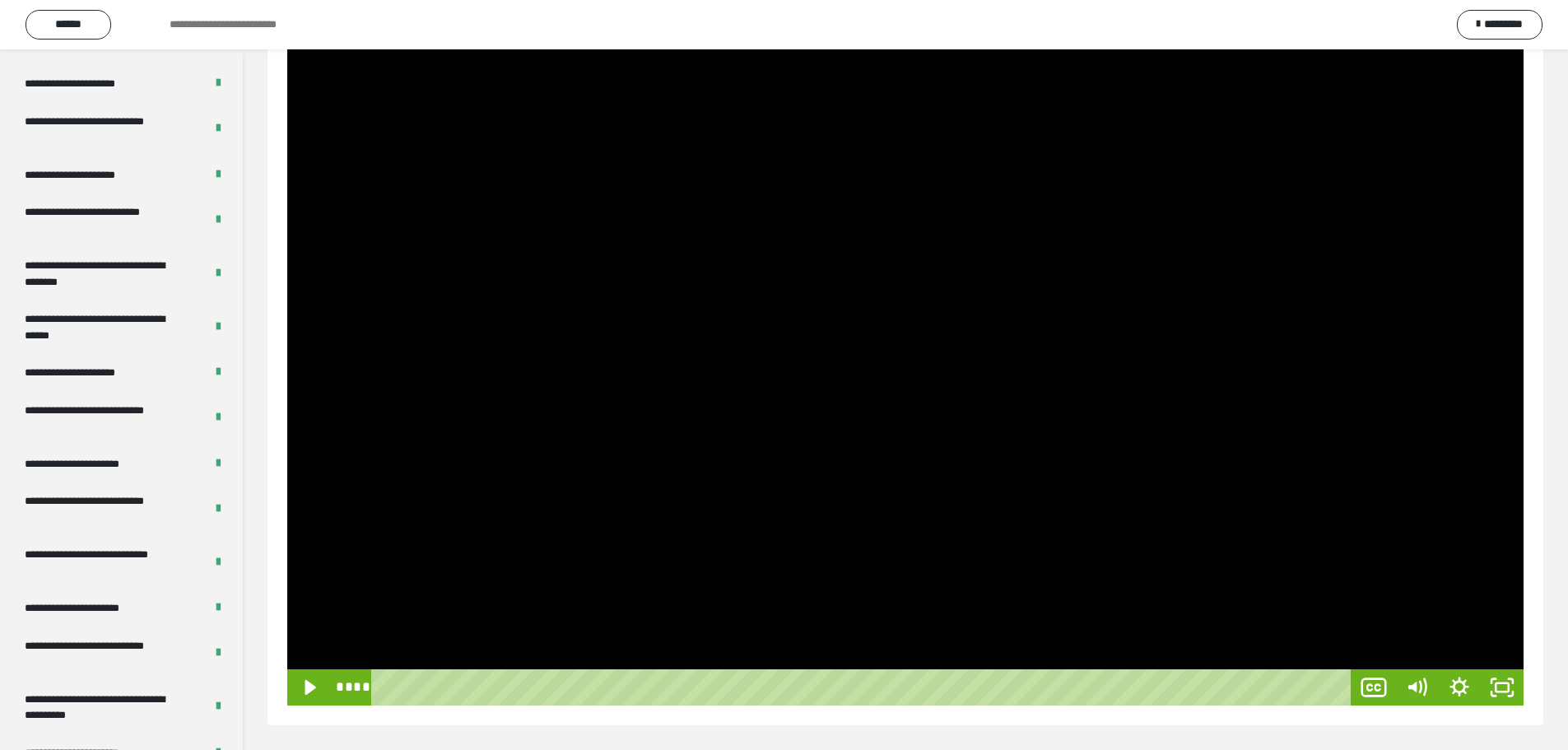 click at bounding box center (905, 357) 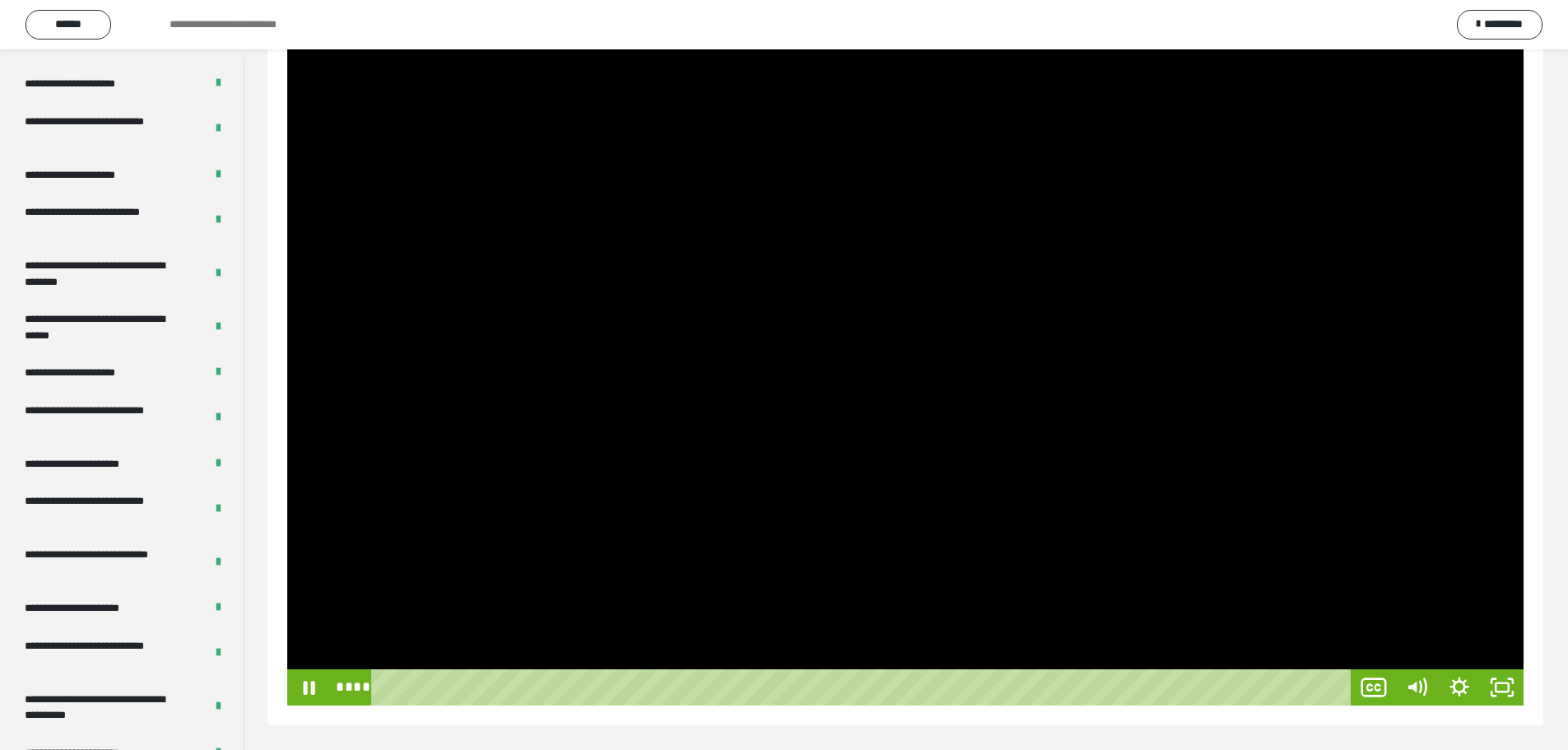 click at bounding box center (905, 357) 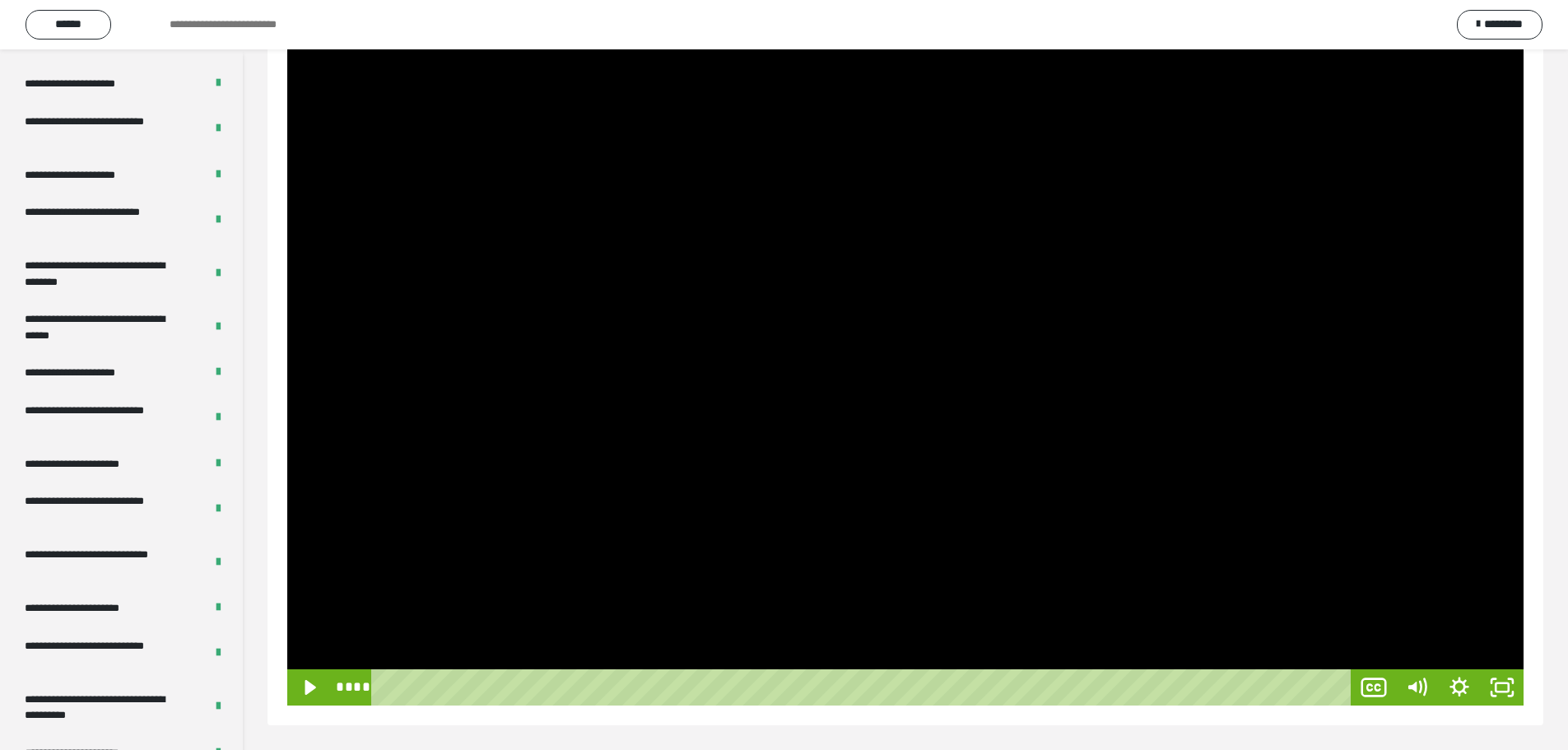 click at bounding box center (905, 357) 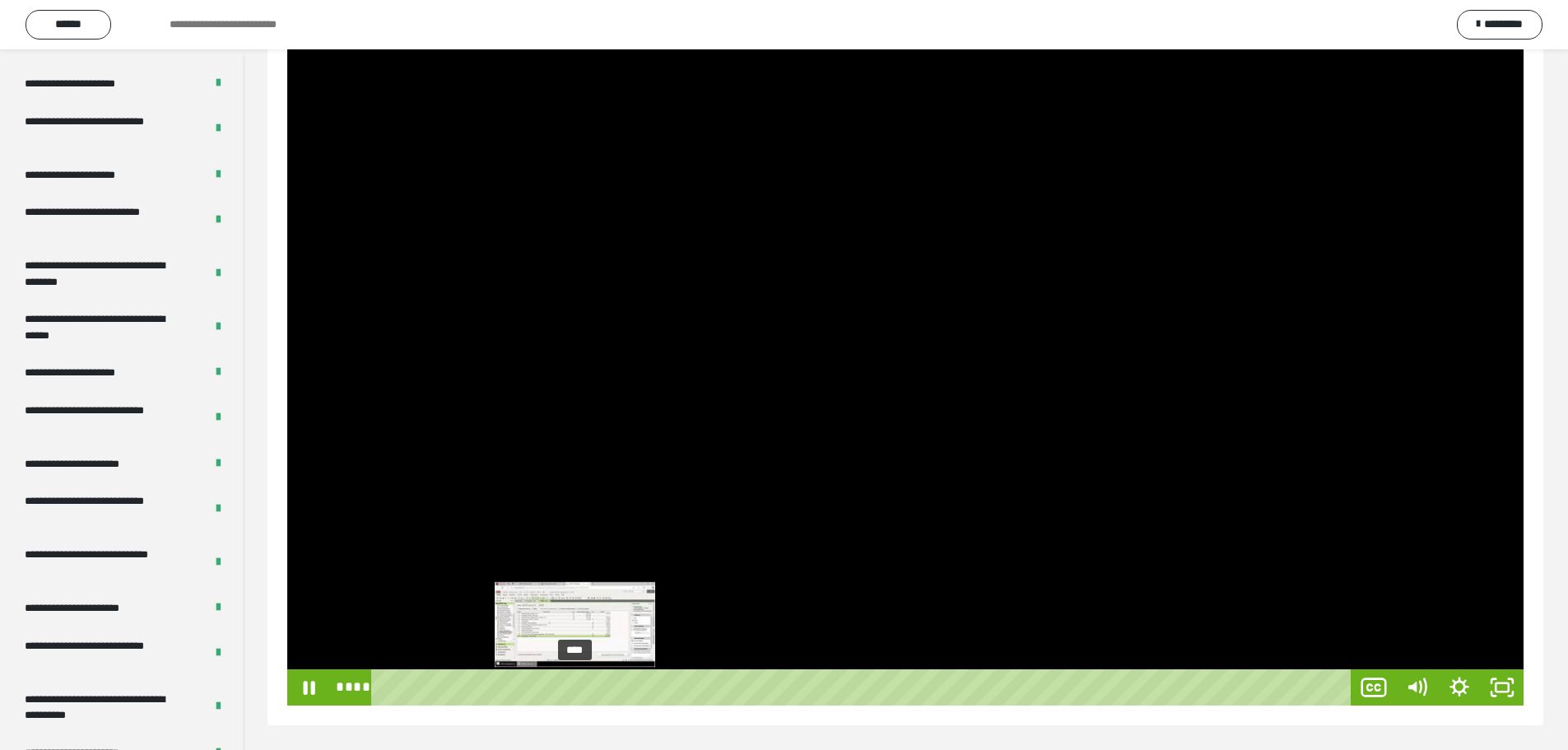 click at bounding box center [575, 687] 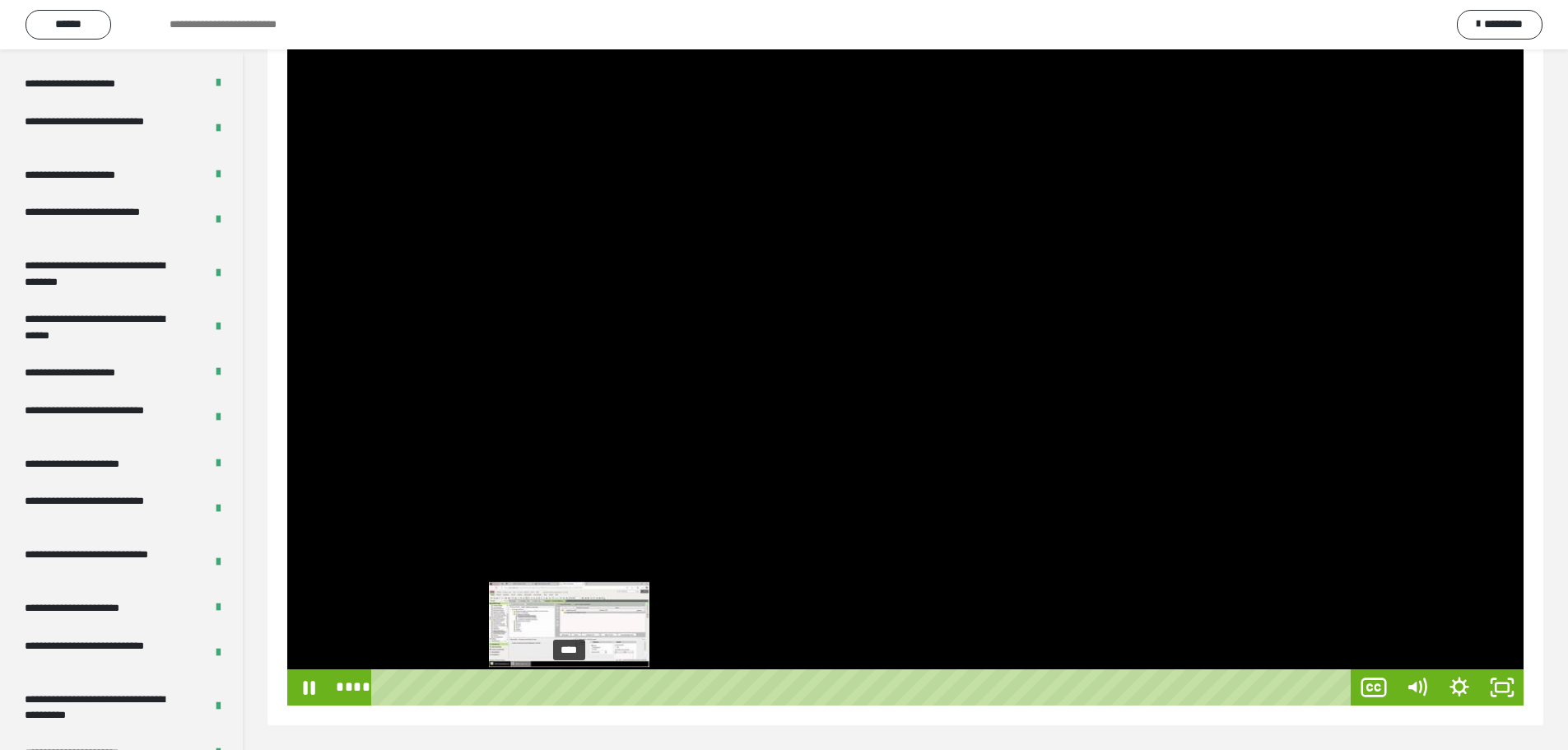 drag, startPoint x: 578, startPoint y: 690, endPoint x: 570, endPoint y: 683, distance: 10.630146 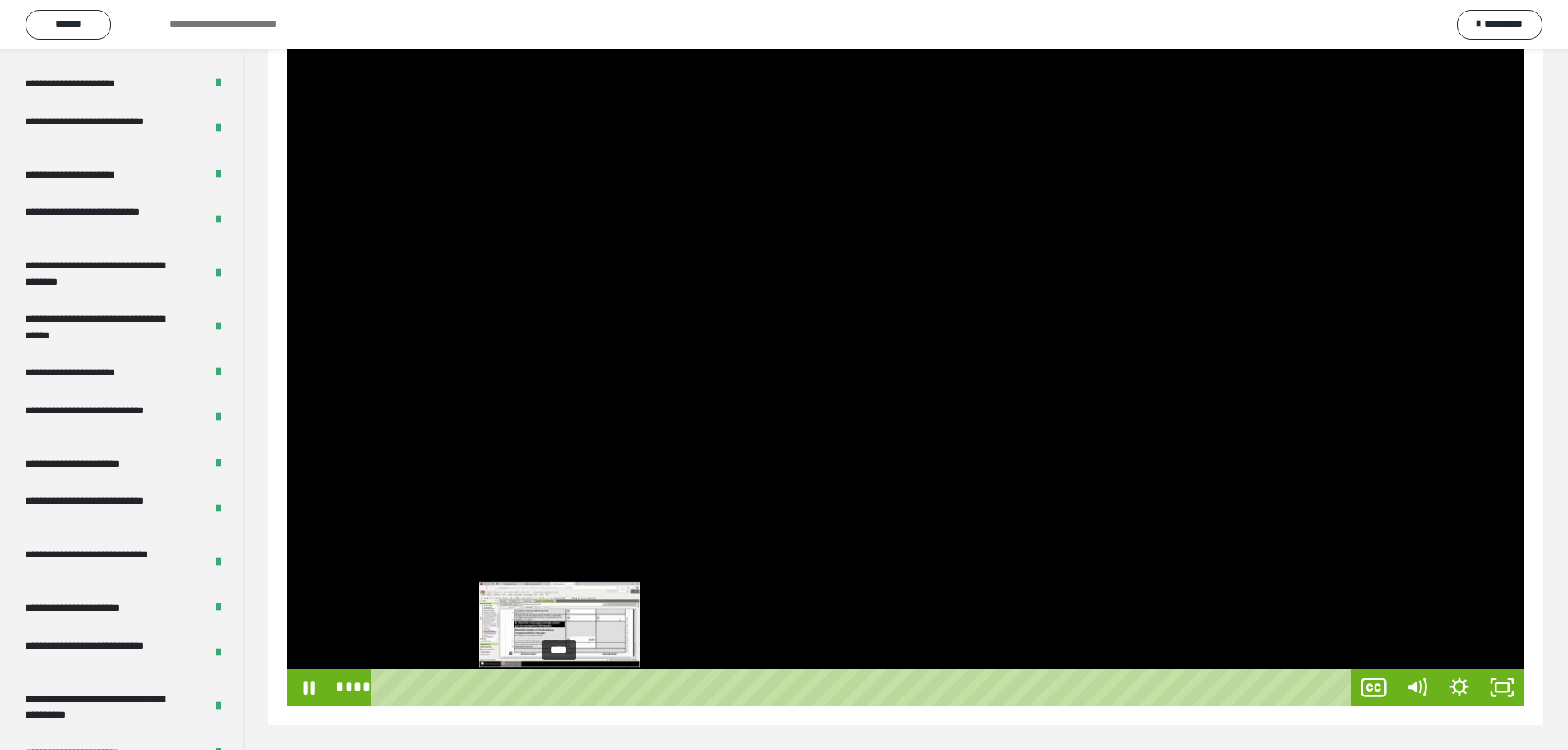 click on "****" at bounding box center [864, 687] 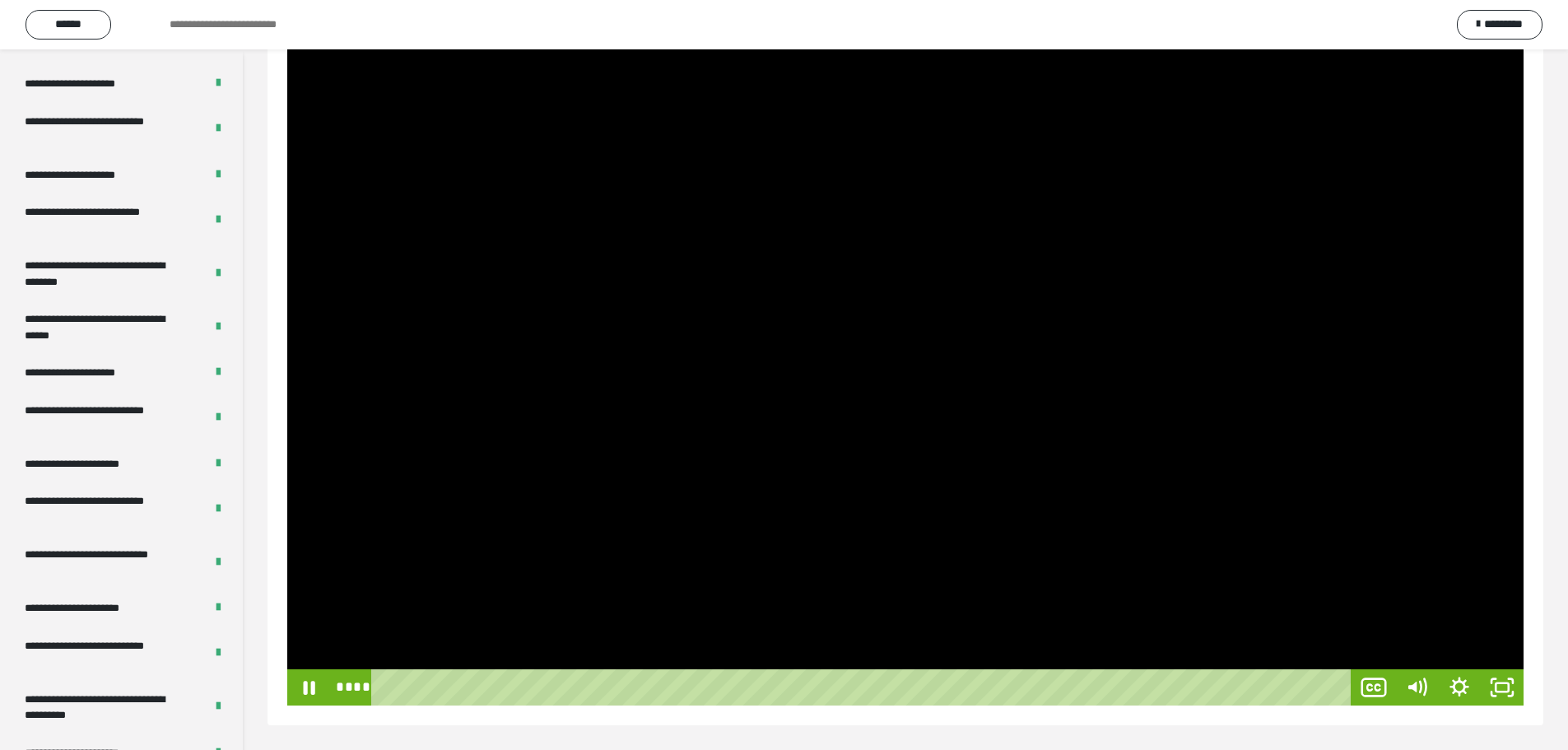 click at bounding box center [905, 357] 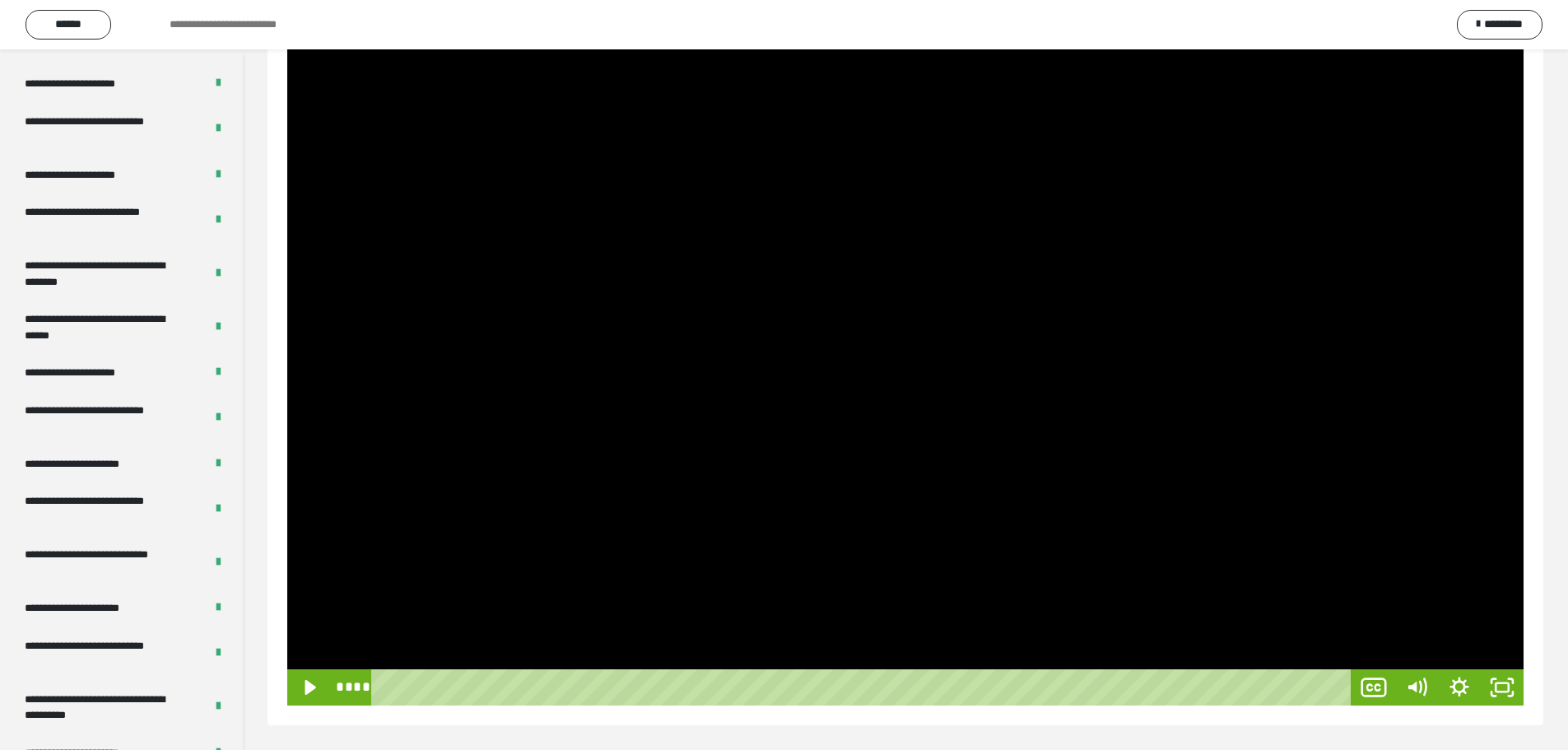 click at bounding box center [905, 357] 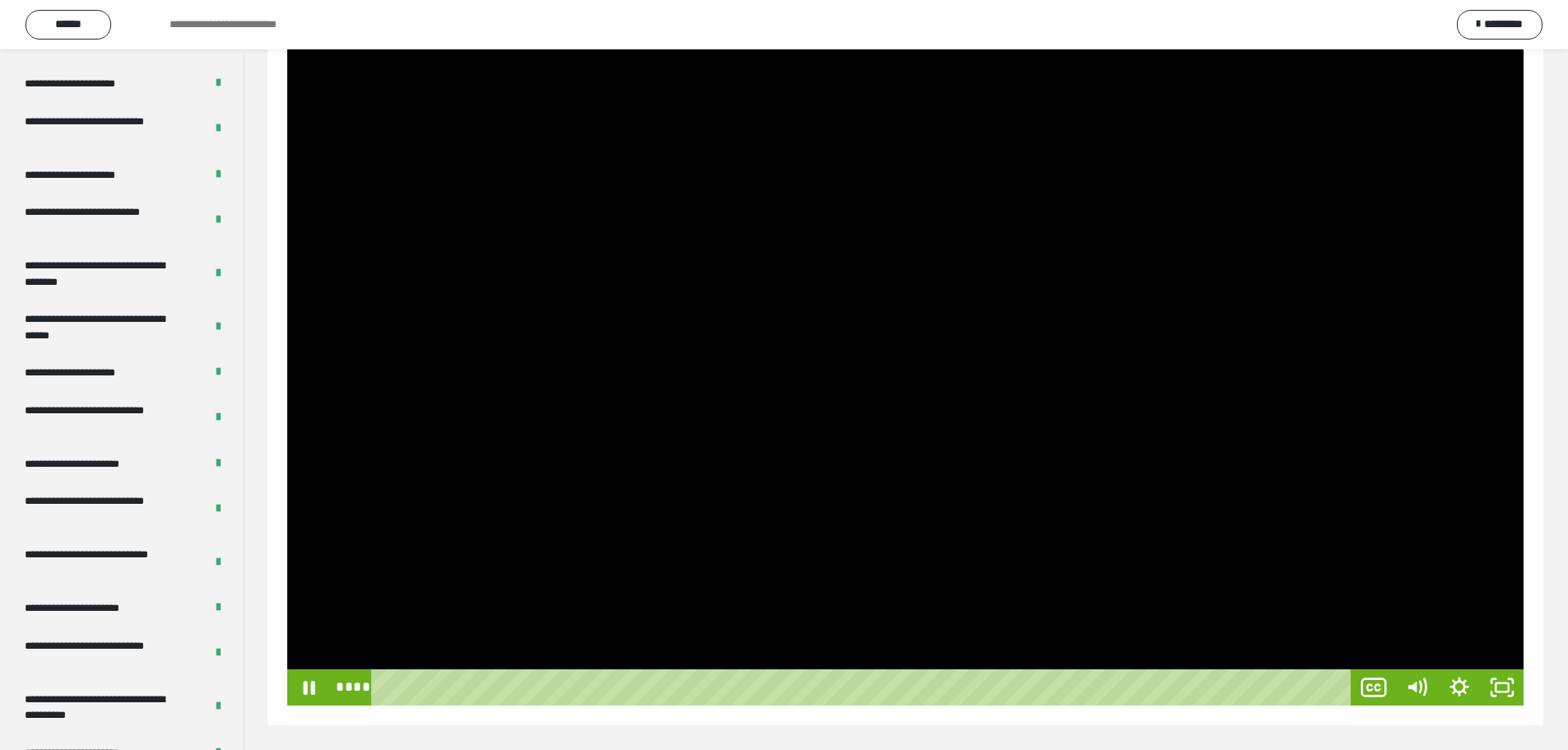 click at bounding box center [905, 357] 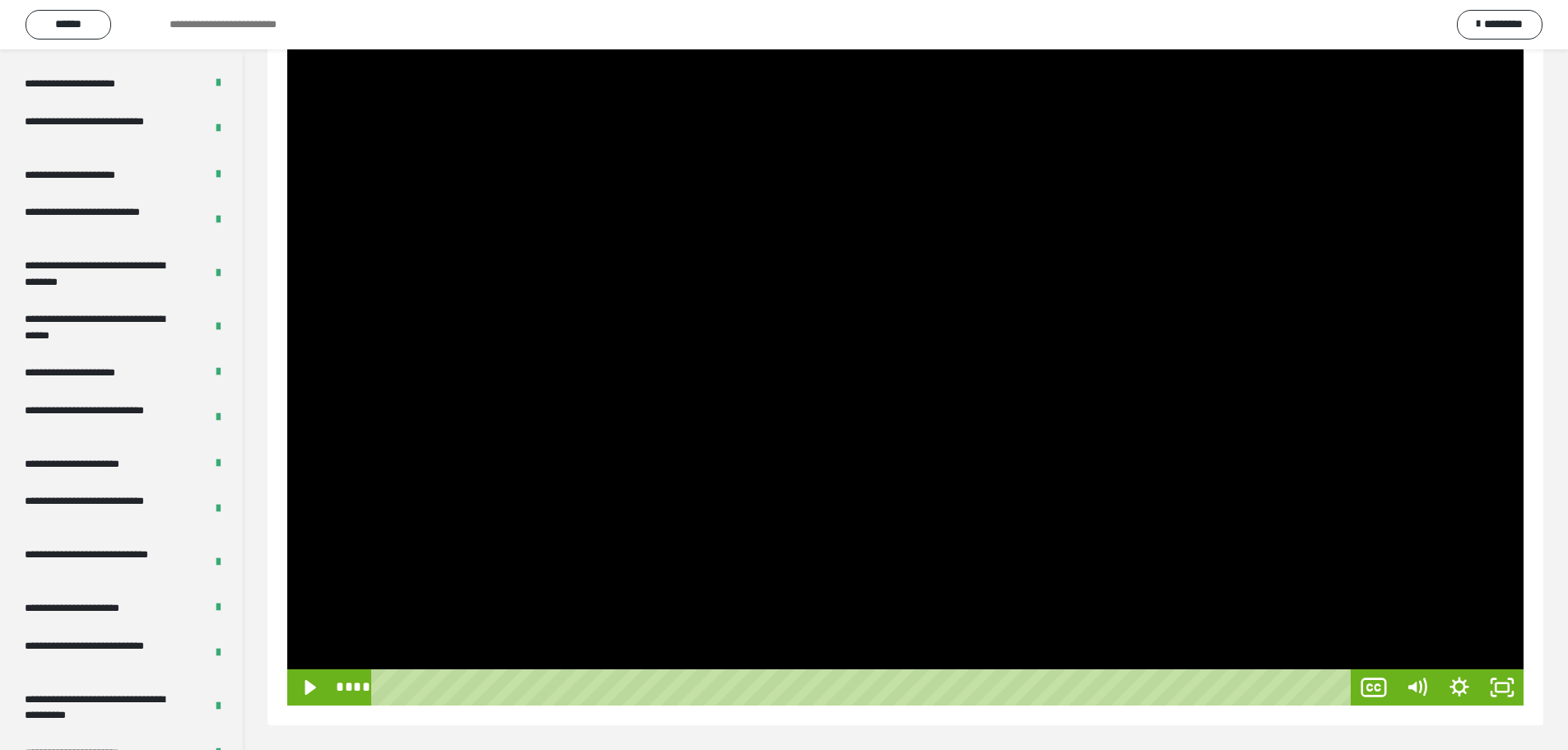 click at bounding box center [905, 357] 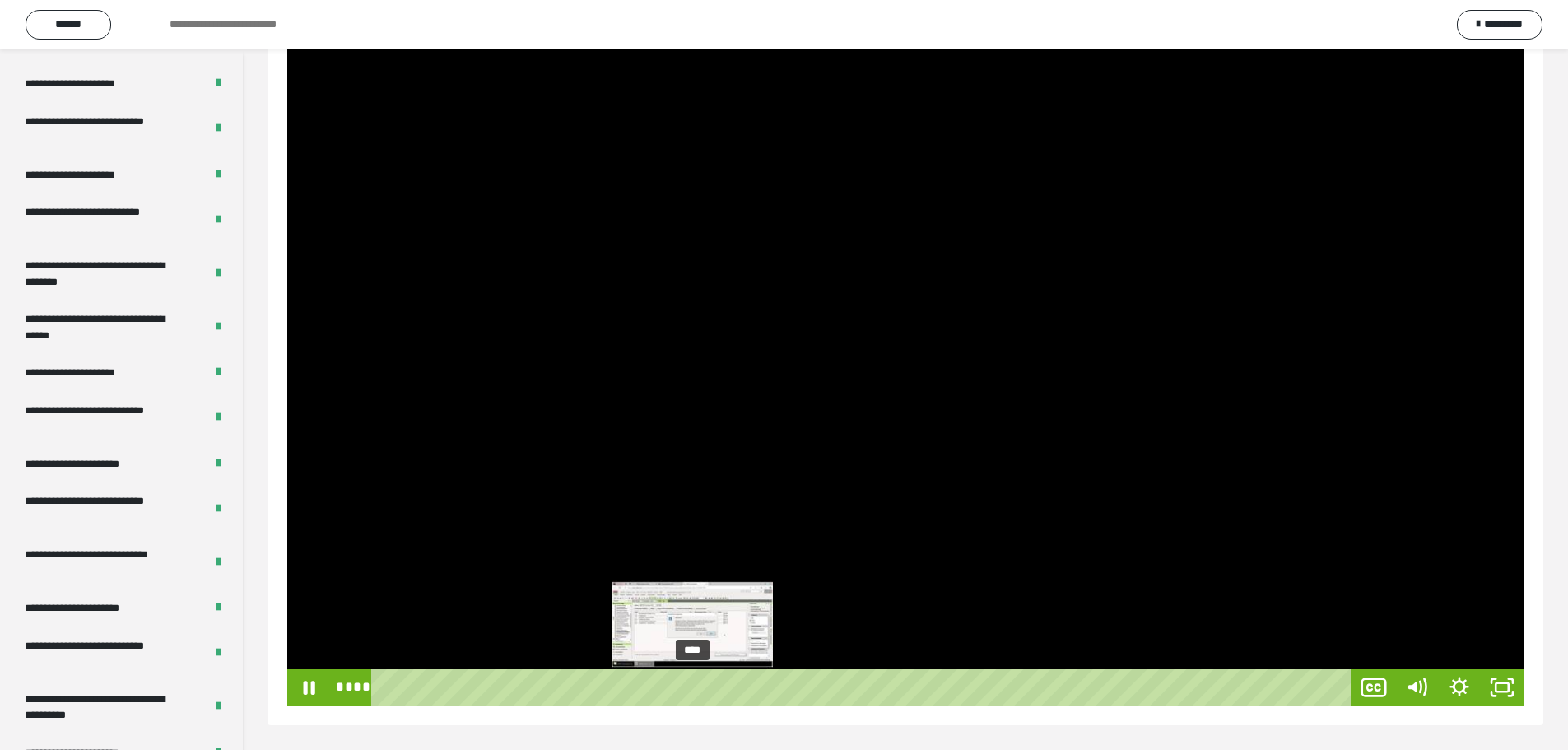 drag, startPoint x: 706, startPoint y: 687, endPoint x: 693, endPoint y: 682, distance: 13.928388 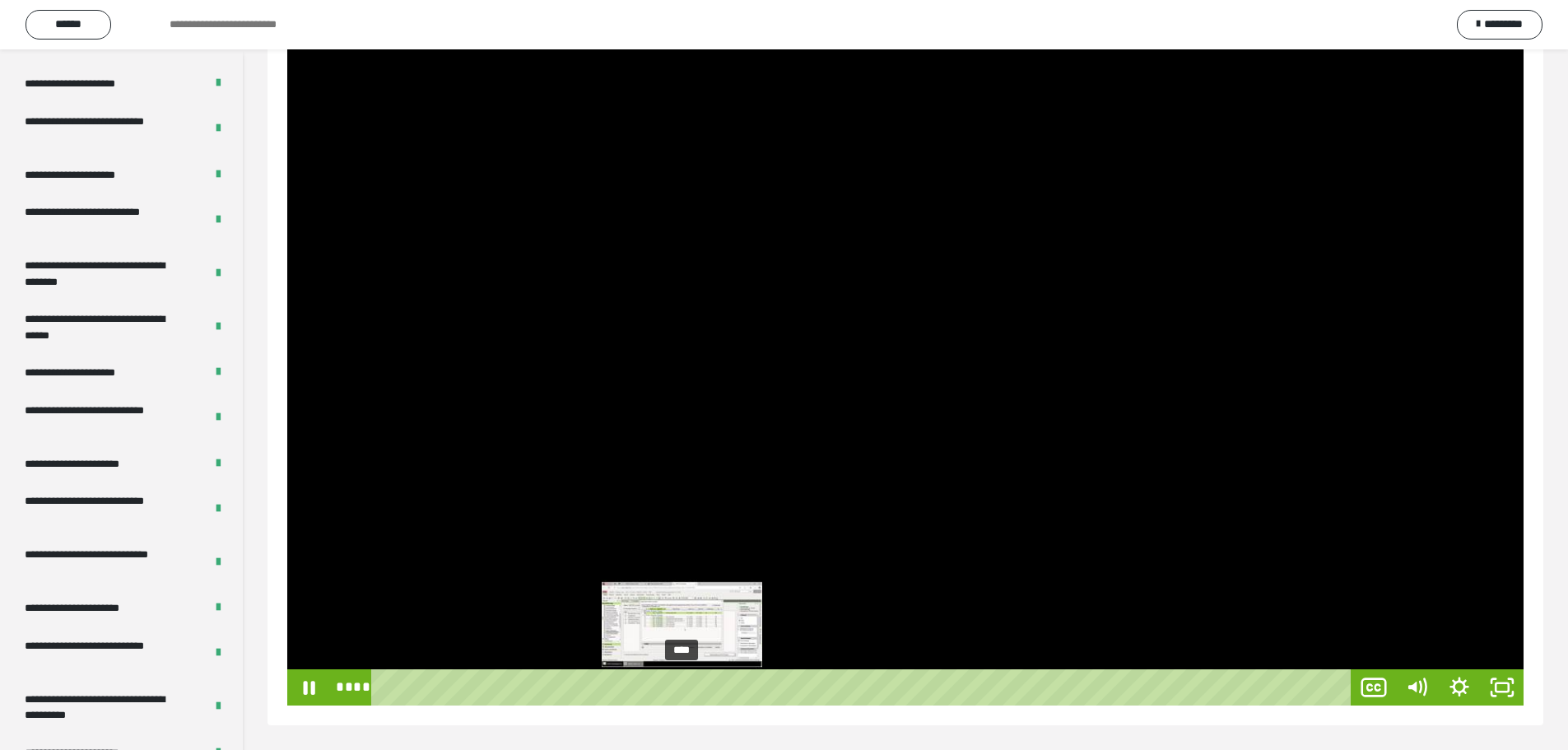 click on "****" at bounding box center (864, 687) 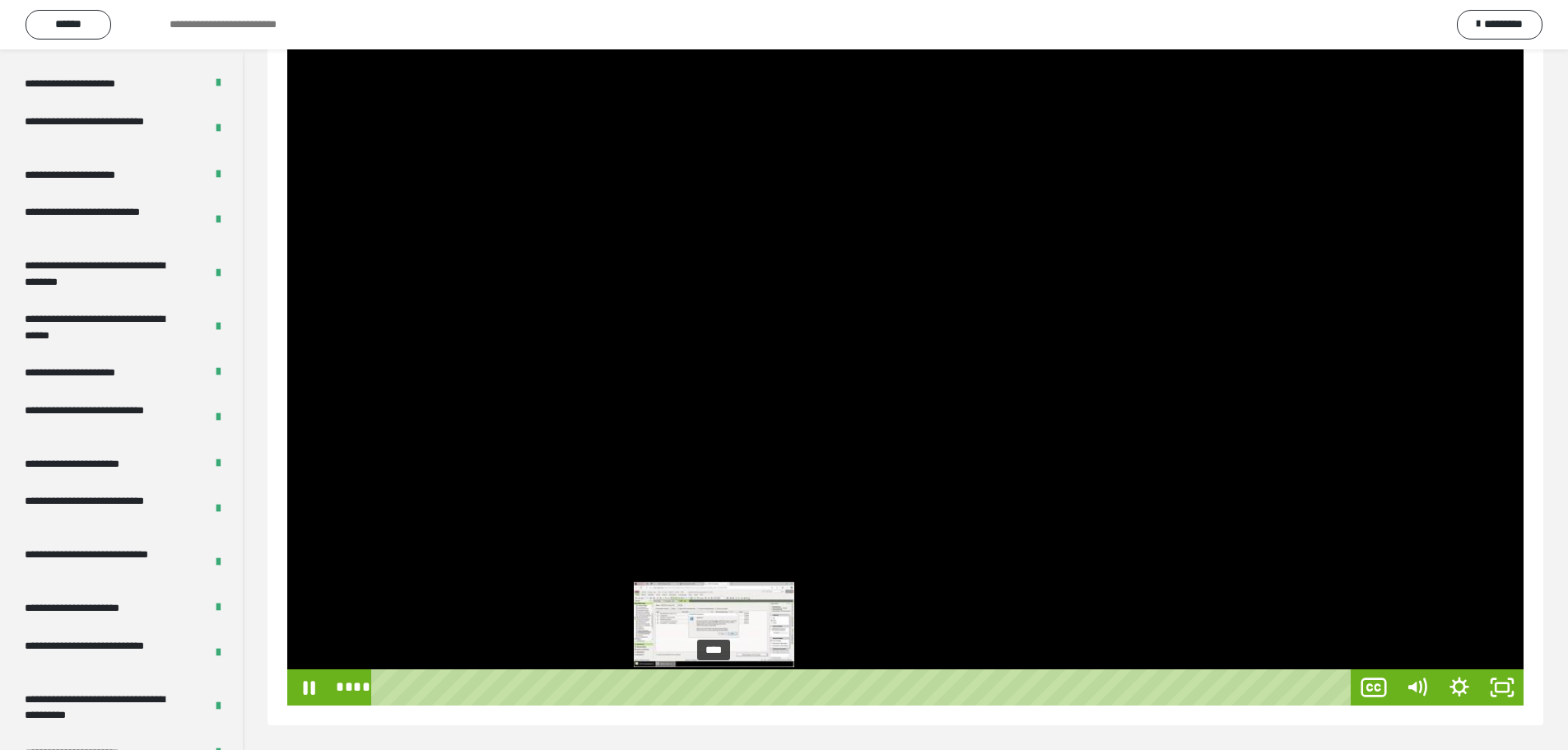 drag, startPoint x: 724, startPoint y: 687, endPoint x: 714, endPoint y: 686, distance: 10.04988 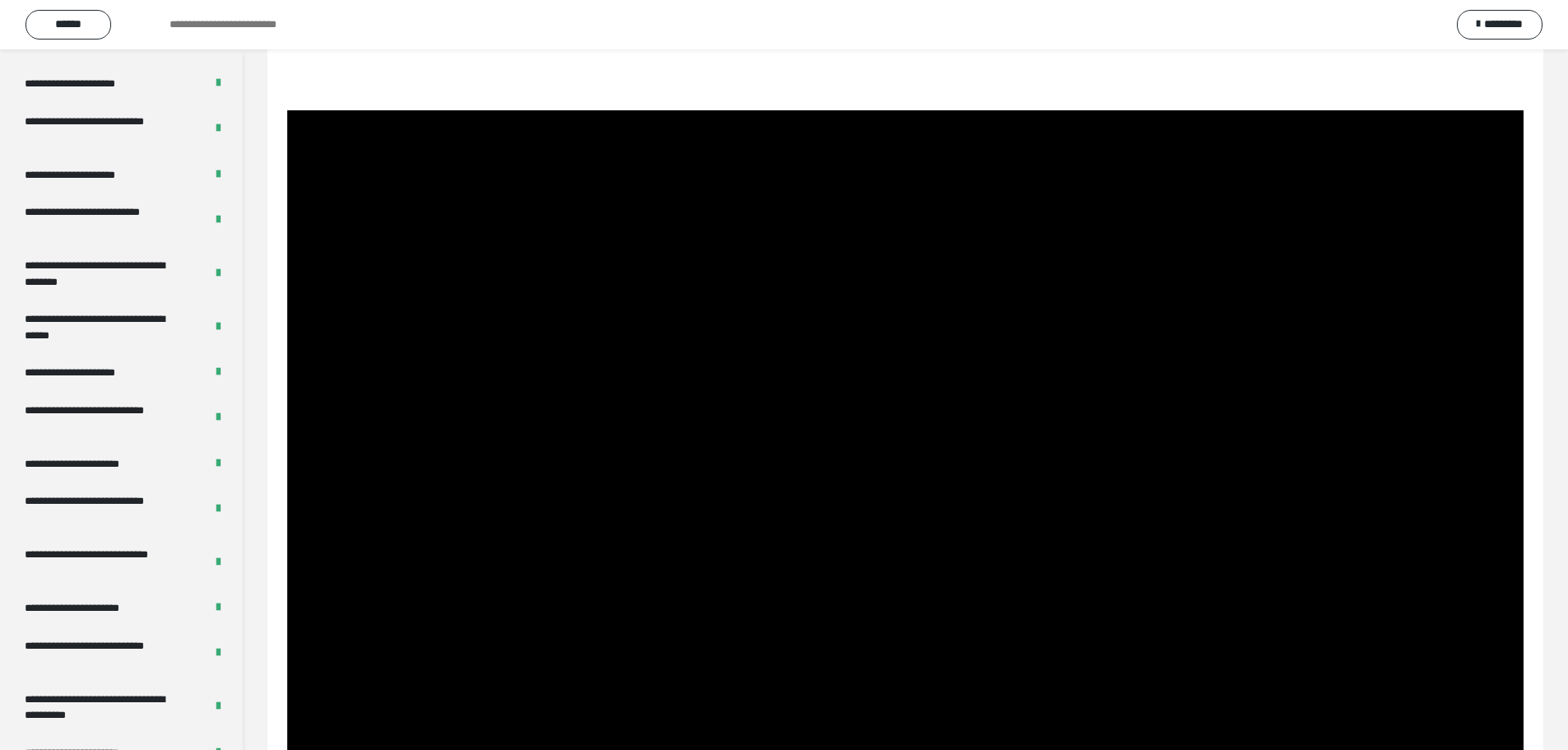 scroll, scrollTop: 235, scrollLeft: 0, axis: vertical 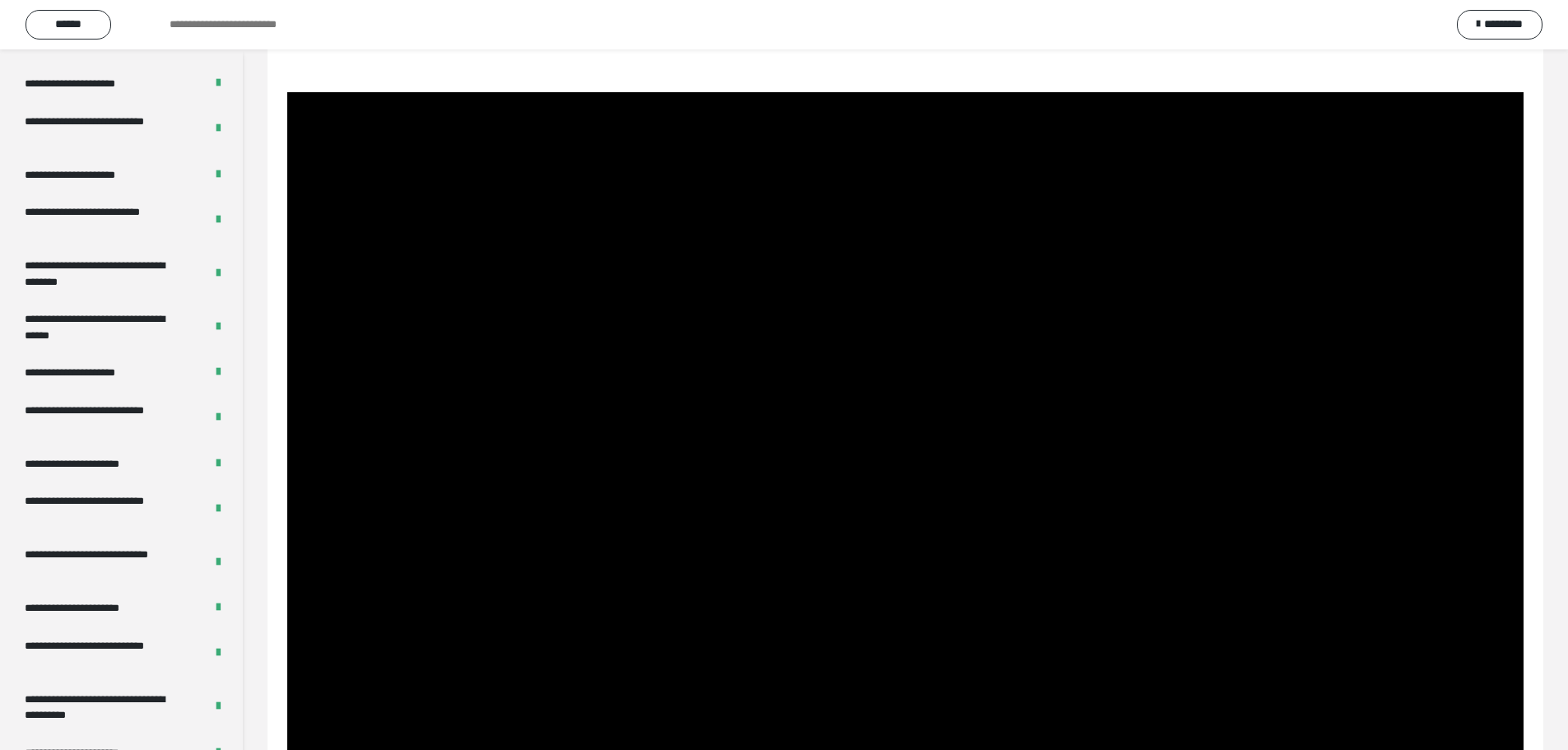 click at bounding box center (905, 440) 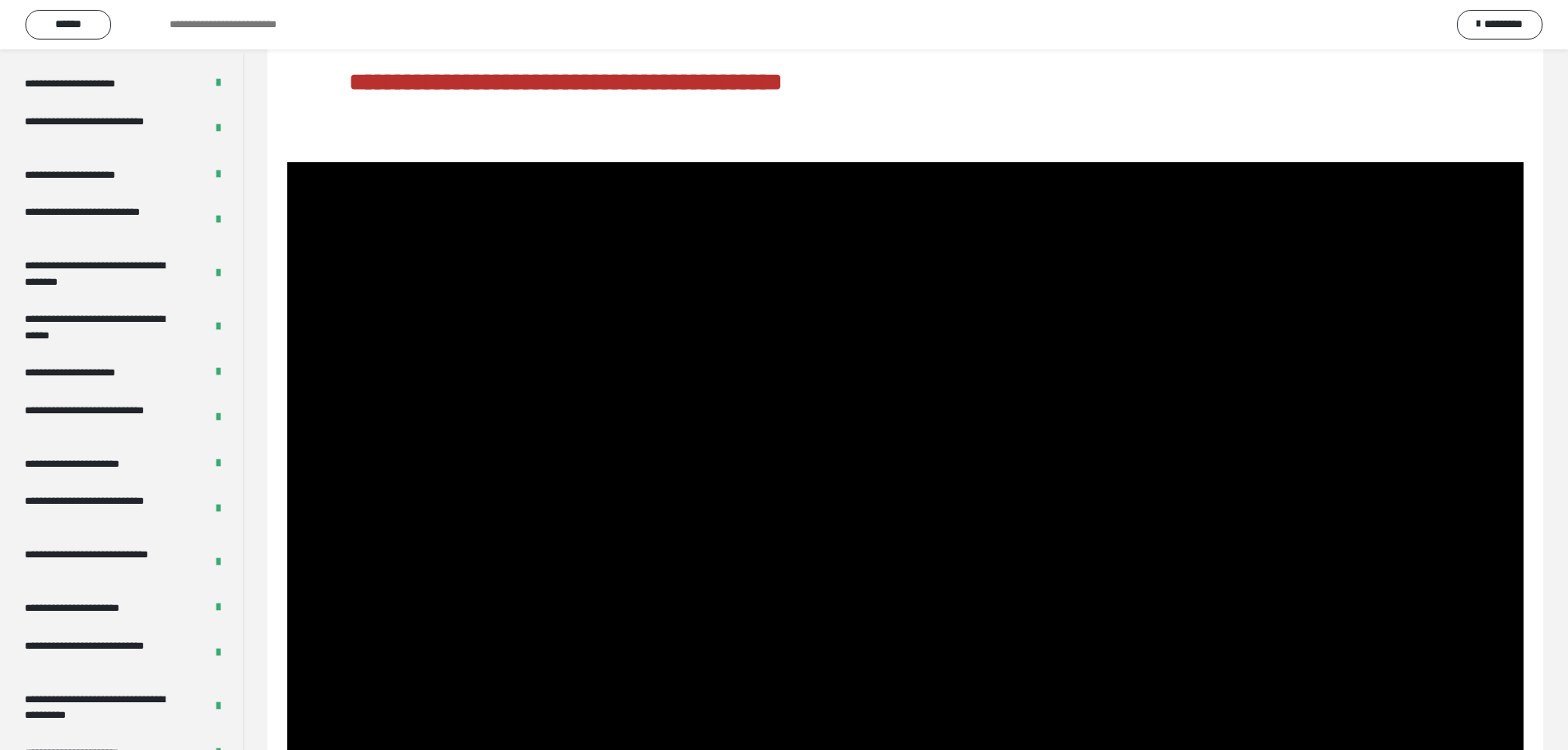 scroll, scrollTop: 70, scrollLeft: 0, axis: vertical 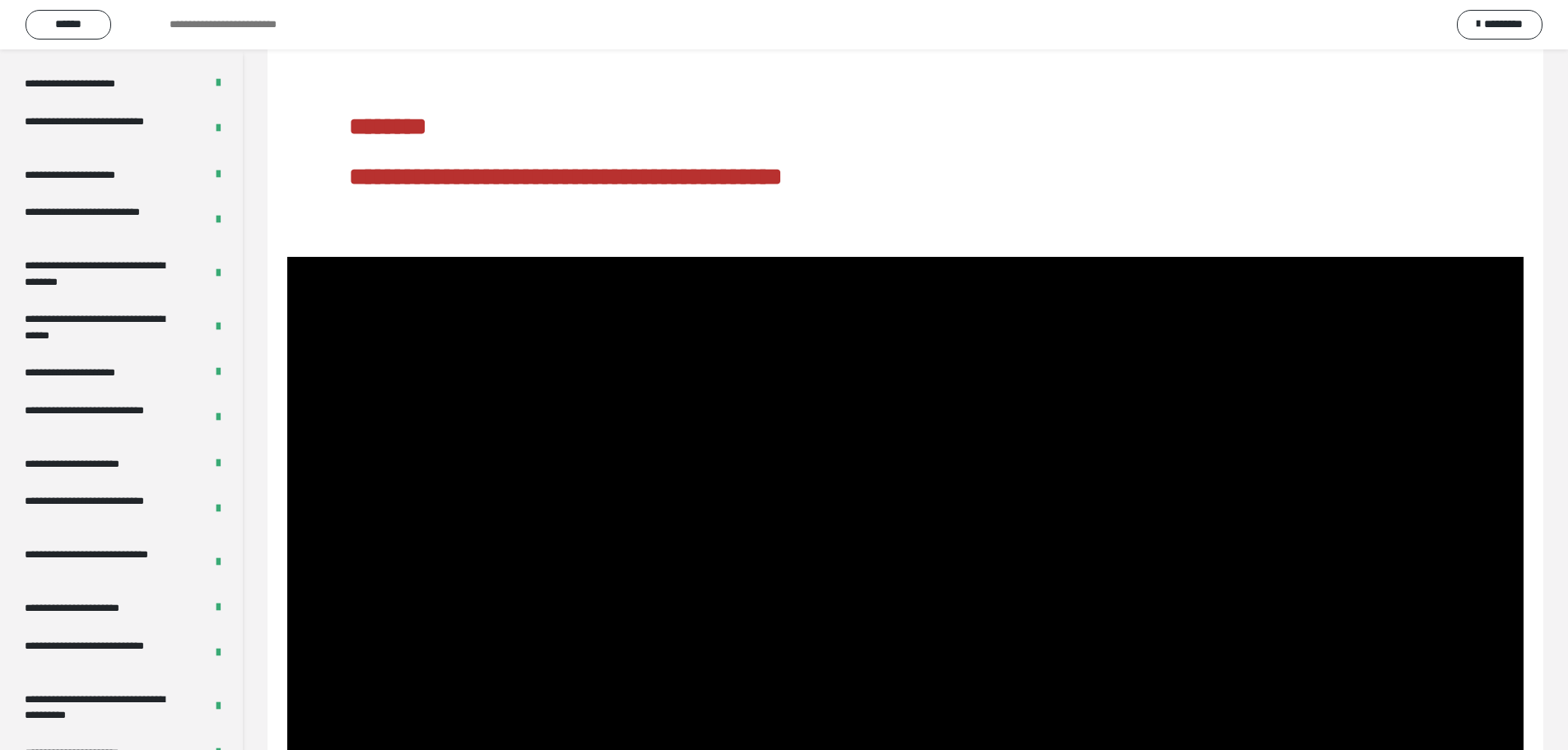 click at bounding box center (905, 604) 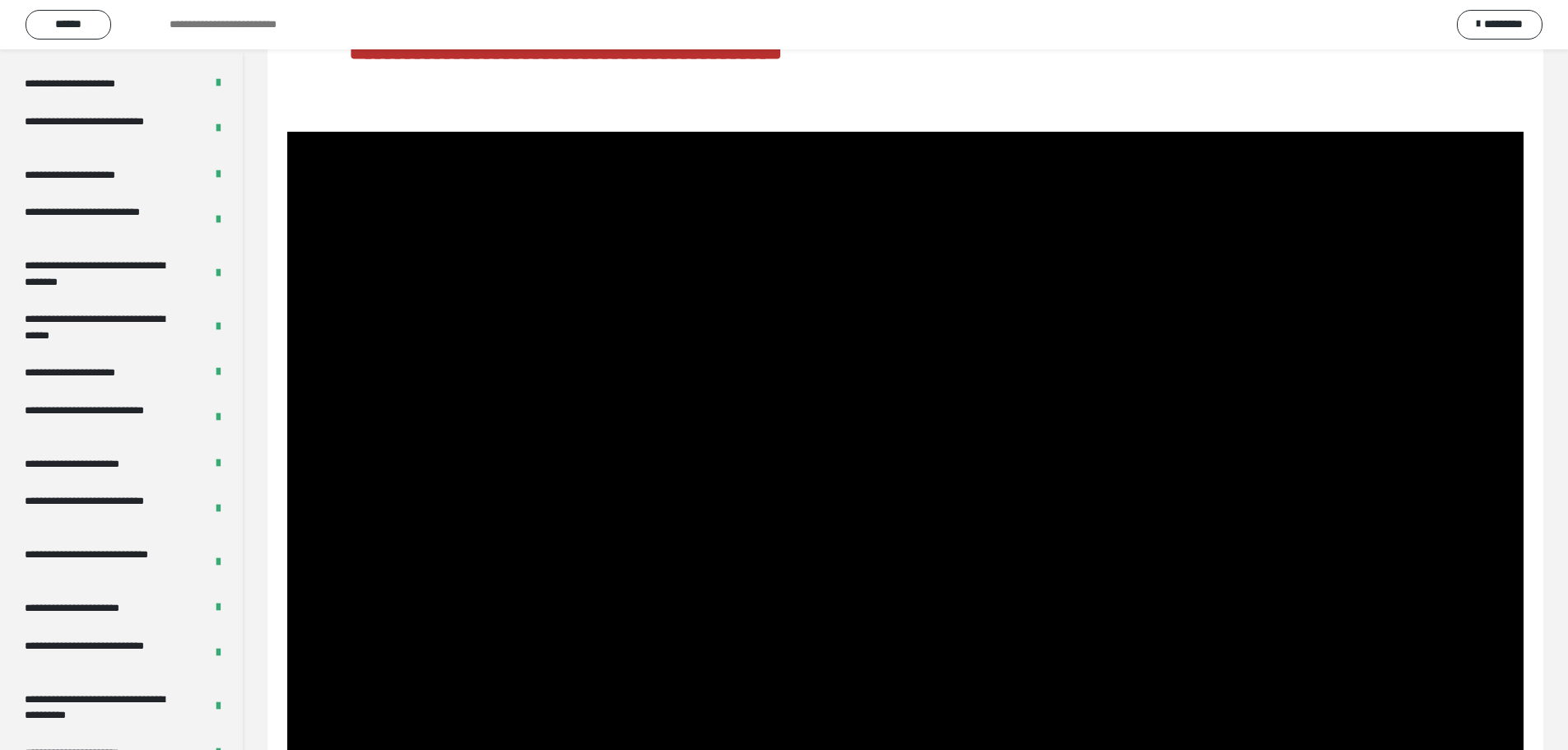 scroll, scrollTop: 317, scrollLeft: 0, axis: vertical 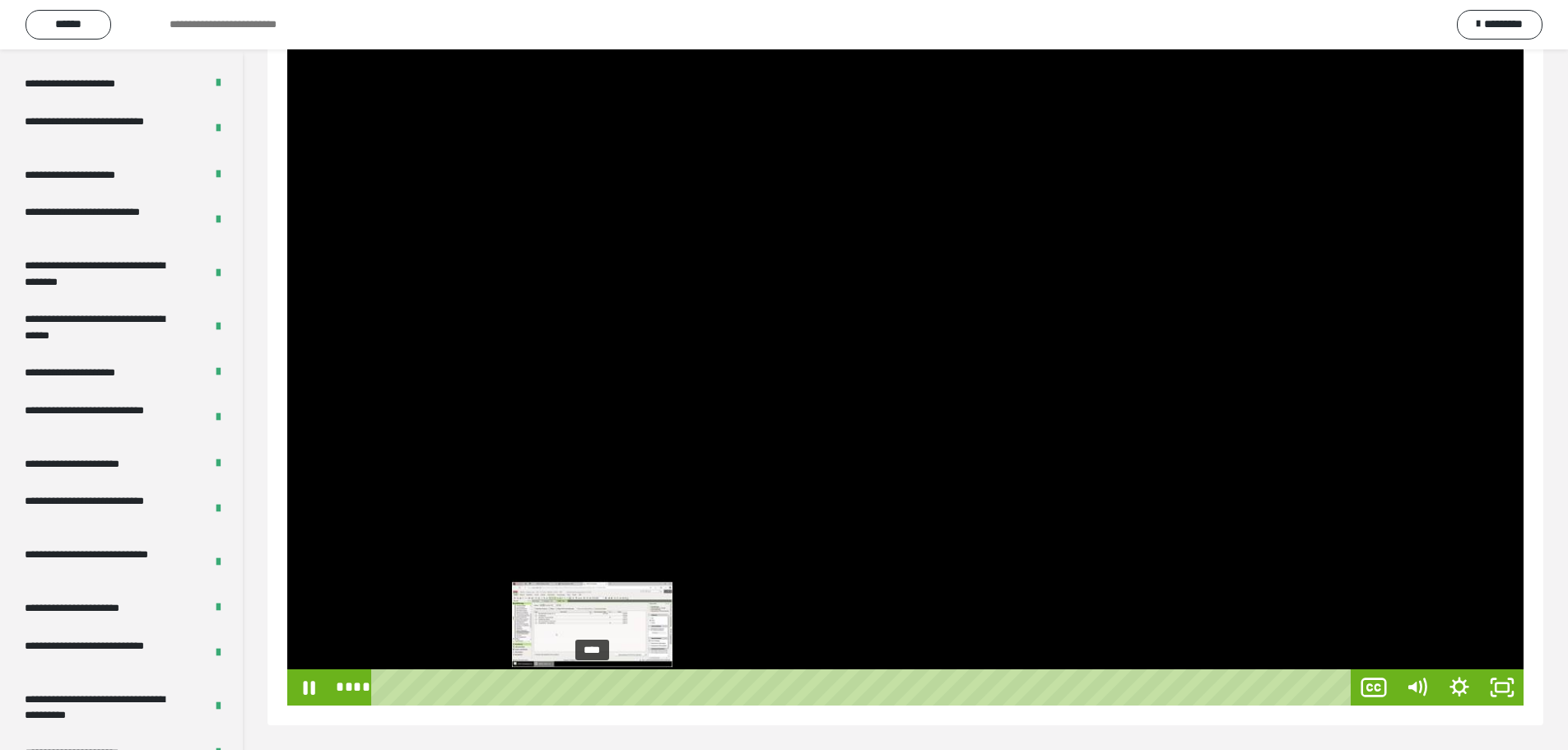 click on "****" at bounding box center [864, 687] 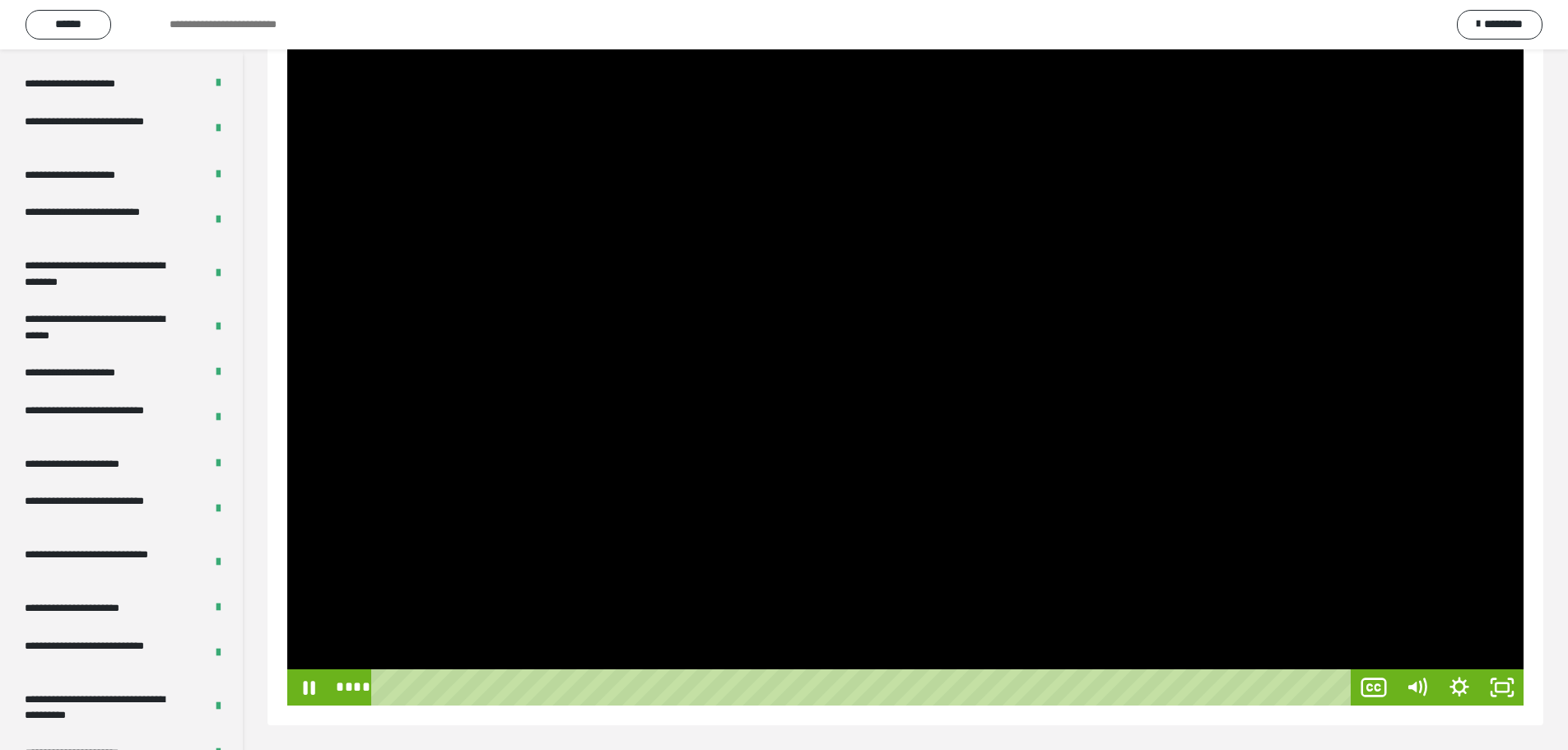 click at bounding box center [905, 357] 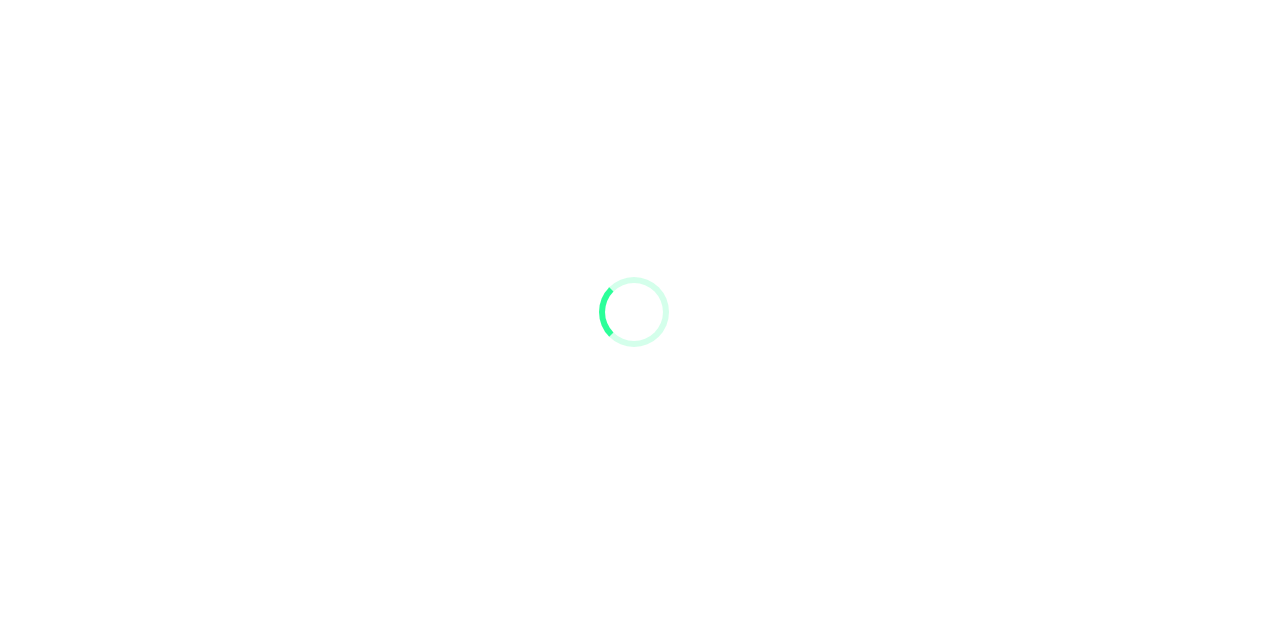scroll, scrollTop: 0, scrollLeft: 0, axis: both 